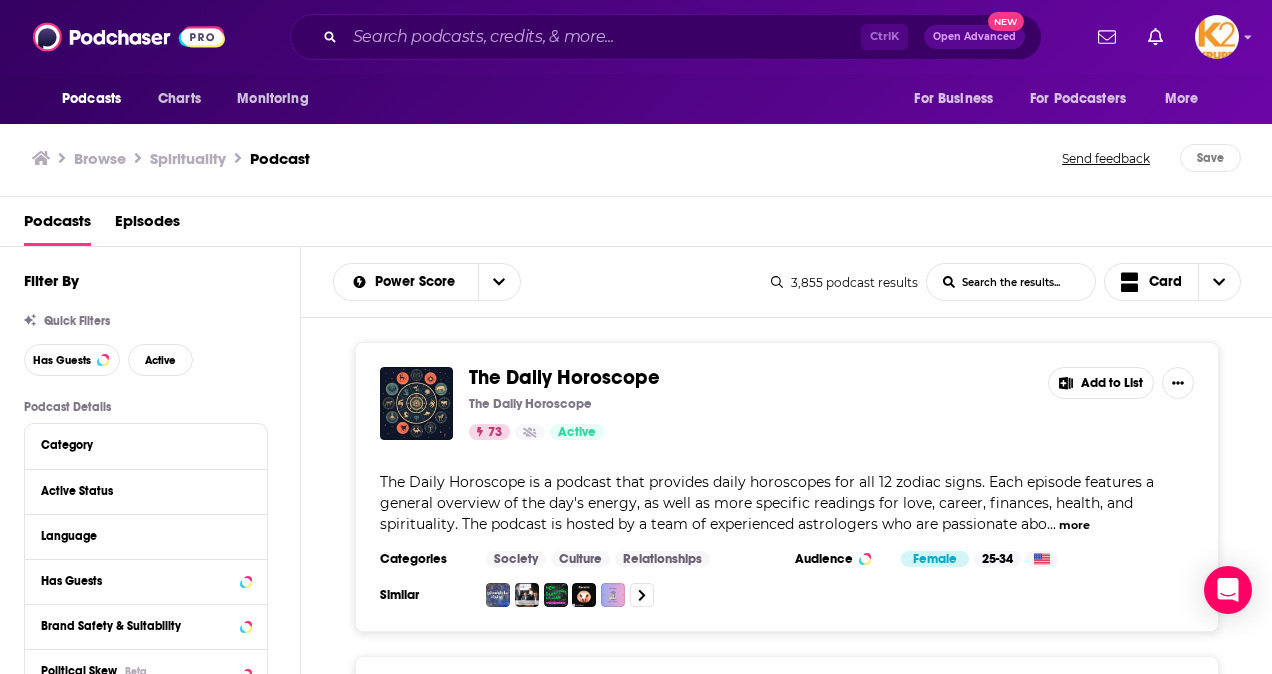 scroll, scrollTop: 0, scrollLeft: 0, axis: both 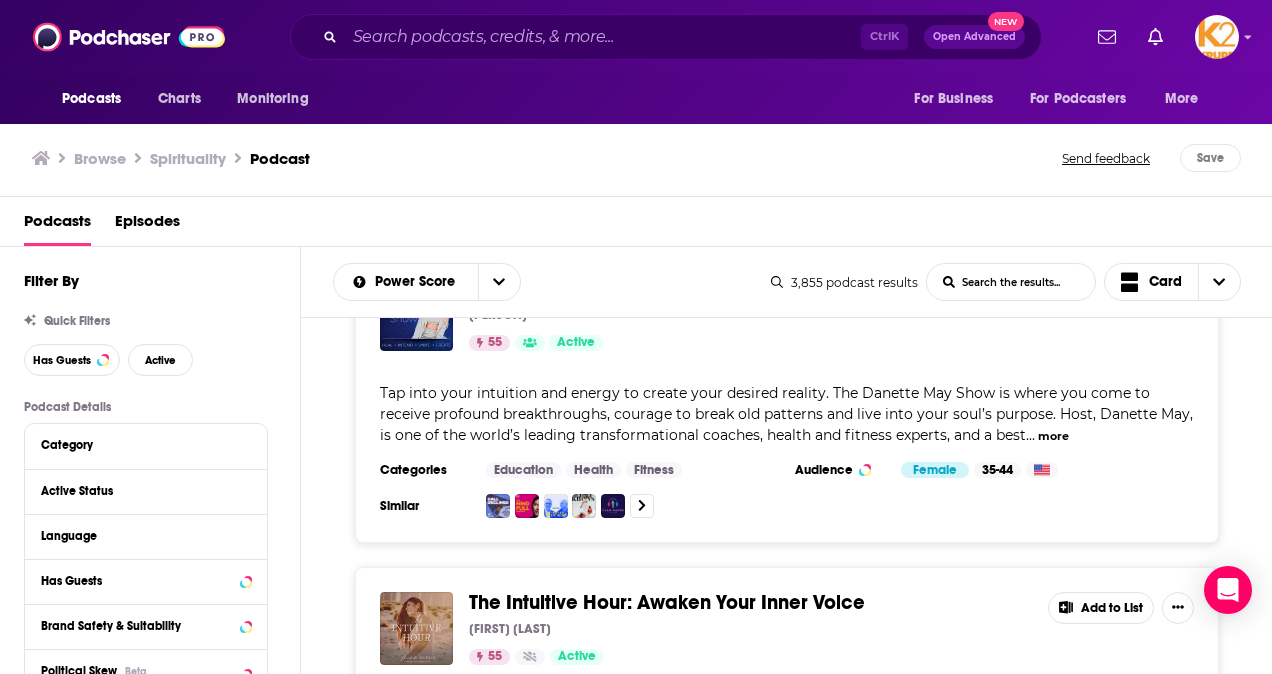 click on "The Danette May Show" at bounding box center (572, 288) 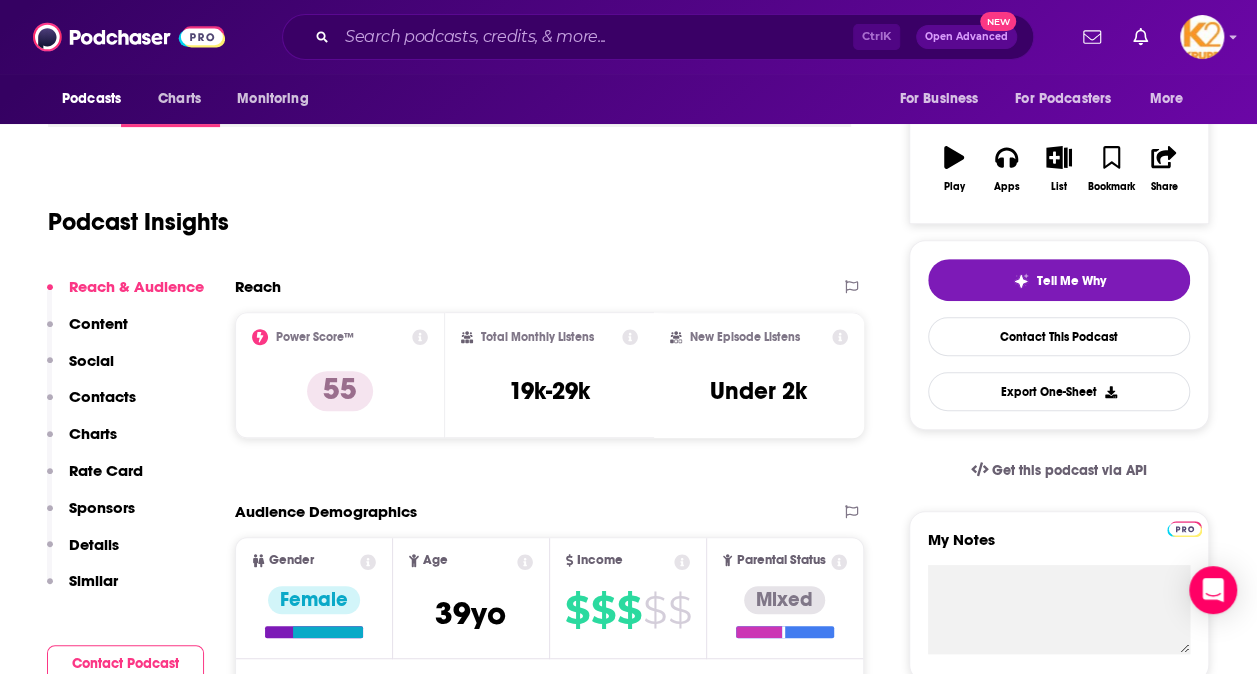 scroll, scrollTop: 100, scrollLeft: 0, axis: vertical 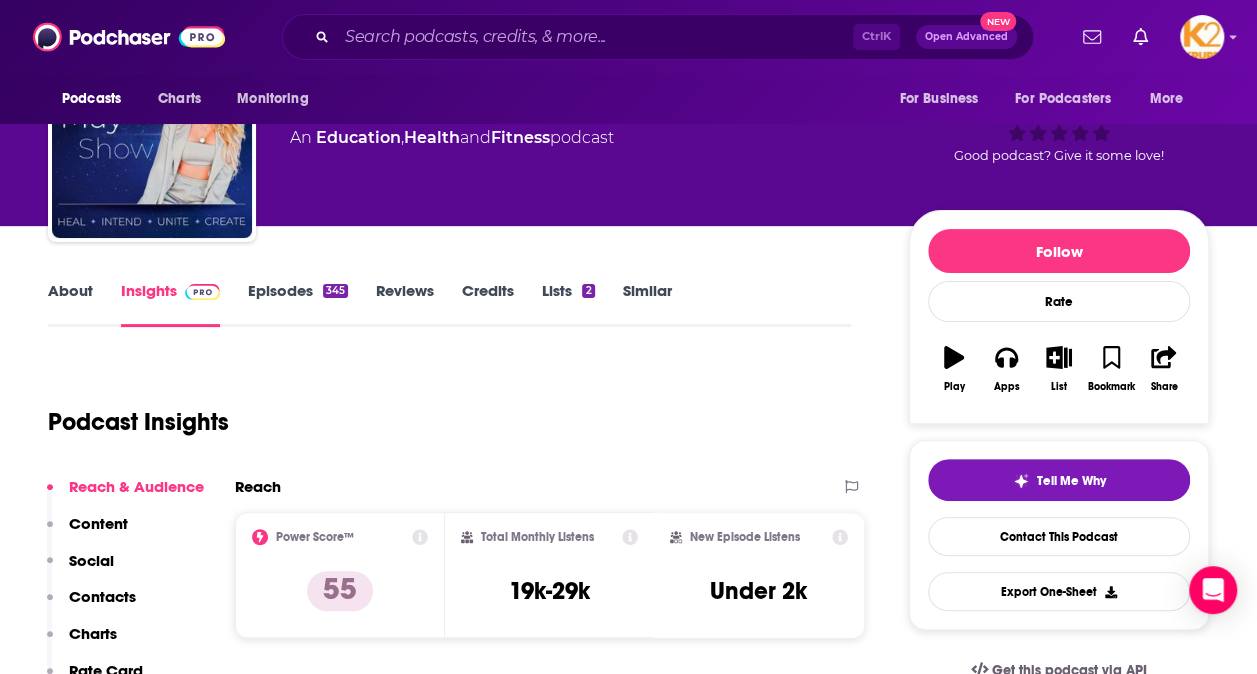 click on "Contacts" at bounding box center [102, 596] 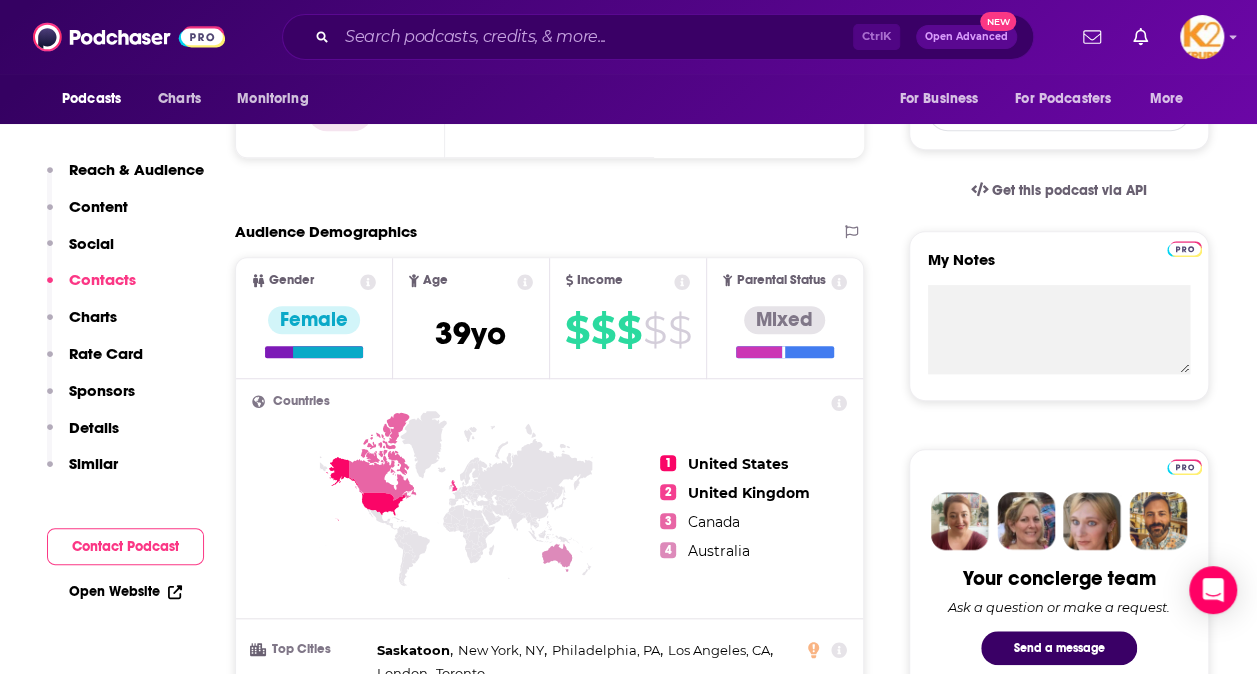 scroll, scrollTop: 1692, scrollLeft: 0, axis: vertical 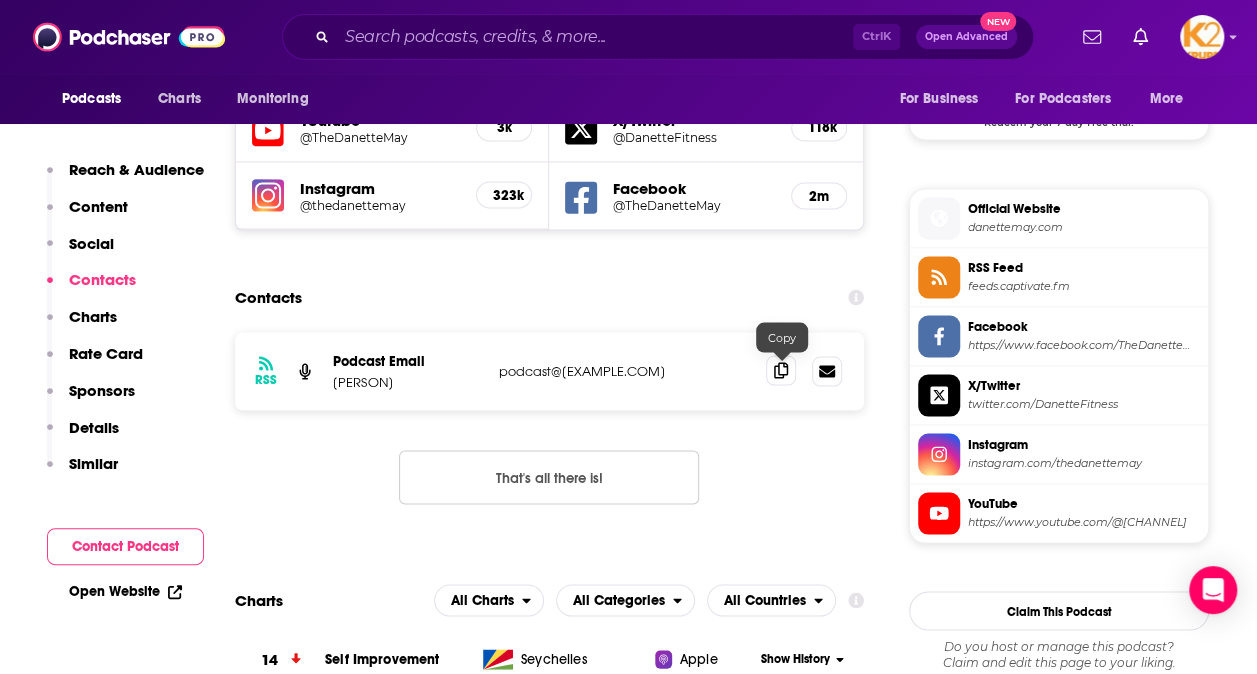 click 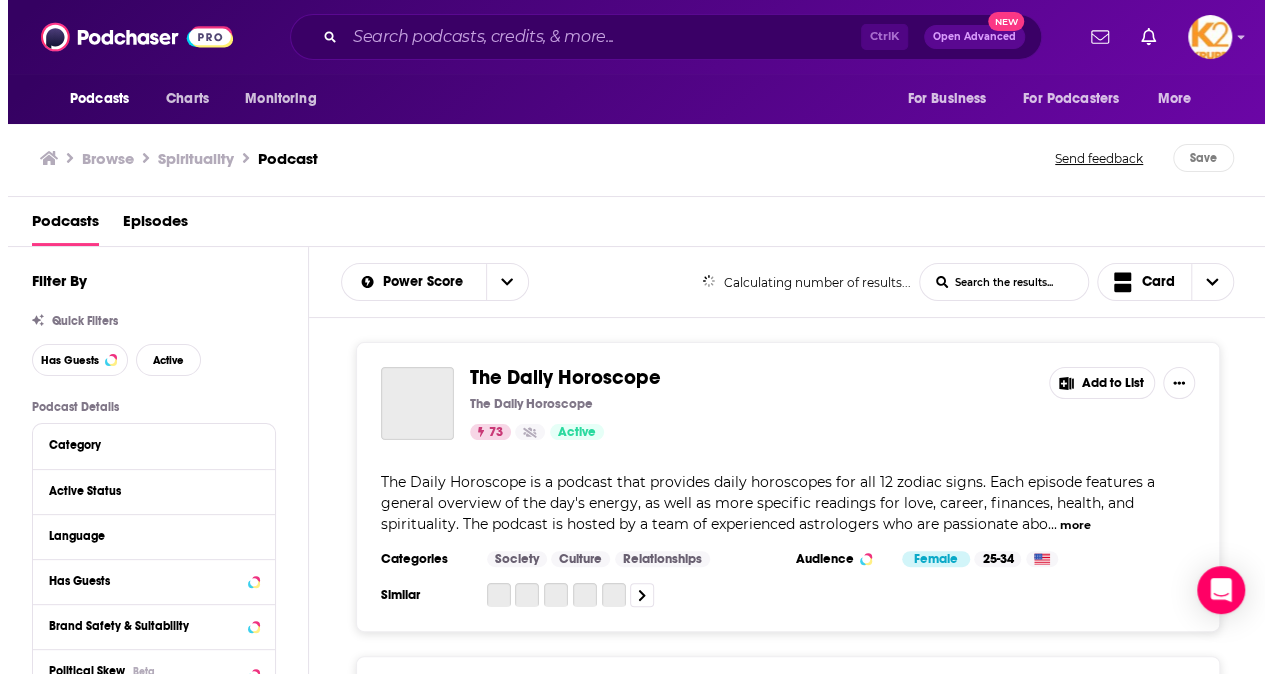 scroll, scrollTop: 0, scrollLeft: 0, axis: both 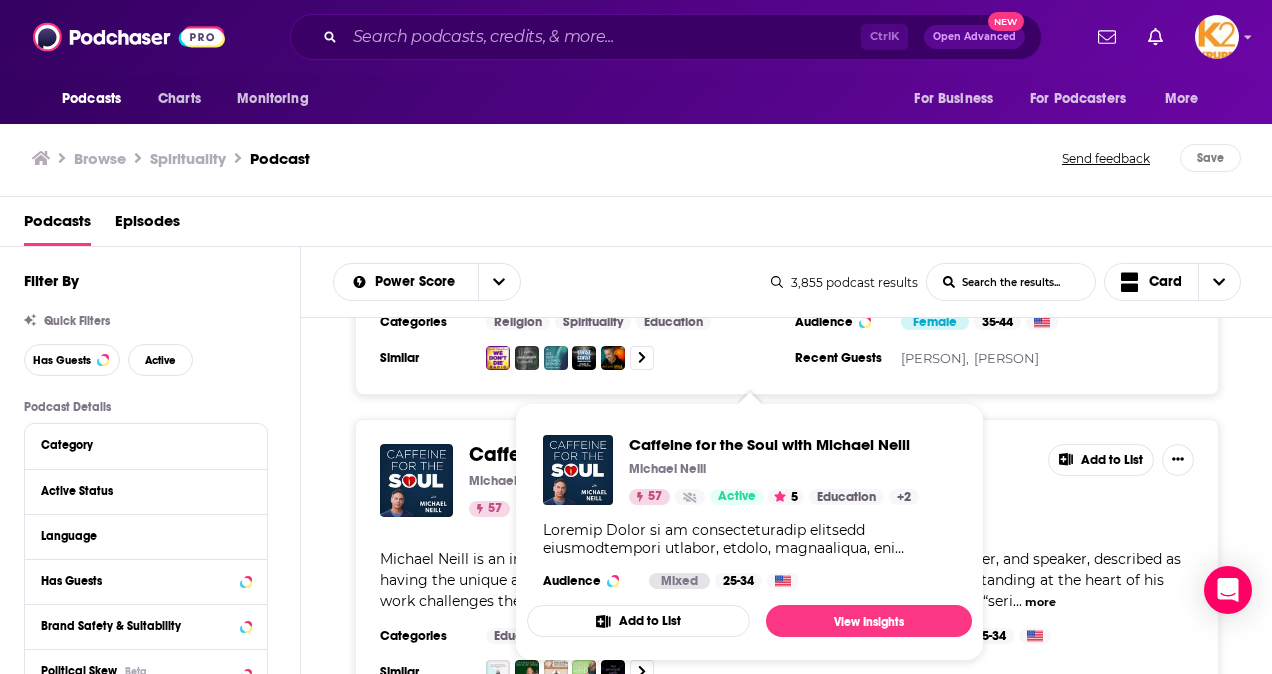 click at bounding box center [749, 539] 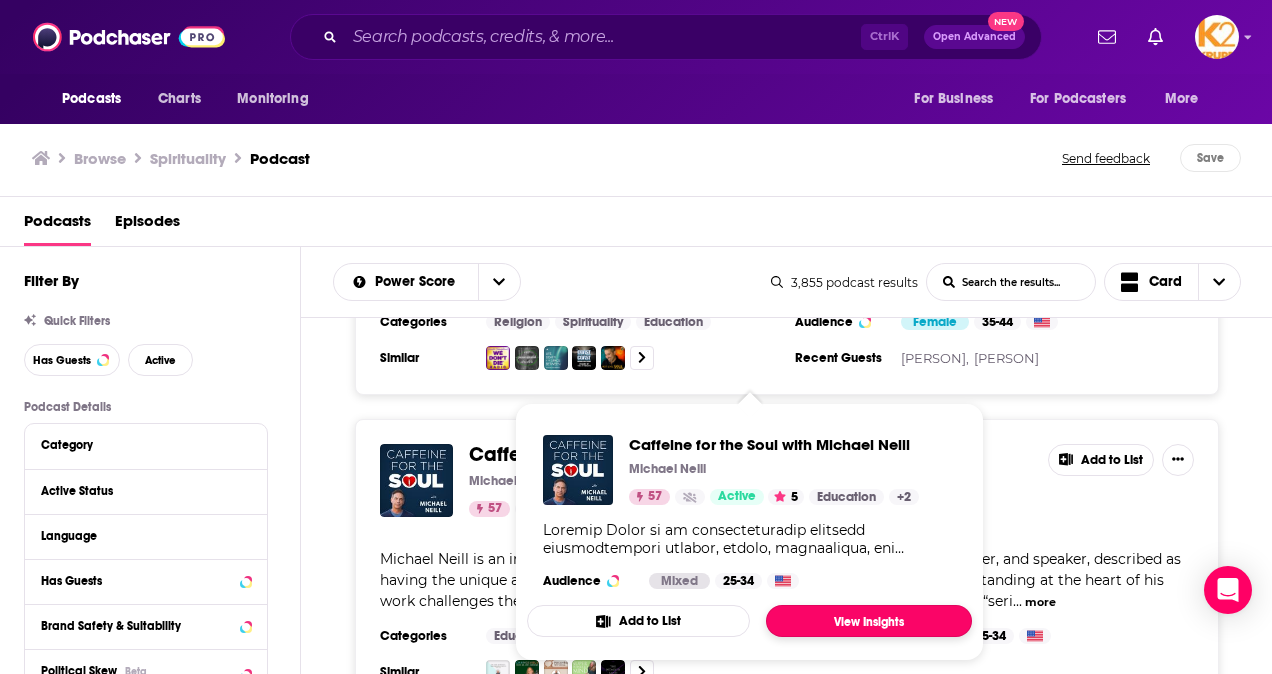 click on "View Insights" at bounding box center (869, 621) 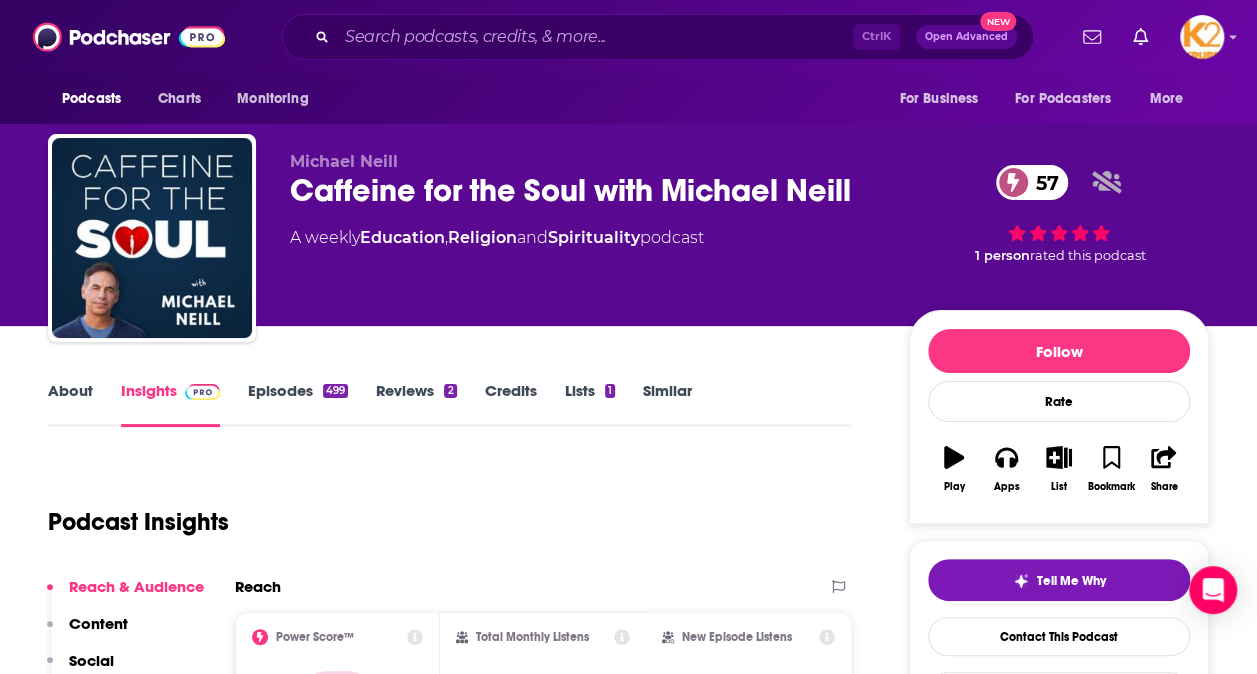 click on "Contacts" at bounding box center [102, 696] 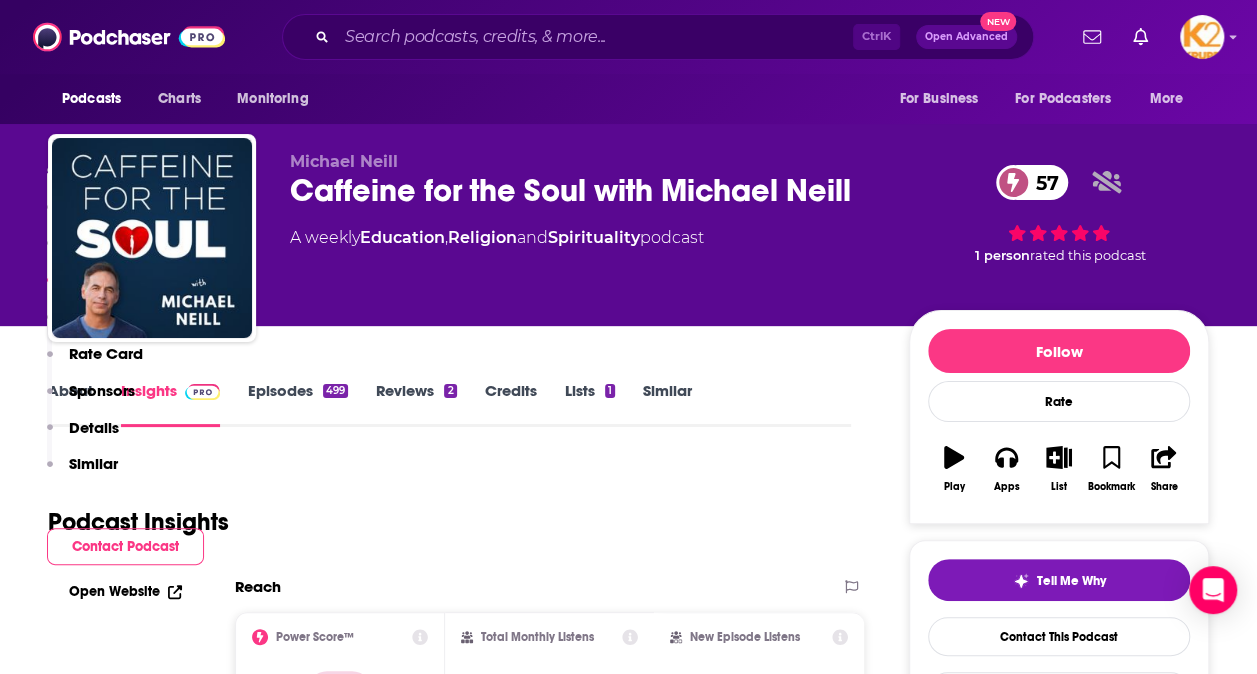 scroll, scrollTop: 1596, scrollLeft: 0, axis: vertical 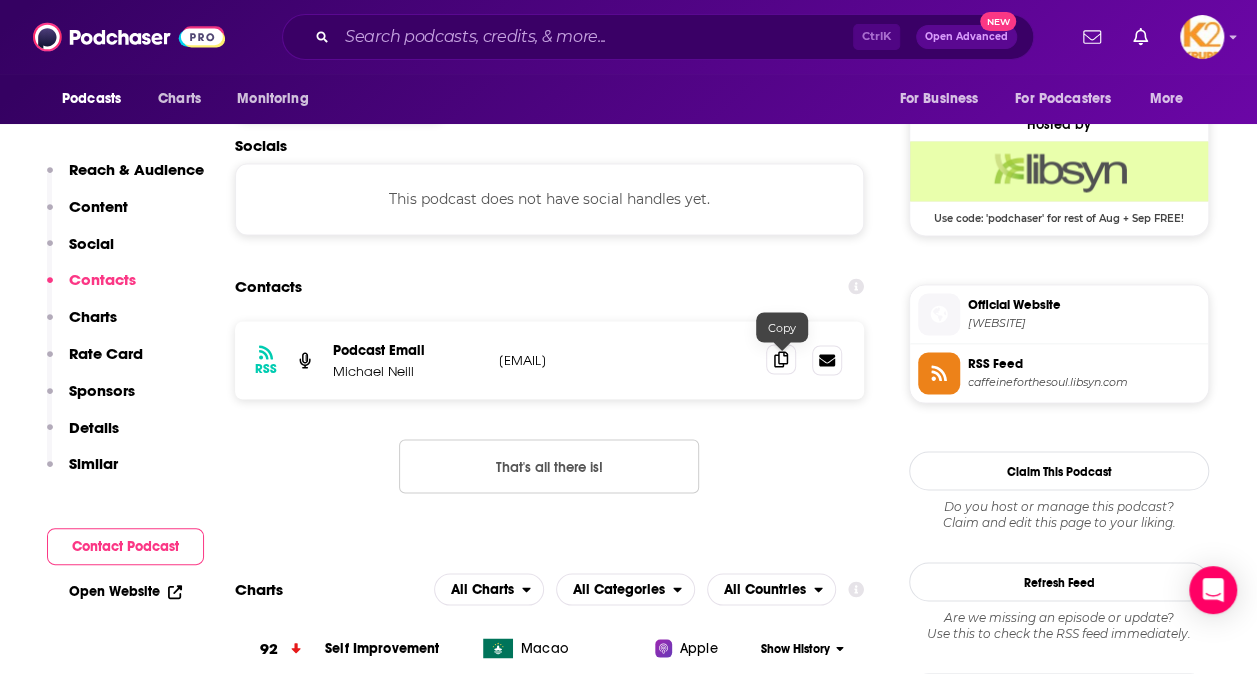 click at bounding box center (781, 359) 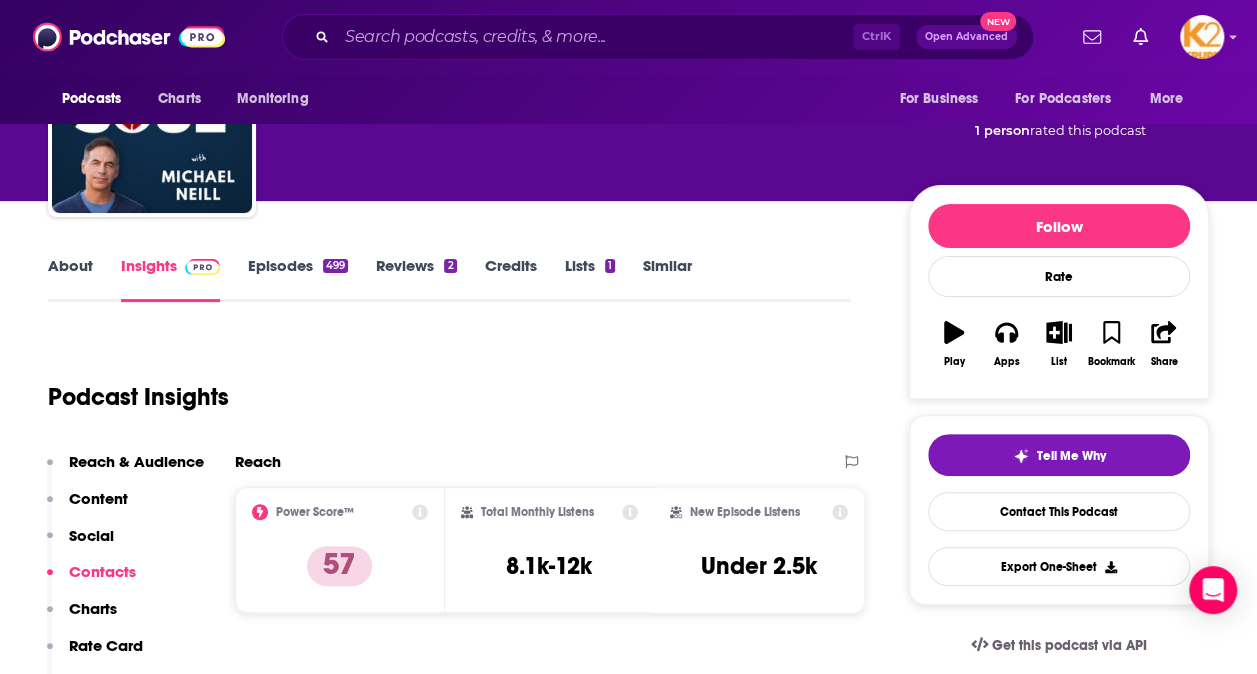 scroll, scrollTop: 200, scrollLeft: 0, axis: vertical 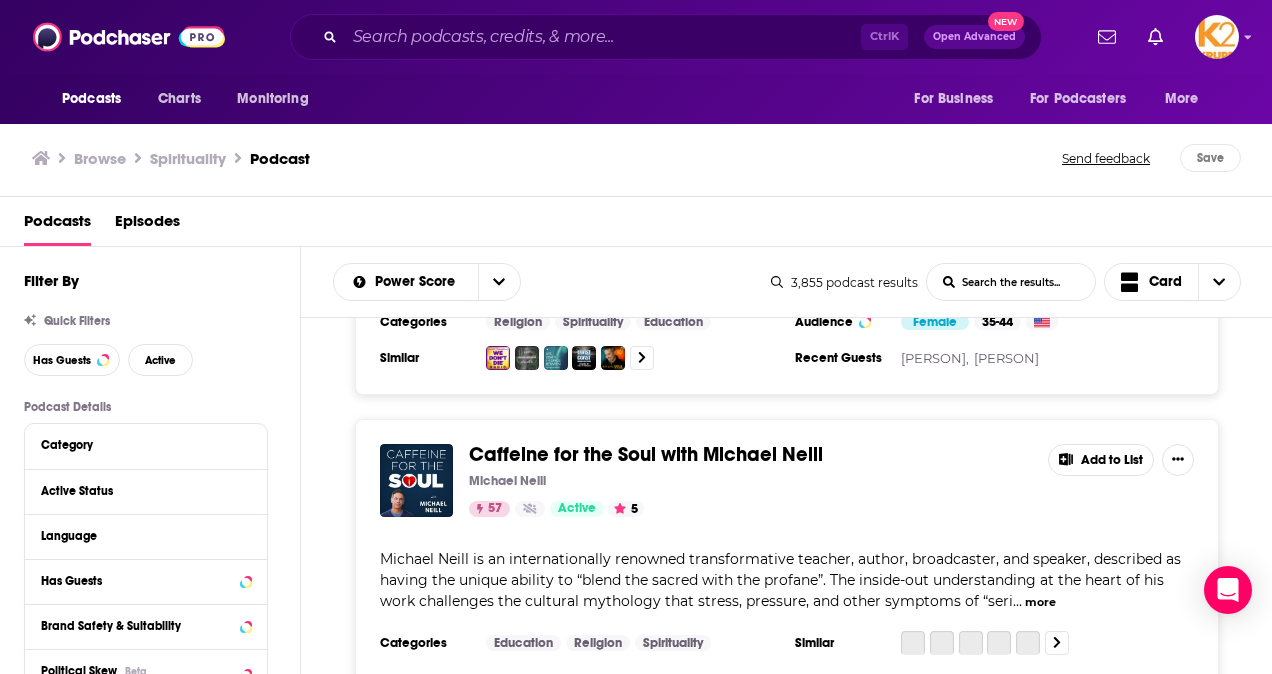 click on "Add to List" at bounding box center (1101, 460) 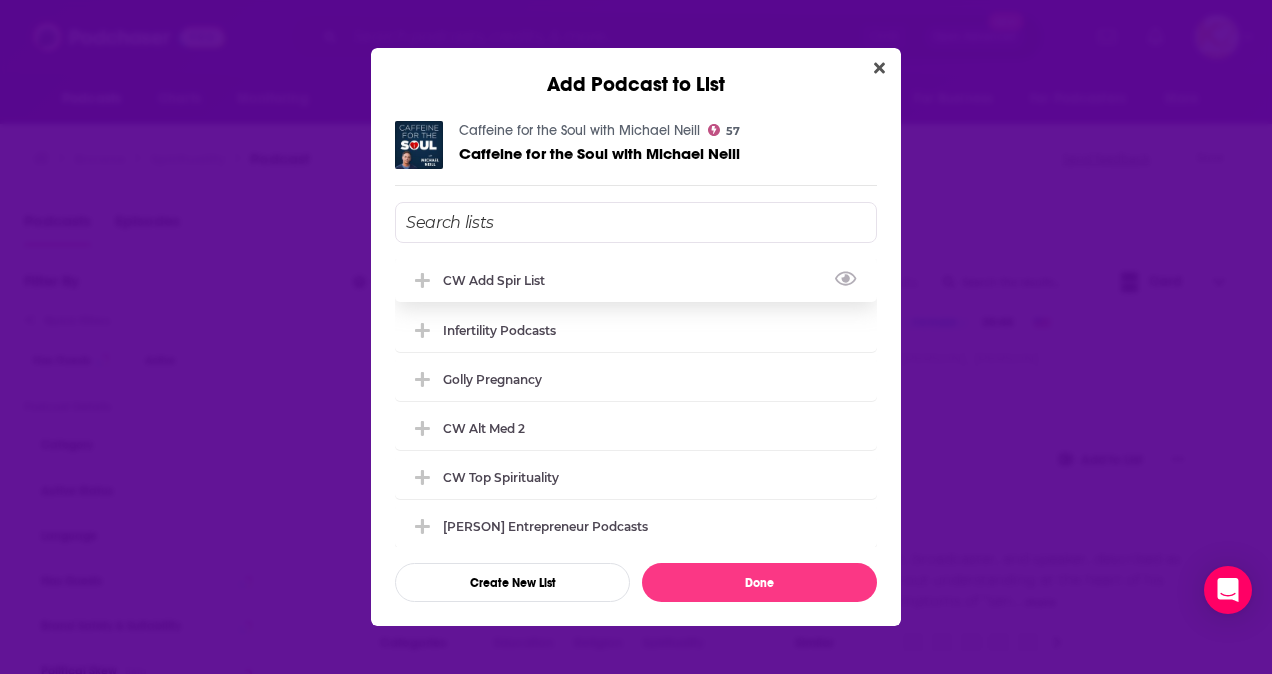 click on "CW Add Spir List" at bounding box center [500, 280] 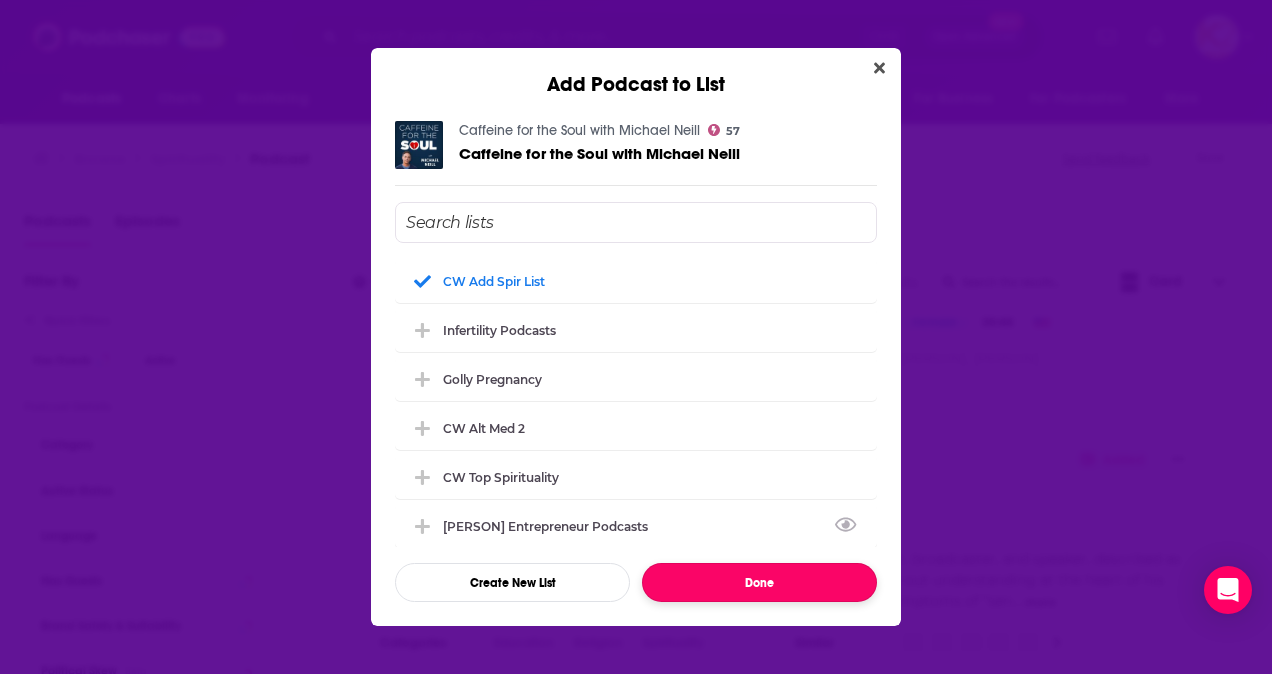 click on "Done" at bounding box center [759, 582] 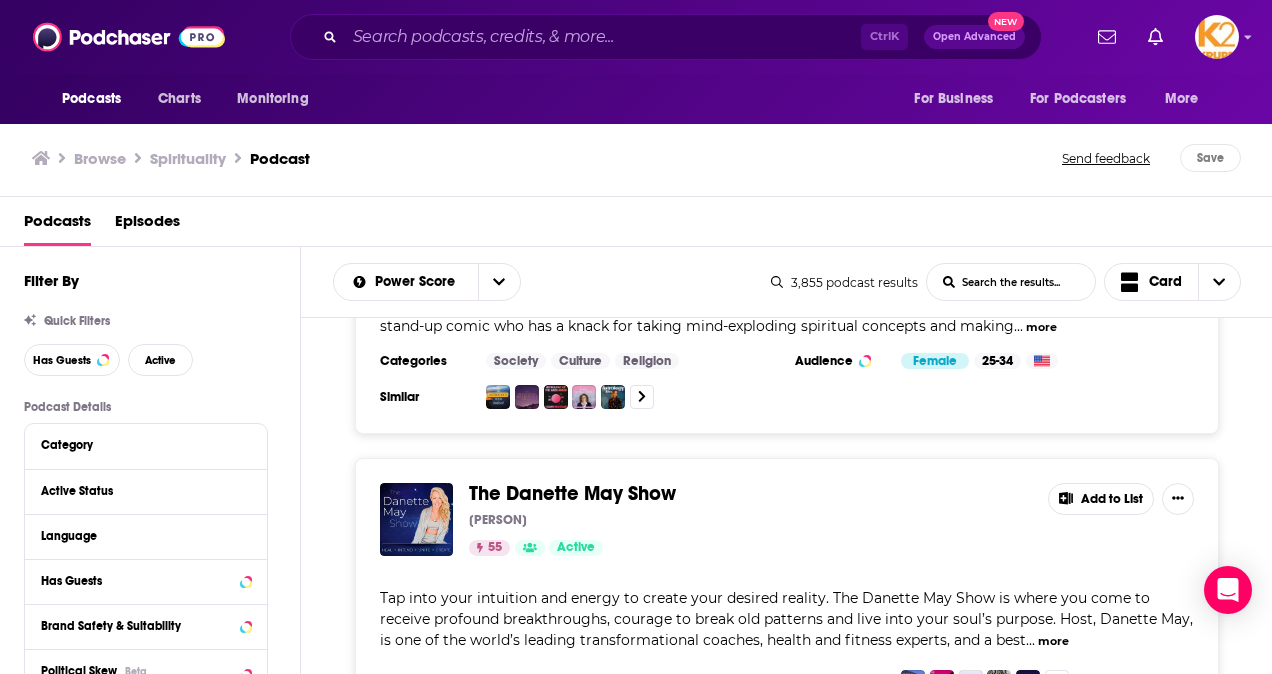 scroll, scrollTop: 9400, scrollLeft: 0, axis: vertical 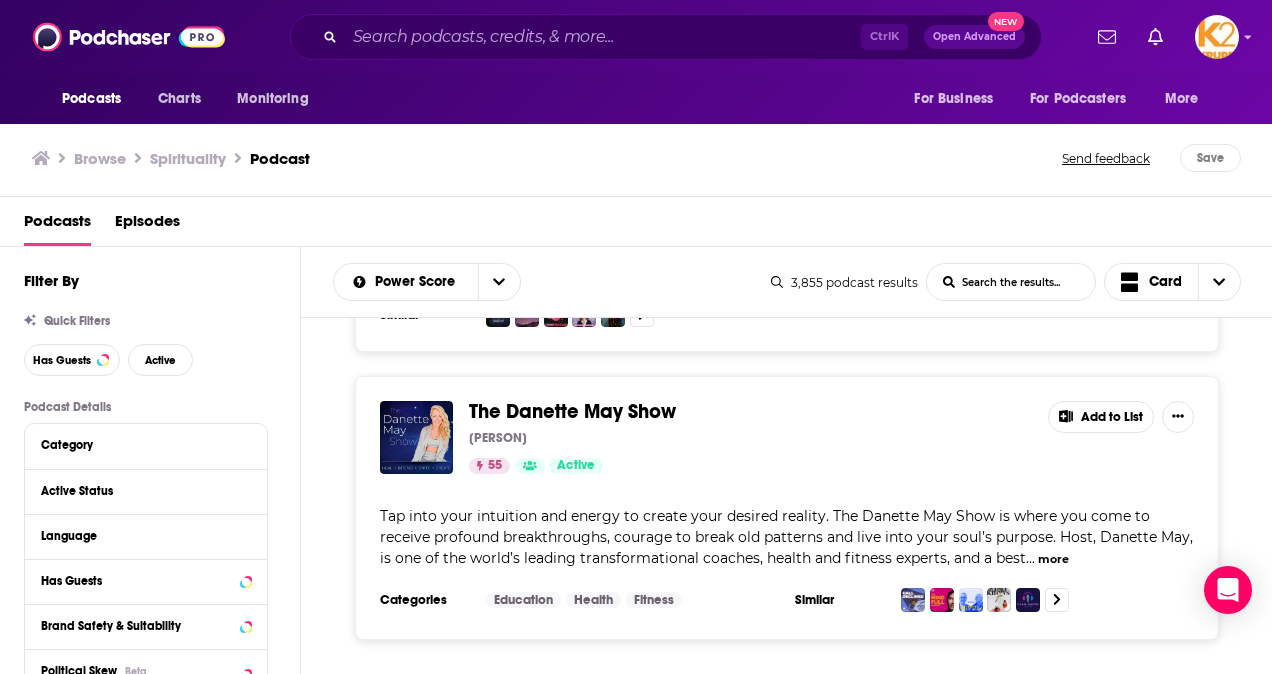 click on "Add to List" at bounding box center [1101, 417] 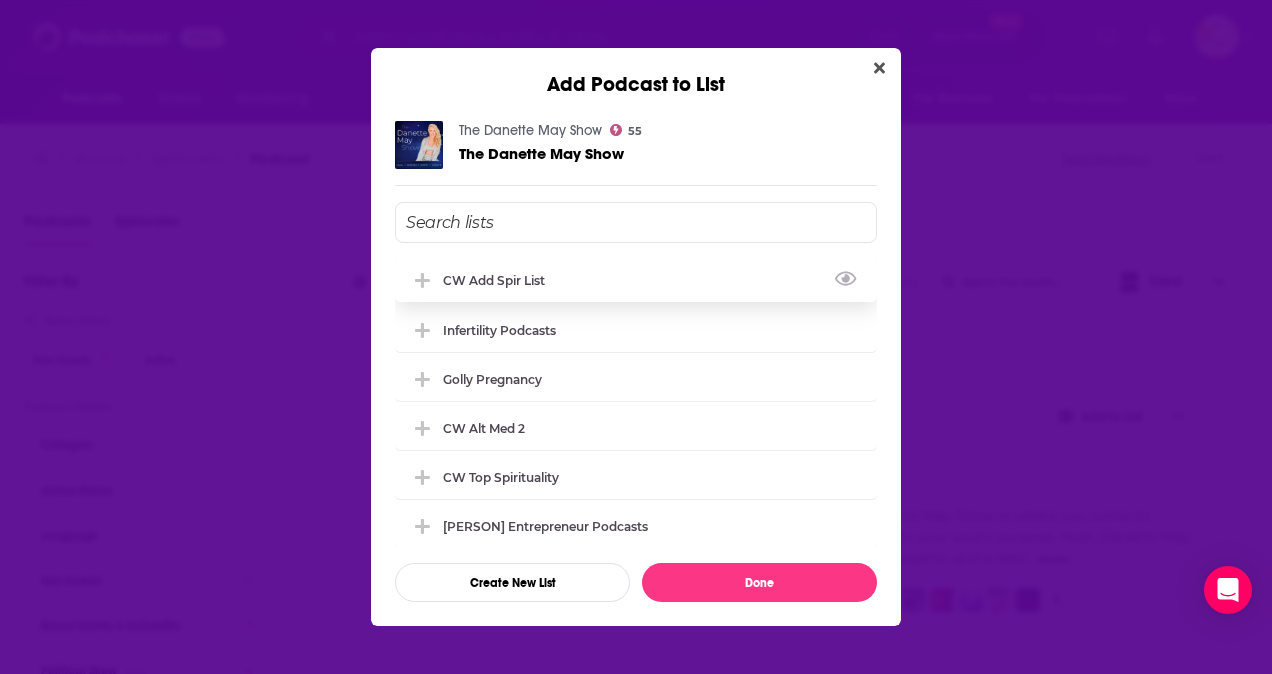 click on "CW Add Spir List" at bounding box center (636, 280) 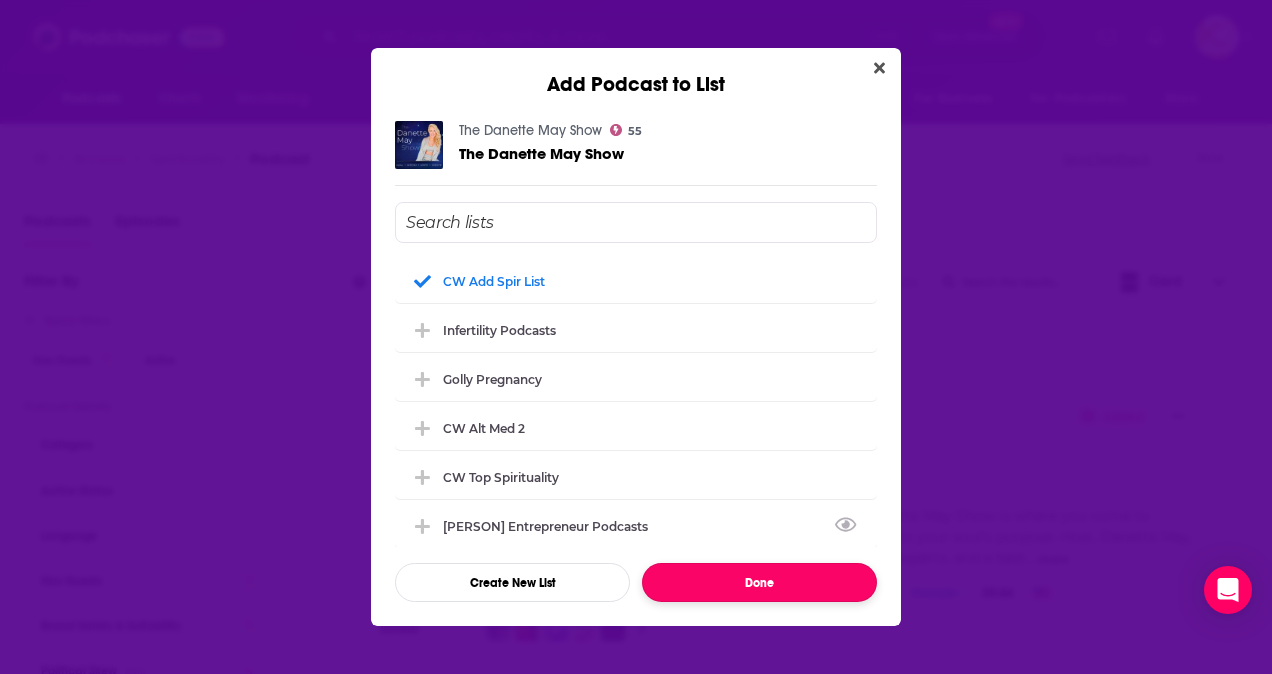 click on "Done" at bounding box center (759, 582) 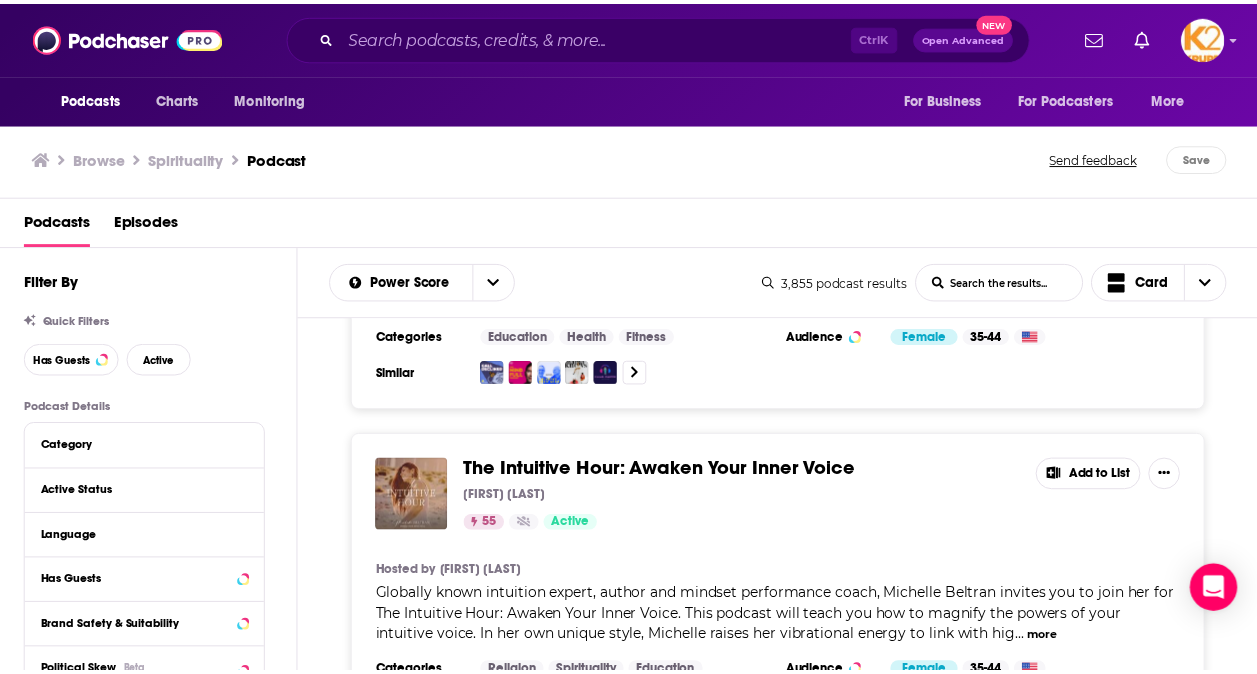 scroll, scrollTop: 9700, scrollLeft: 0, axis: vertical 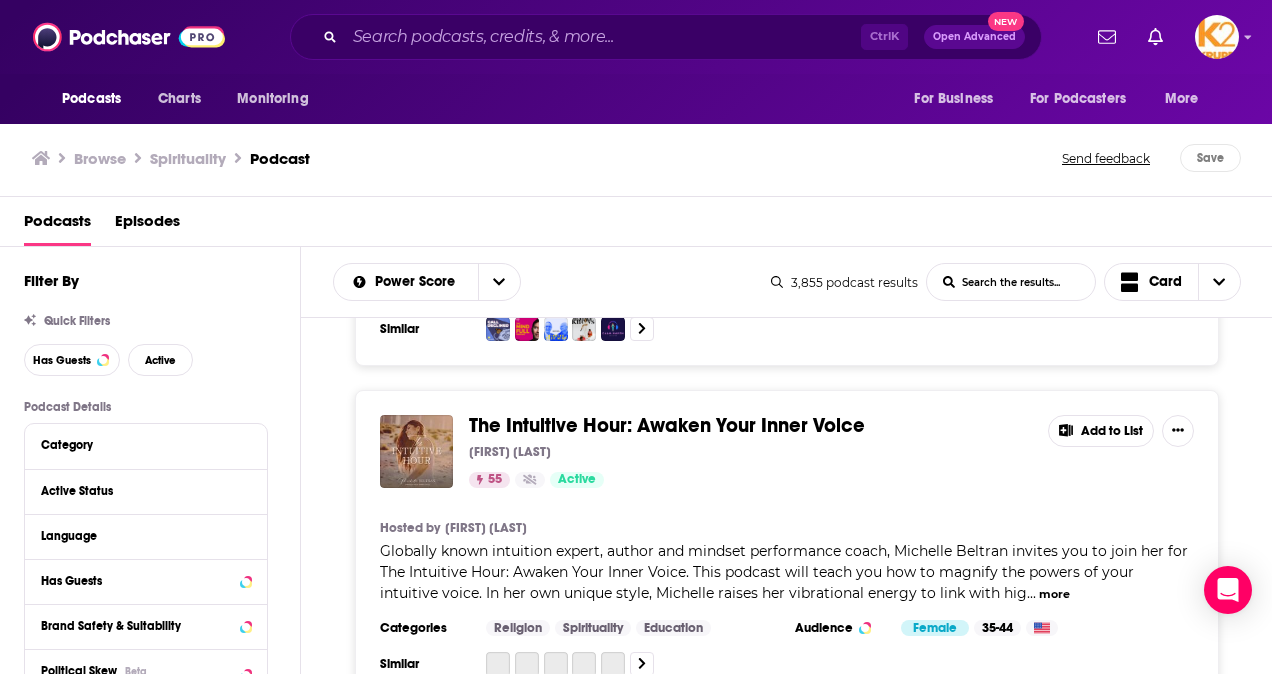 click on "Podcasts Charts Monitoring Ctrl  K Open Advanced New For Business For Podcasters More Podcasts Charts Monitoring For Business For Podcasters More Browse Spirituality Podcast Send feedback Save Podcasts Episodes Filter By Quick Filters Has Guests Active Podcast Details Category Active Status Language Has Guests Brand Safety & Suitability Political Skew Beta Show More Audience & Reach Power Score™ Reach (Monthly) Reach (Episode Average) Gender Age Income Show More Saved Searches Select Power Score List Search Input Search the results... Card 3,855   podcast   results List Search Input Search the results... Card The Daily Horoscope The Daily Horoscope 73 Active Add to List The Daily Horoscope is a podcast that provides daily horoscopes for all 12 zodiac signs. Each episode features a general overview of the day's energy, as well as more specific readings for love, career, finances, health, and spirituality. The podcast is hosted by a team of experienced astrologers who are passionate abo ... more Categories 72" at bounding box center [636, 337] 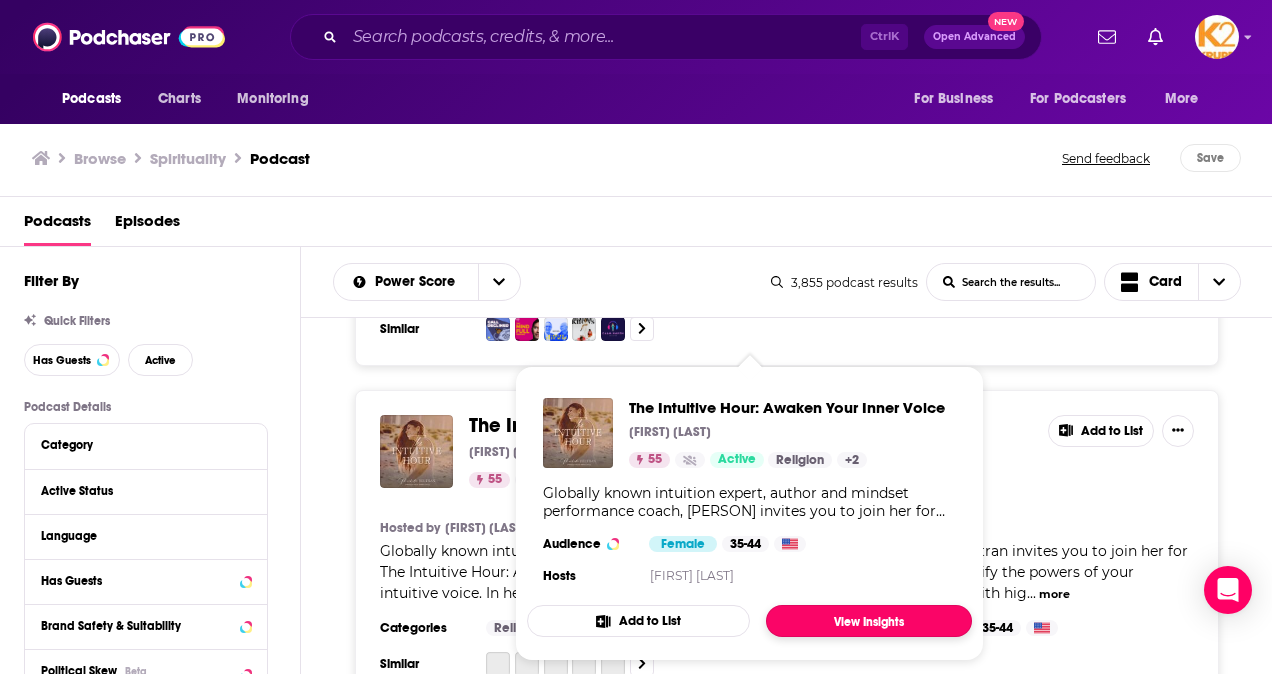 click on "View Insights" at bounding box center [869, 621] 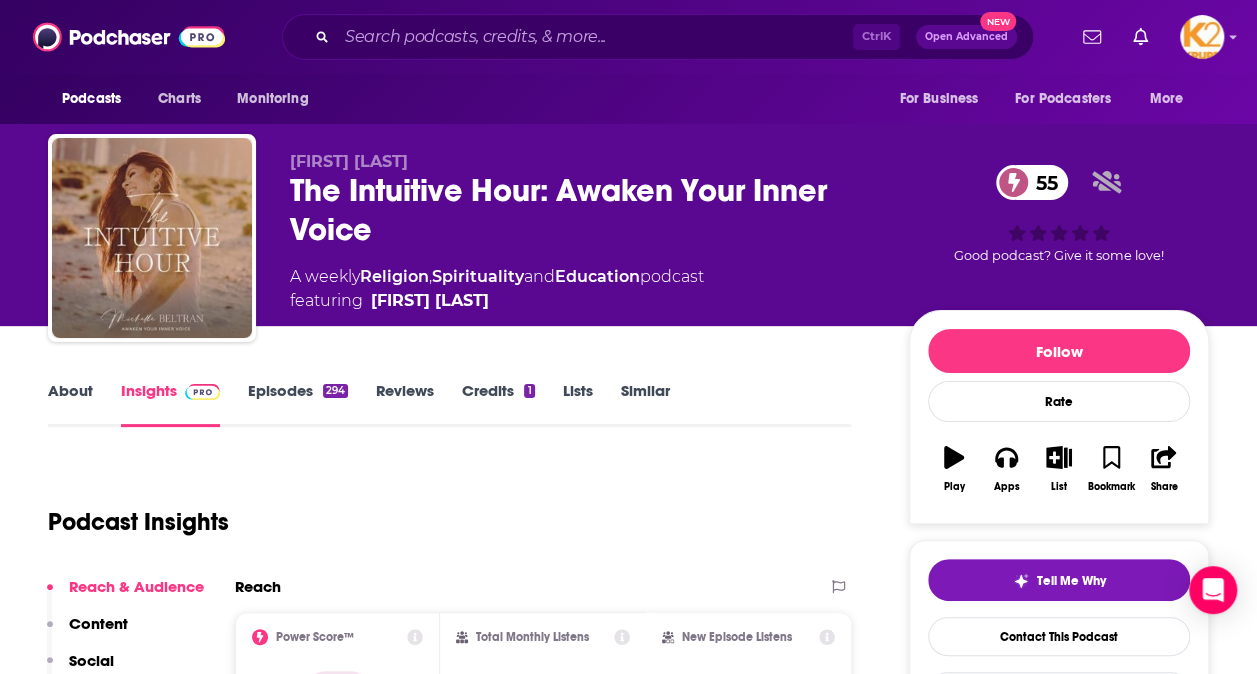 scroll, scrollTop: 300, scrollLeft: 0, axis: vertical 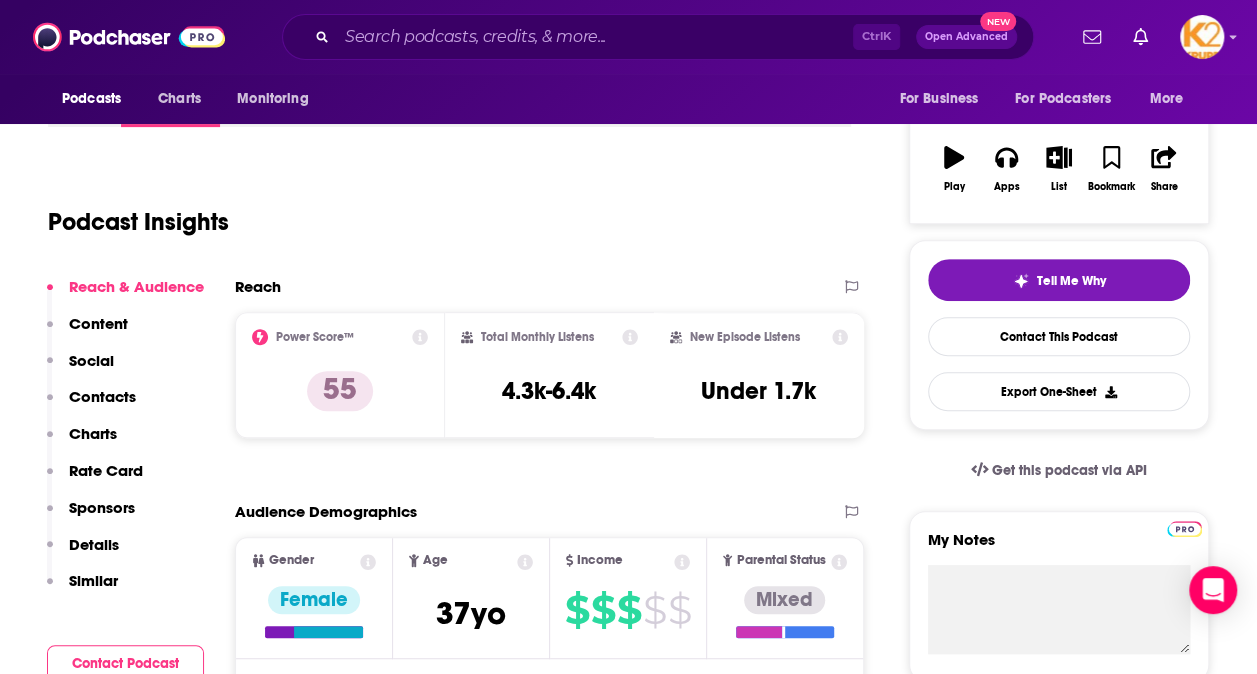 click on "Contacts" at bounding box center (102, 396) 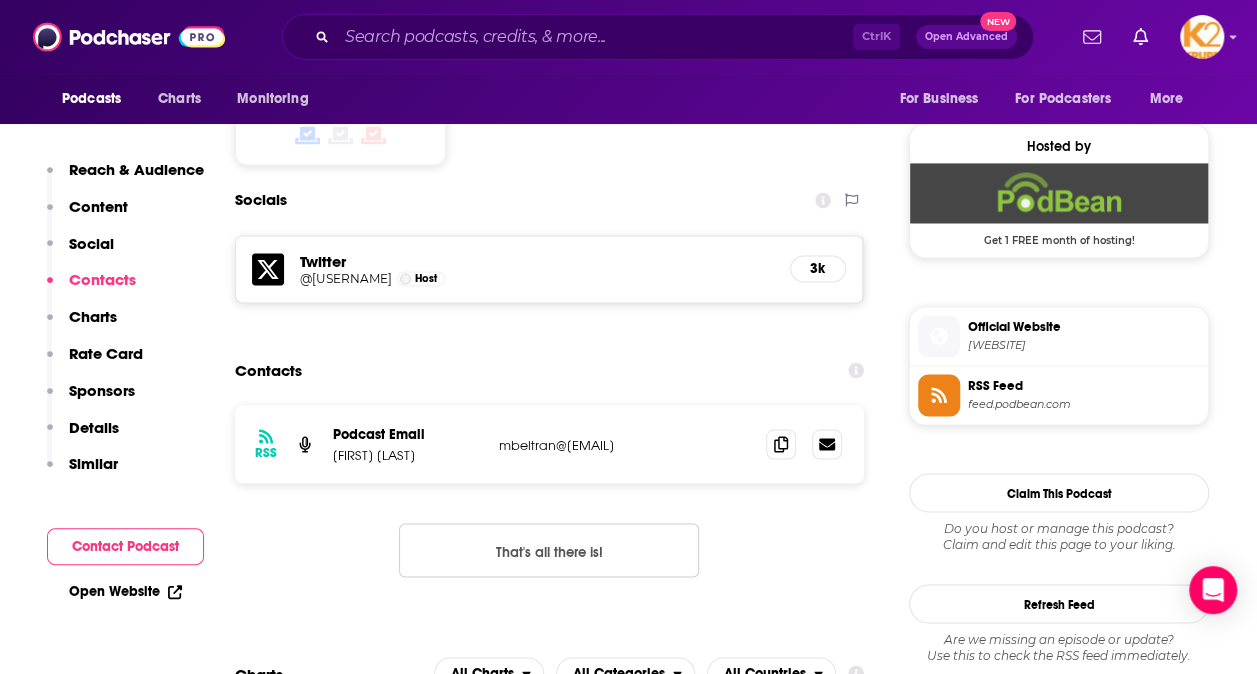 scroll, scrollTop: 1650, scrollLeft: 0, axis: vertical 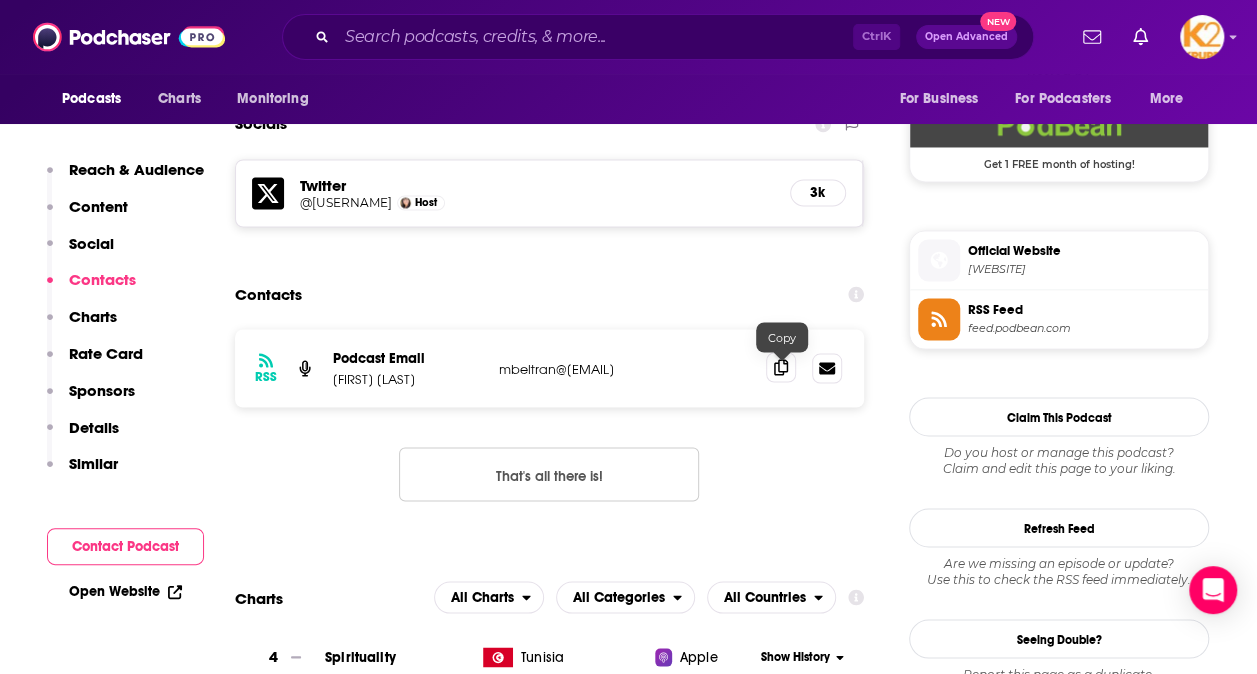 click 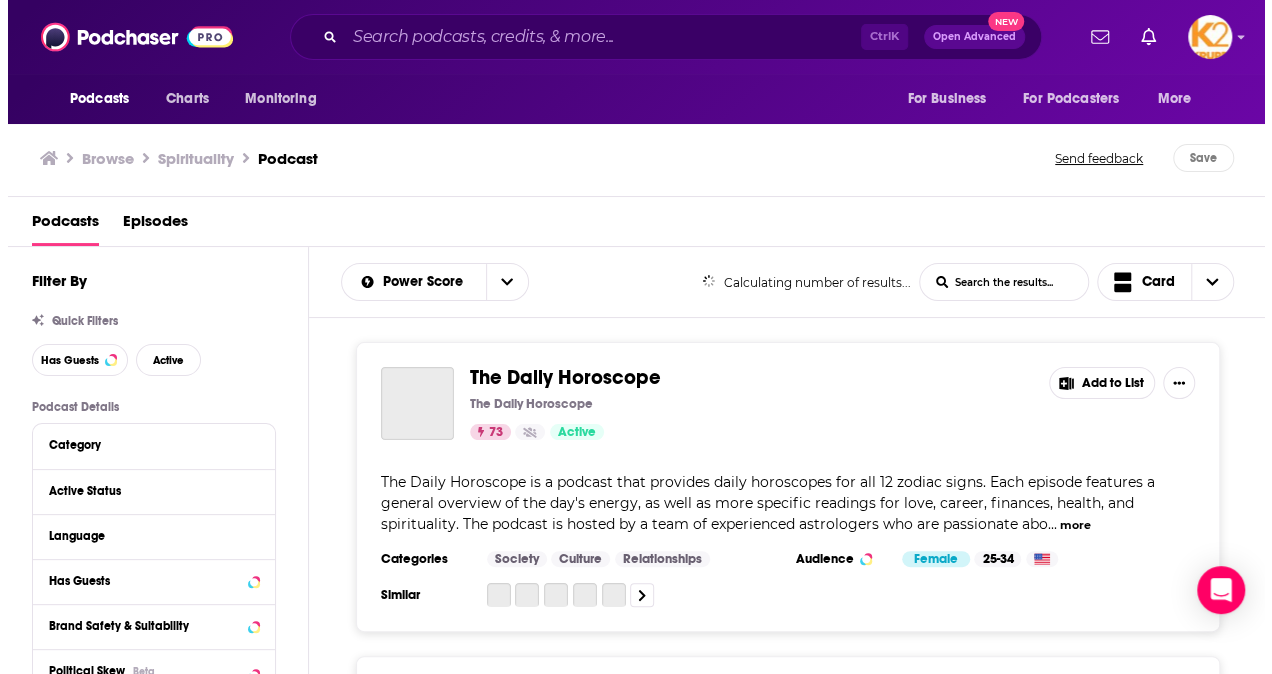 scroll, scrollTop: 0, scrollLeft: 0, axis: both 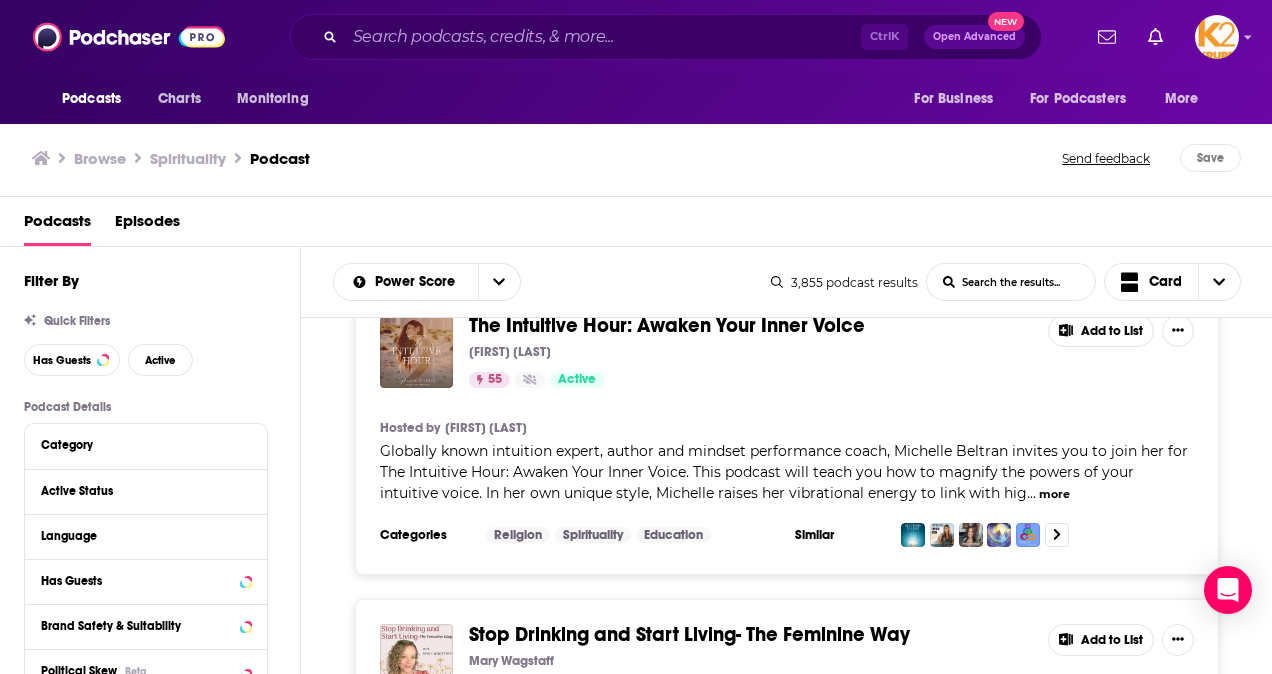 click on "Add to List" at bounding box center [1101, 331] 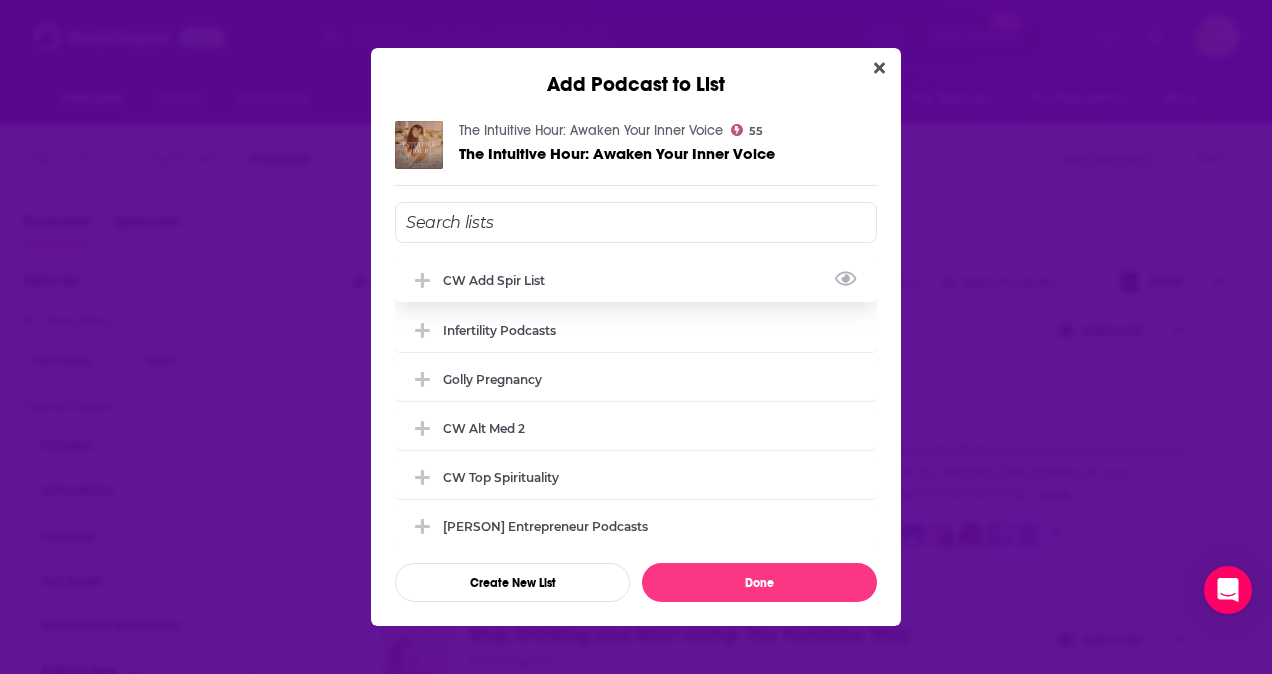 click on "CW Add Spir List" at bounding box center (636, 280) 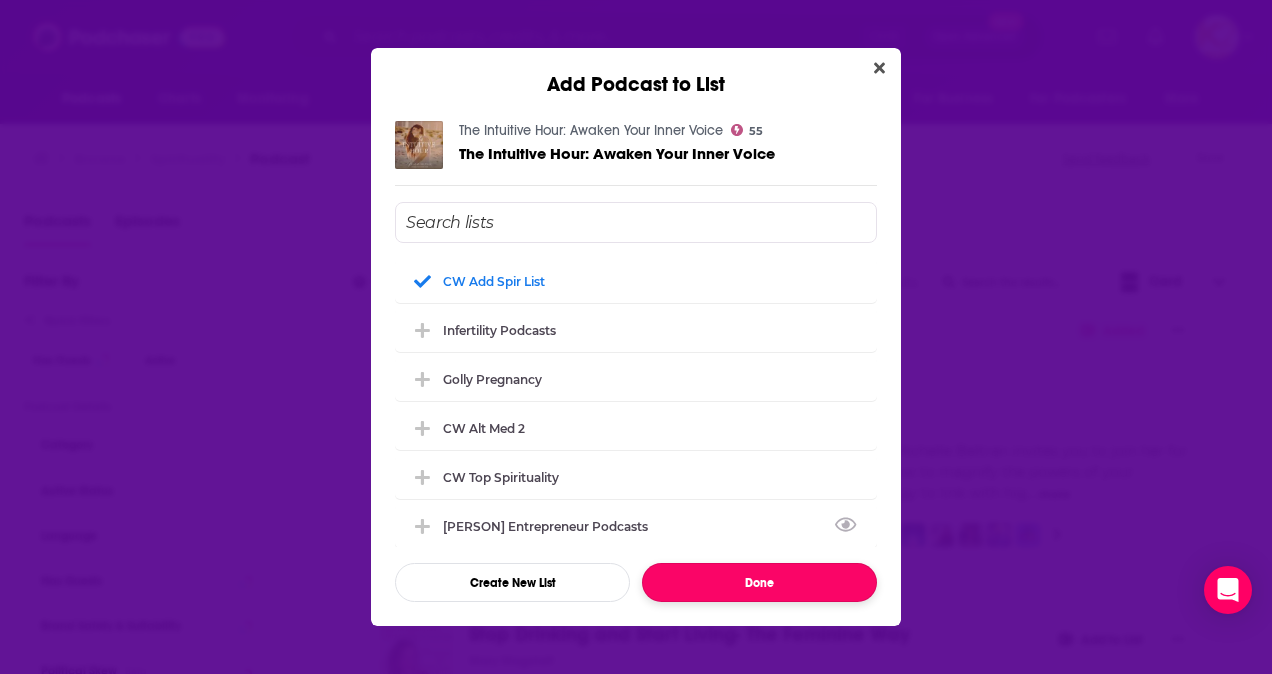click on "Done" at bounding box center (759, 582) 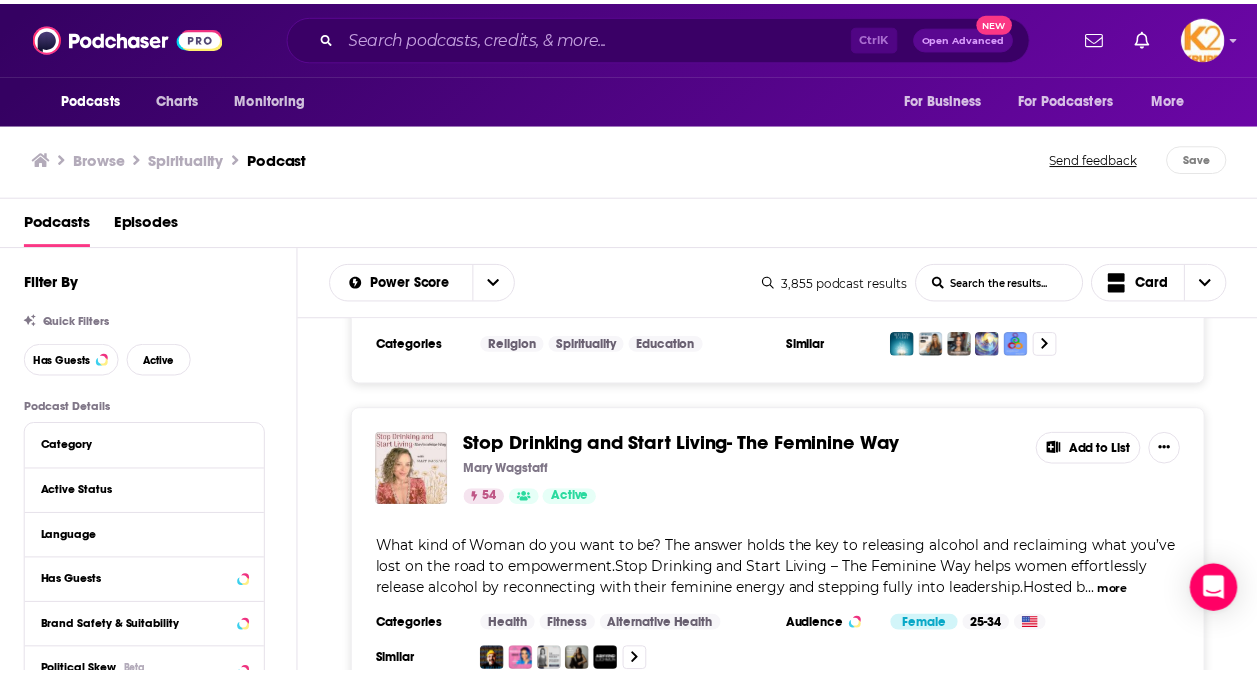 scroll, scrollTop: 10000, scrollLeft: 0, axis: vertical 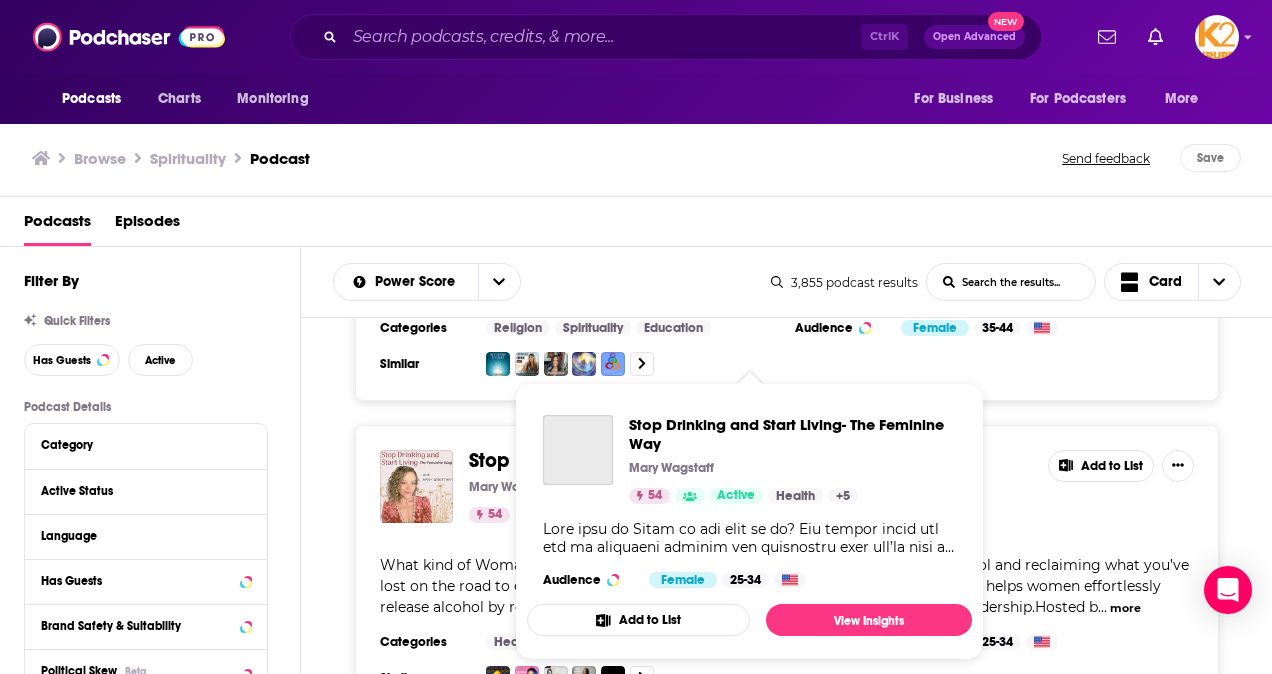 click at bounding box center [749, 538] 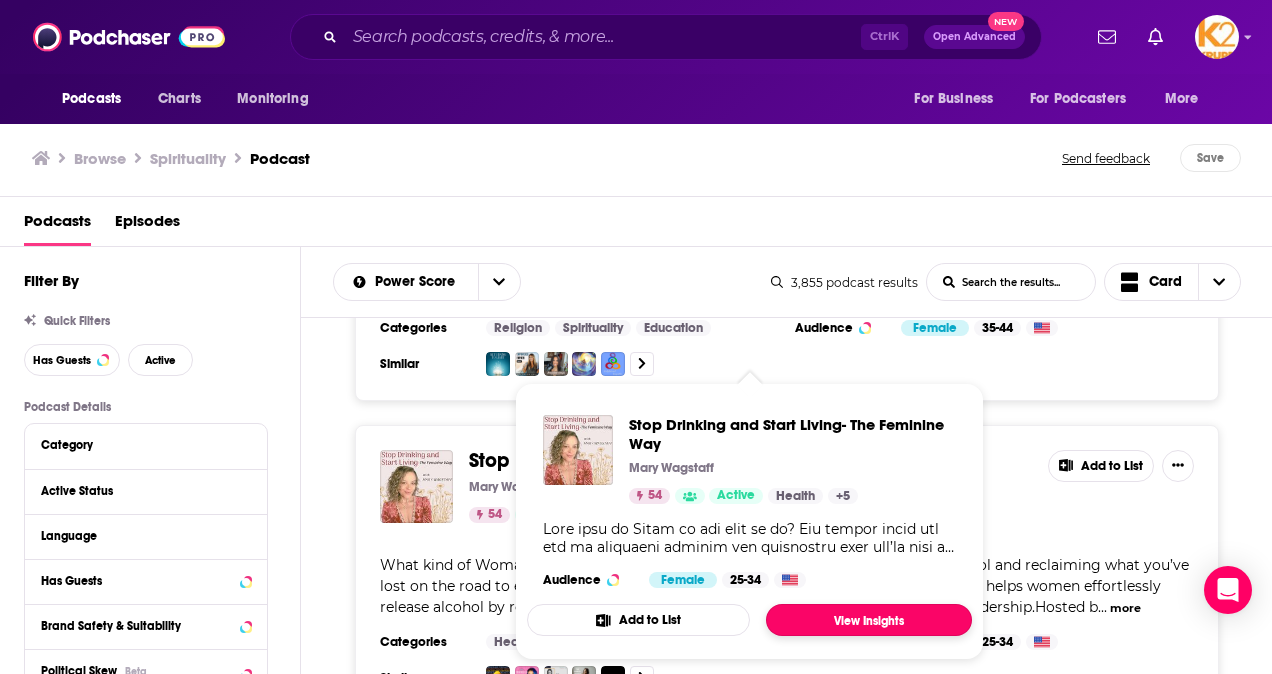 click on "View Insights" at bounding box center (869, 620) 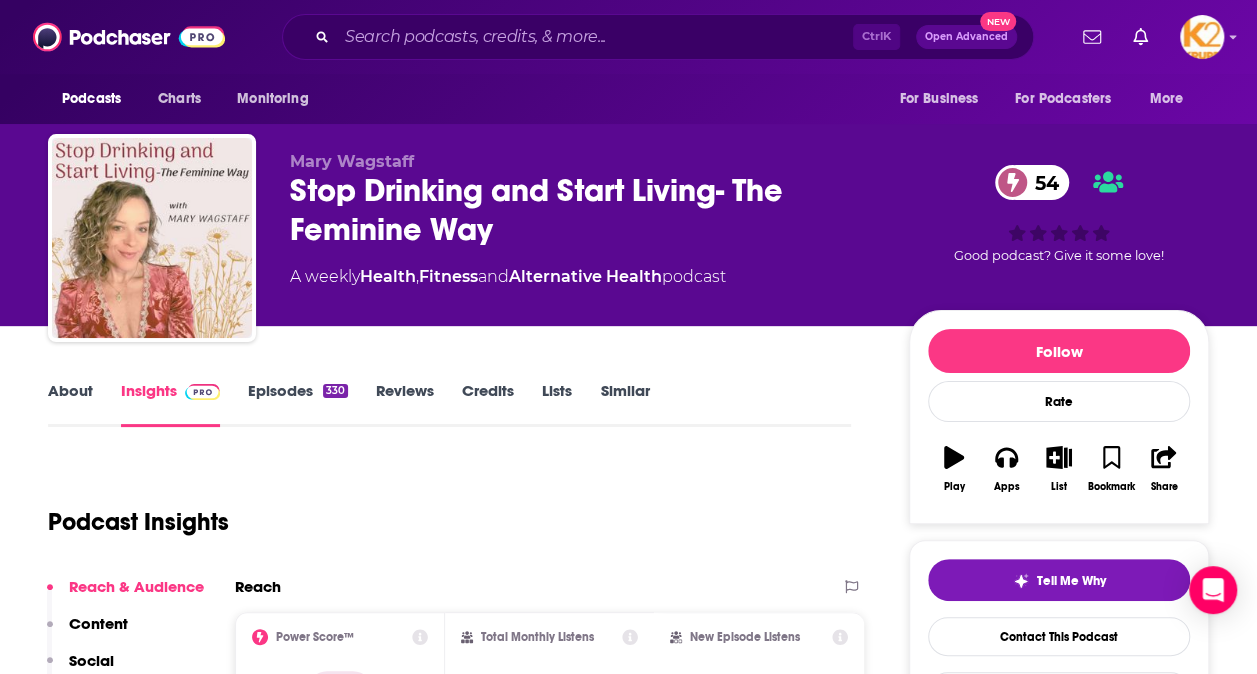 scroll, scrollTop: 100, scrollLeft: 0, axis: vertical 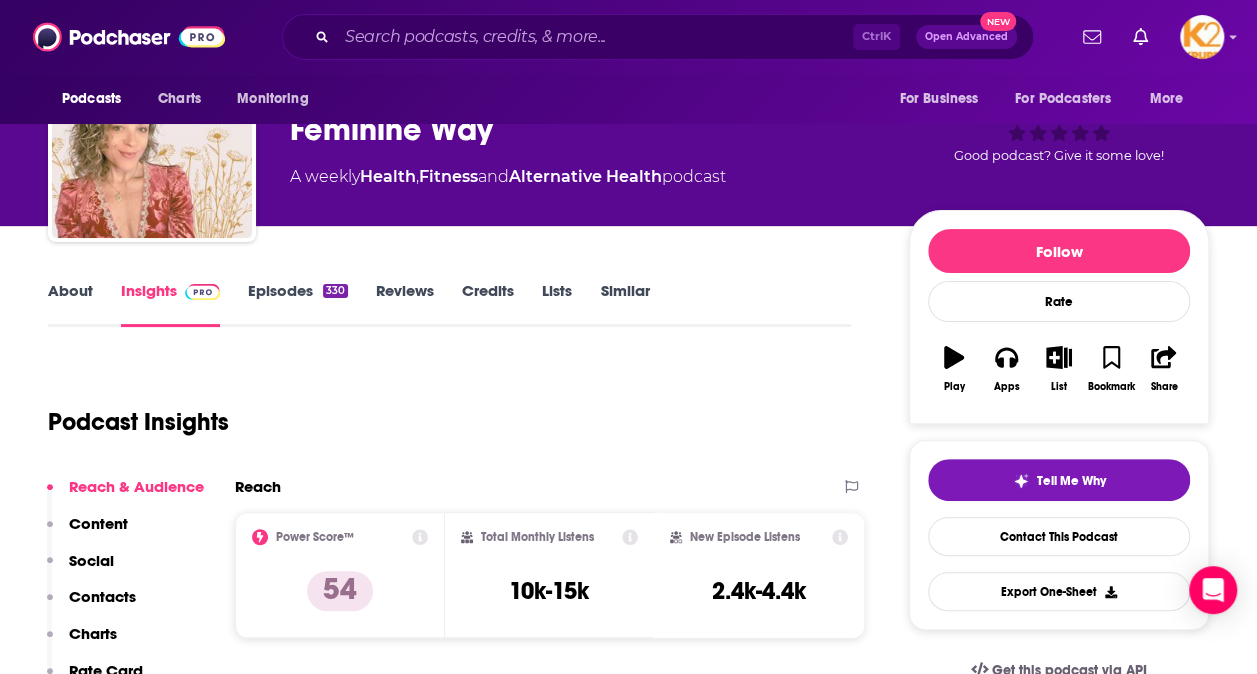 click on "Contacts" at bounding box center (102, 596) 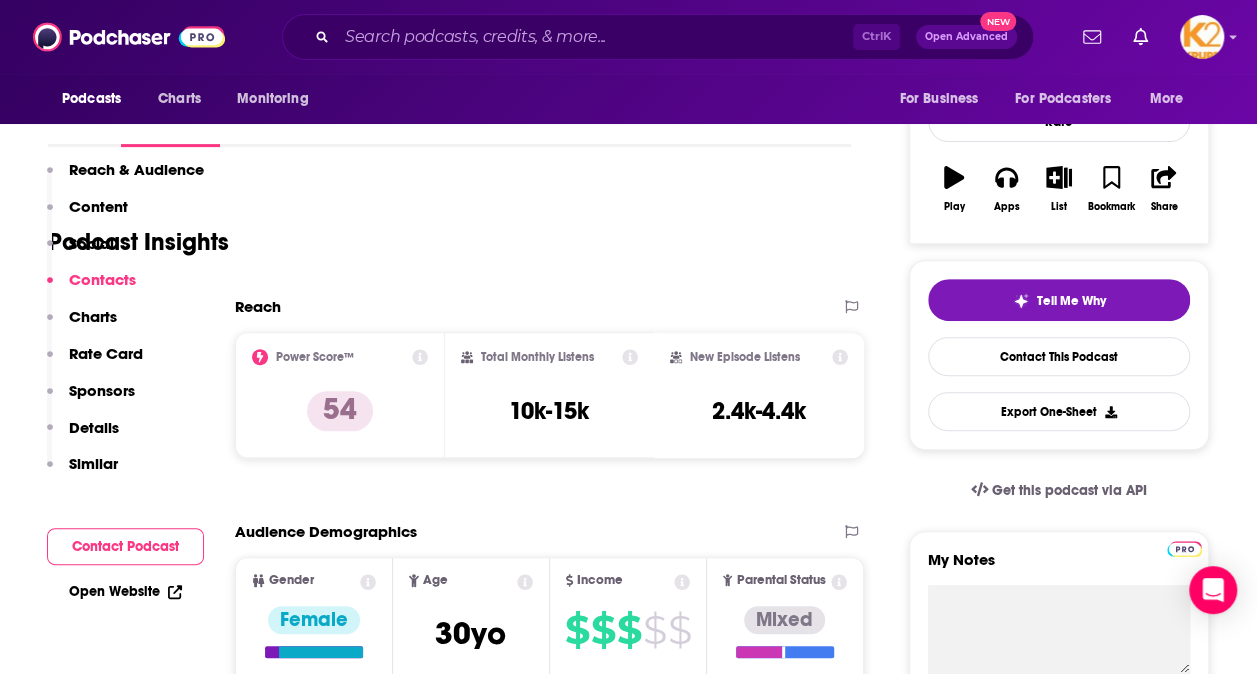 scroll, scrollTop: 1647, scrollLeft: 0, axis: vertical 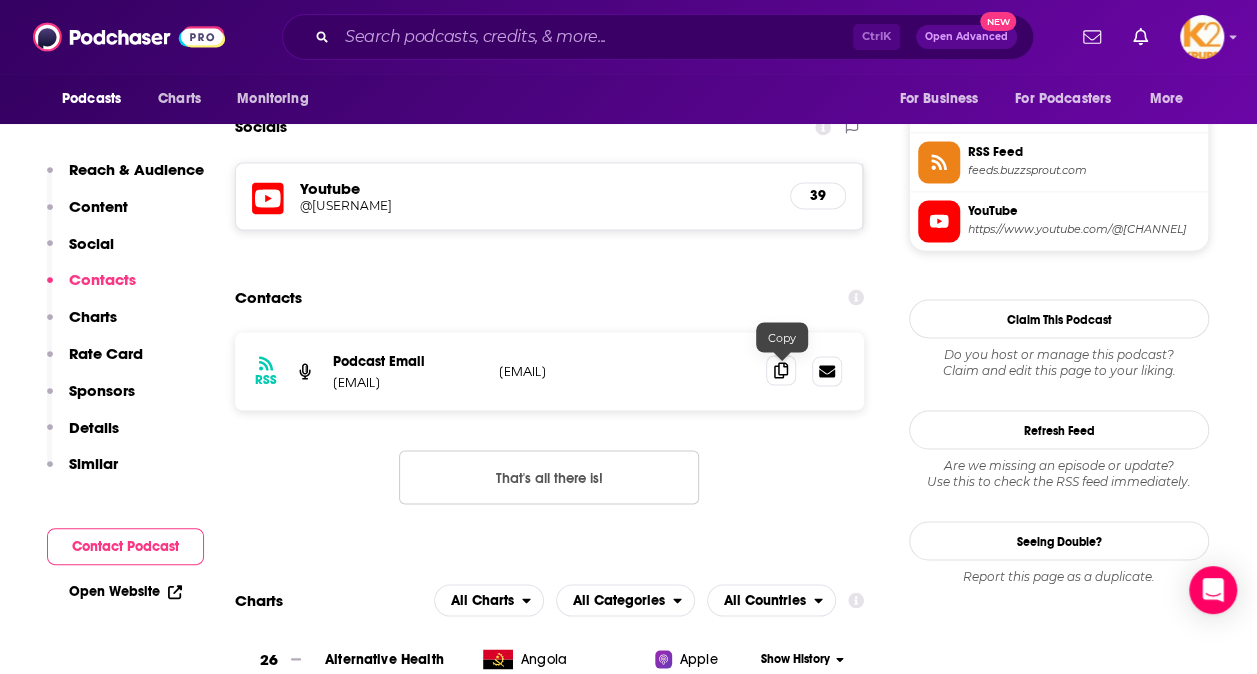 click 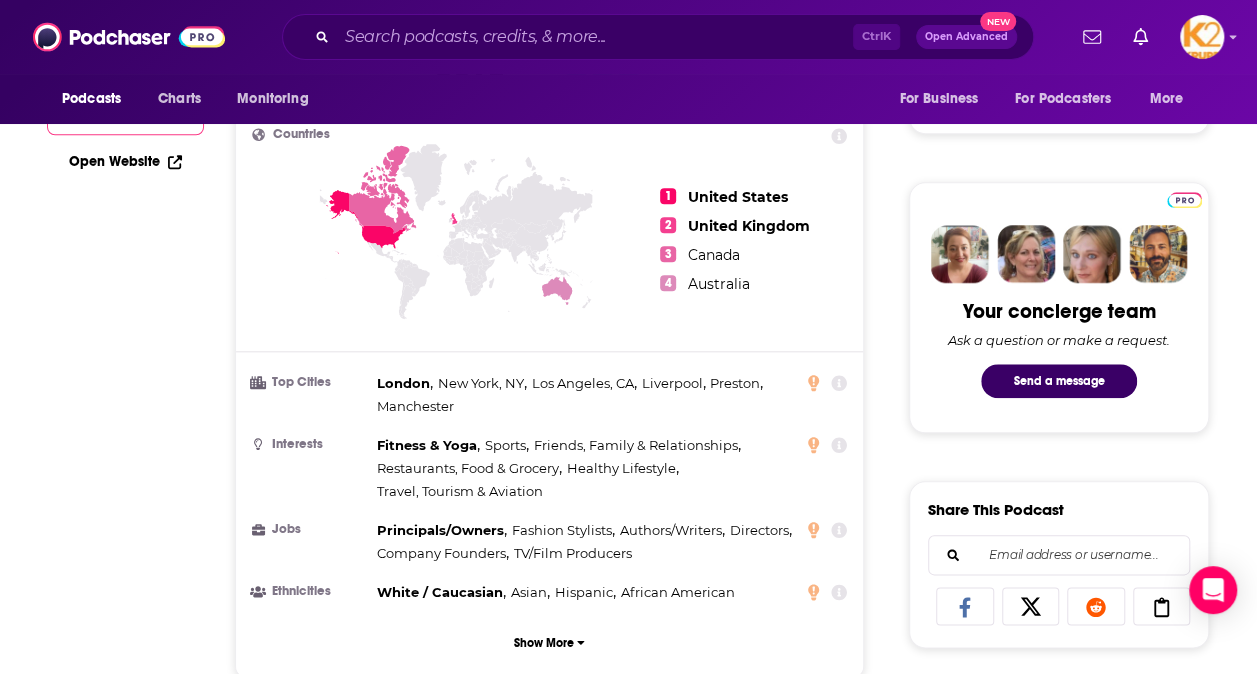 scroll, scrollTop: 47, scrollLeft: 0, axis: vertical 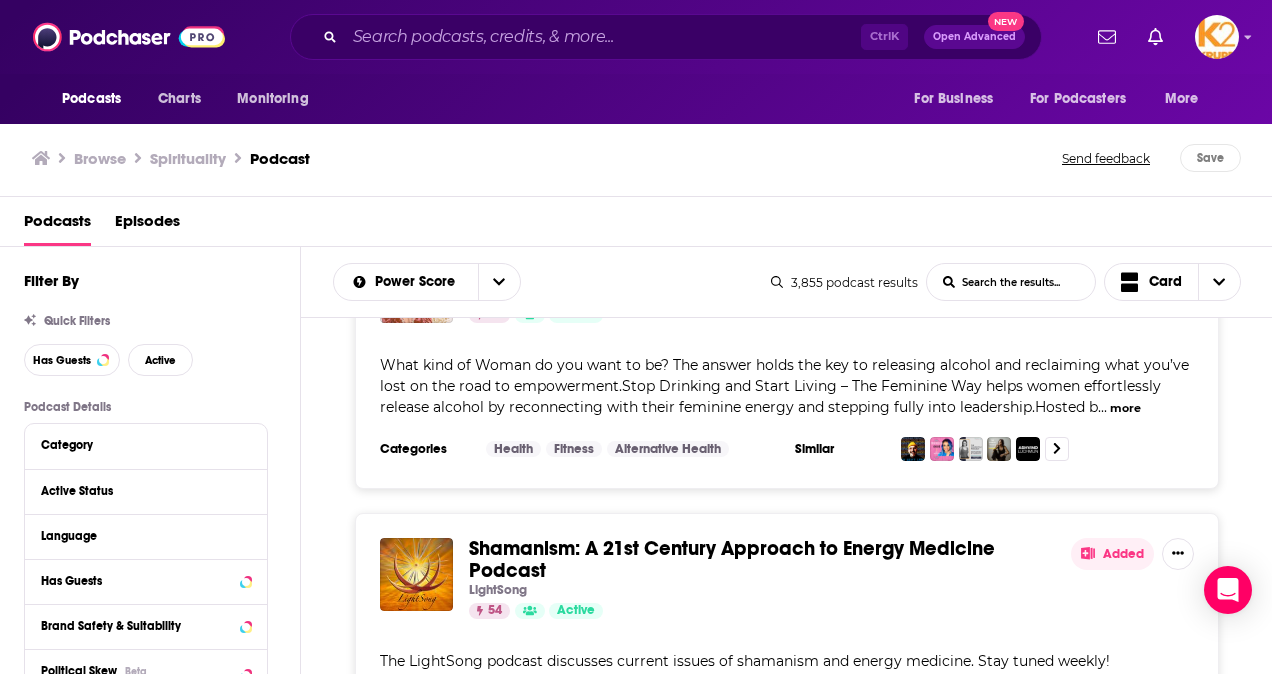 click on "Add to List" at bounding box center [1101, 266] 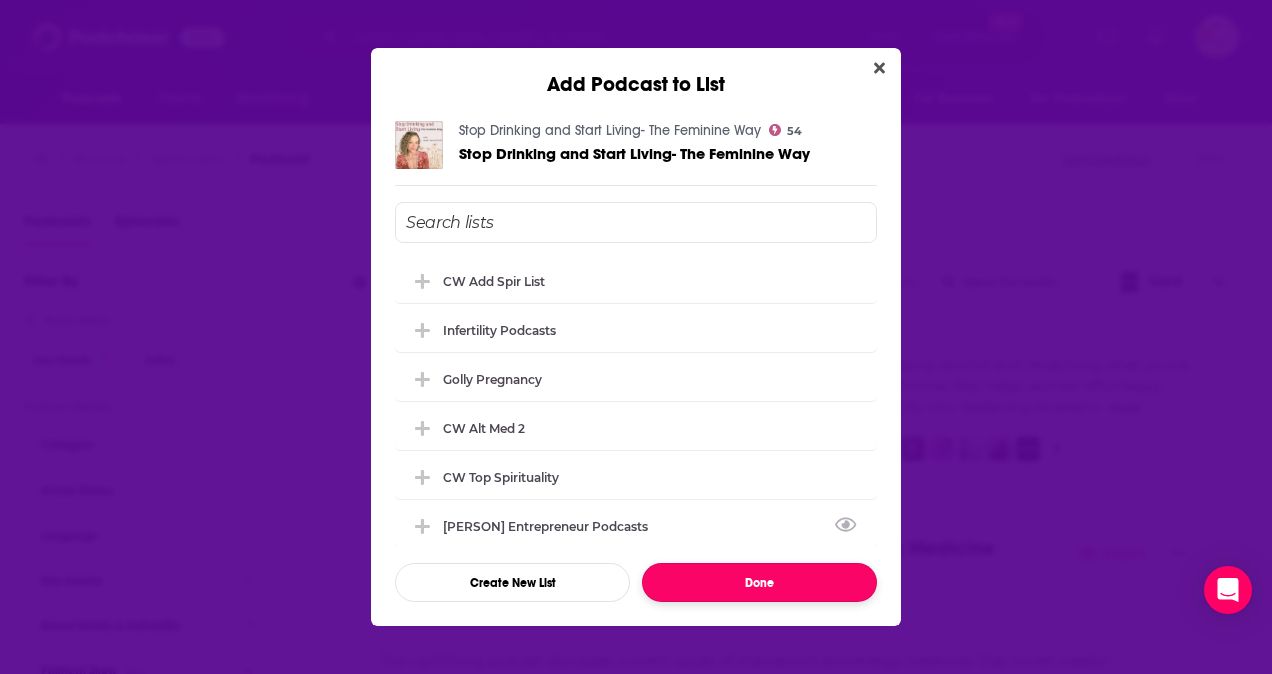 click on "Done" at bounding box center [759, 582] 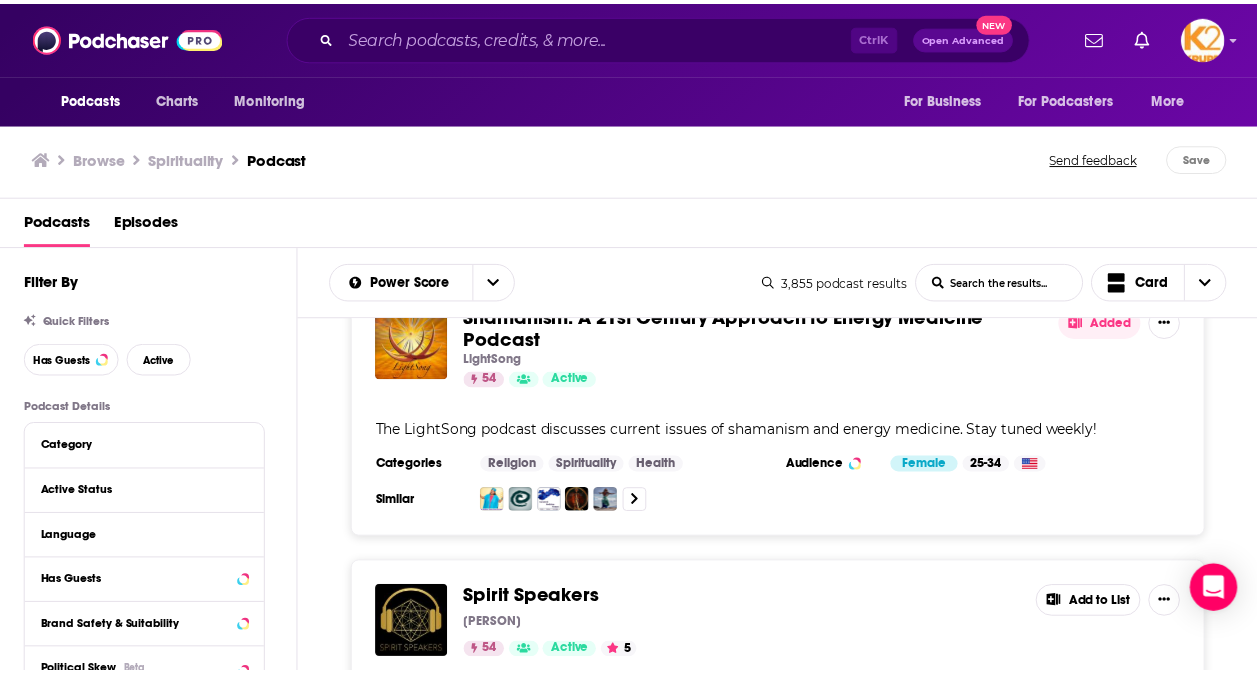 scroll, scrollTop: 10400, scrollLeft: 0, axis: vertical 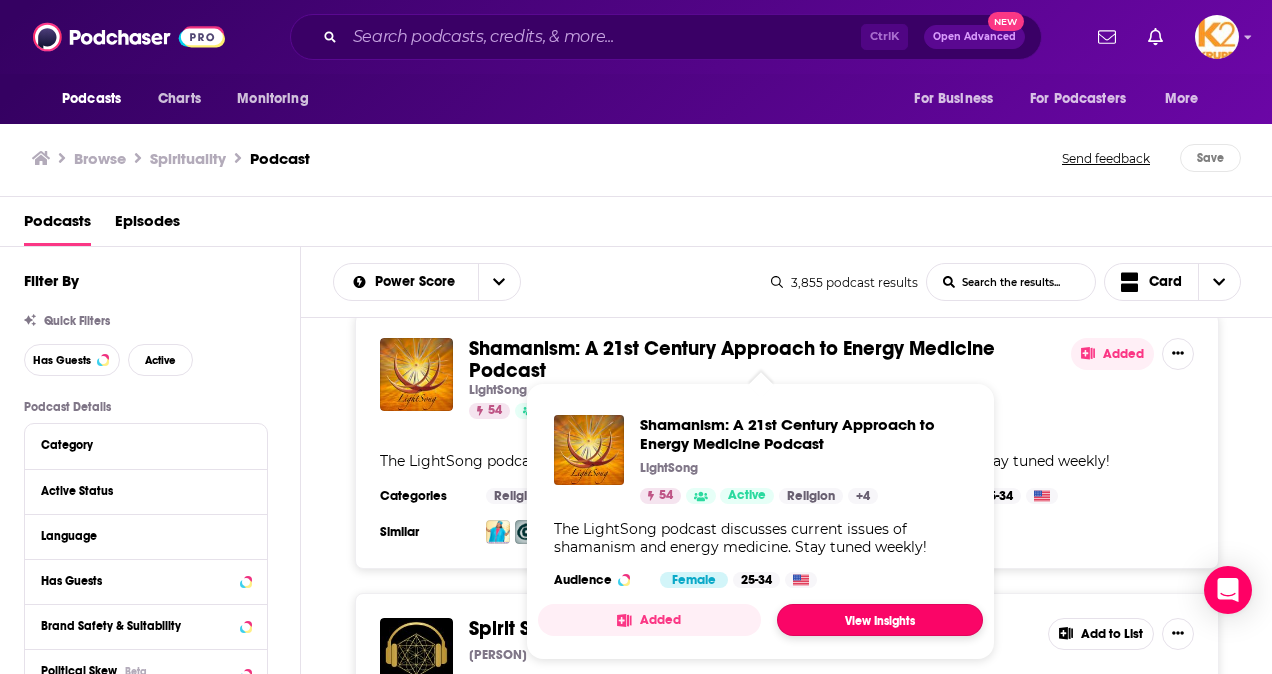click on "View Insights" at bounding box center [880, 620] 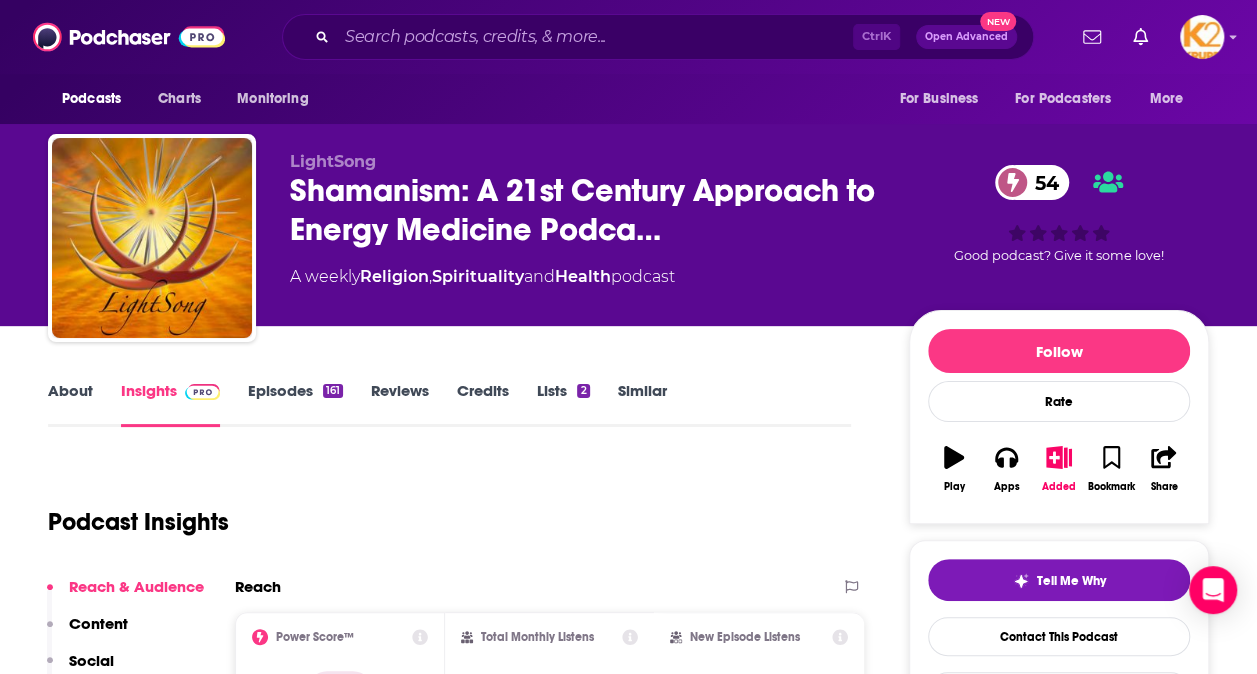 scroll, scrollTop: 200, scrollLeft: 0, axis: vertical 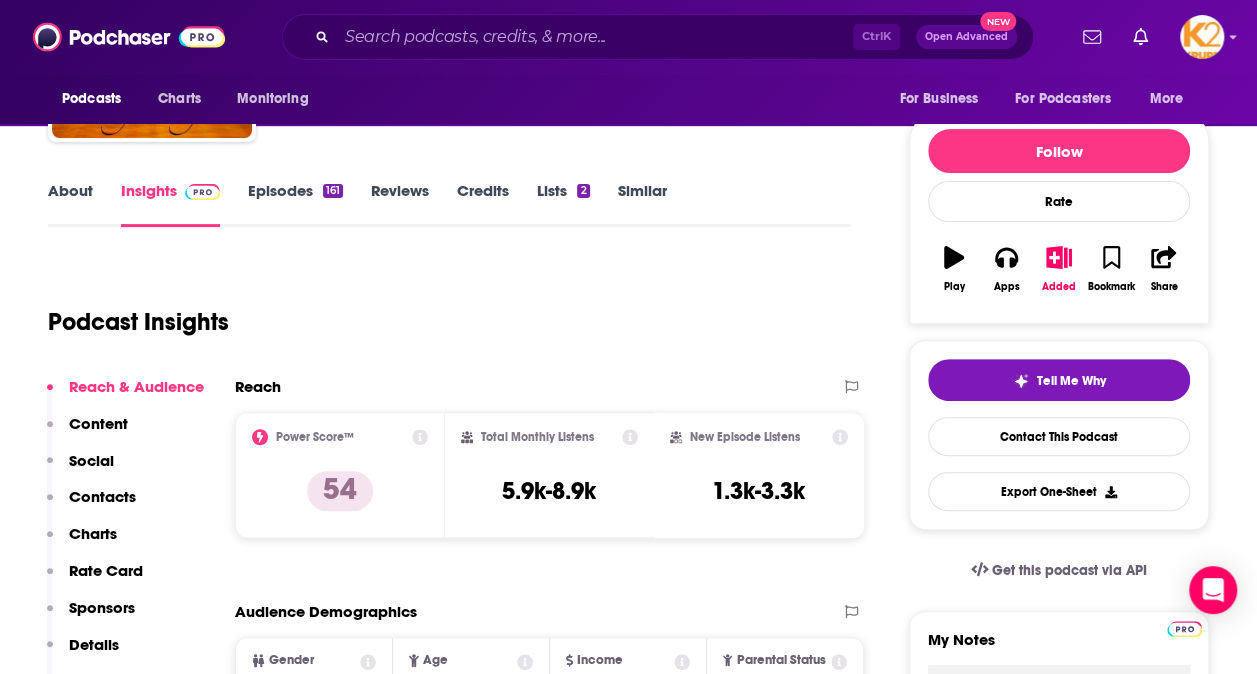 click on "Contacts" at bounding box center [102, 496] 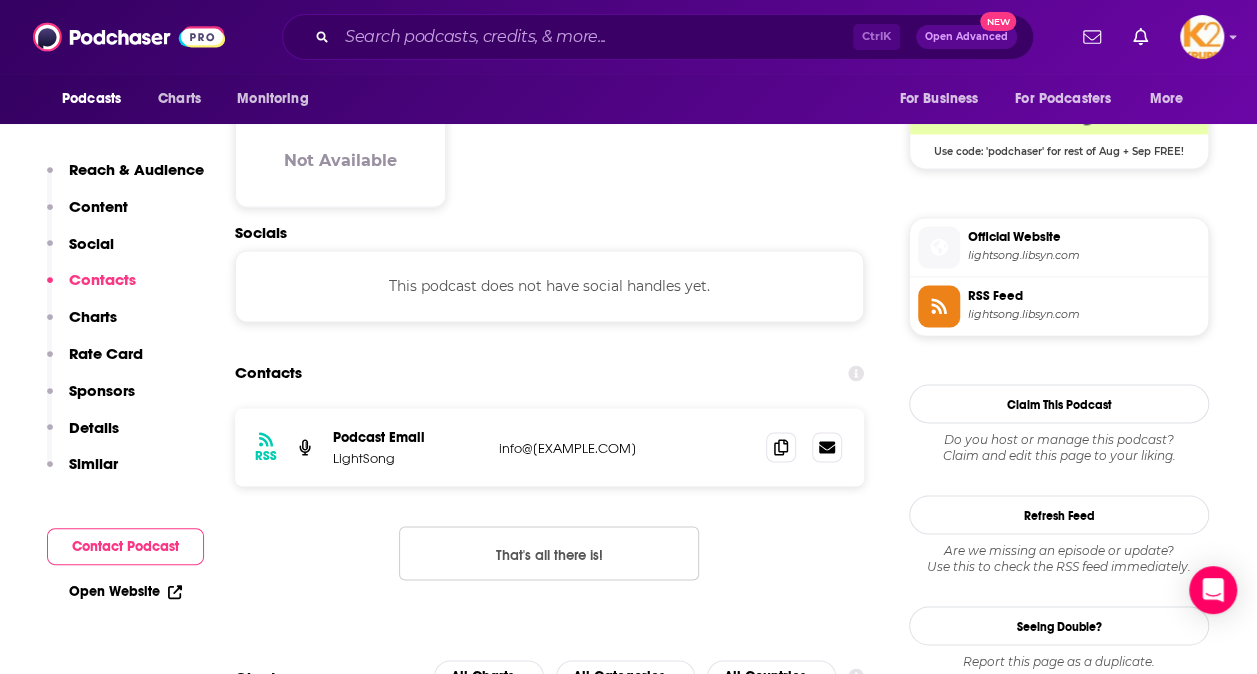 scroll, scrollTop: 1581, scrollLeft: 0, axis: vertical 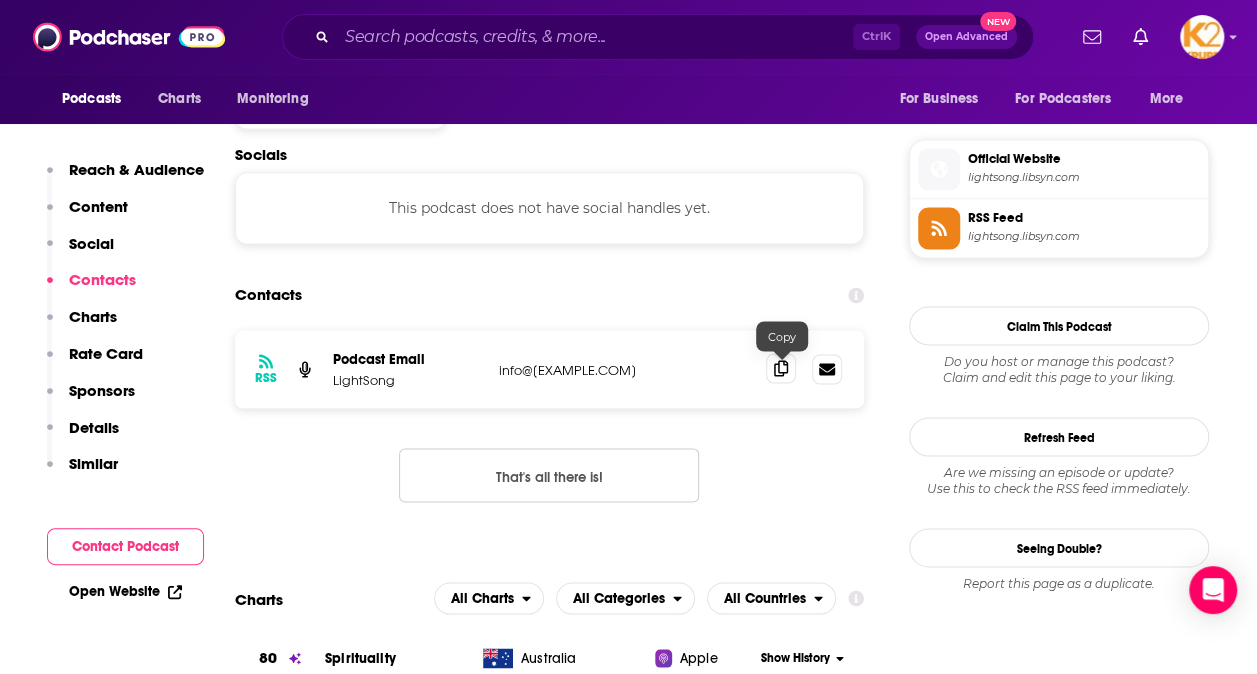 click 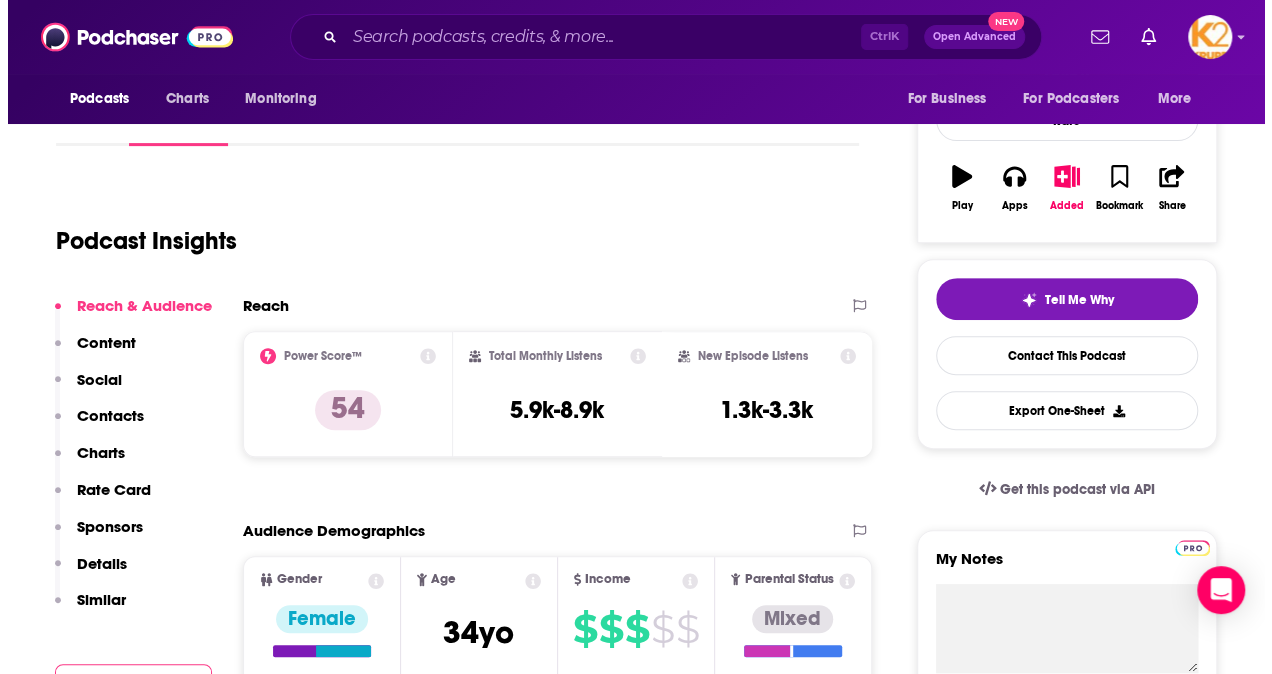 scroll, scrollTop: 0, scrollLeft: 0, axis: both 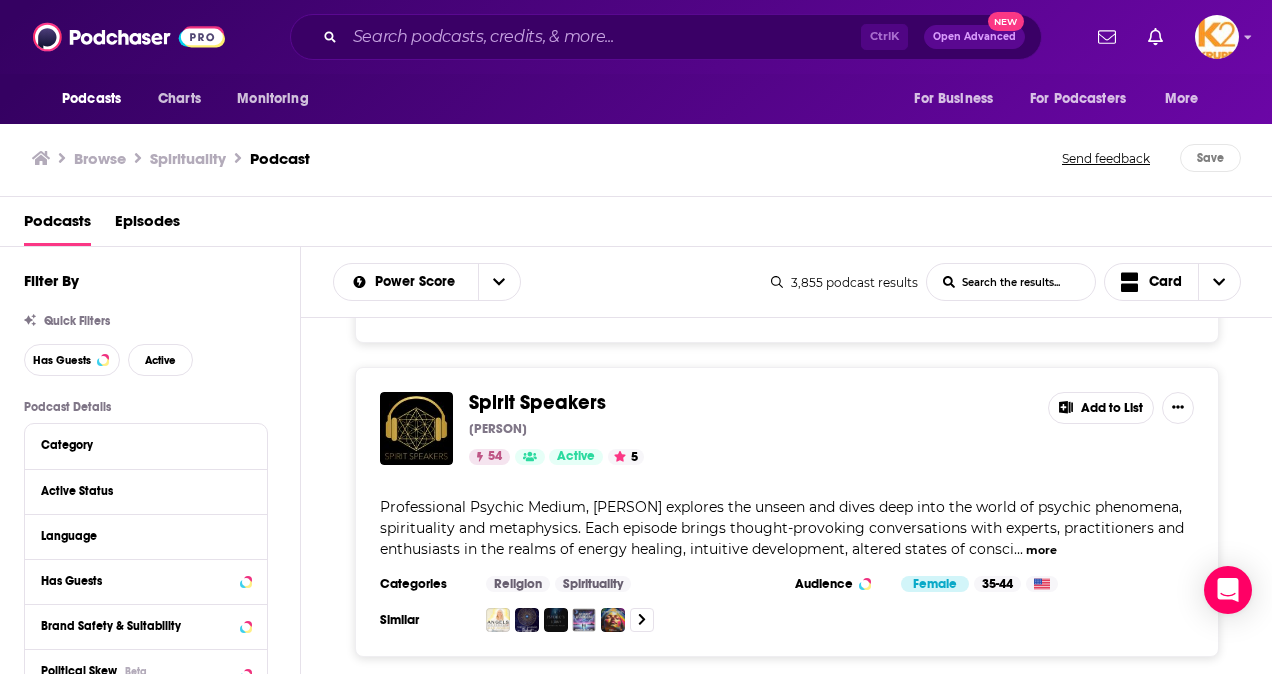 click on "Spirit Speakers" at bounding box center [537, 402] 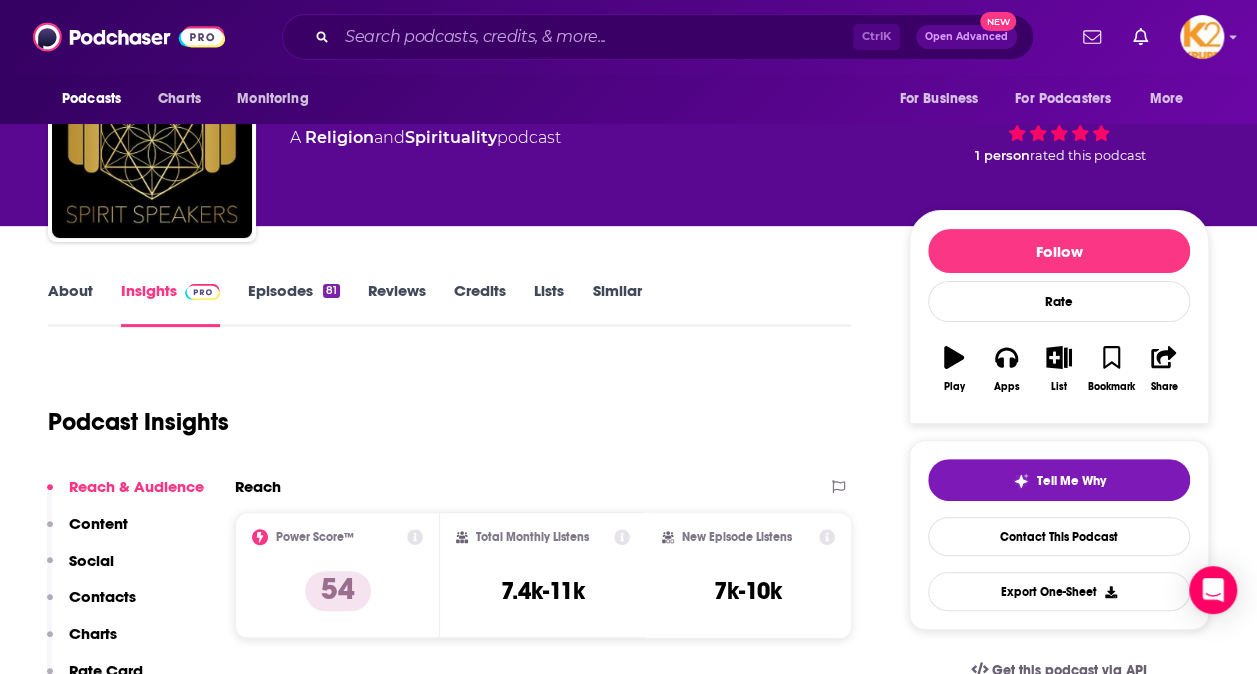 scroll, scrollTop: 200, scrollLeft: 0, axis: vertical 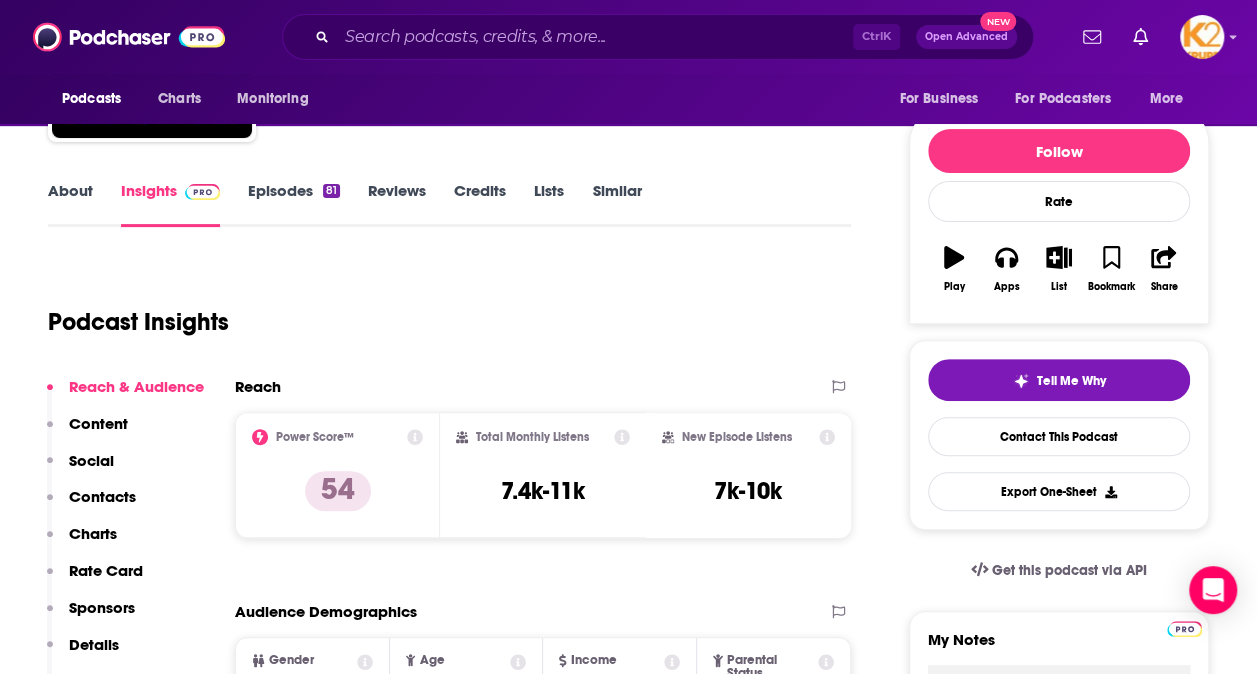click on "Contacts" at bounding box center (102, 496) 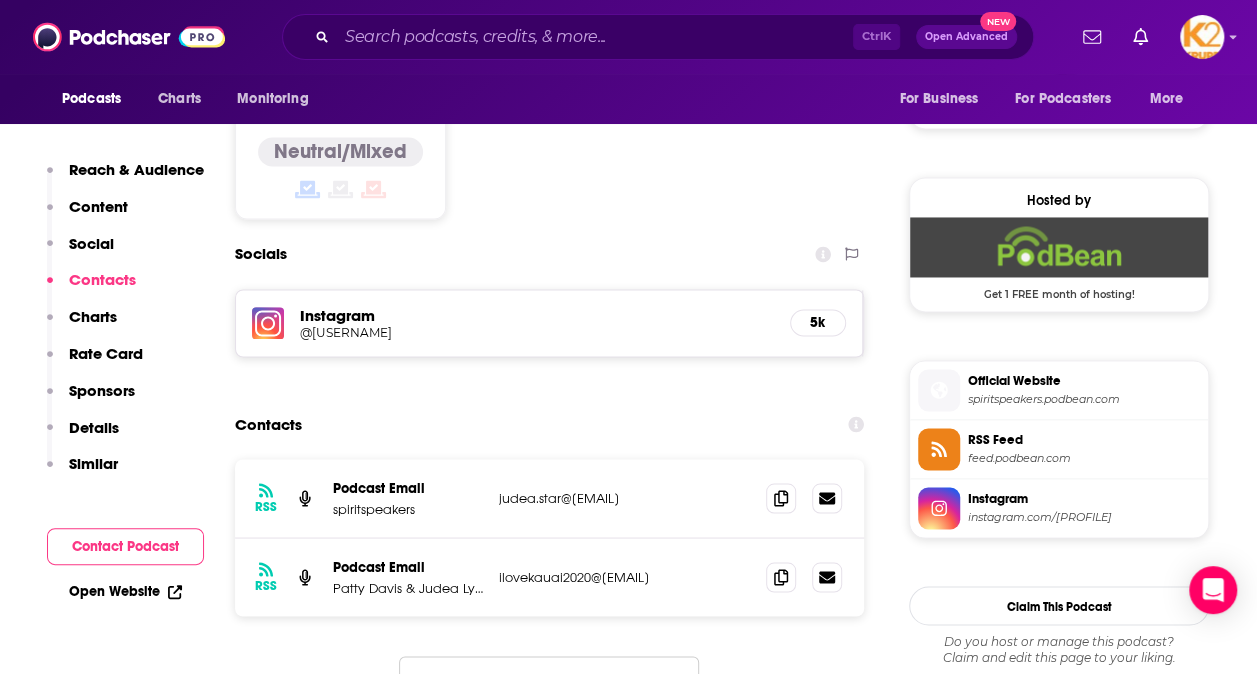 scroll, scrollTop: 1657, scrollLeft: 0, axis: vertical 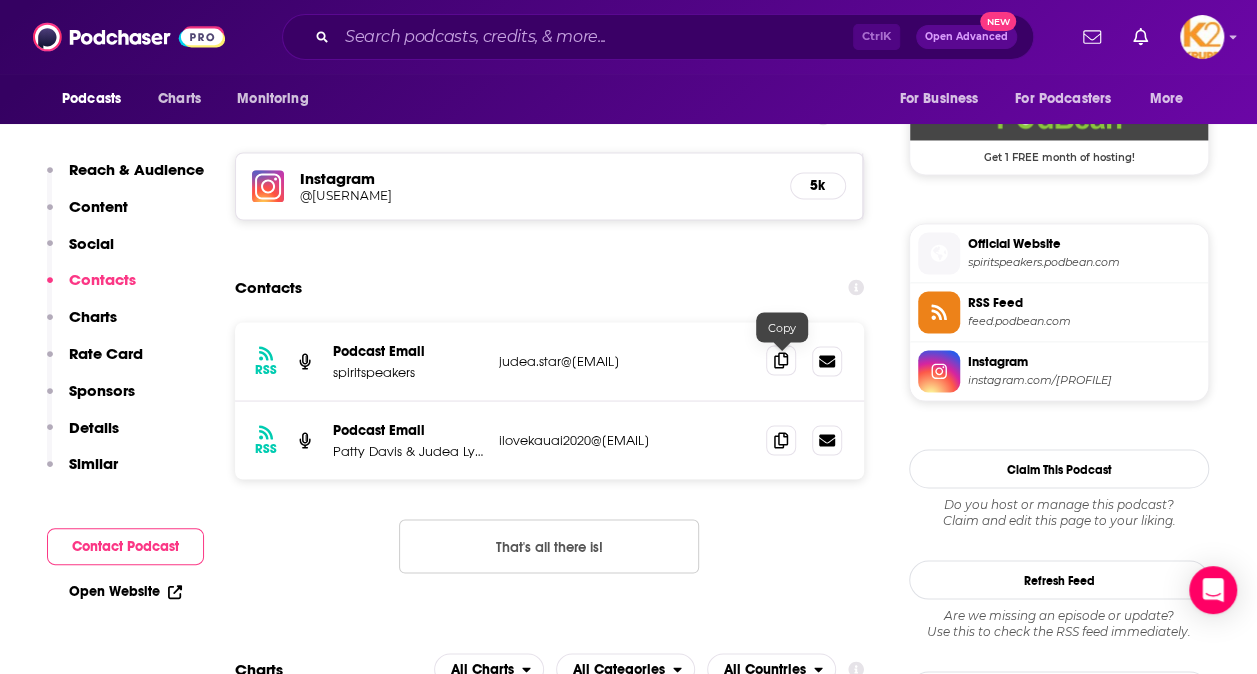 click at bounding box center [781, 360] 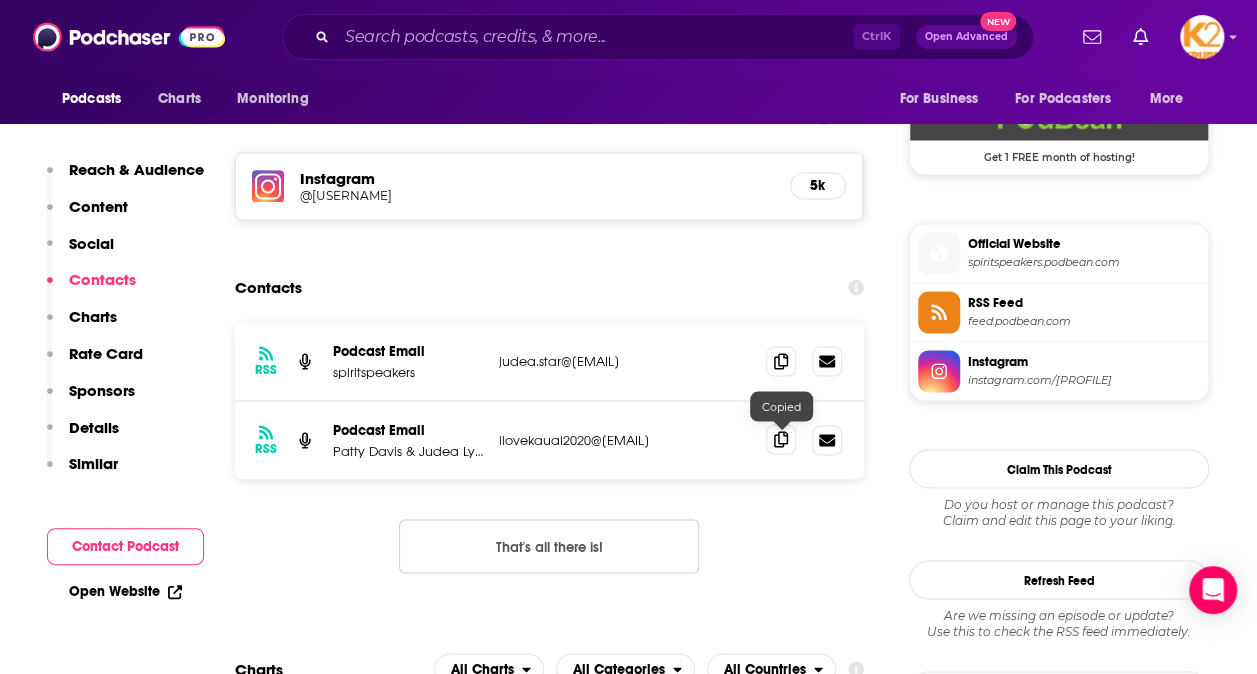 click 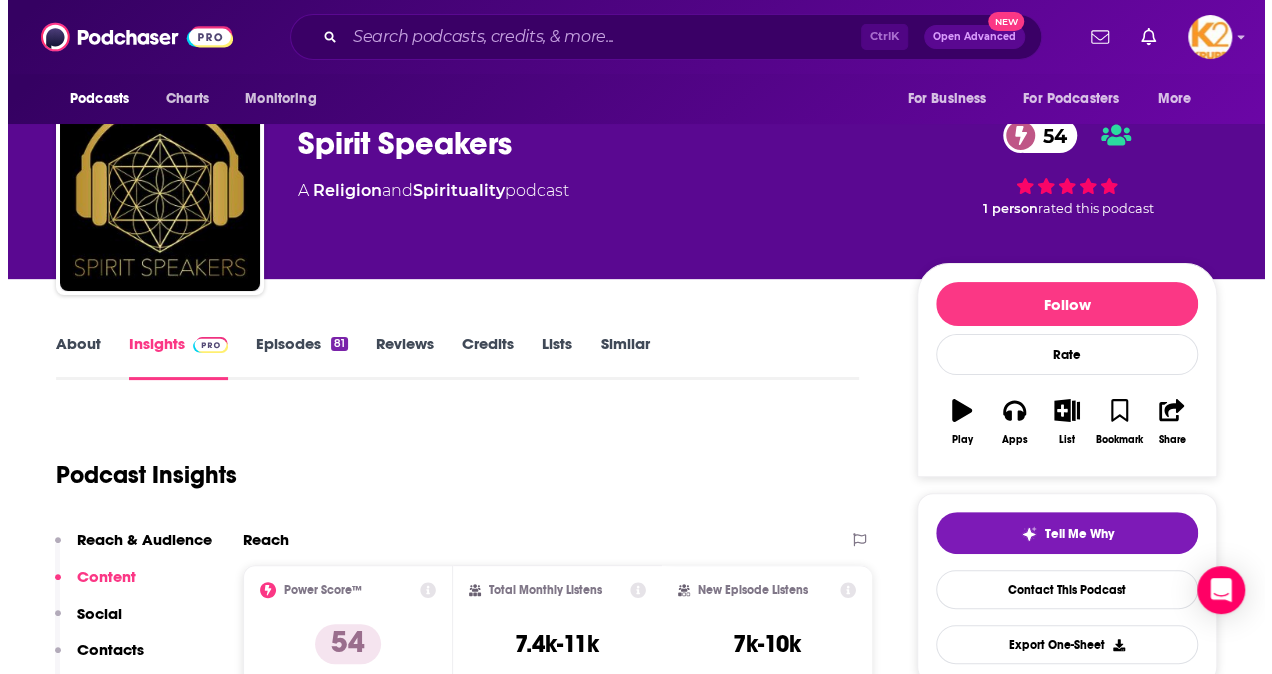 scroll, scrollTop: 0, scrollLeft: 0, axis: both 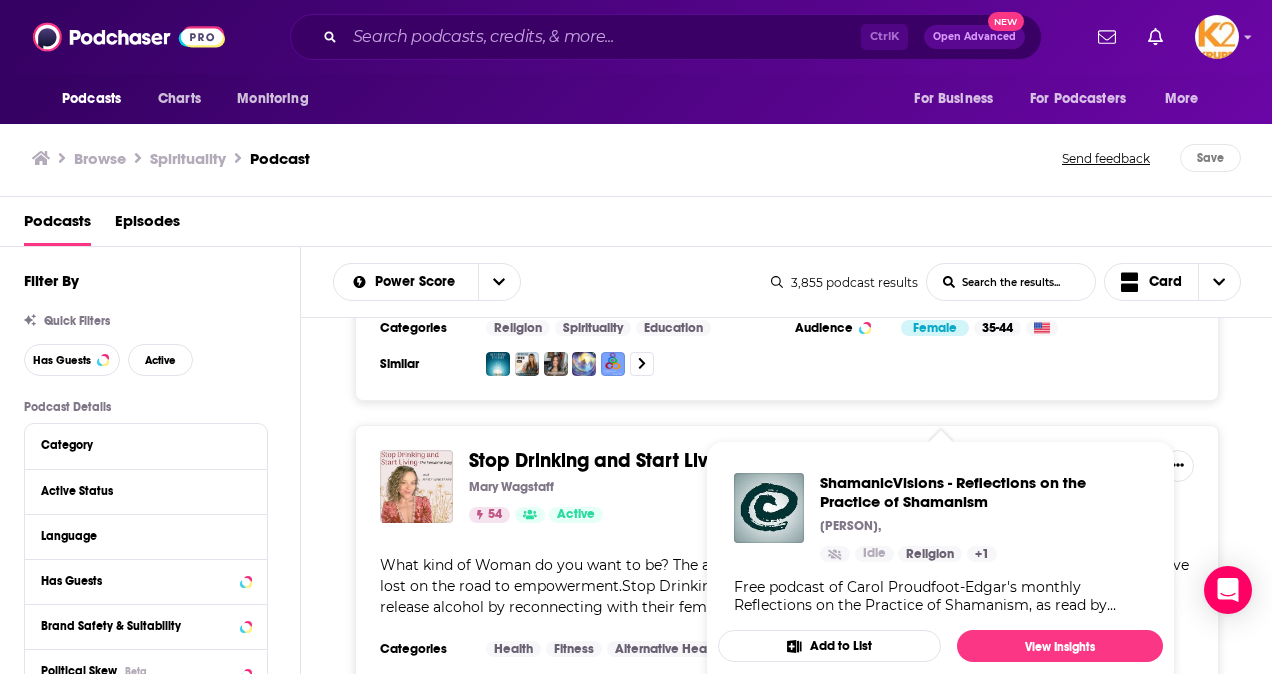 click on "Stop Drinking and Start Living- The Feminine Way Mary Wagstaff 54 Active Add to List What kind of Woman do you want to be? The answer holds the key to releasing alcohol and reclaiming what you’ve lost on the road to empowerment.Stop Drinking and Start Living – The Feminine Way helps women effortlessly release alcohol by reconnecting with their feminine energy and stepping fully into leadership.Hosted b ... more Categories Health Fitness Alternative Health Similar Add to List" at bounding box center (787, 557) 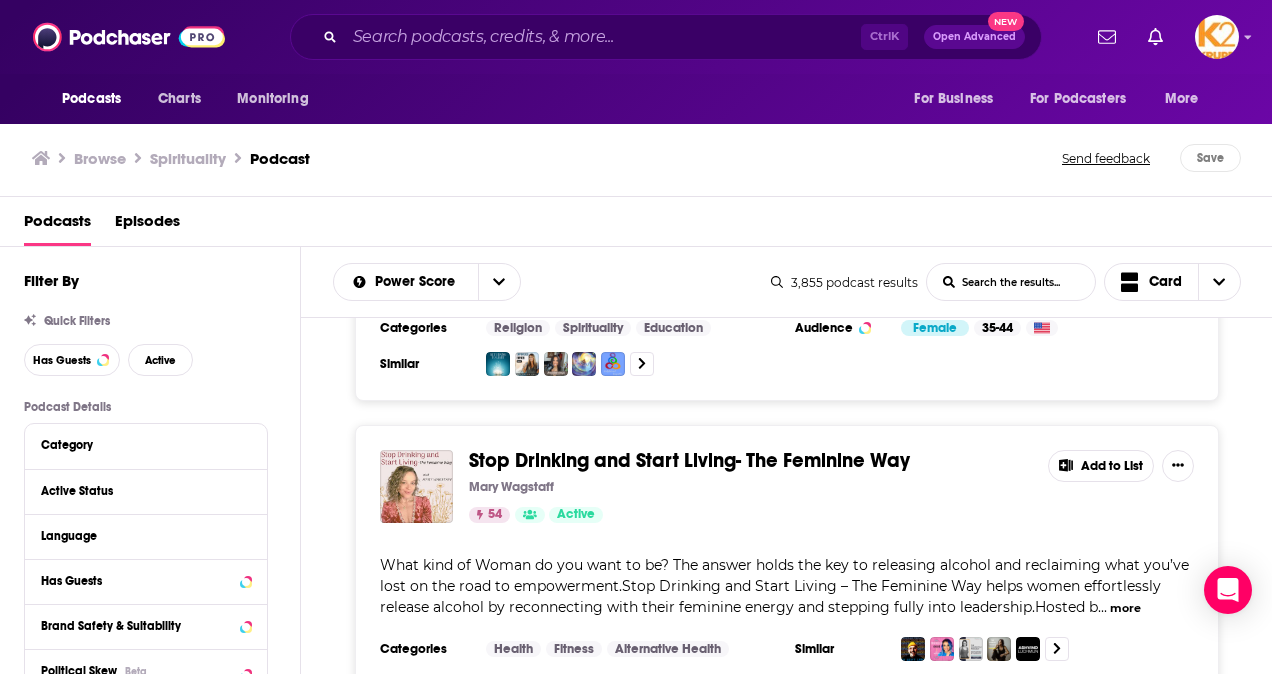click on "Add to List" at bounding box center (1101, 466) 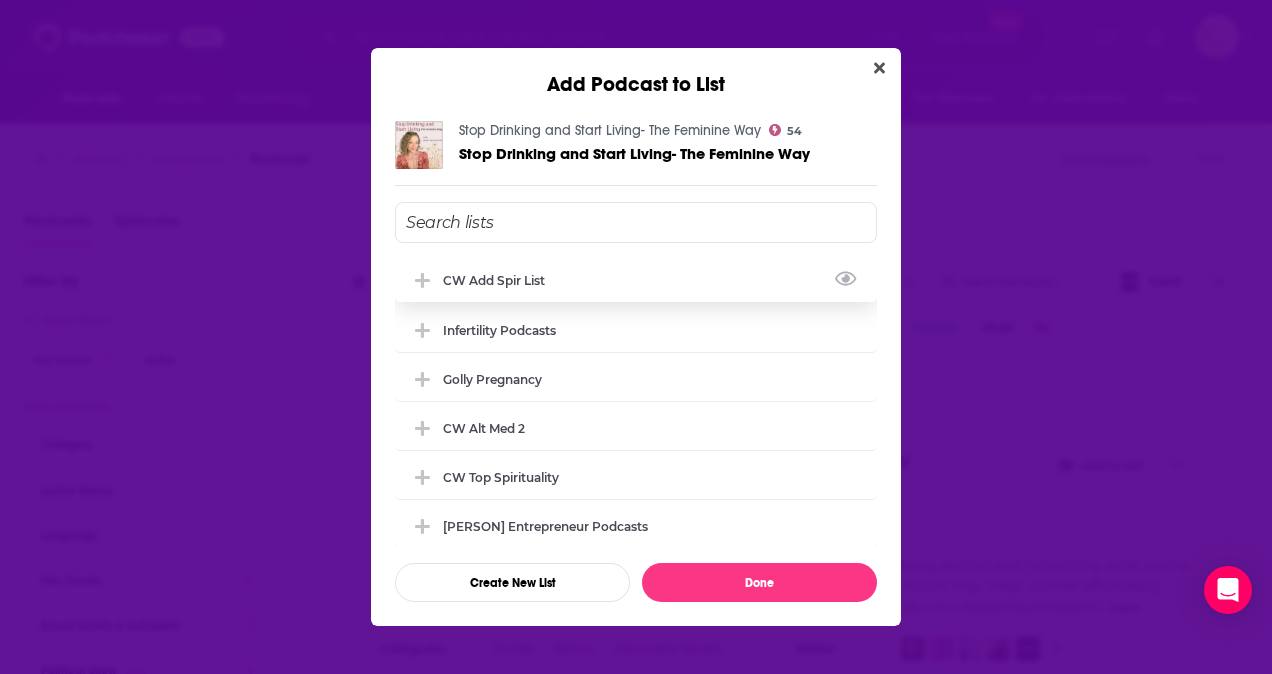 click on "CW Add Spir List" at bounding box center [636, 280] 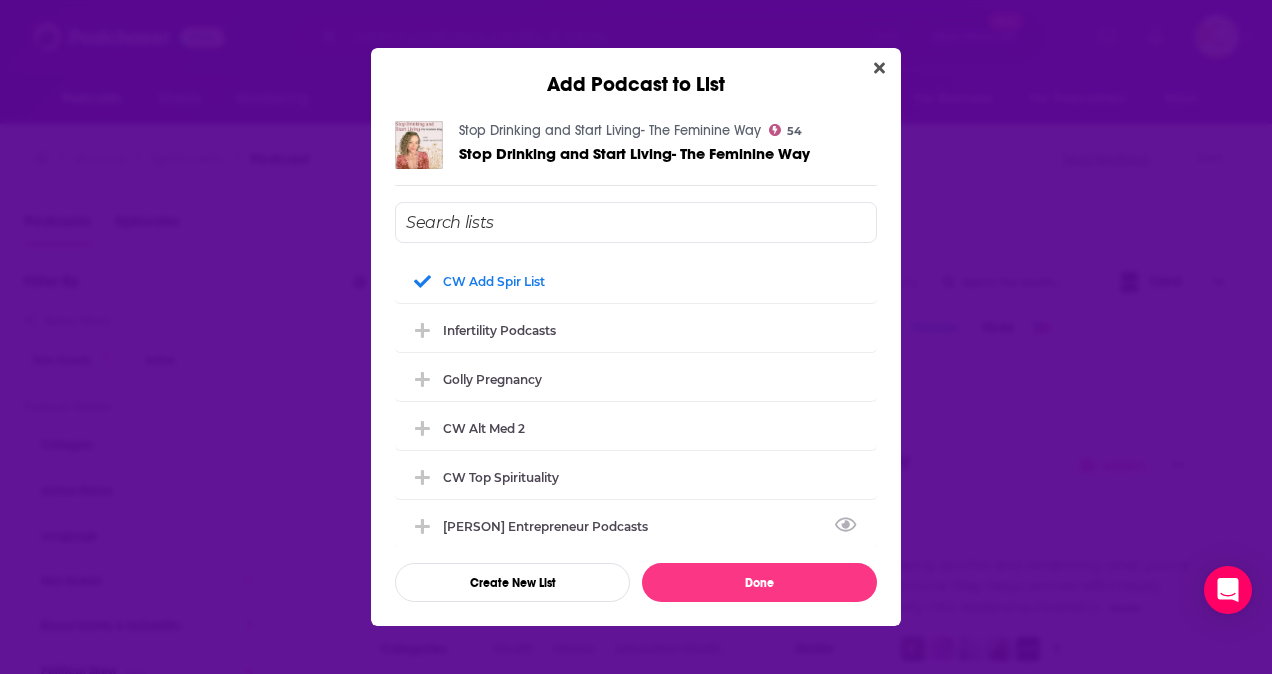 click on "Stop Drinking and Start Living- The Feminine Way 54 Stop Drinking and Start Living- The Feminine Way CW Add Spir List Infertility Podcasts Golly Pregnancy CW Alt Med 2 CW Top Spirituality Brenda Snow Entrepreneur Podcasts CW Healing List CW Menopause List CW Holistic & Alternative Medicine Podcasts CW Spirituality Podcasts 2 Christy Whitman Spirituality Podcasts Christy Whitman Trauma Podcasts Caregiver Pods Tech Pods Sabine politics Cancer Podcasts MS List Brenda Snow Medical Podcasts Brenda Snow Patient Podcasts LHS_Neuro Podcasts Lily Howard Scott mental health for frank Sabine New tech pods Haylie Pomroy SJS Tamsen Fadal Podcasts test Biz Pods TPN Podcasts 2024 Top Lifestyle Podcasts WW Gary Book Create New List Done" at bounding box center (636, 361) 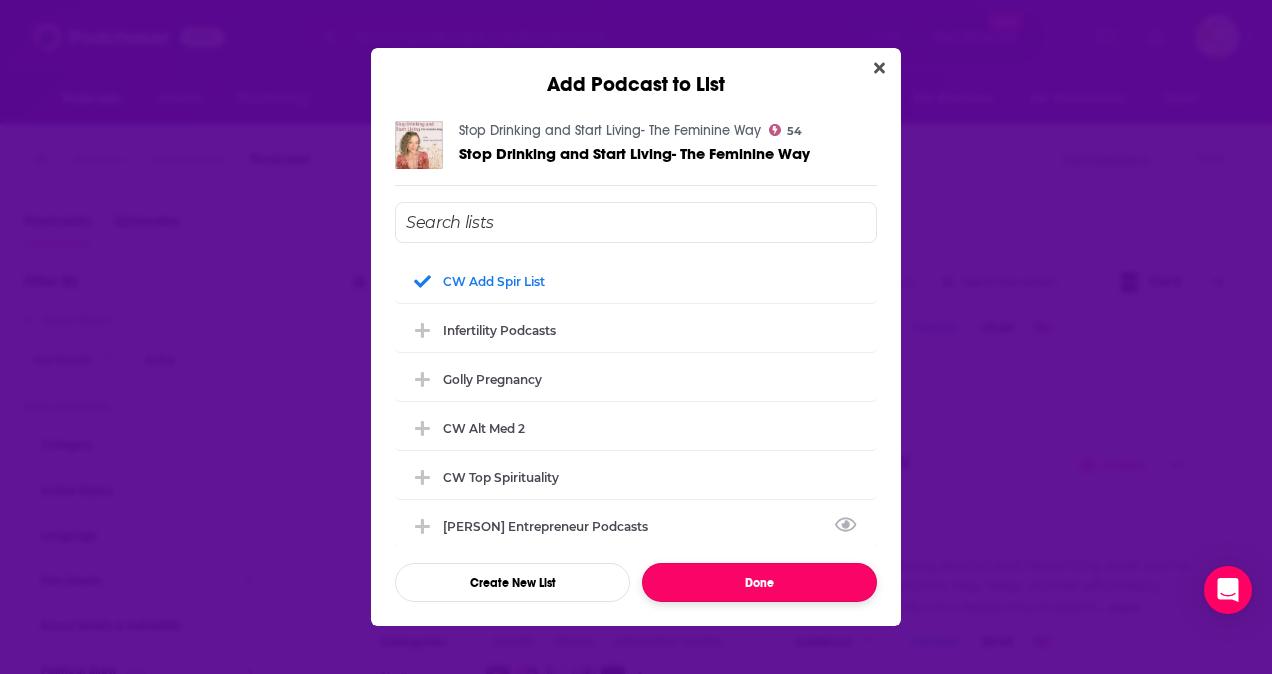 click on "Done" at bounding box center [759, 582] 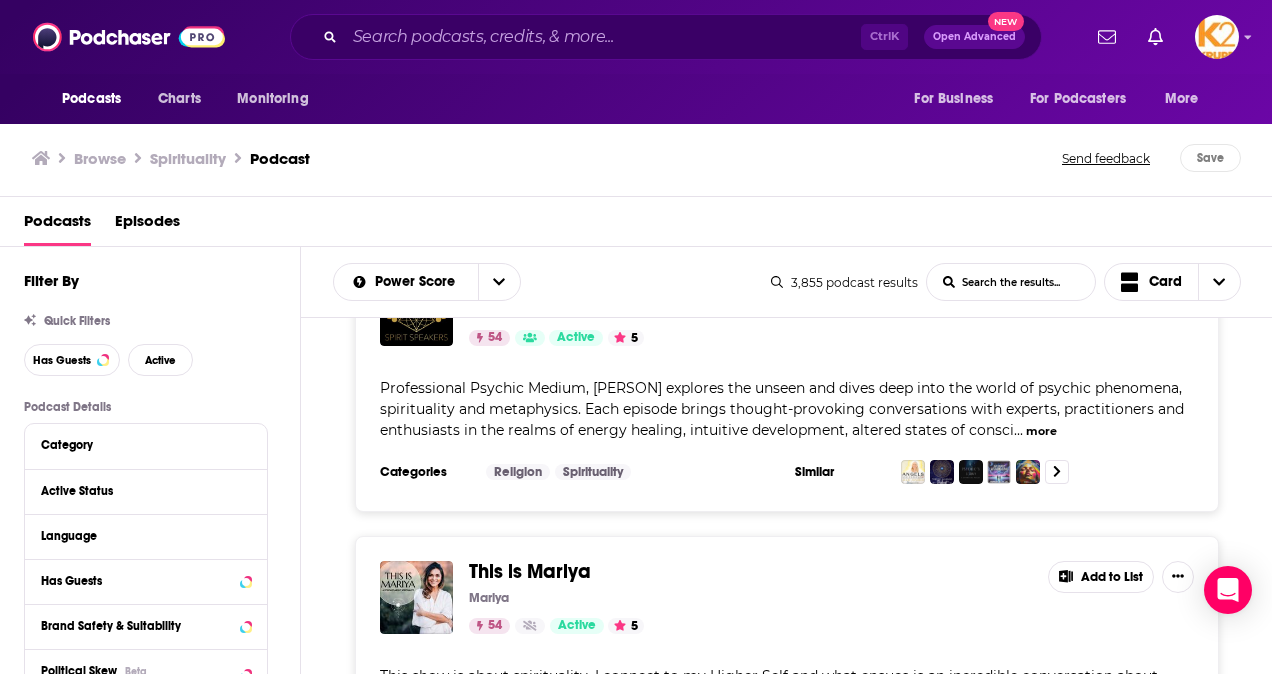 scroll, scrollTop: 10700, scrollLeft: 0, axis: vertical 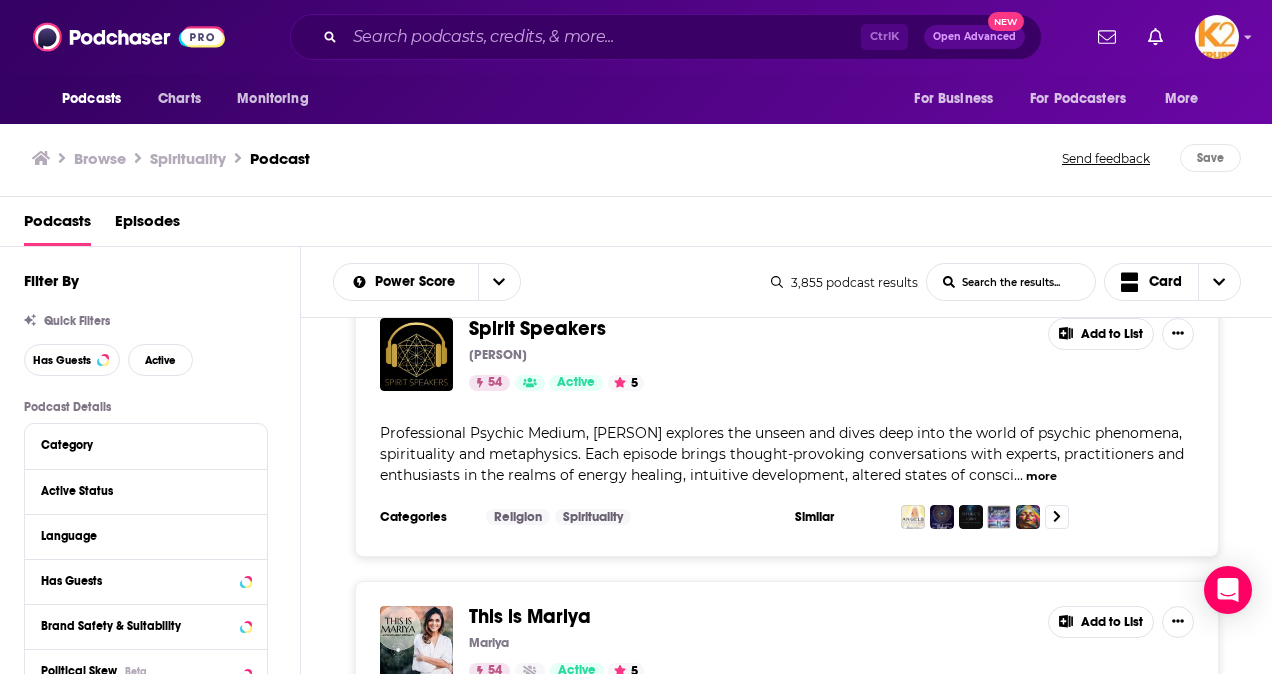 click on "Add to List" at bounding box center [1101, 334] 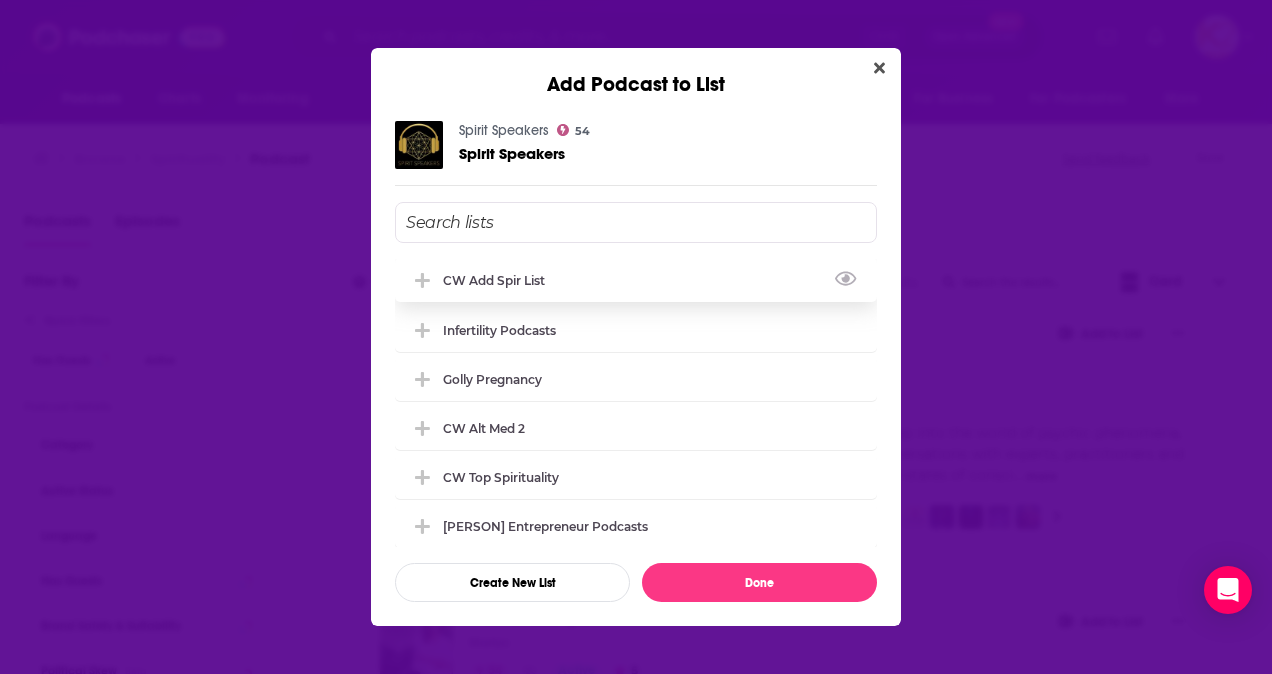 click on "CW Add Spir List" at bounding box center [636, 280] 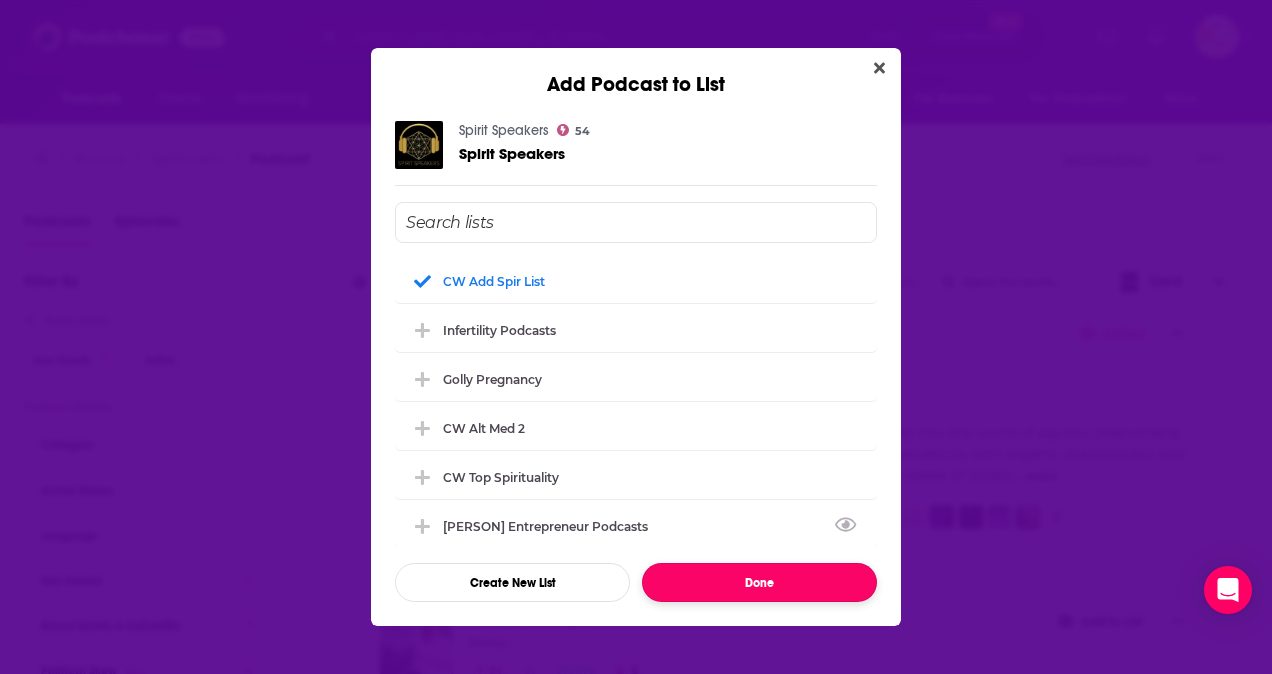 click on "Done" at bounding box center [759, 582] 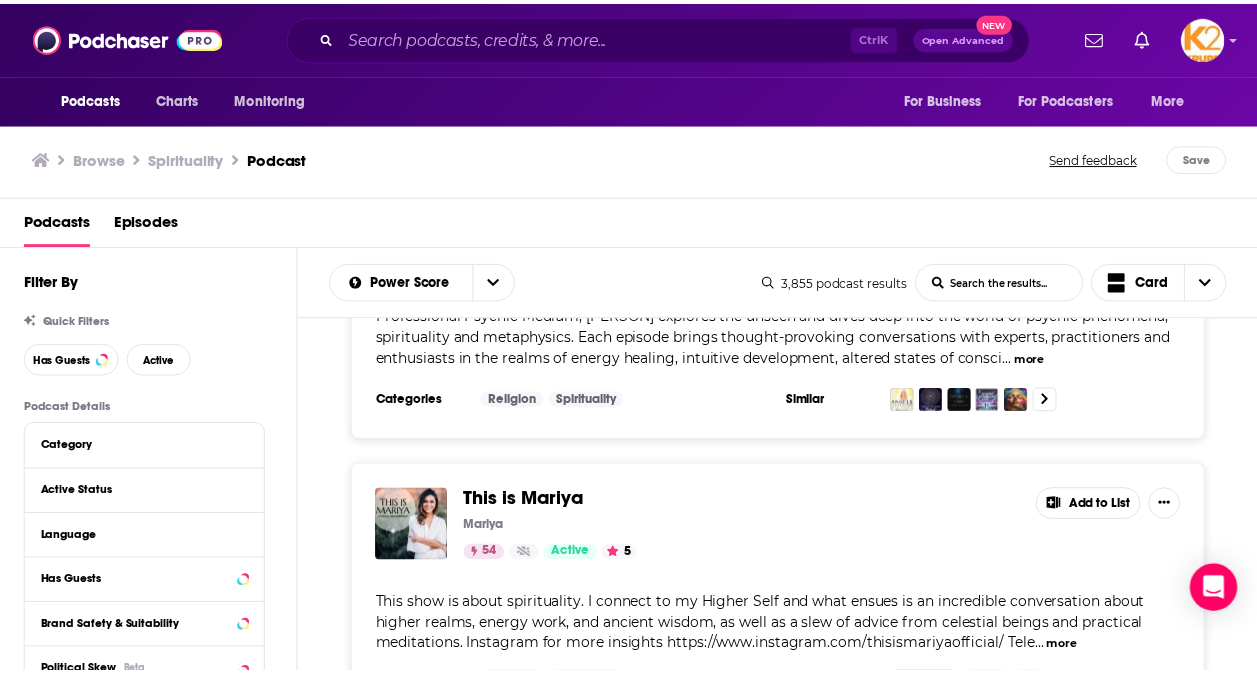 scroll, scrollTop: 10900, scrollLeft: 0, axis: vertical 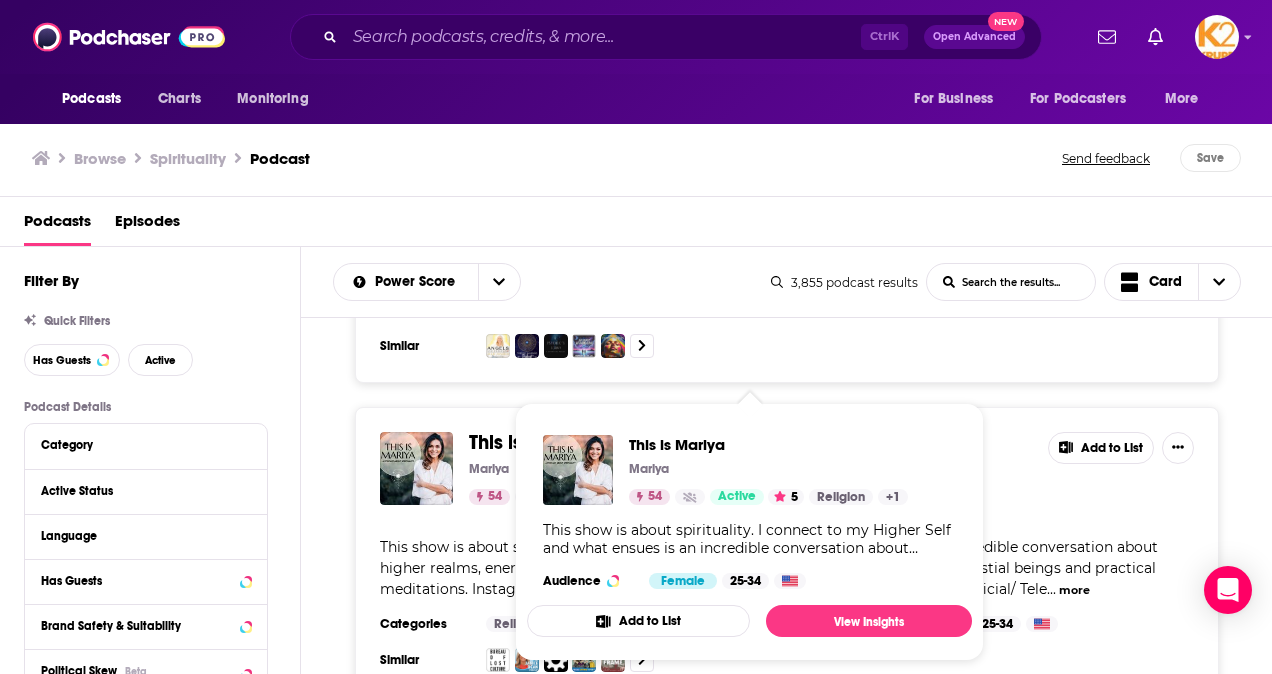 click on "Podcasts Charts Monitoring Ctrl  K Open Advanced New For Business For Podcasters More Podcasts Charts Monitoring For Business For Podcasters More Browse Spirituality Podcast Send feedback Save Podcasts Episodes Filter By Quick Filters Has Guests Active Podcast Details Category Active Status Language Has Guests Brand Safety & Suitability Political Skew Beta Show More Audience & Reach Power Score™ Reach (Monthly) Reach (Episode Average) Gender Age Income Show More Saved Searches Select Power Score List Search Input Search the results... Card 3,855   podcast   results List Search Input Search the results... Card The Daily Horoscope The Daily Horoscope 73 Active Add to List The Daily Horoscope is a podcast that provides daily horoscopes for all 12 zodiac signs. Each episode features a general overview of the day's energy, as well as more specific readings for love, career, finances, health, and spirituality. The podcast is hosted by a team of experienced astrologers who are passionate abo ... more Categories 72" at bounding box center [636, 337] 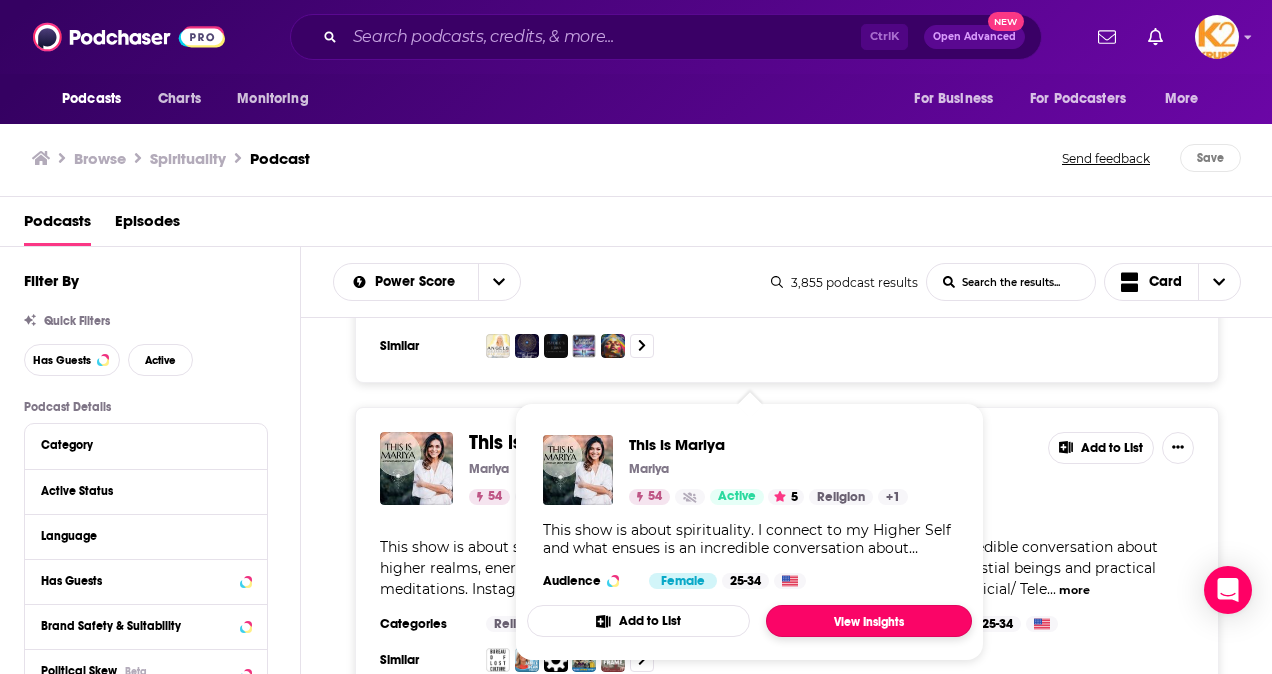 click on "View Insights" at bounding box center [869, 621] 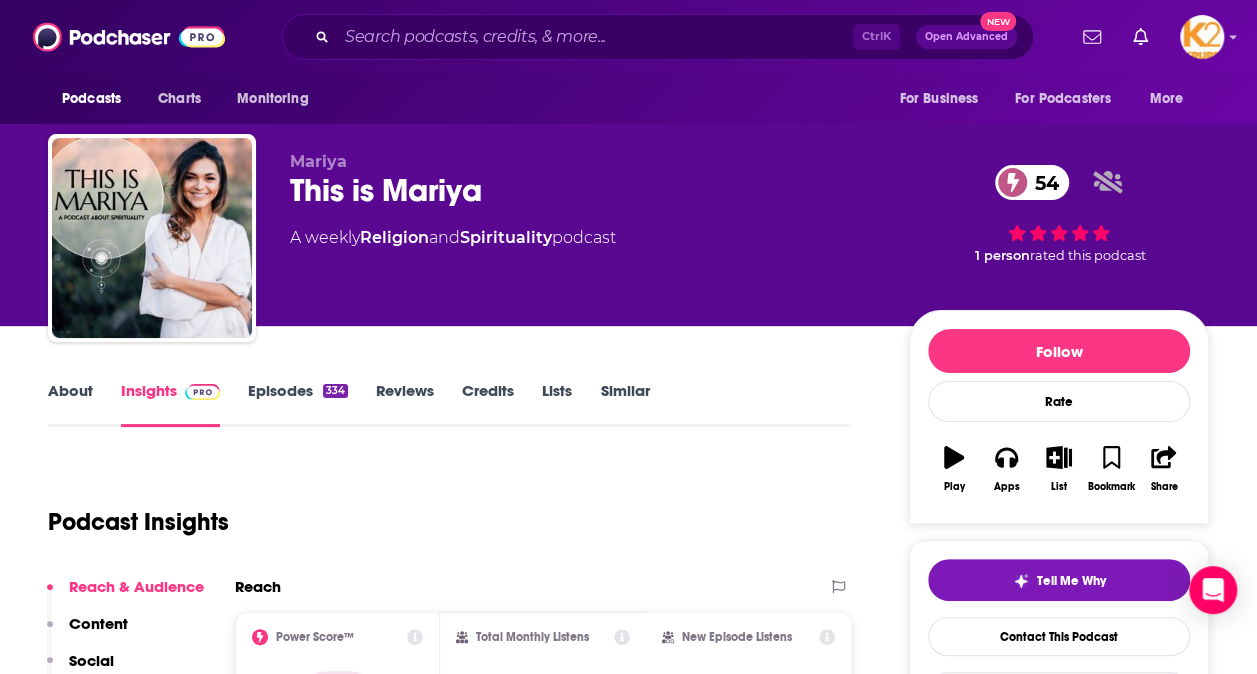 scroll, scrollTop: 200, scrollLeft: 0, axis: vertical 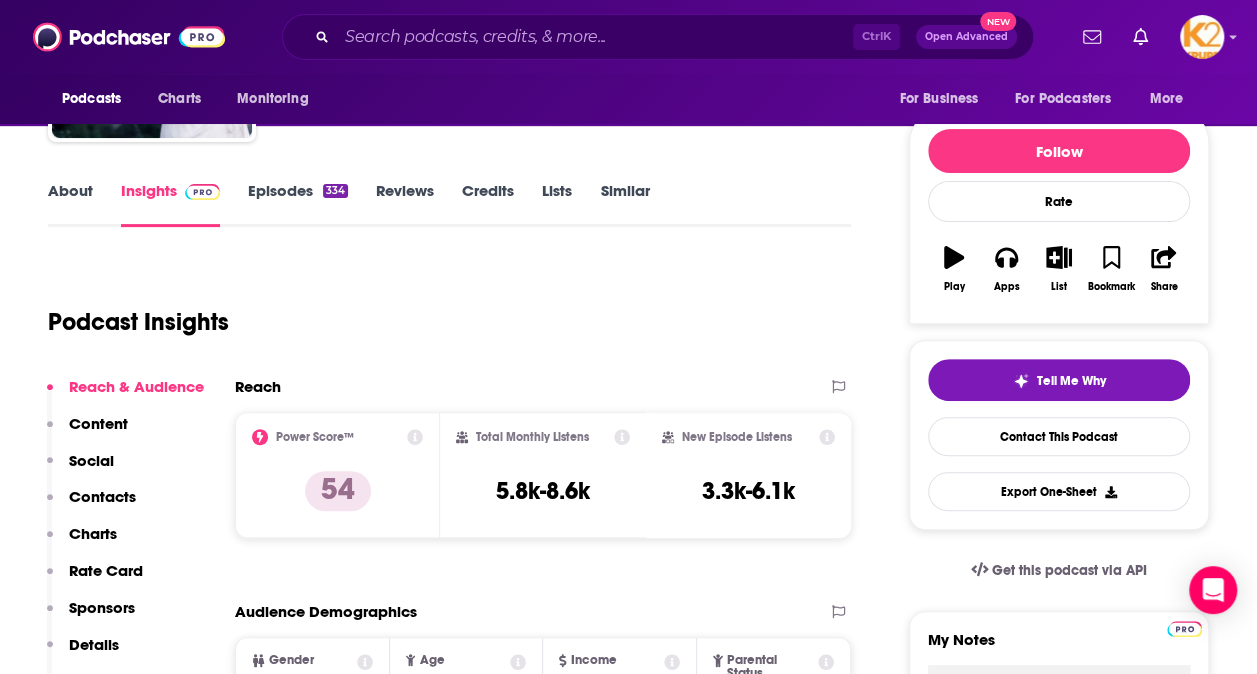 click on "Contacts" at bounding box center (102, 496) 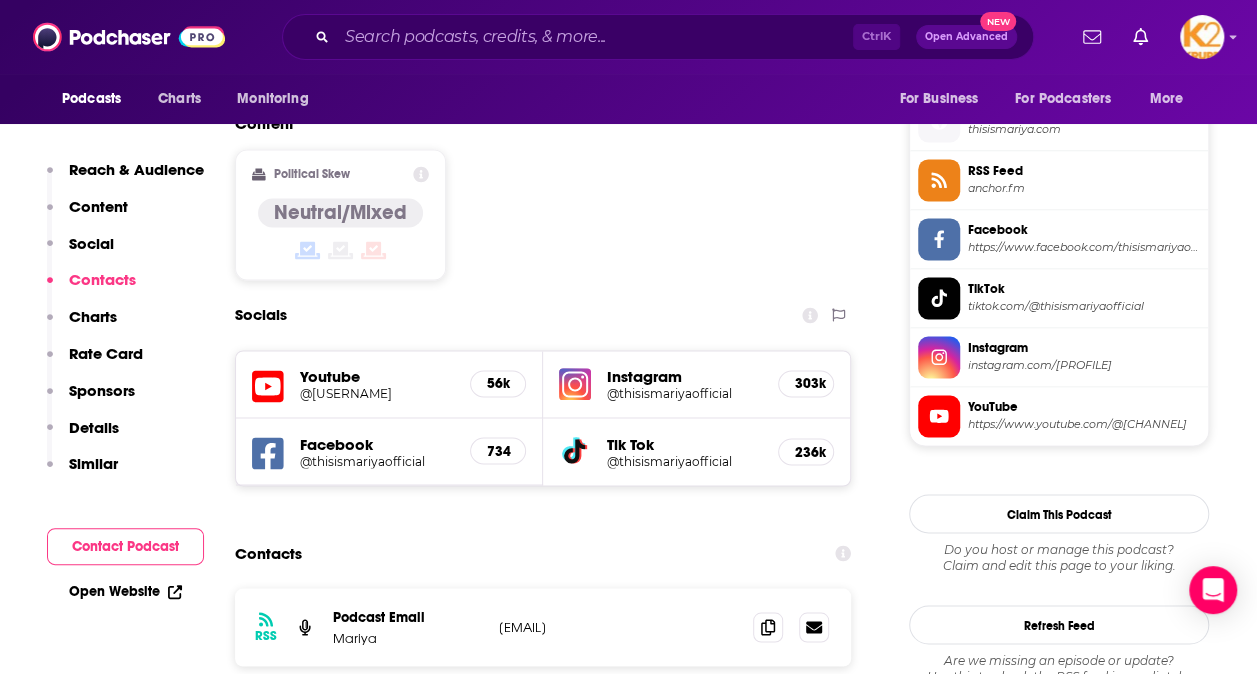 scroll, scrollTop: 1702, scrollLeft: 0, axis: vertical 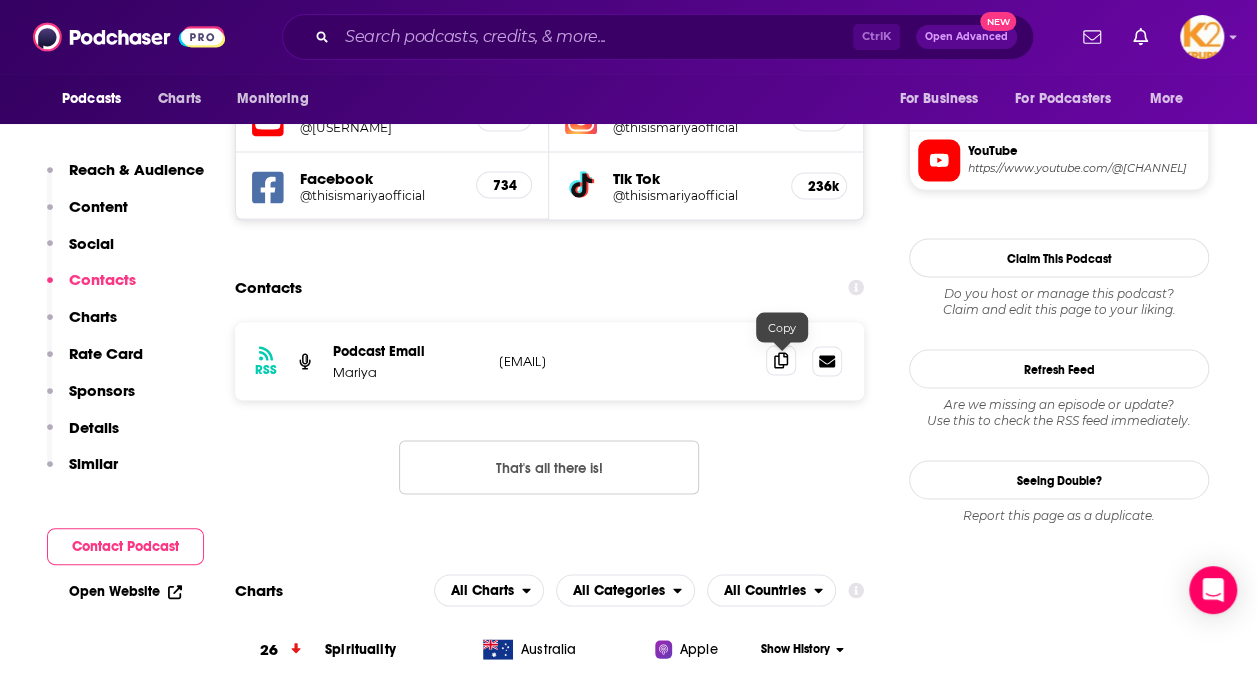 click at bounding box center [781, 360] 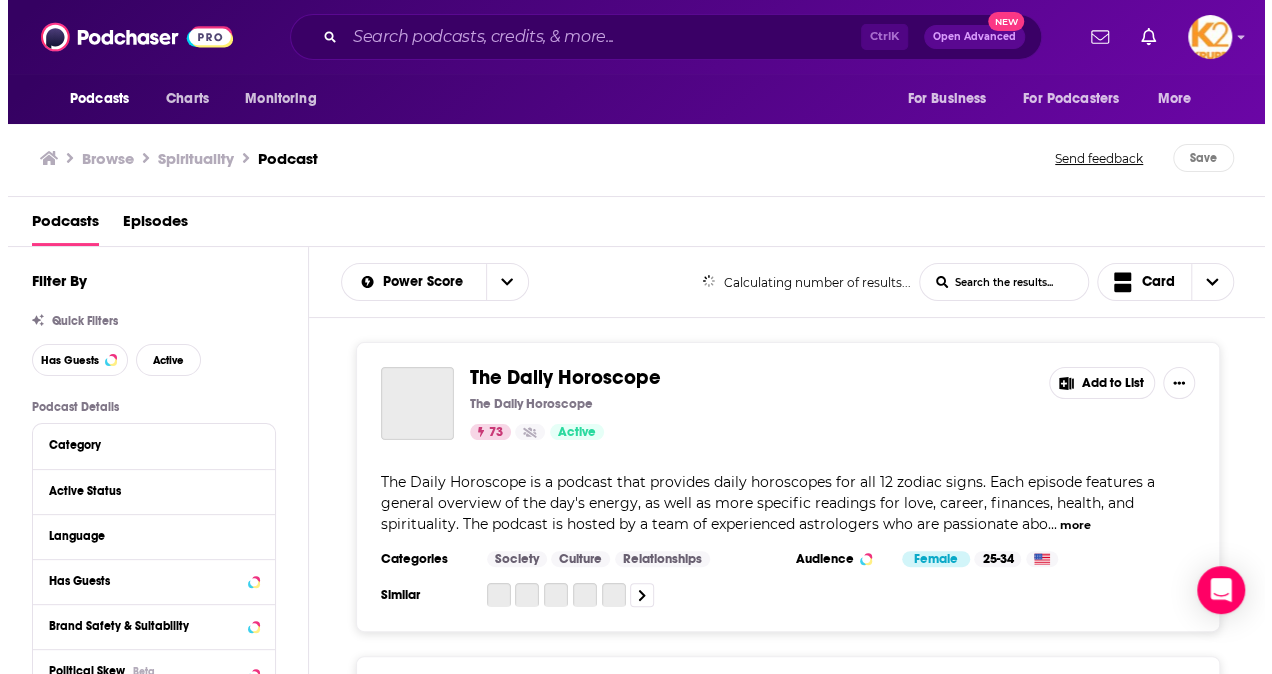 scroll, scrollTop: 0, scrollLeft: 0, axis: both 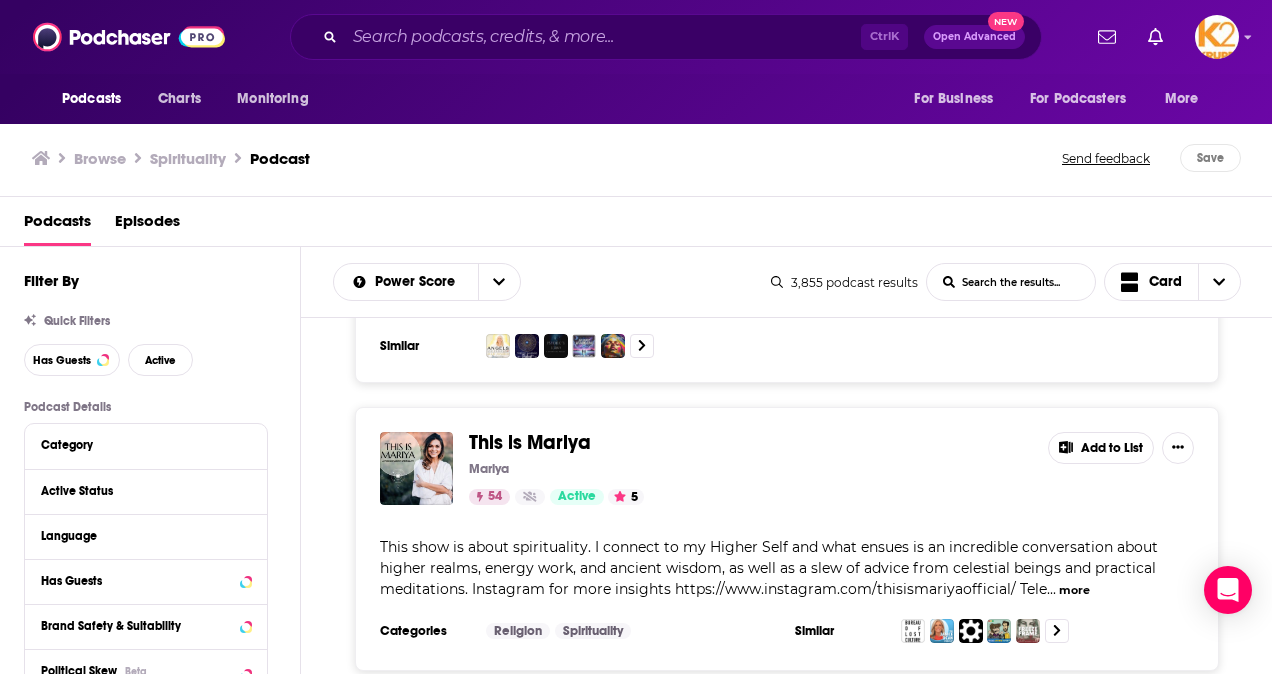 click on "Add to List" at bounding box center [1101, 448] 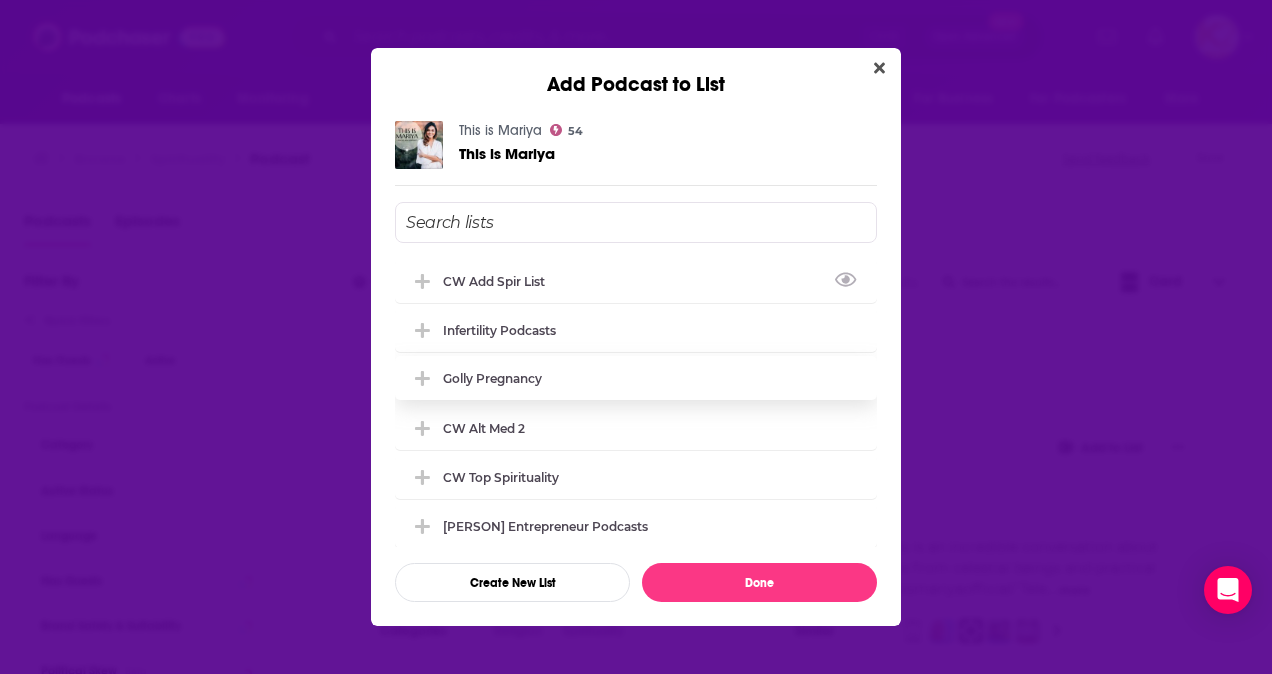 drag, startPoint x: 627, startPoint y: 272, endPoint x: 636, endPoint y: 364, distance: 92.43917 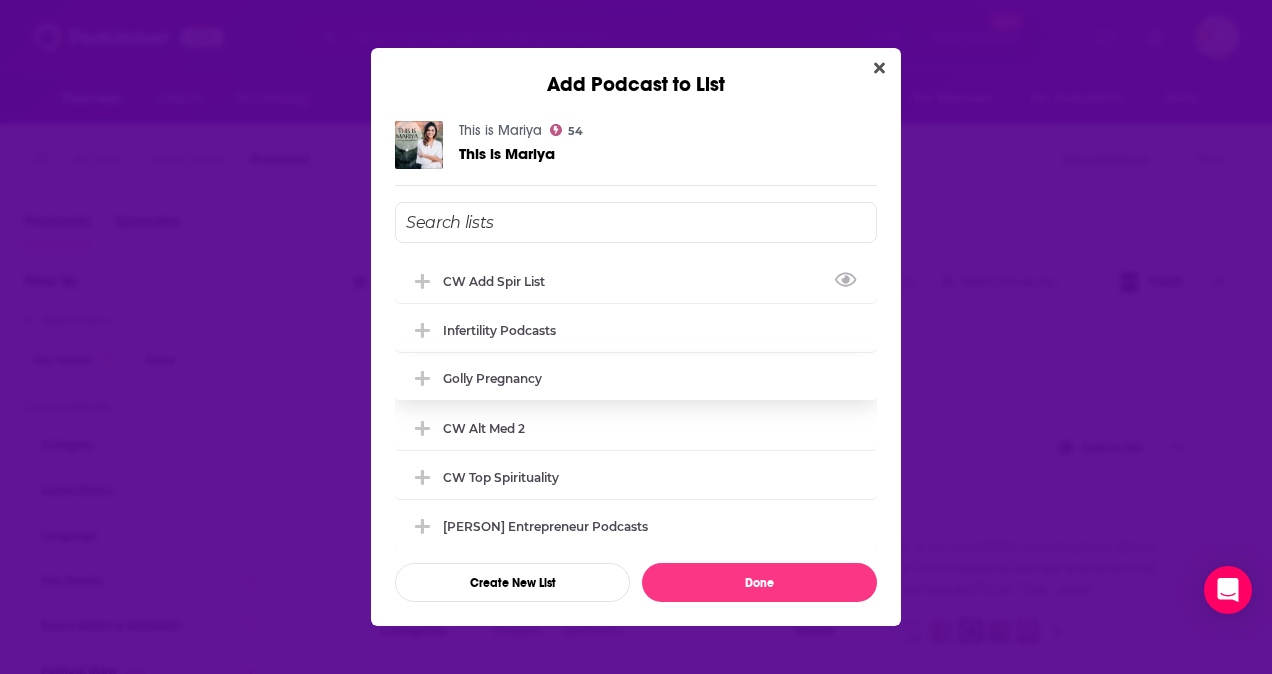 click on "CW Add Spir List" at bounding box center [636, 281] 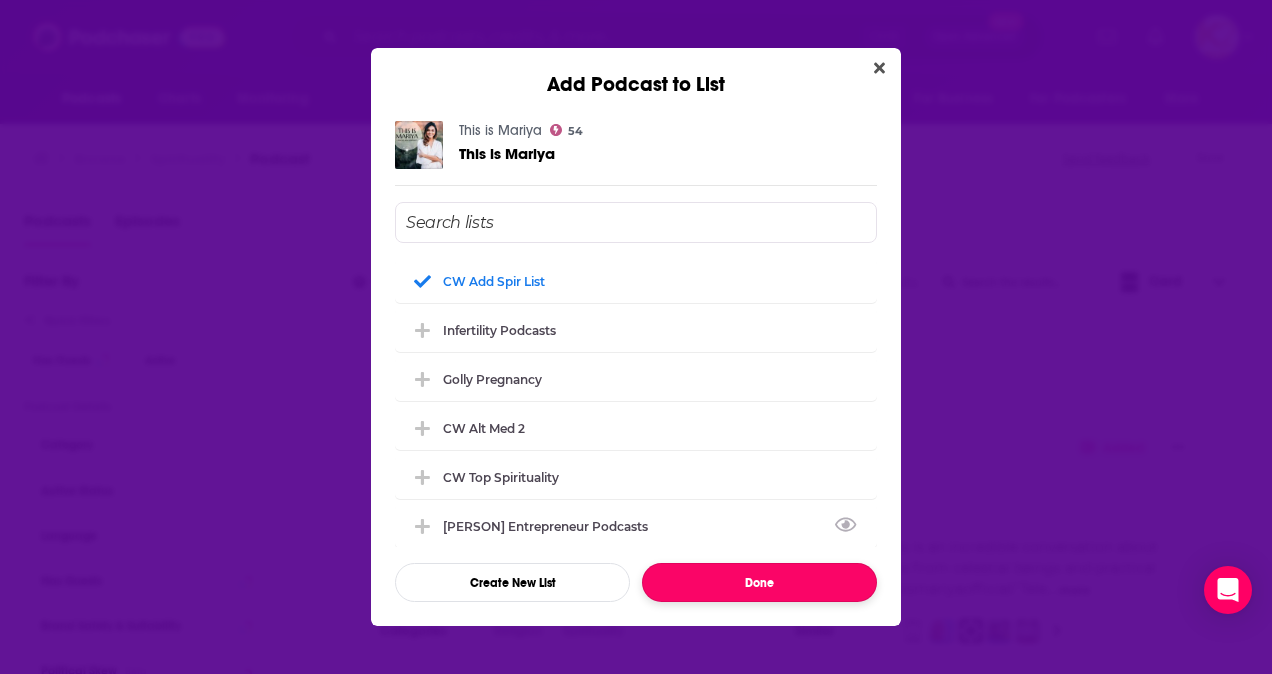 click on "Done" at bounding box center [759, 582] 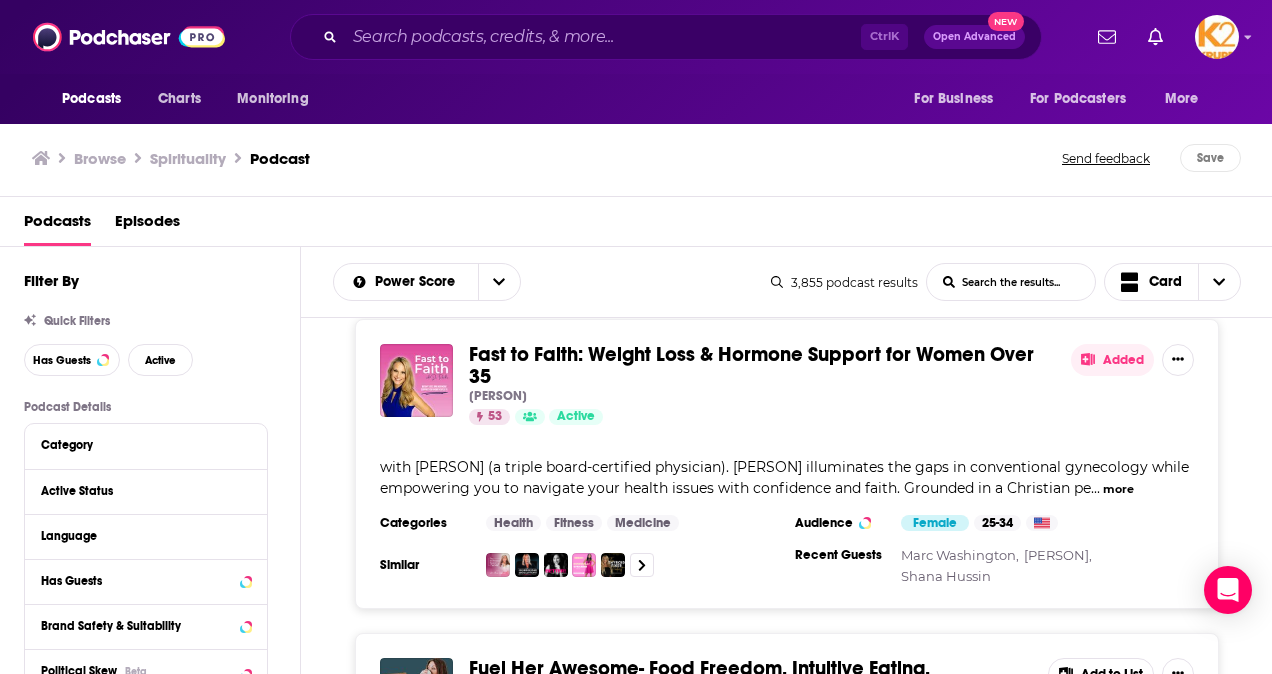 scroll, scrollTop: 11800, scrollLeft: 0, axis: vertical 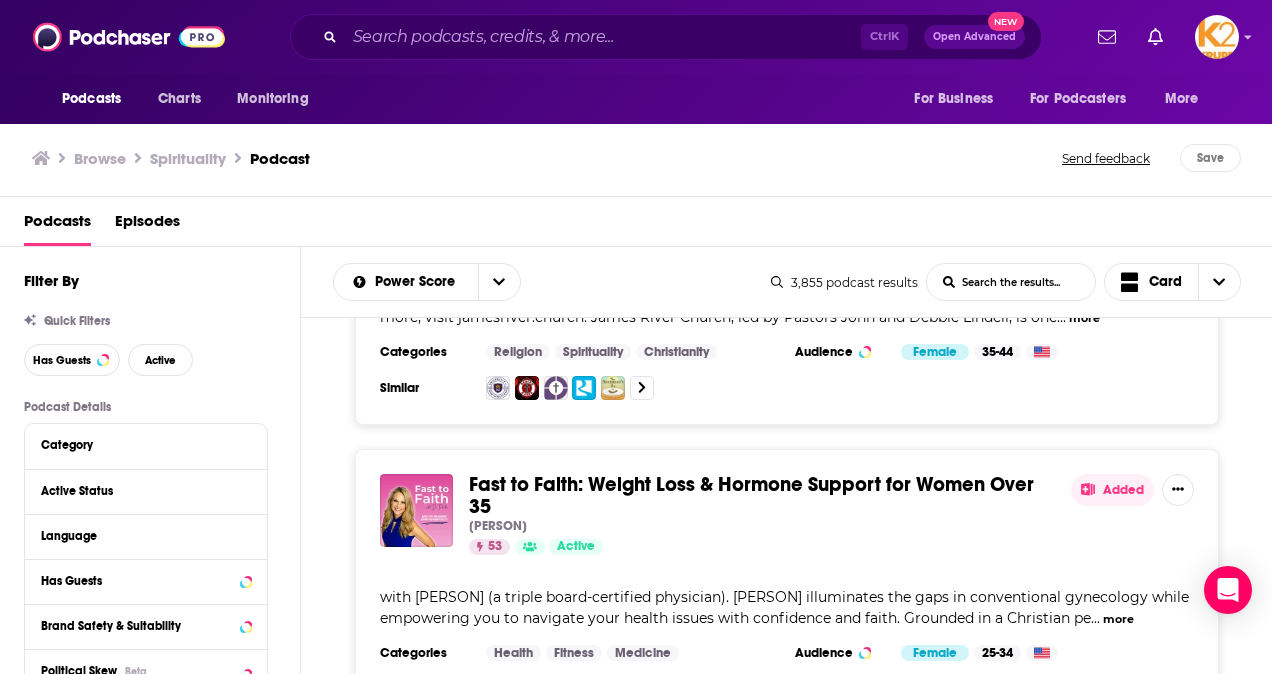 click on "Added" at bounding box center [1112, 490] 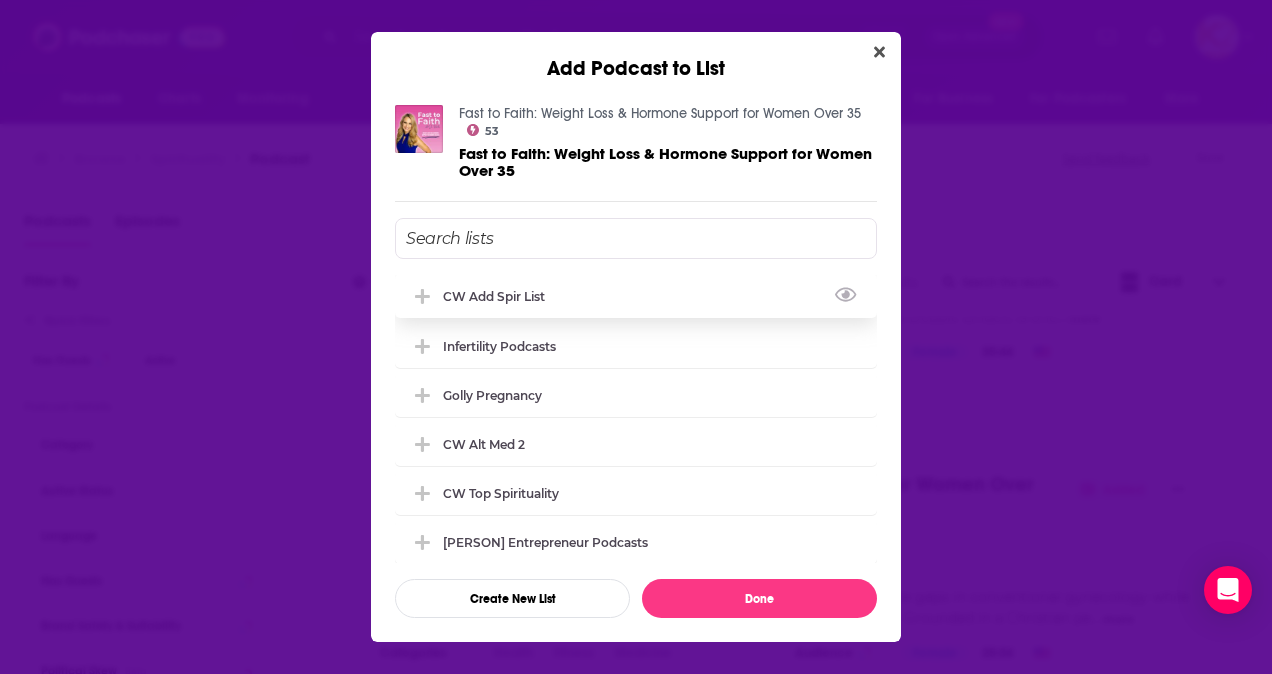 click on "CW Add Spir List" at bounding box center [500, 296] 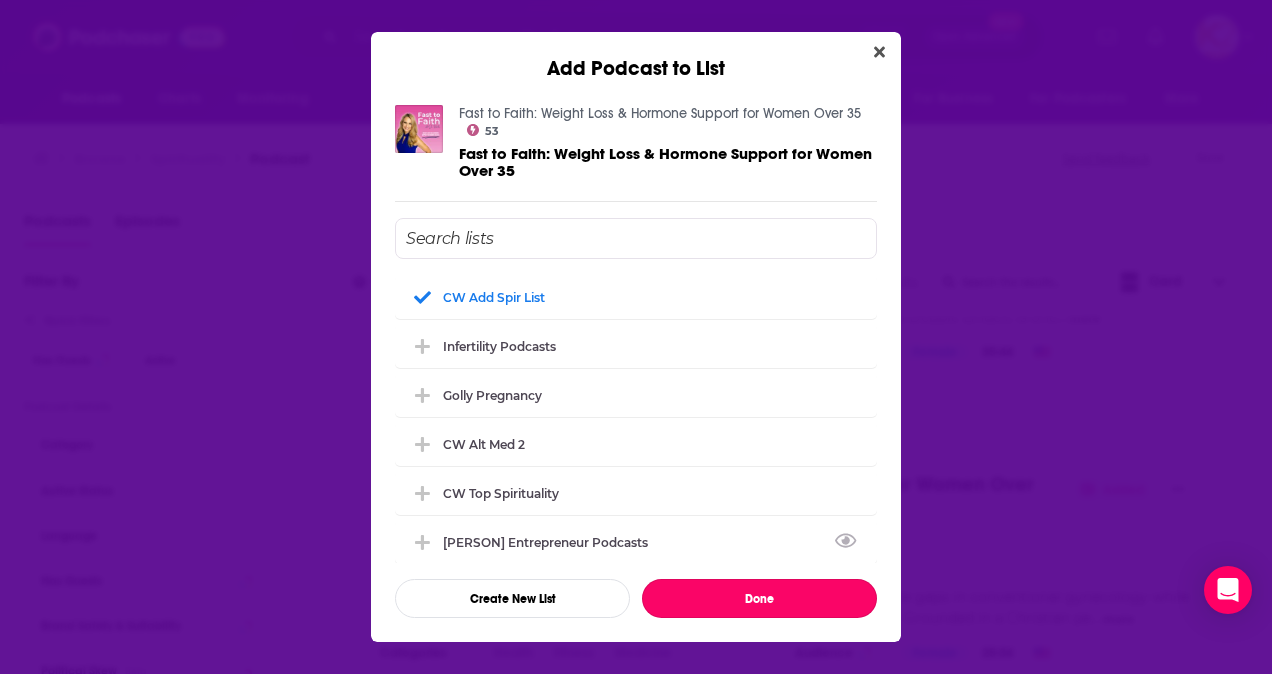 click on "Done" at bounding box center (759, 598) 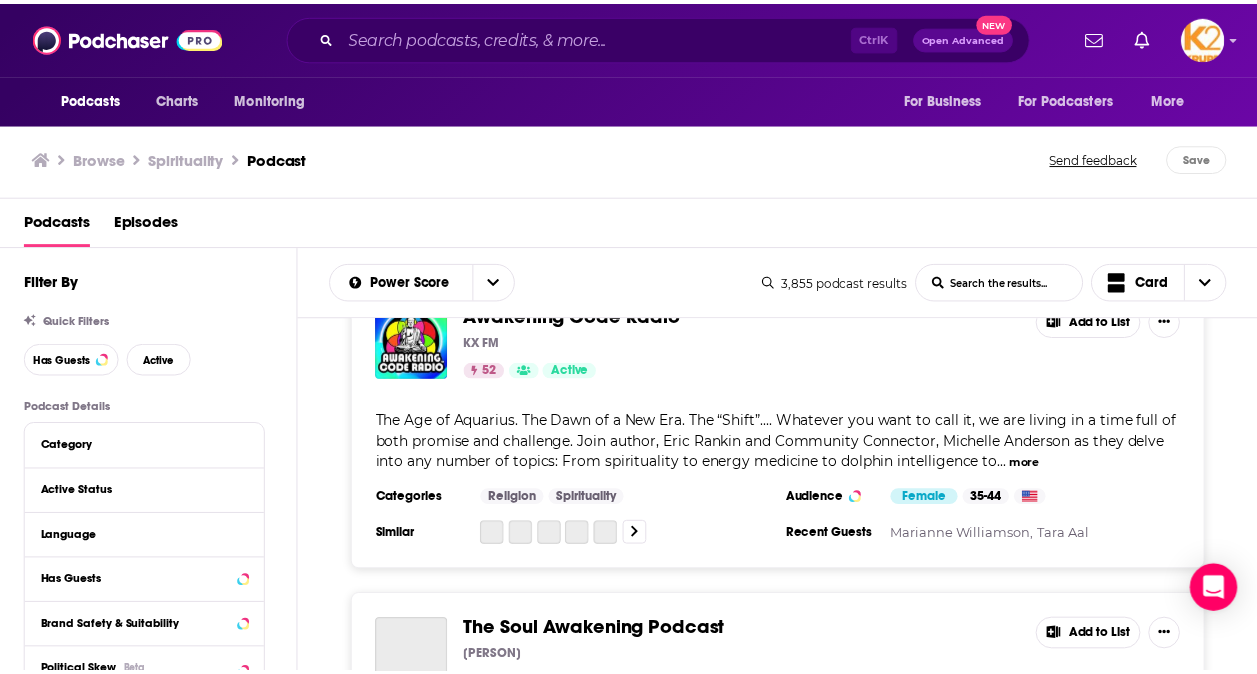 scroll, scrollTop: 12700, scrollLeft: 0, axis: vertical 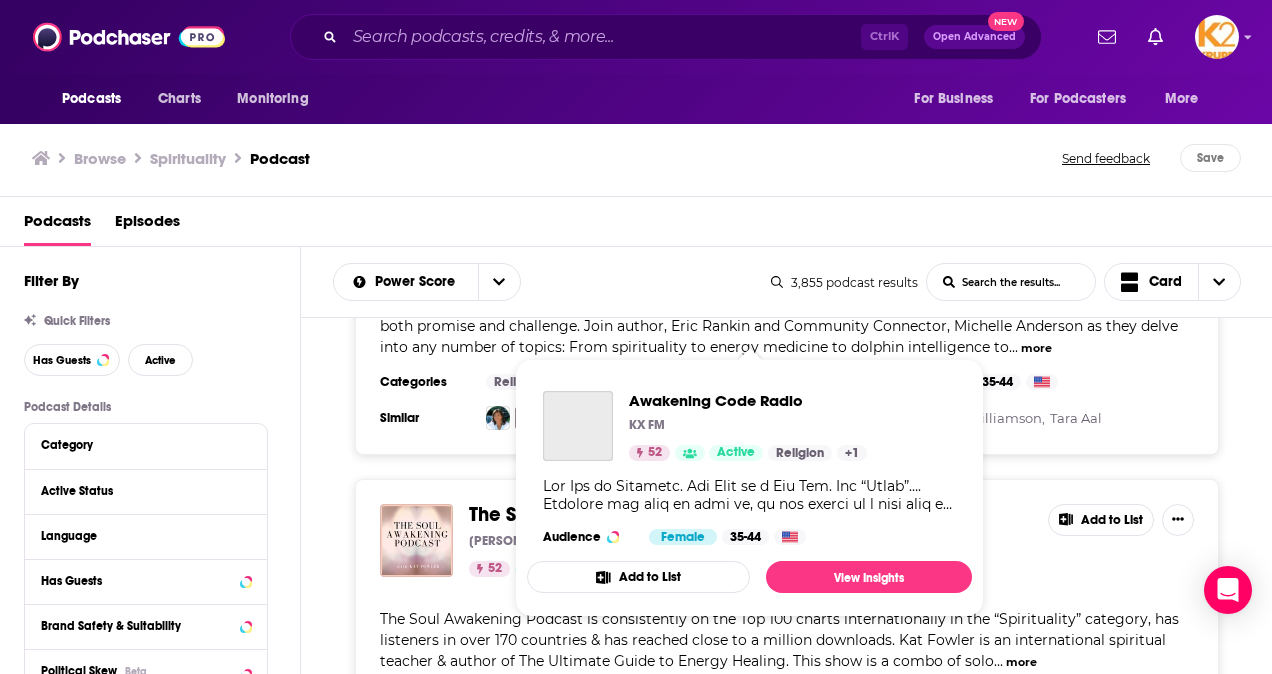 click on "Awakening Code Radio" at bounding box center [578, 200] 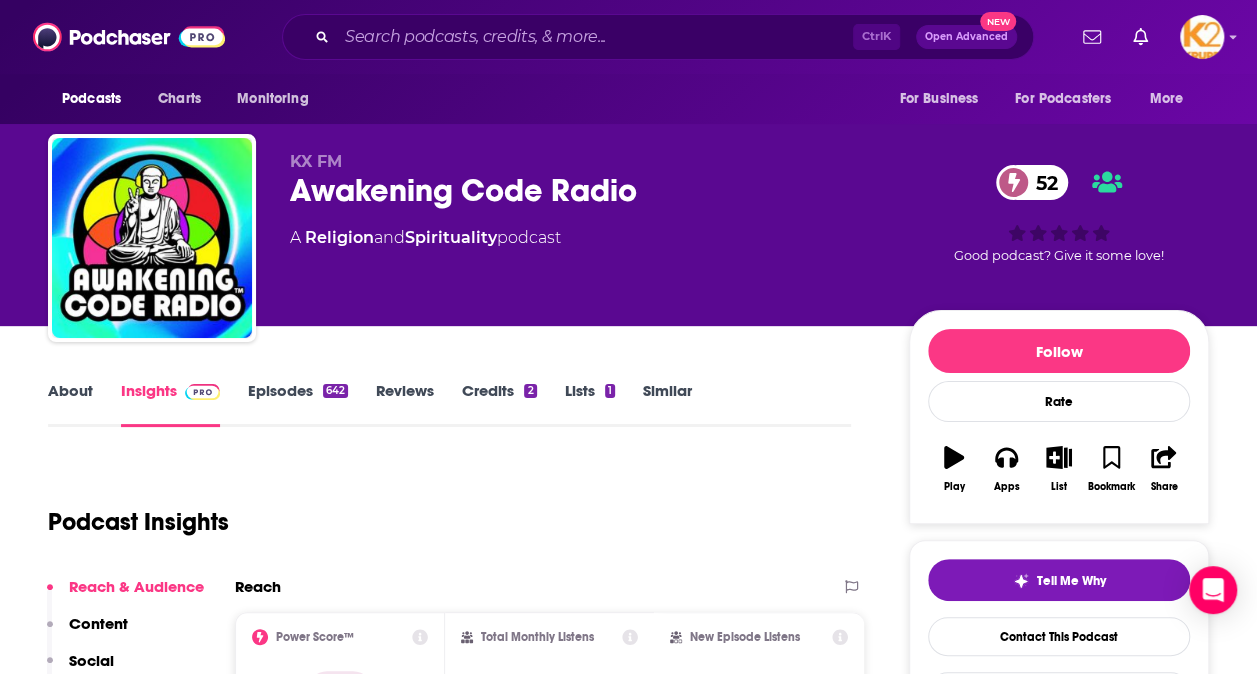 scroll, scrollTop: 200, scrollLeft: 0, axis: vertical 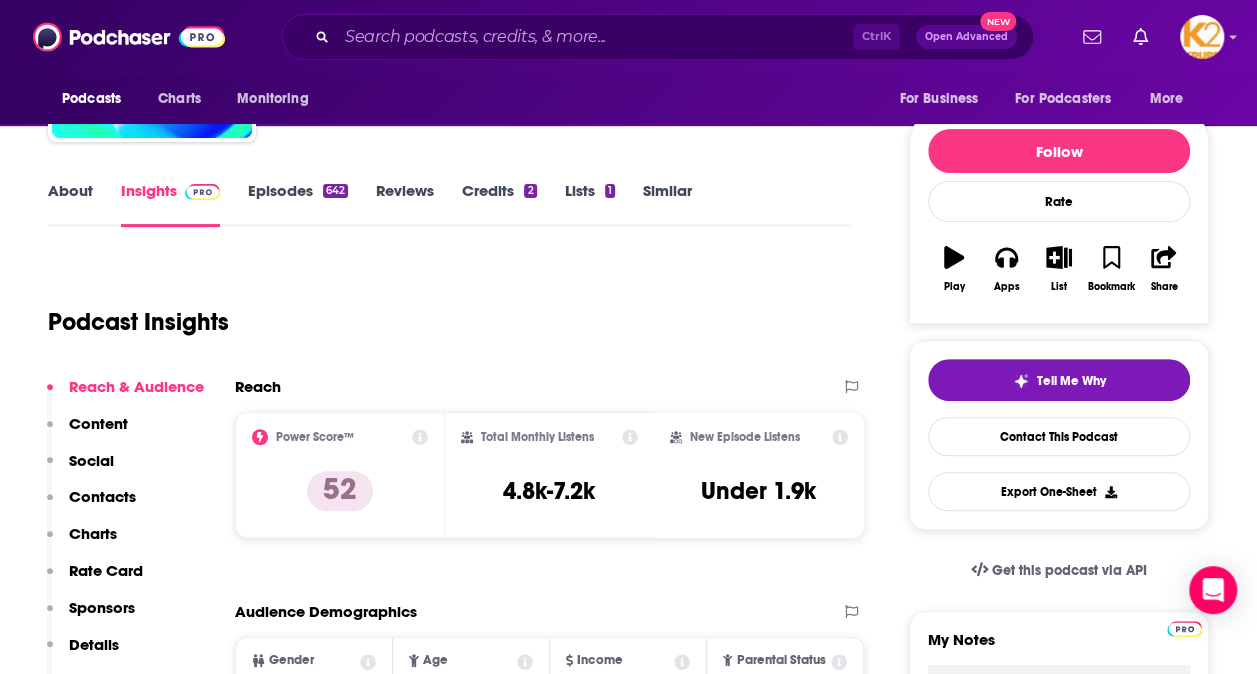 click on "Contacts" at bounding box center [102, 496] 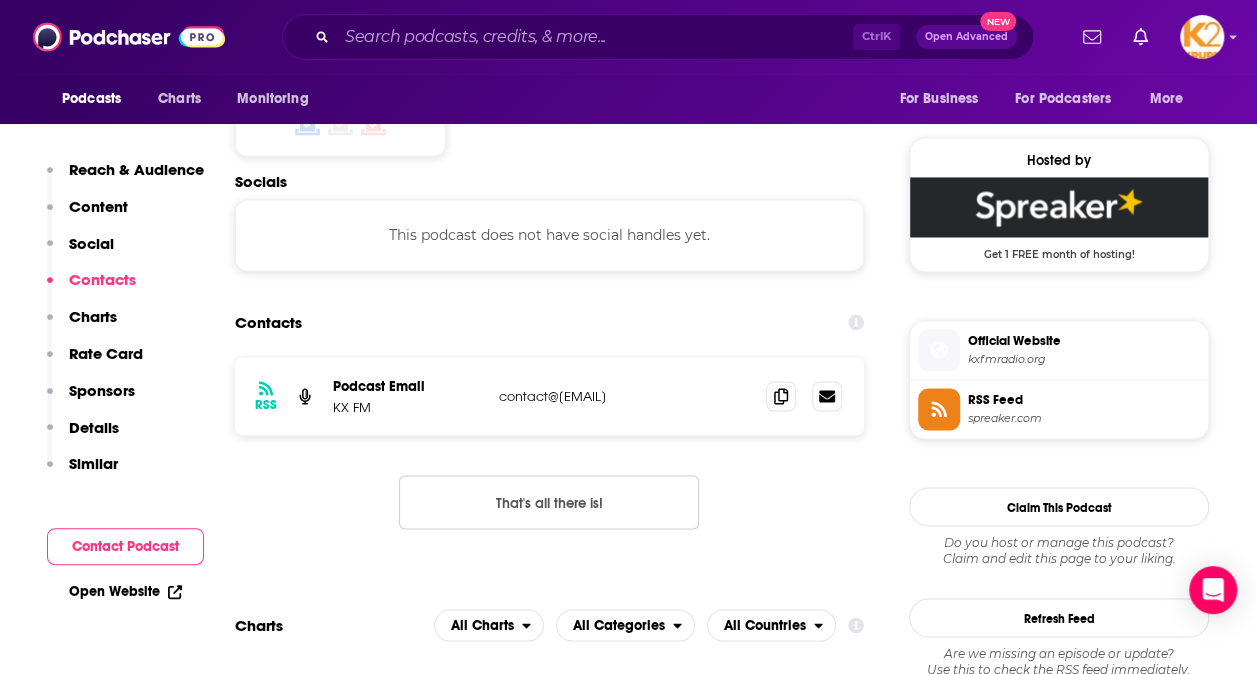 scroll, scrollTop: 1586, scrollLeft: 0, axis: vertical 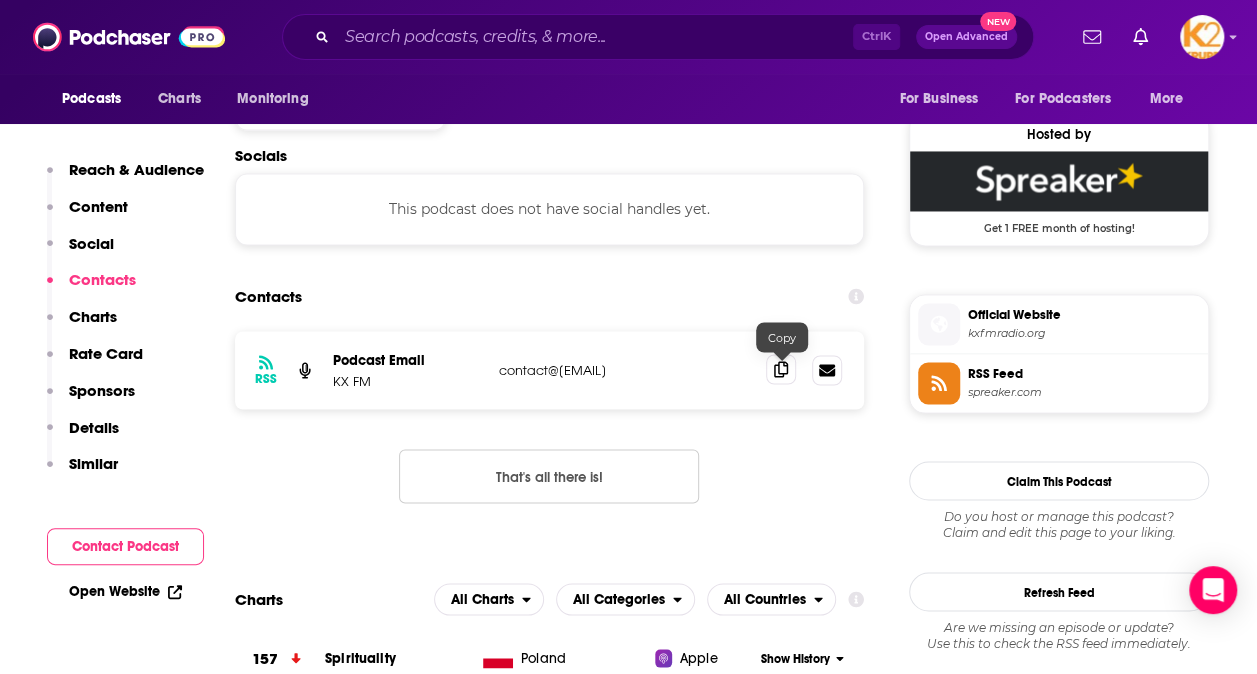click 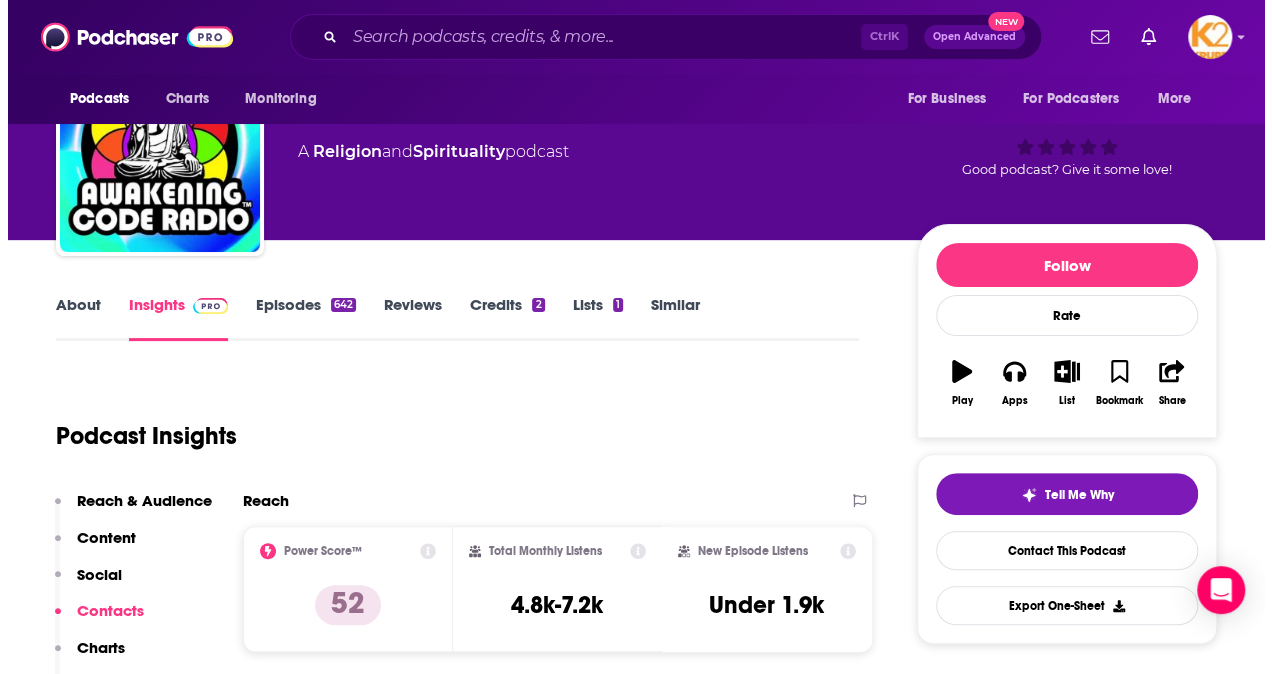 scroll, scrollTop: 0, scrollLeft: 0, axis: both 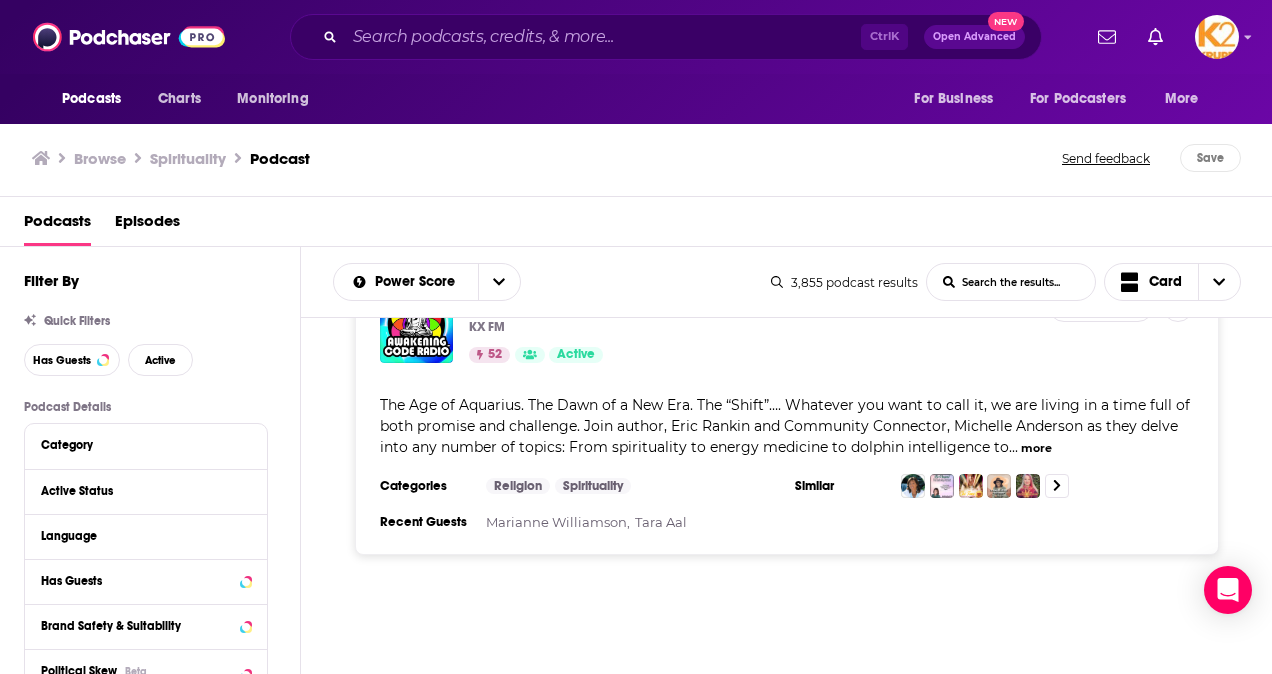 click on "Add to List" at bounding box center [1101, 306] 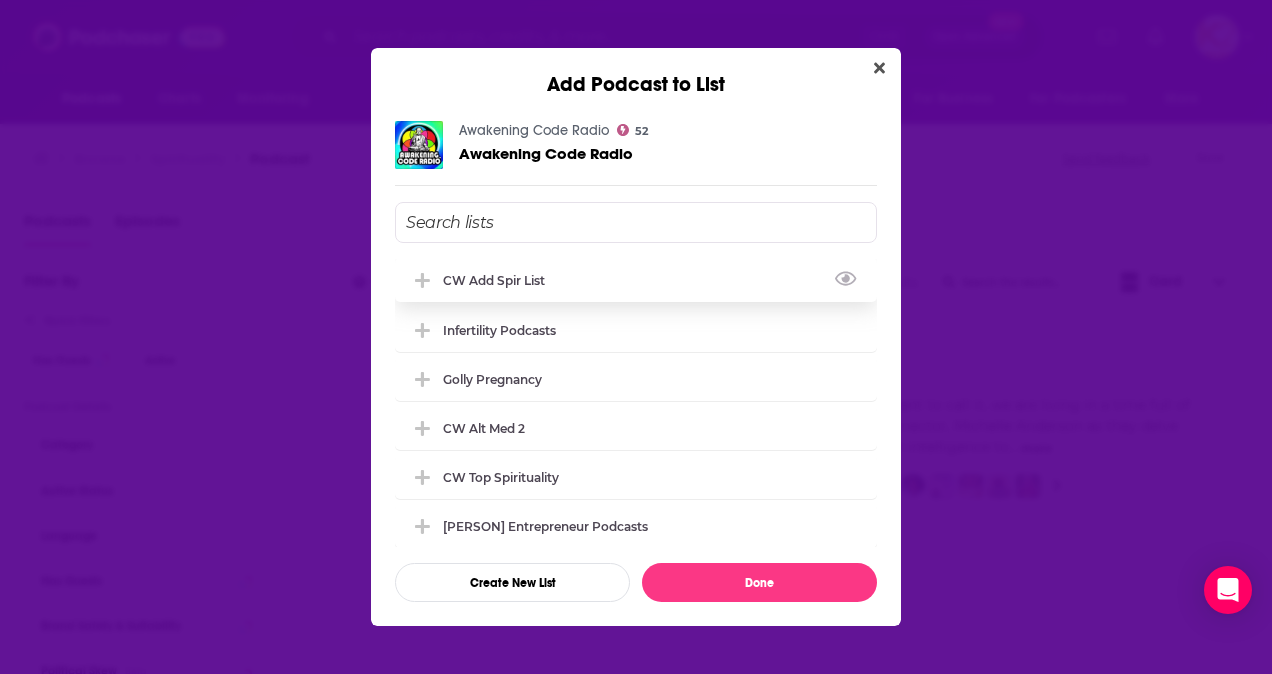 click on "CW Add Spir List" at bounding box center (636, 280) 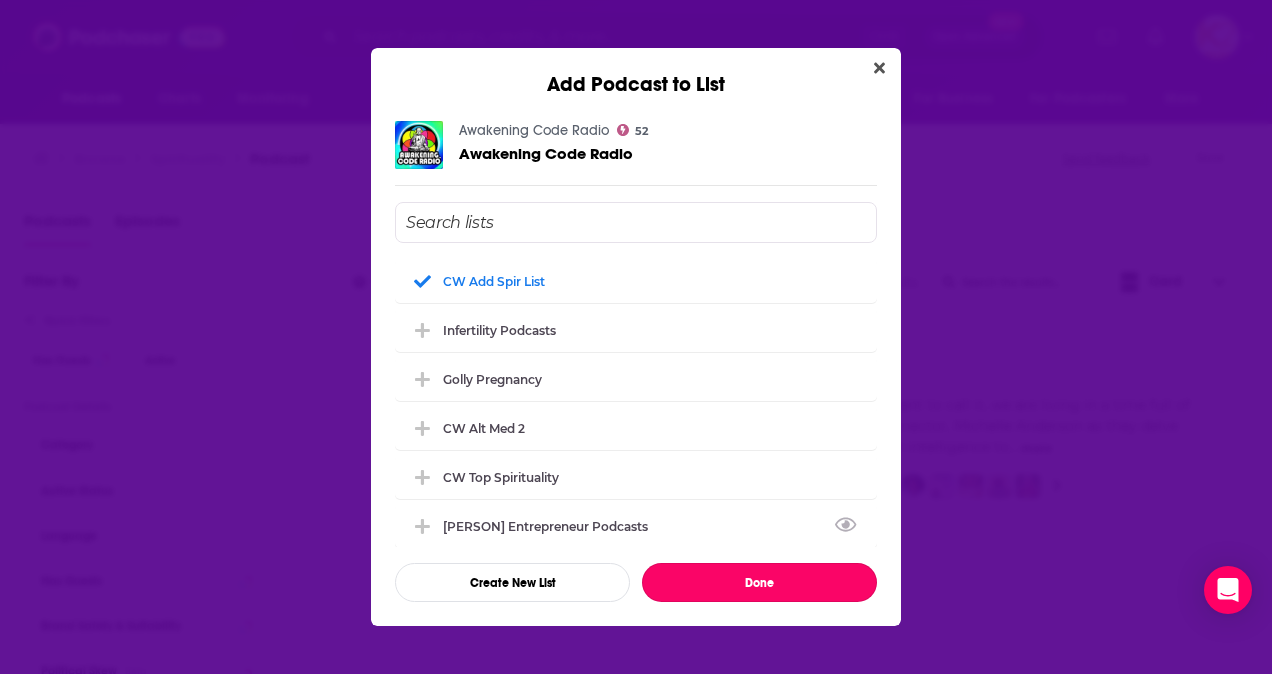 click on "Done" at bounding box center [759, 582] 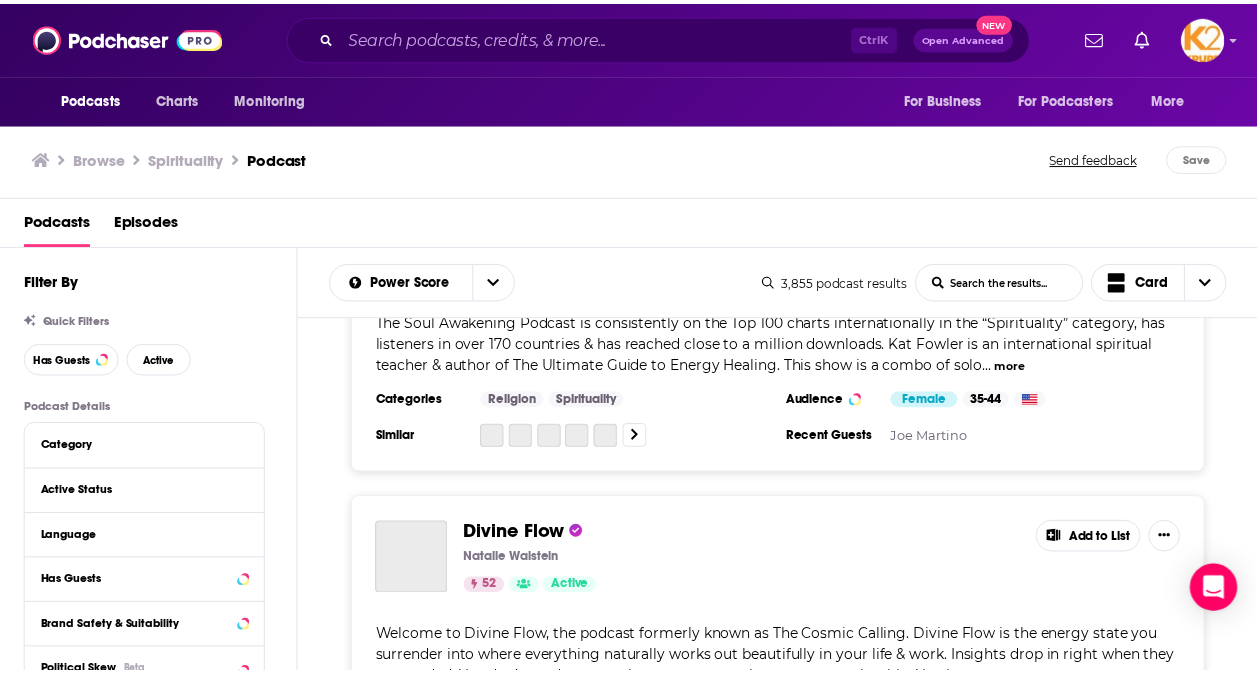 scroll, scrollTop: 13000, scrollLeft: 0, axis: vertical 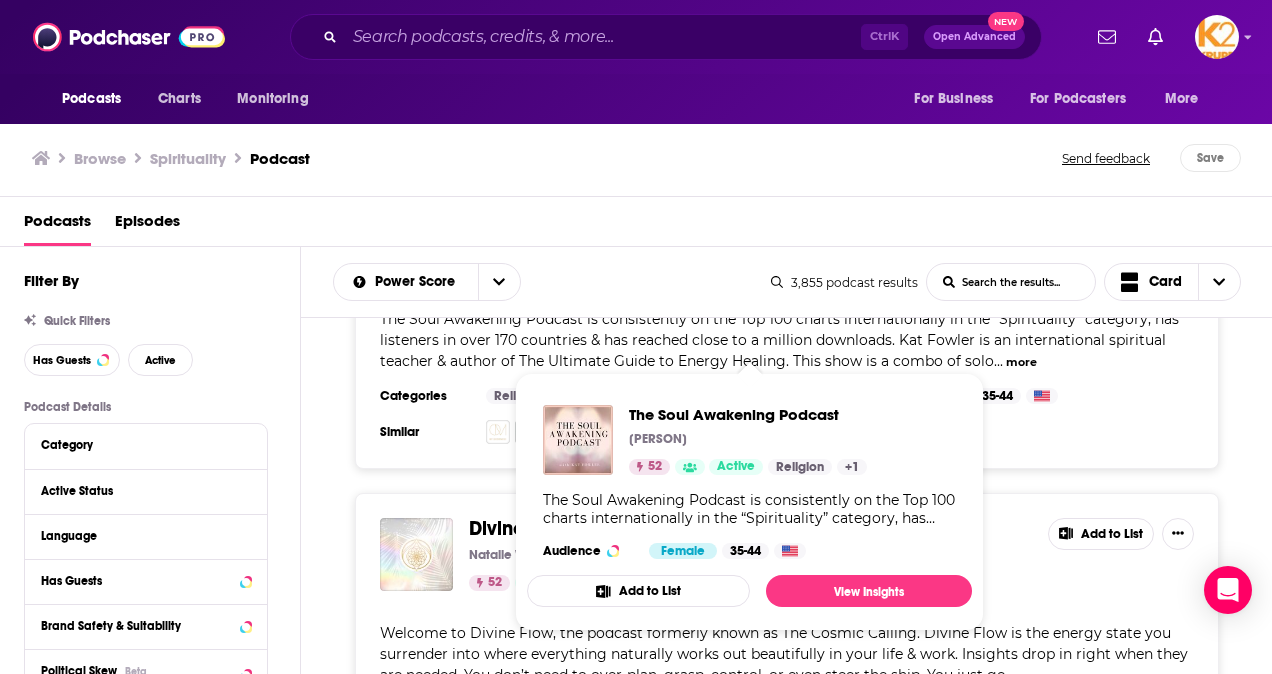 click on "The Soul Awakening Podcast" at bounding box center (601, 214) 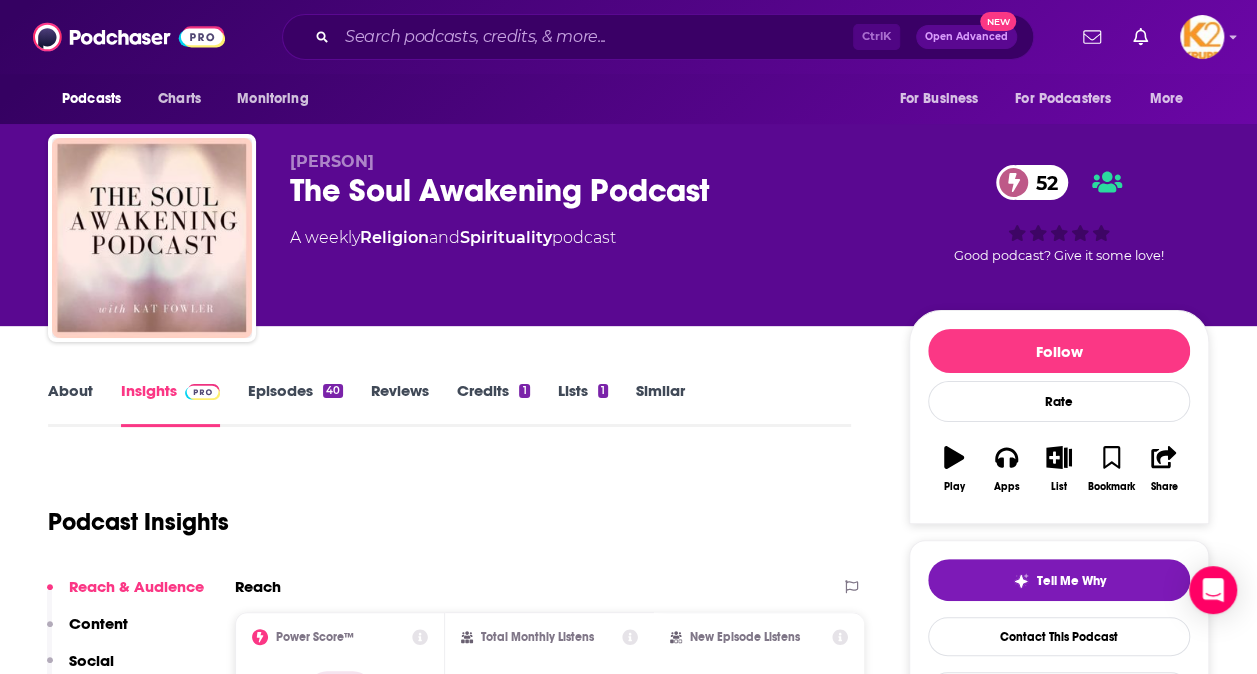 scroll, scrollTop: 300, scrollLeft: 0, axis: vertical 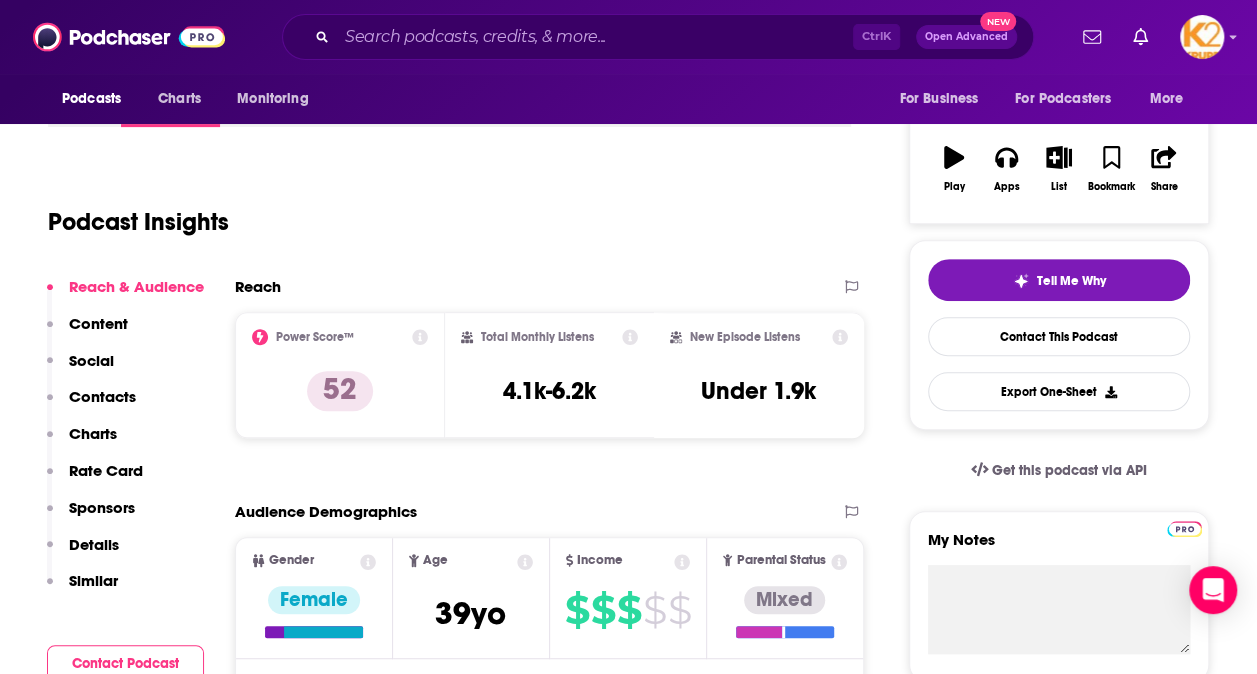 click on "Contacts" at bounding box center [102, 396] 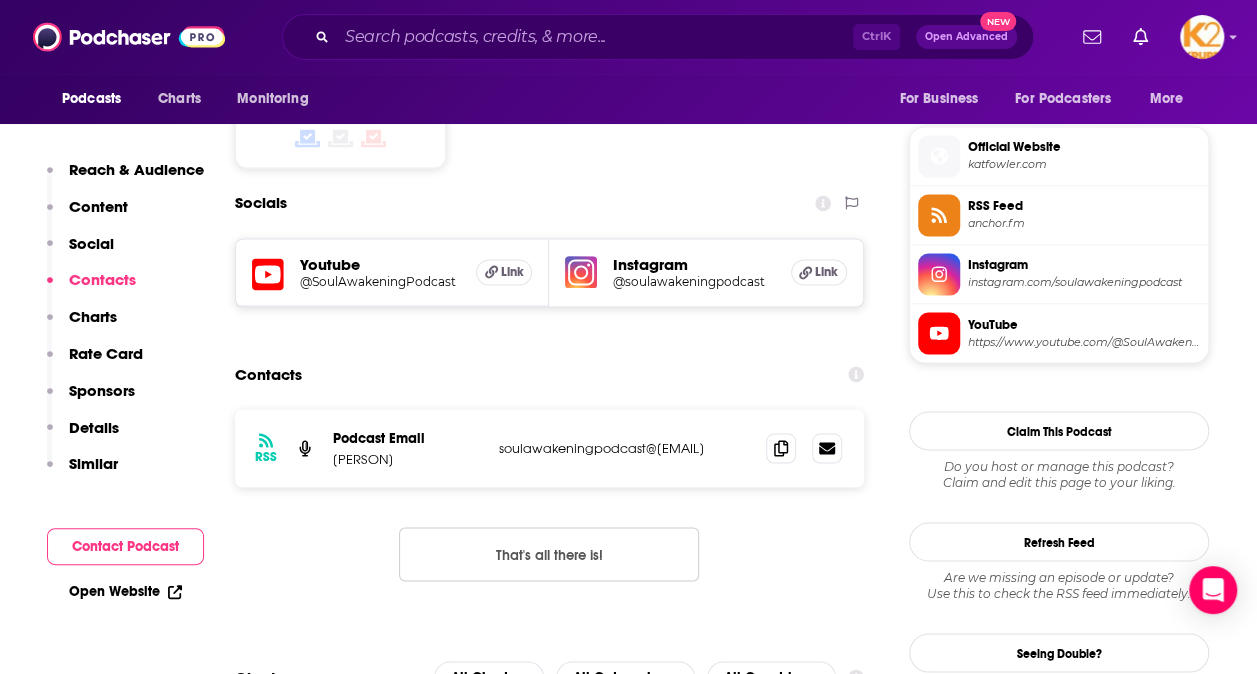 scroll, scrollTop: 1648, scrollLeft: 0, axis: vertical 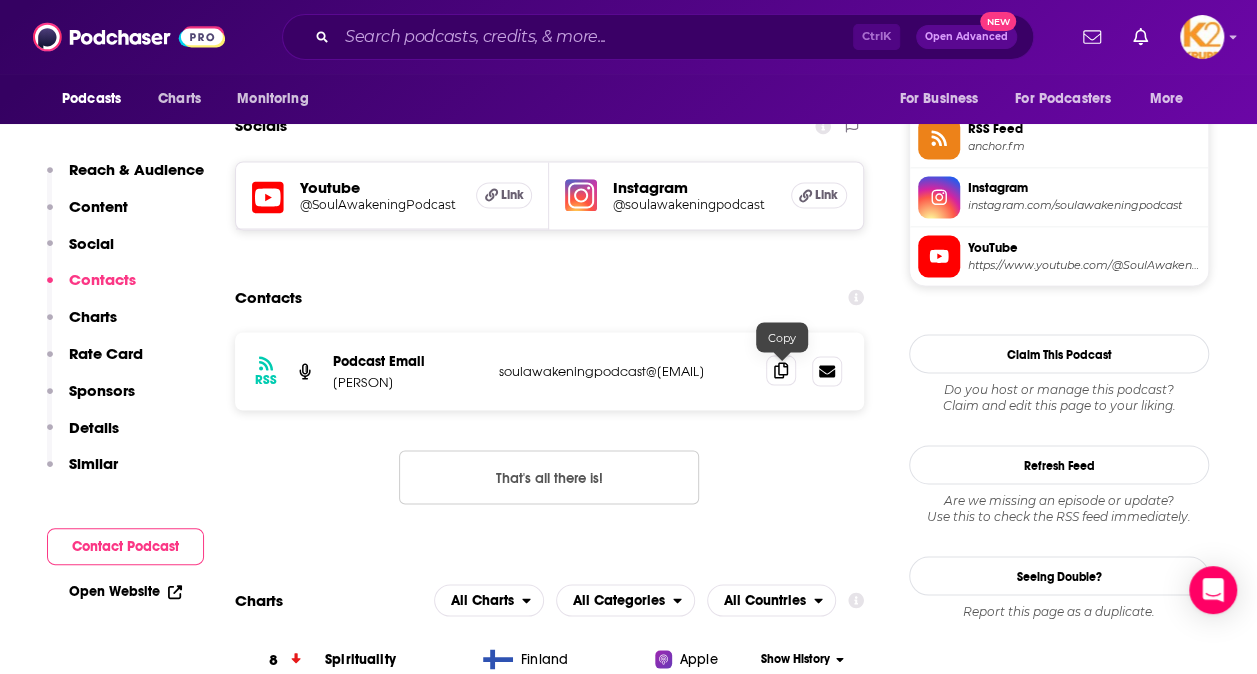 click 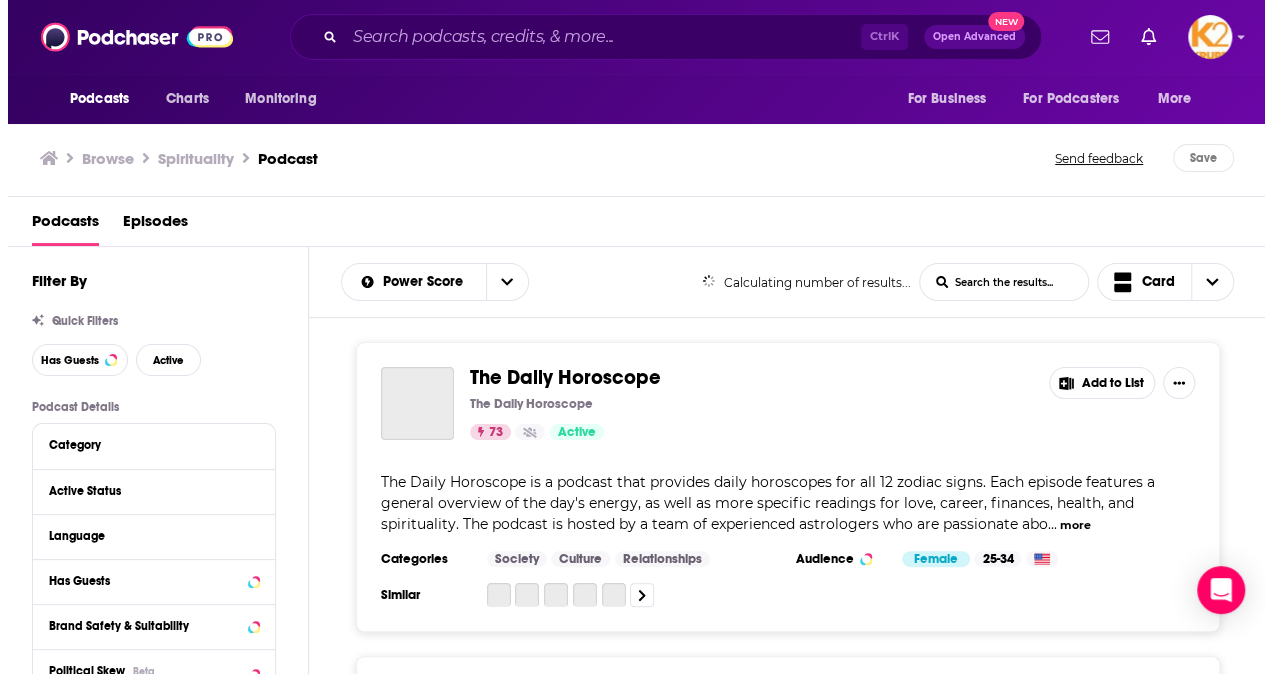 scroll, scrollTop: 0, scrollLeft: 0, axis: both 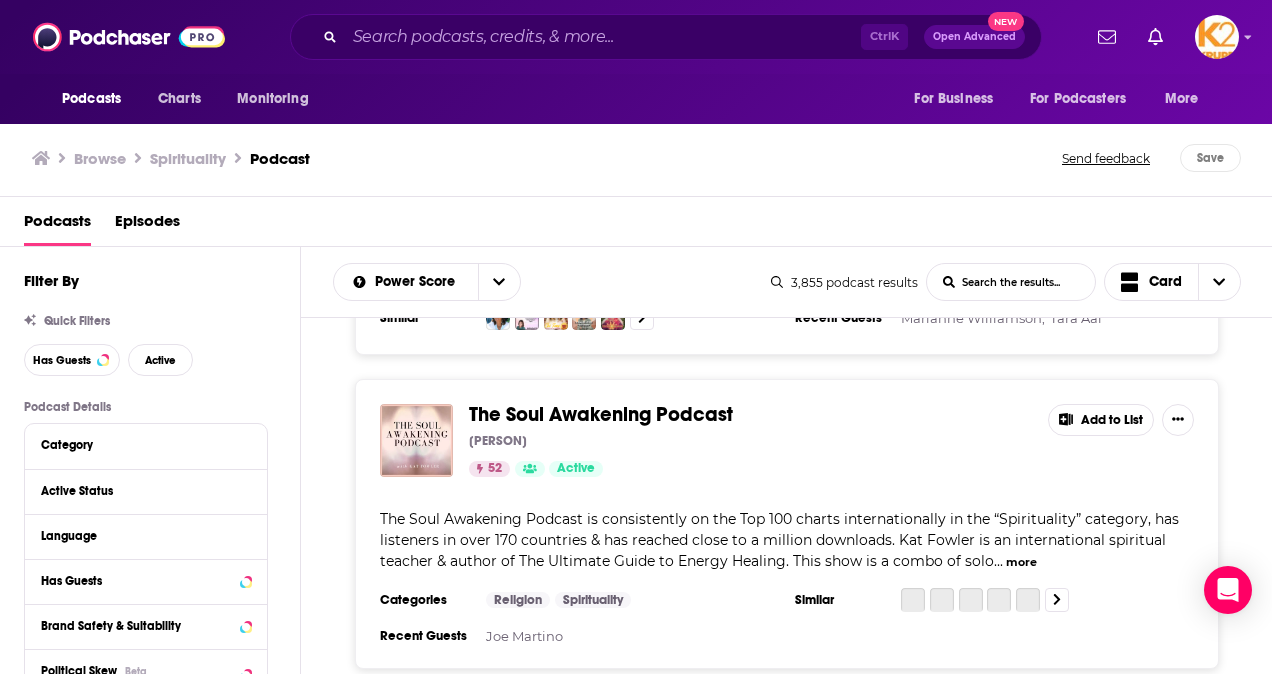 click on "Add to List" at bounding box center (1101, 420) 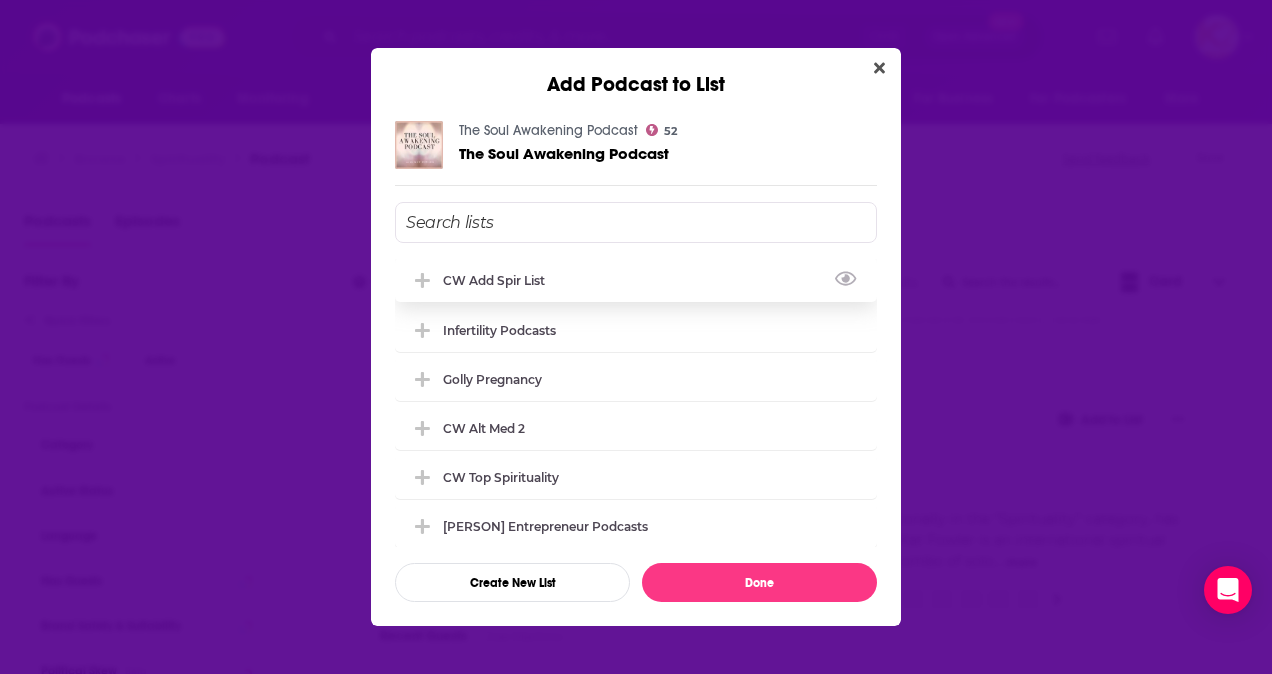 click on "CW Add Spir List" at bounding box center (500, 280) 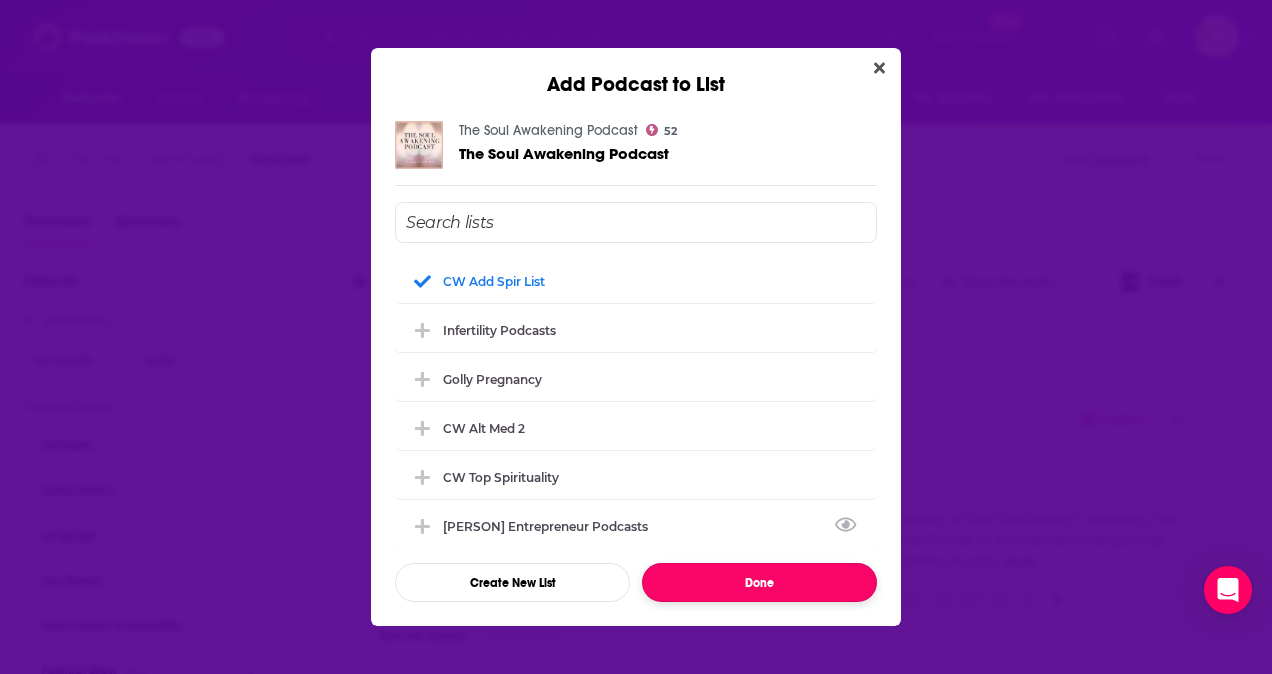 click on "Done" at bounding box center [759, 582] 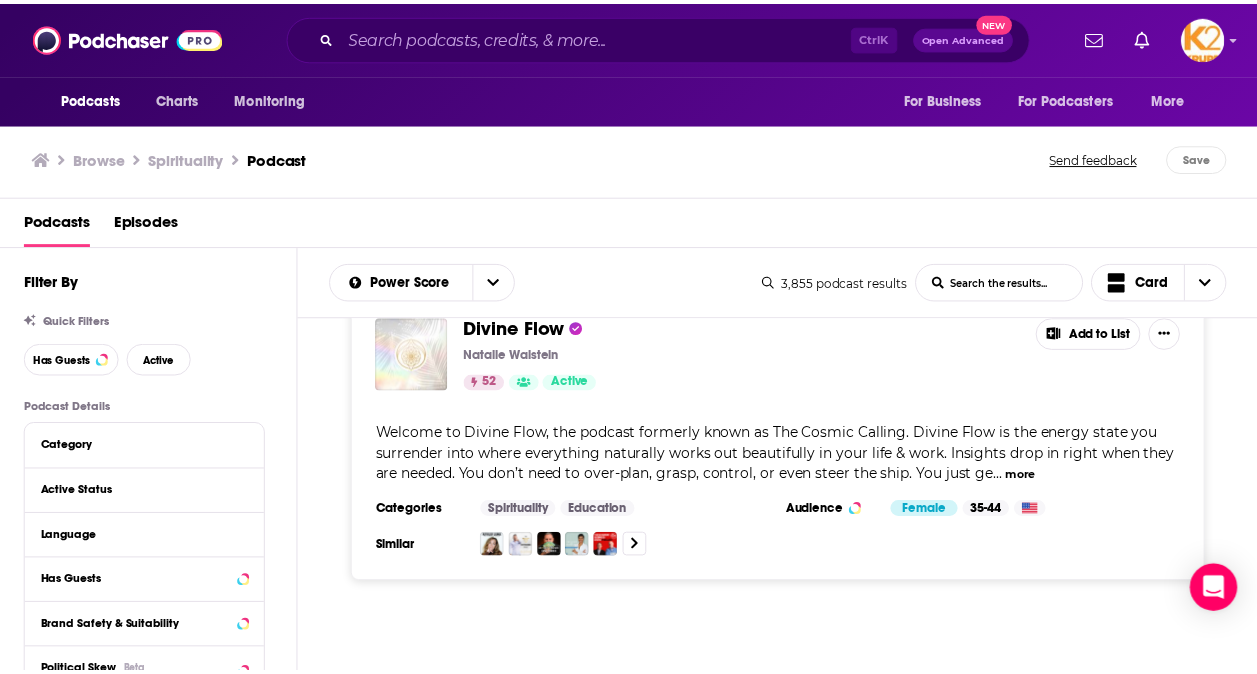 scroll, scrollTop: 13196, scrollLeft: 0, axis: vertical 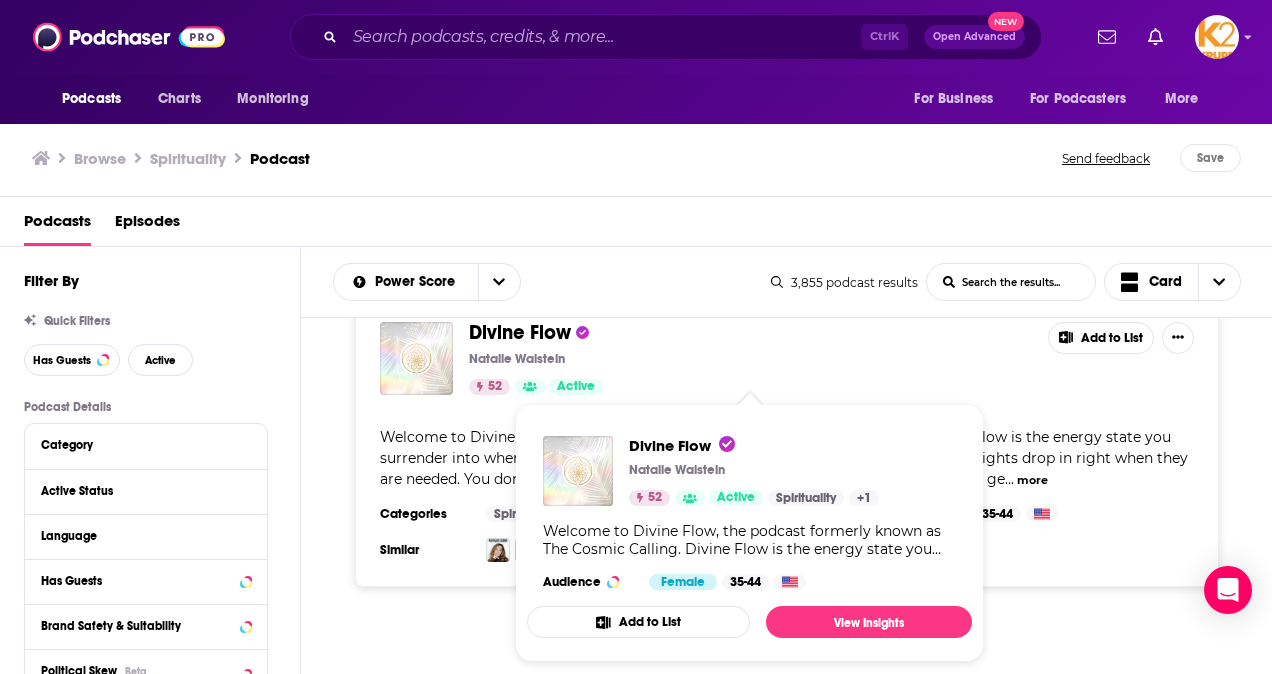 click on "Divine Flow" at bounding box center (520, 332) 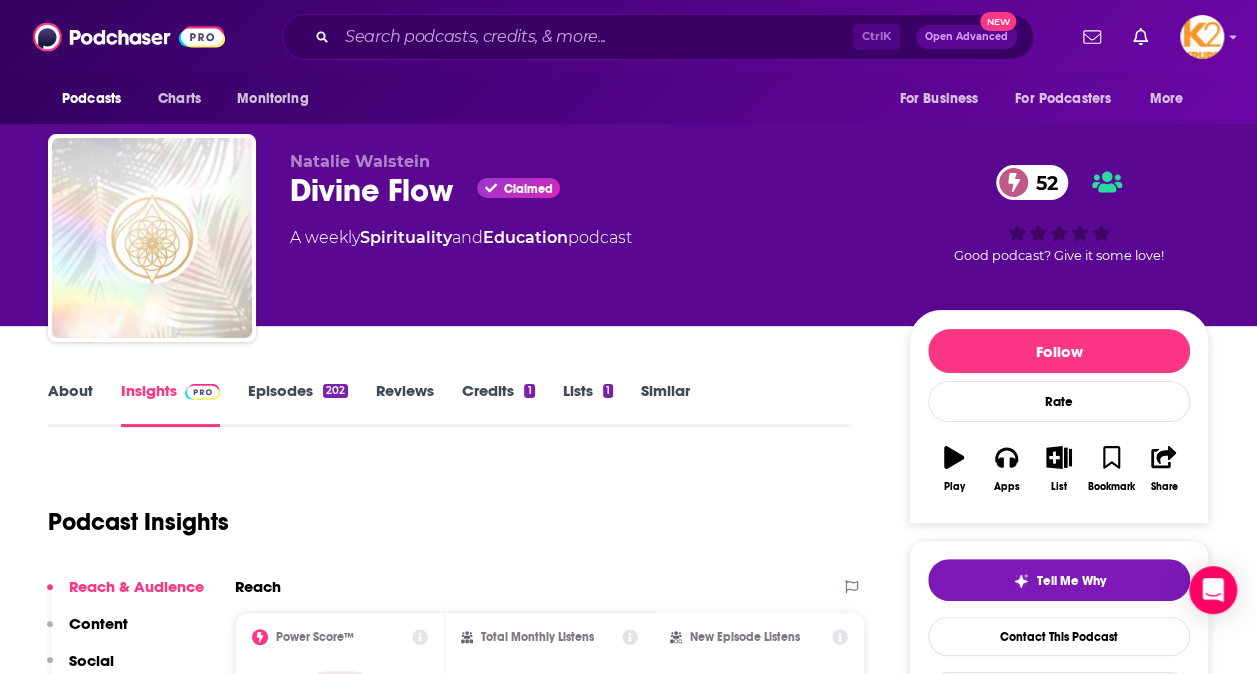 scroll, scrollTop: 300, scrollLeft: 0, axis: vertical 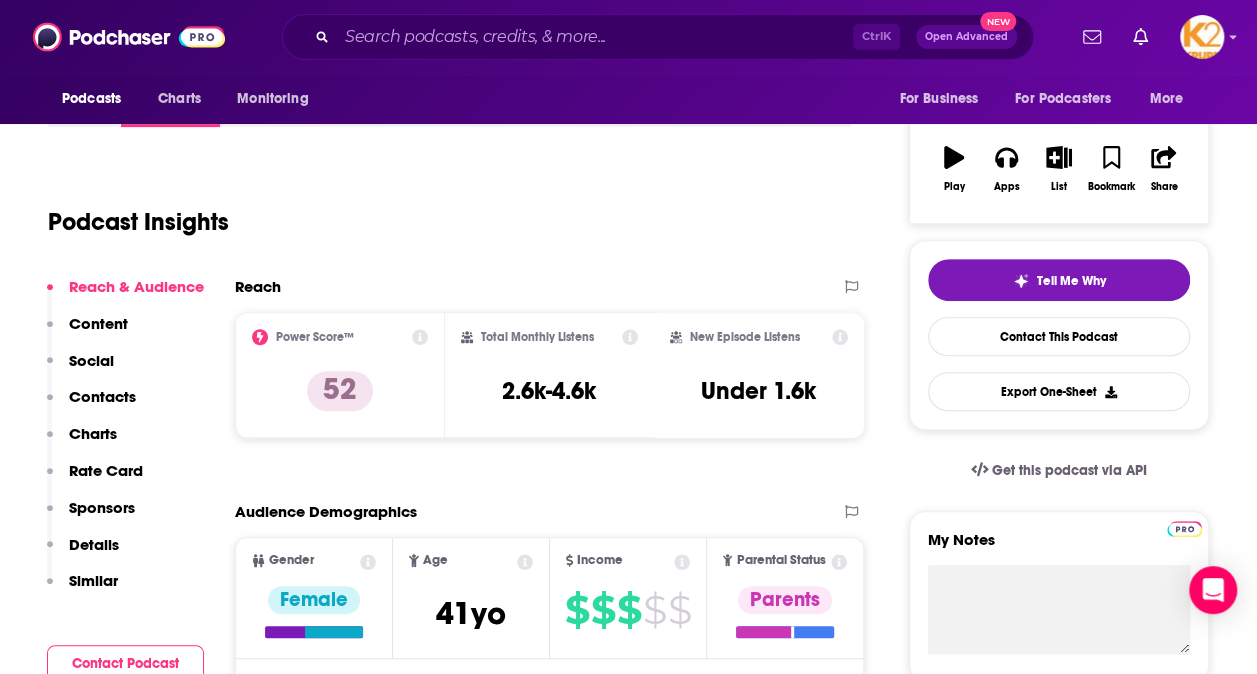 click on "Contacts" at bounding box center (102, 396) 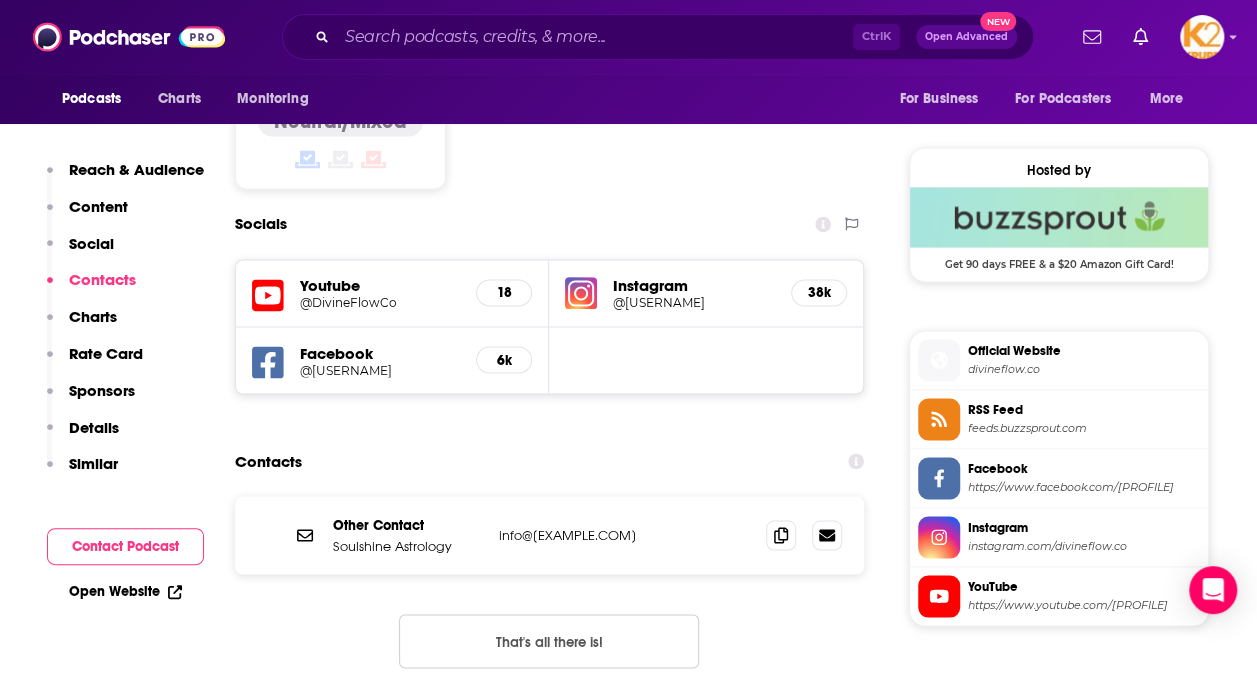 scroll, scrollTop: 1715, scrollLeft: 0, axis: vertical 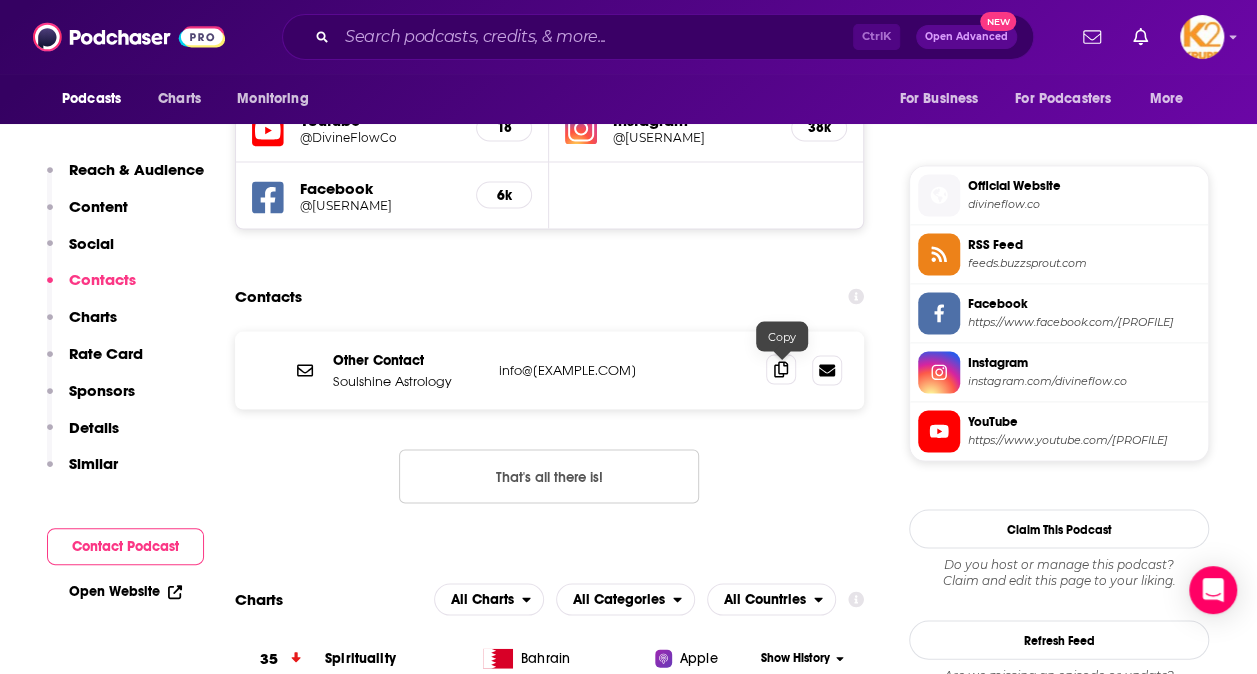 click 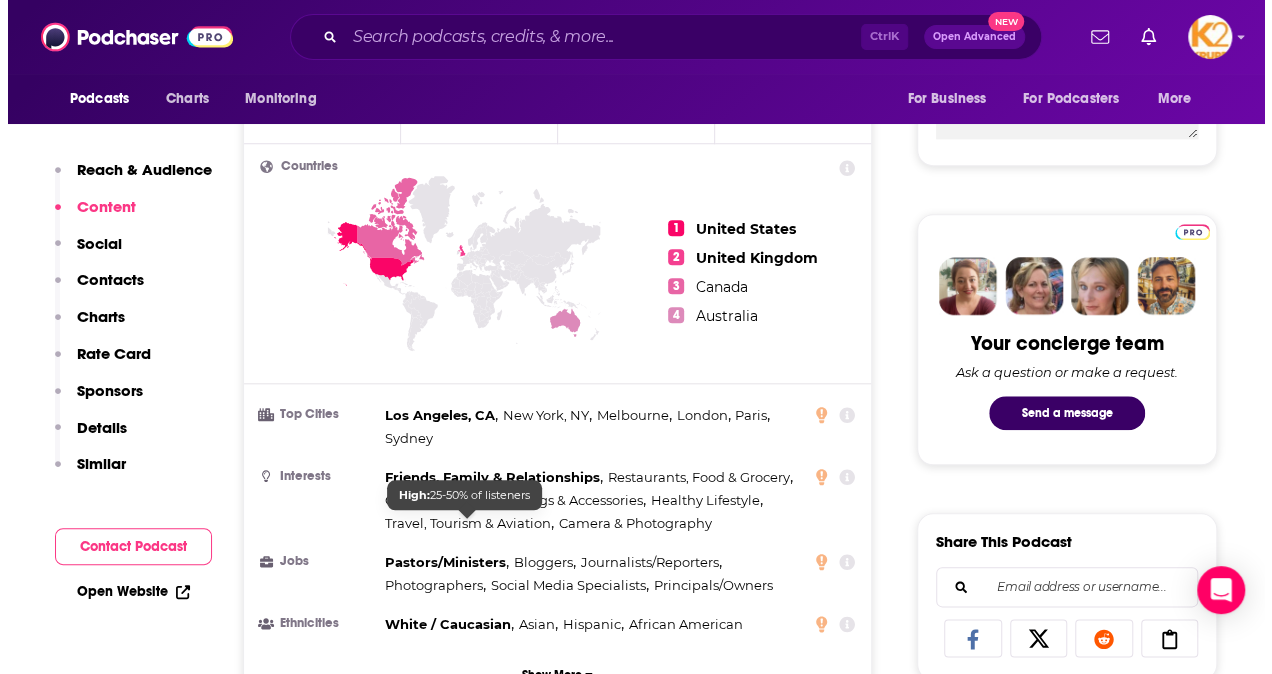 scroll, scrollTop: 0, scrollLeft: 0, axis: both 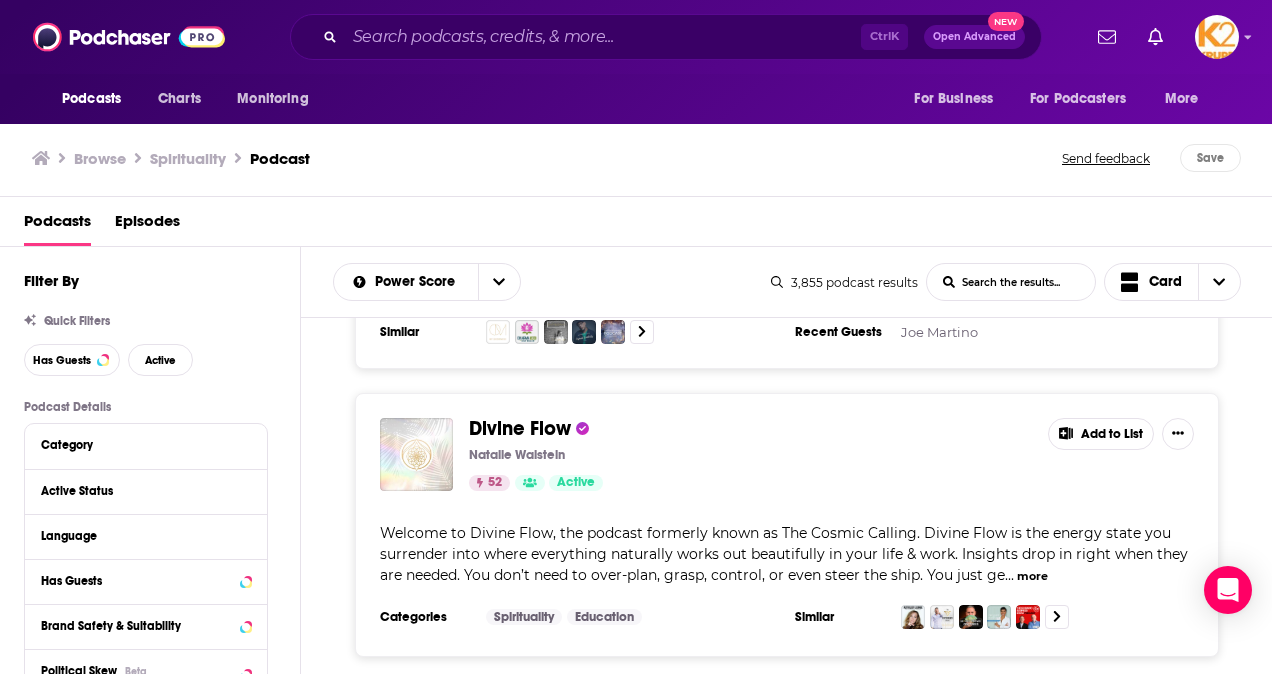 click on "Add to List" at bounding box center [1101, 434] 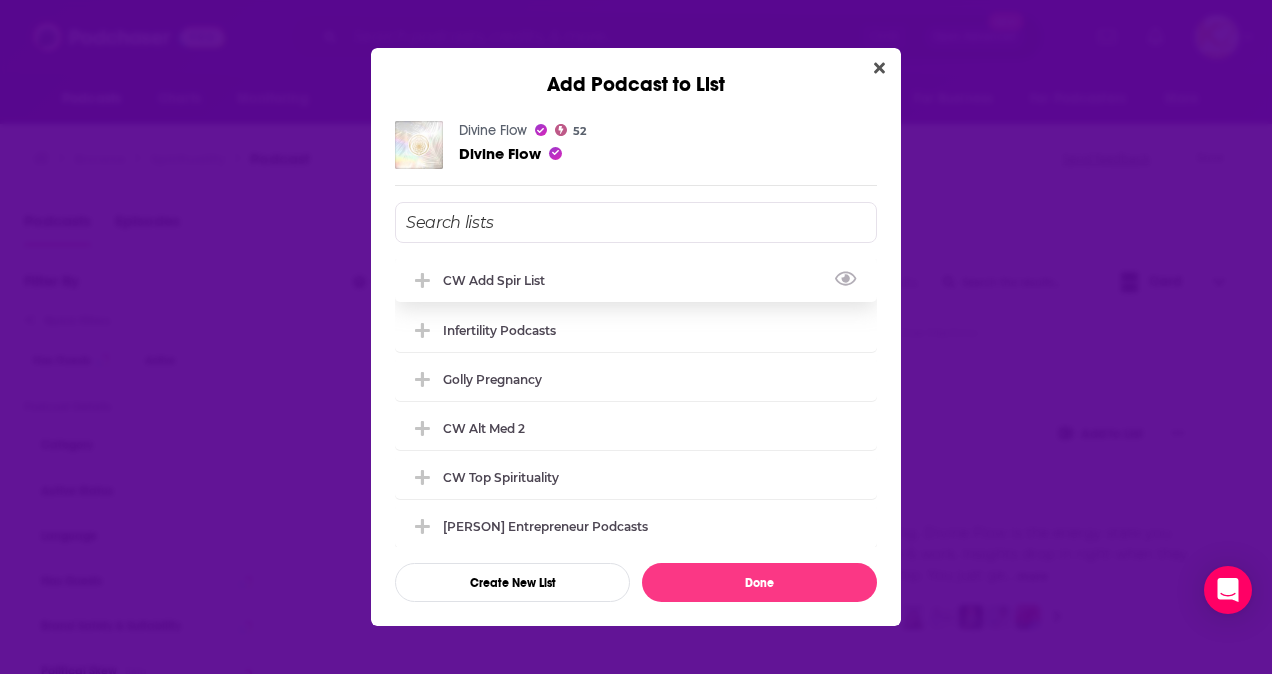 click on "CW Add Spir List" at bounding box center (636, 280) 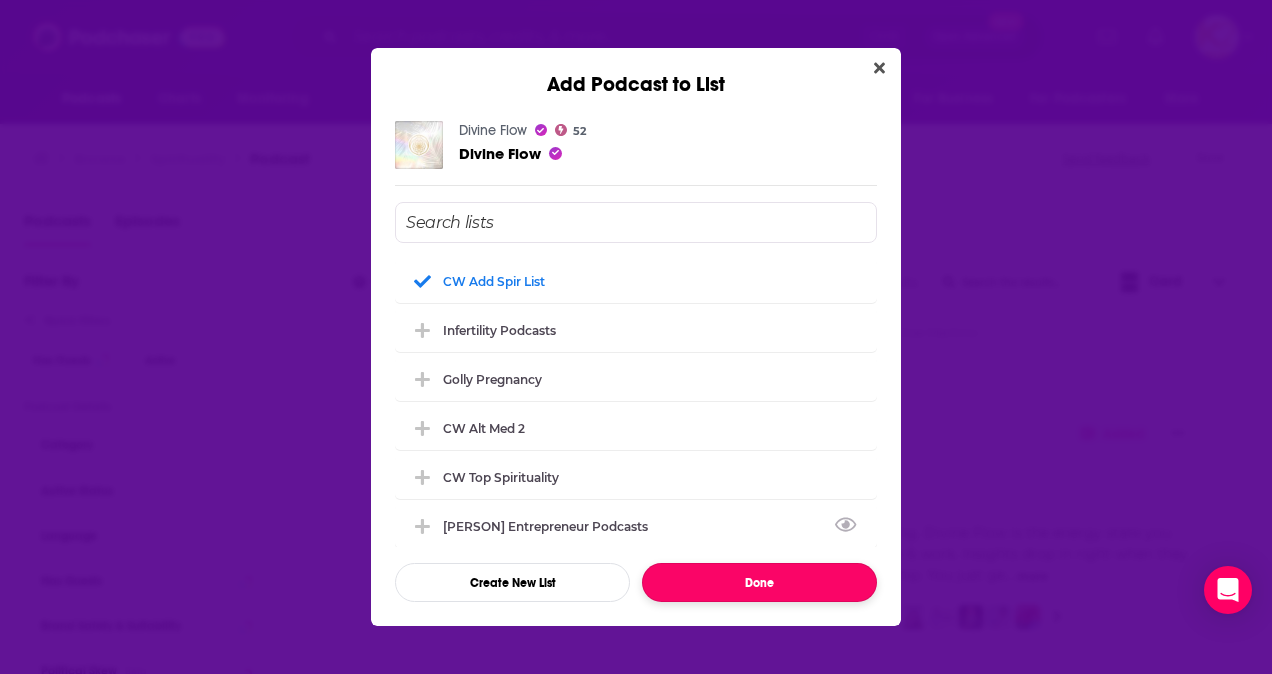 click on "Done" at bounding box center (759, 582) 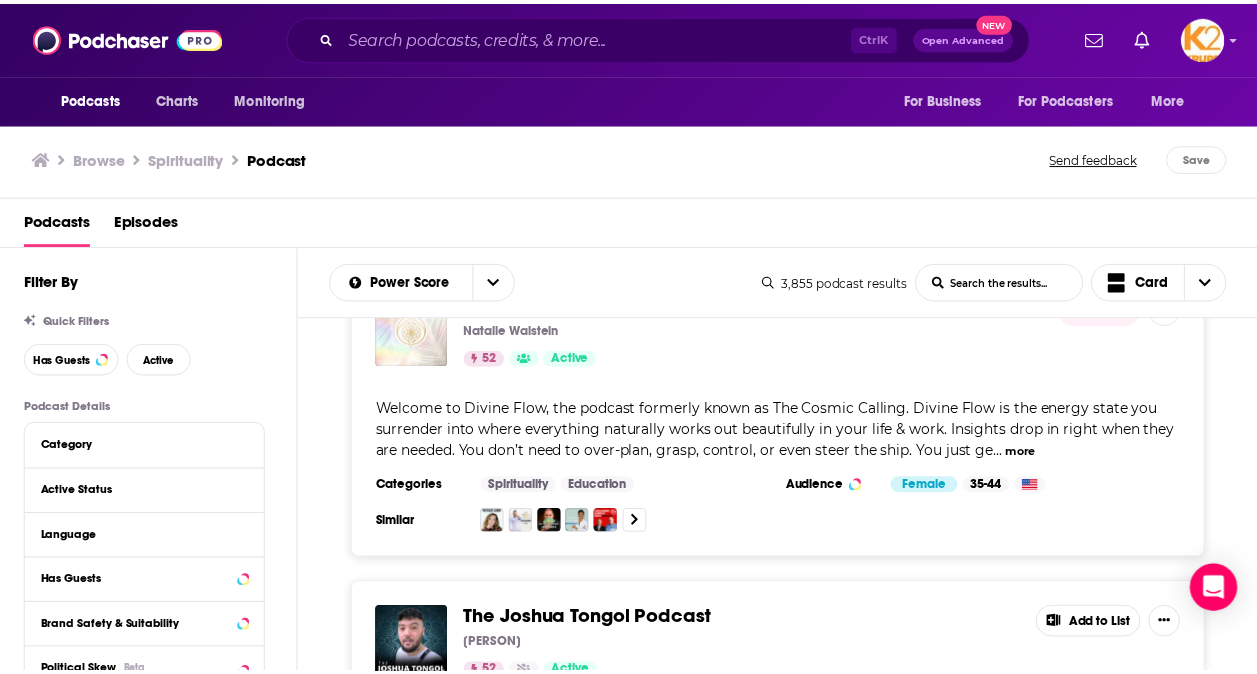 scroll, scrollTop: 13600, scrollLeft: 0, axis: vertical 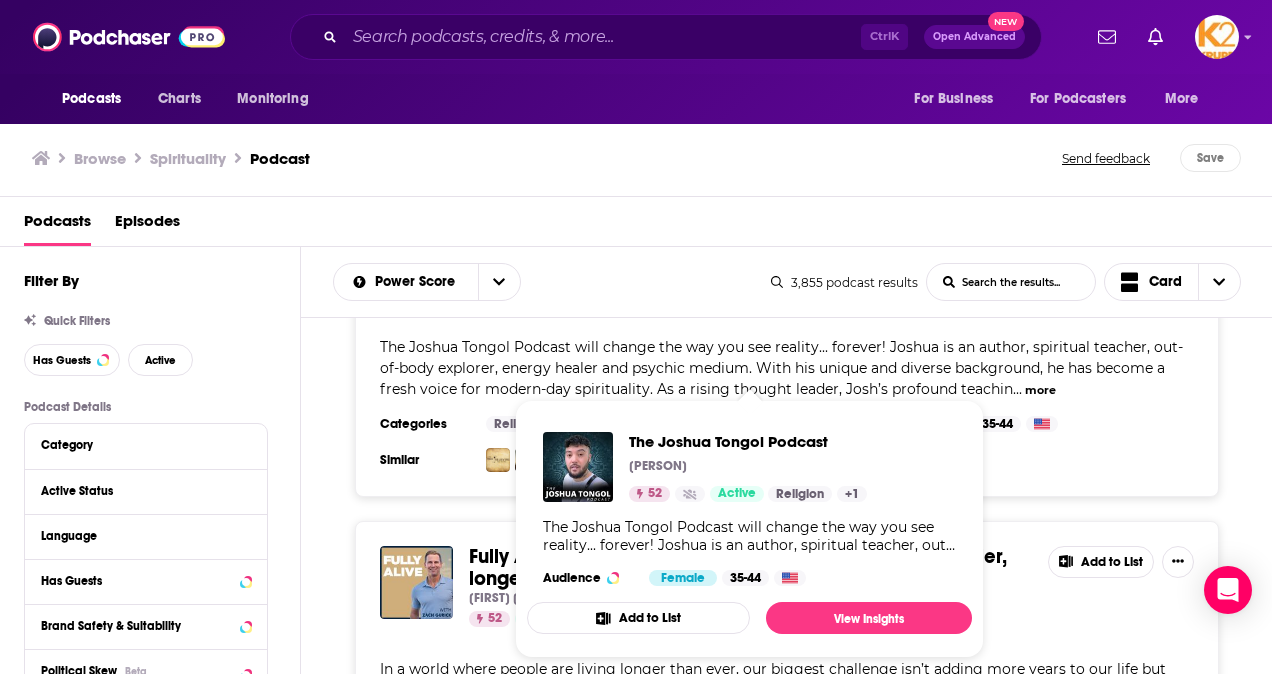 click on "The Joshua Tongol Podcast" at bounding box center (594, 242) 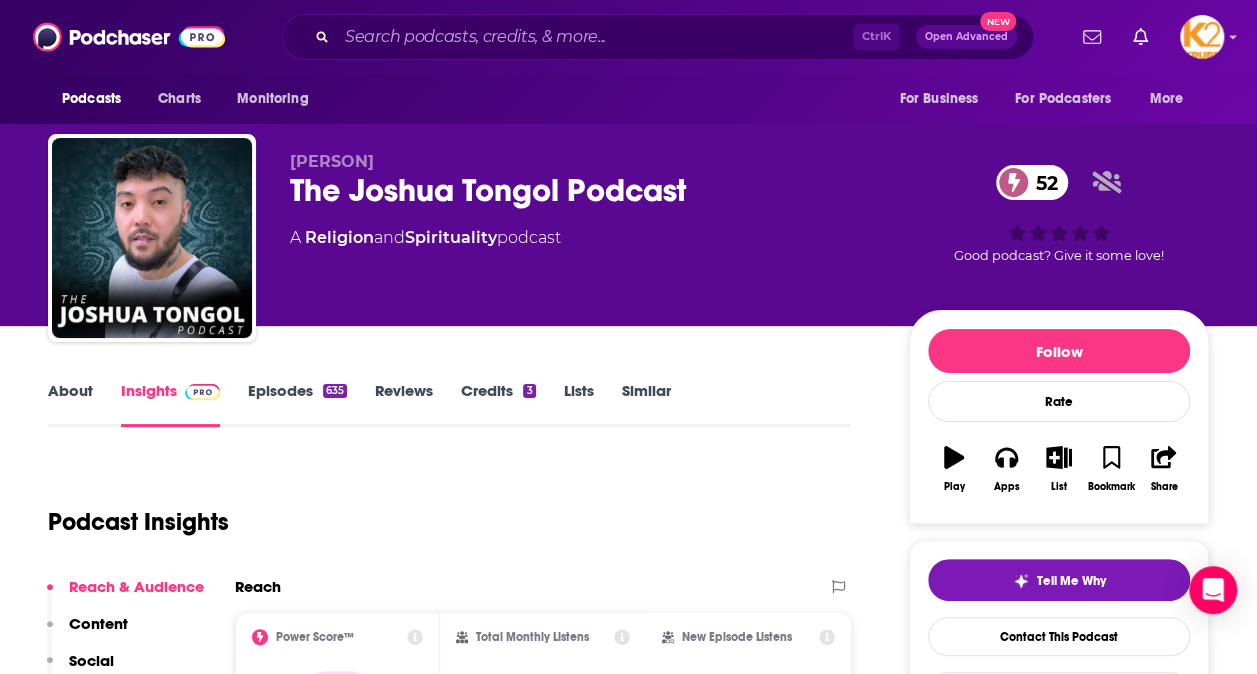 scroll, scrollTop: 300, scrollLeft: 0, axis: vertical 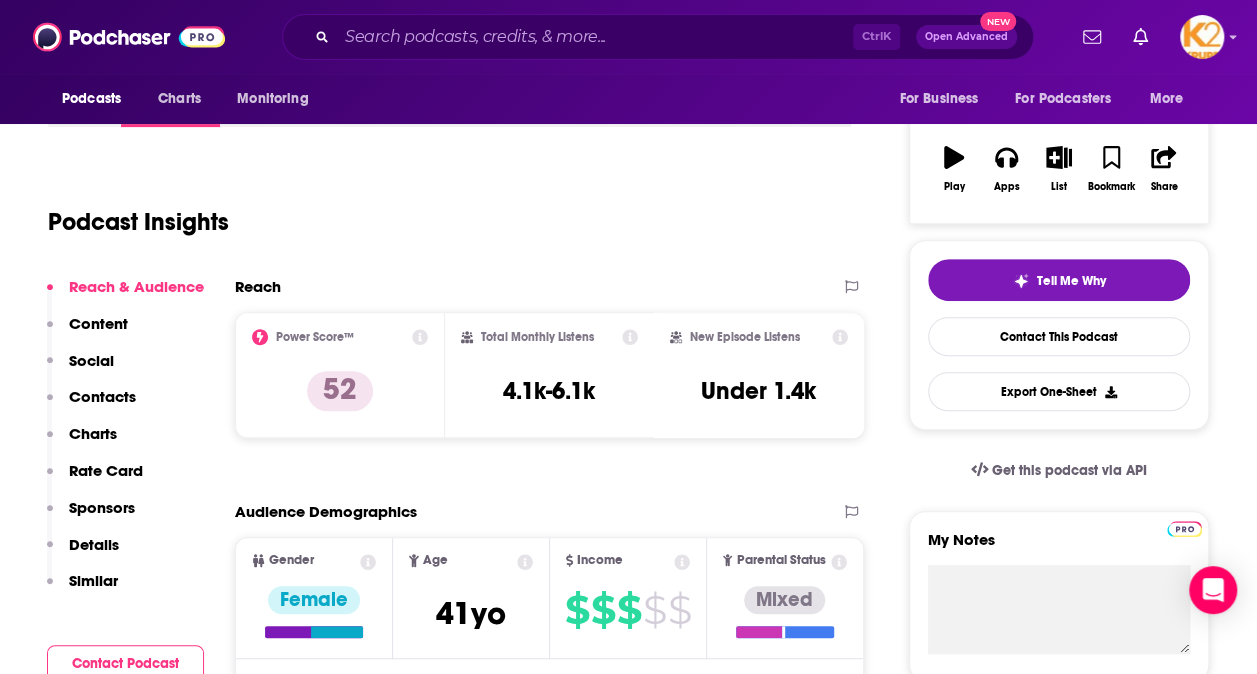 click on "Contacts" at bounding box center [102, 396] 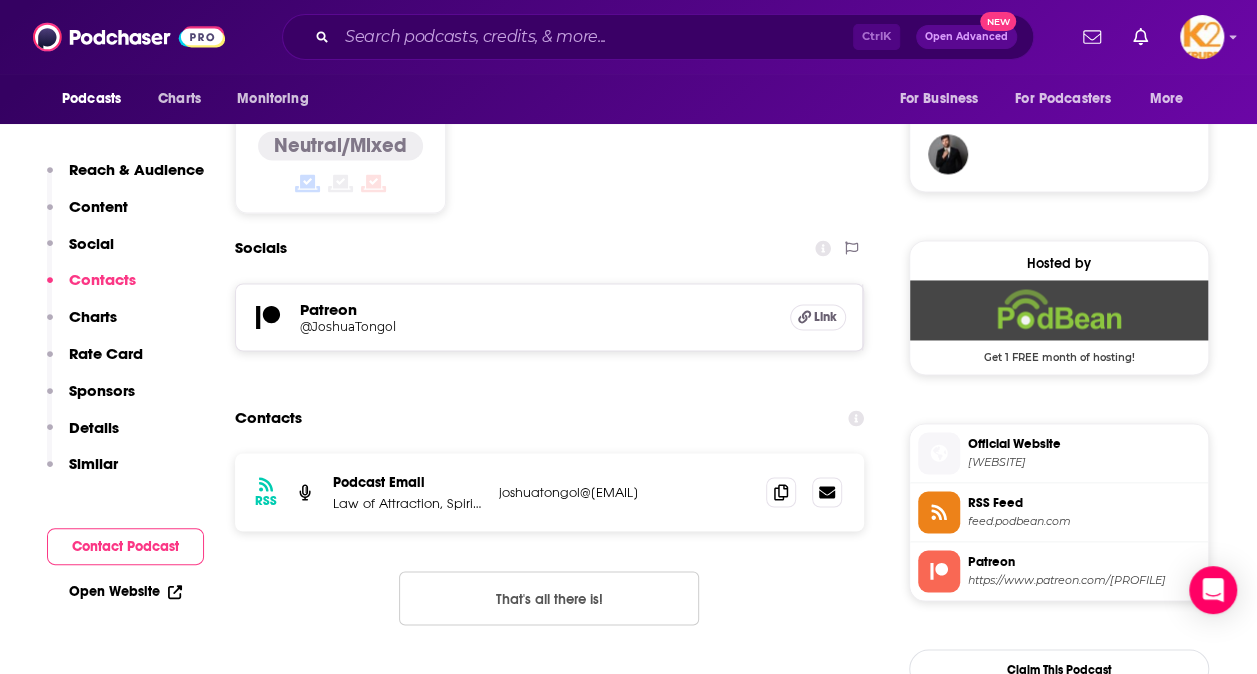 scroll, scrollTop: 1578, scrollLeft: 0, axis: vertical 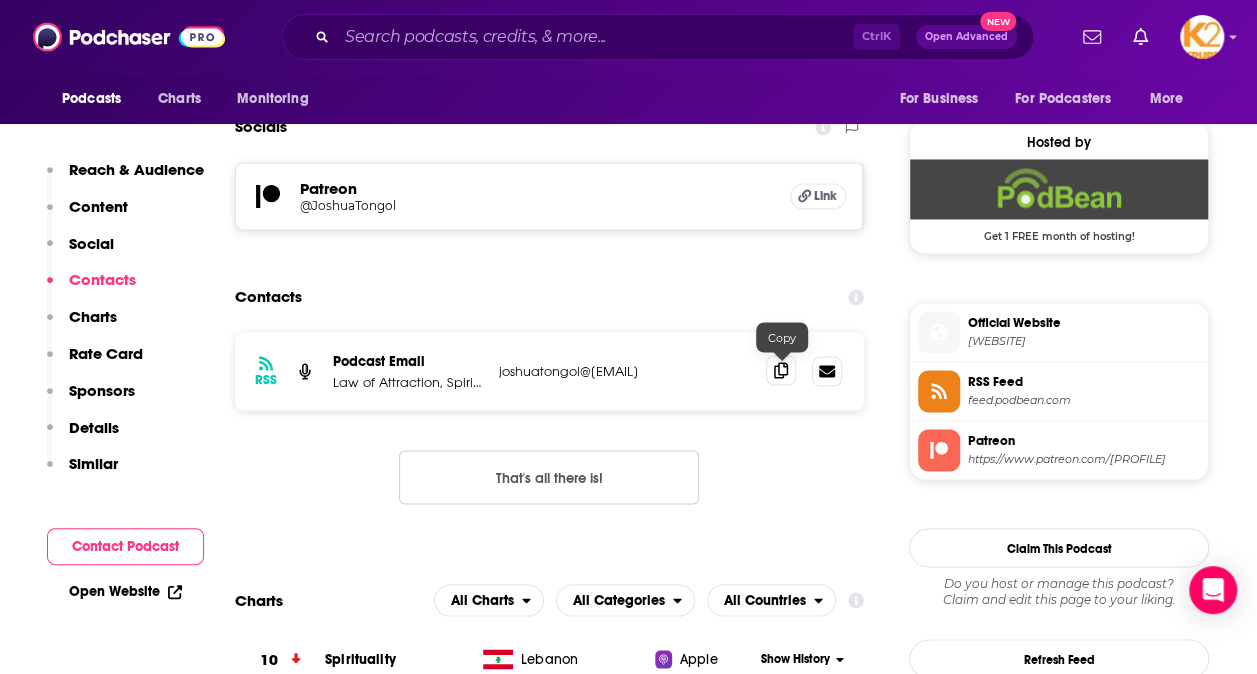 click 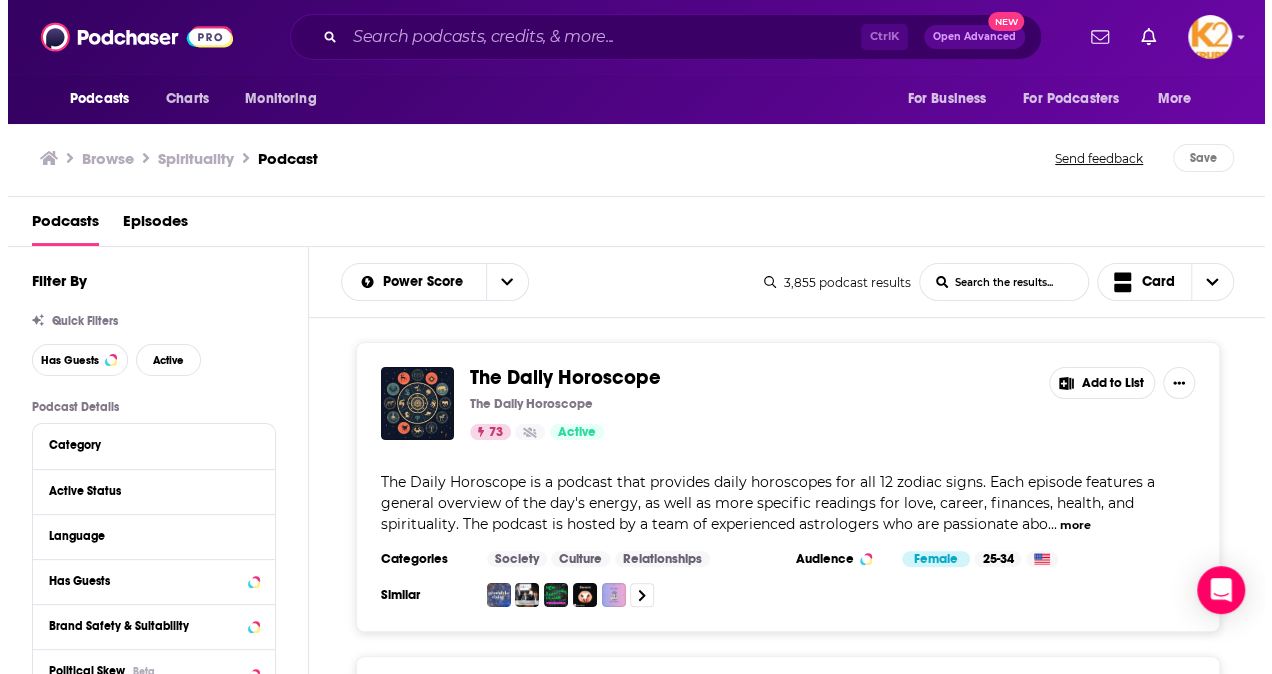 scroll, scrollTop: 0, scrollLeft: 0, axis: both 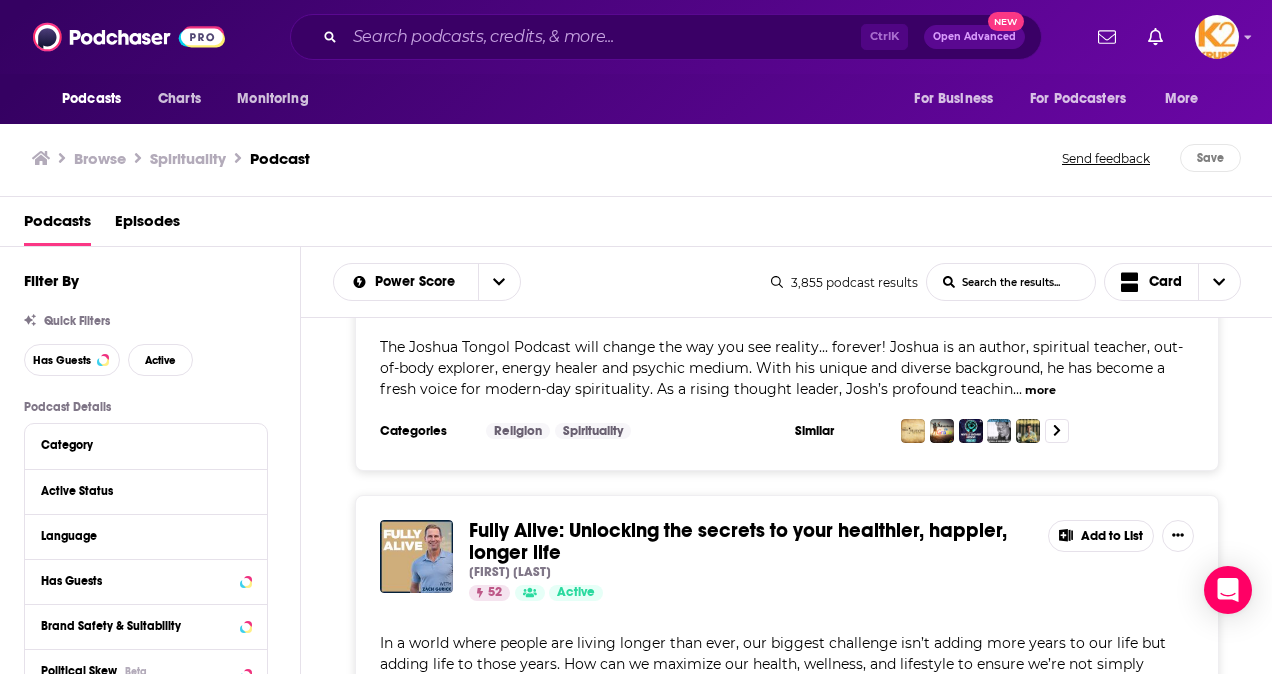 click on "Add to List" at bounding box center (1101, 248) 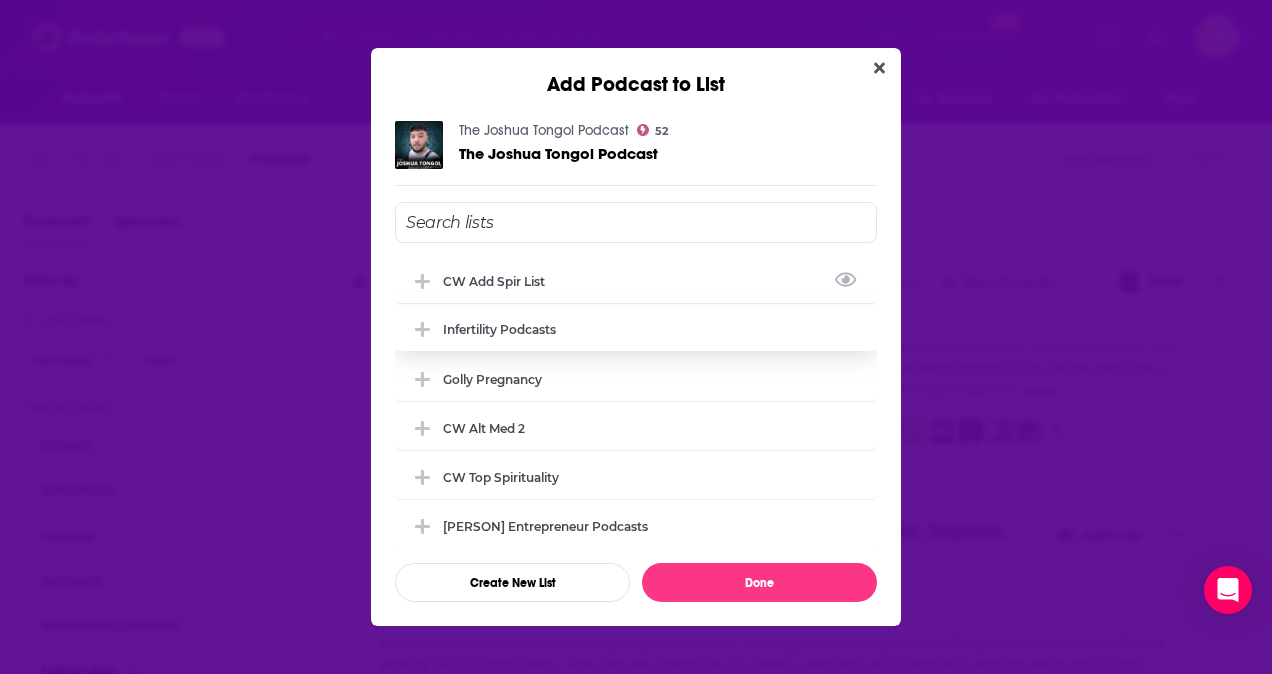 drag, startPoint x: 572, startPoint y: 286, endPoint x: 570, endPoint y: 338, distance: 52.03845 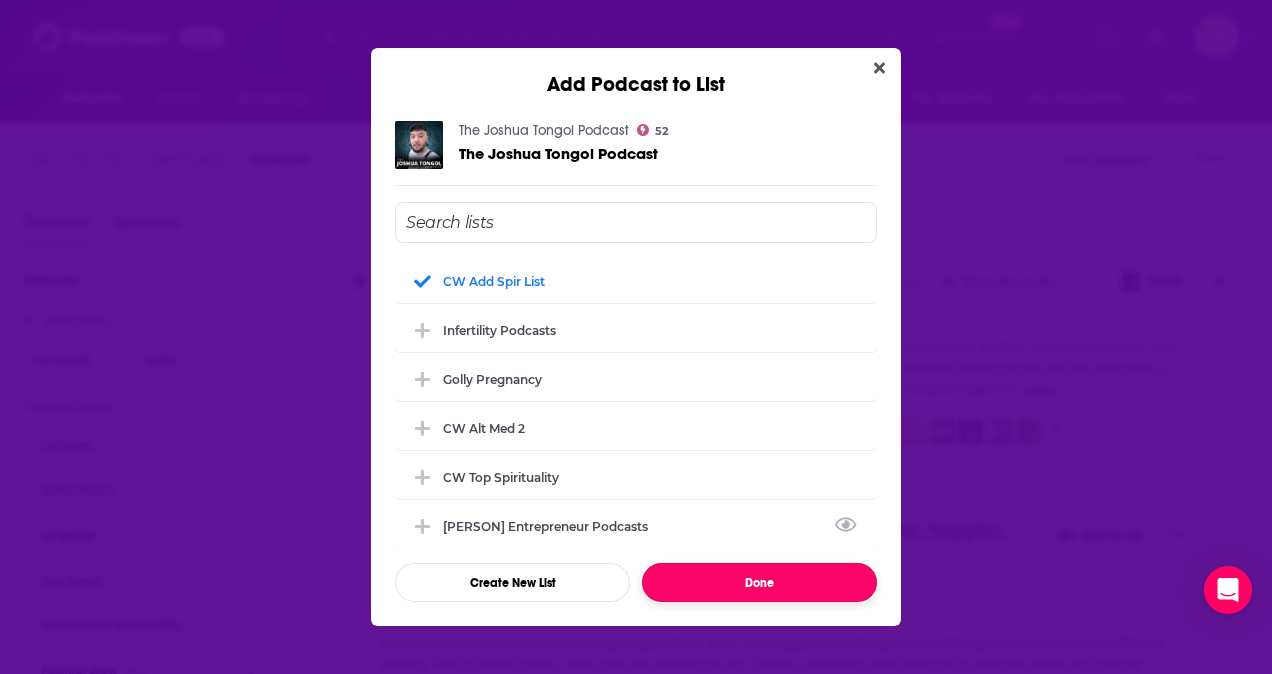 click on "Done" at bounding box center (759, 582) 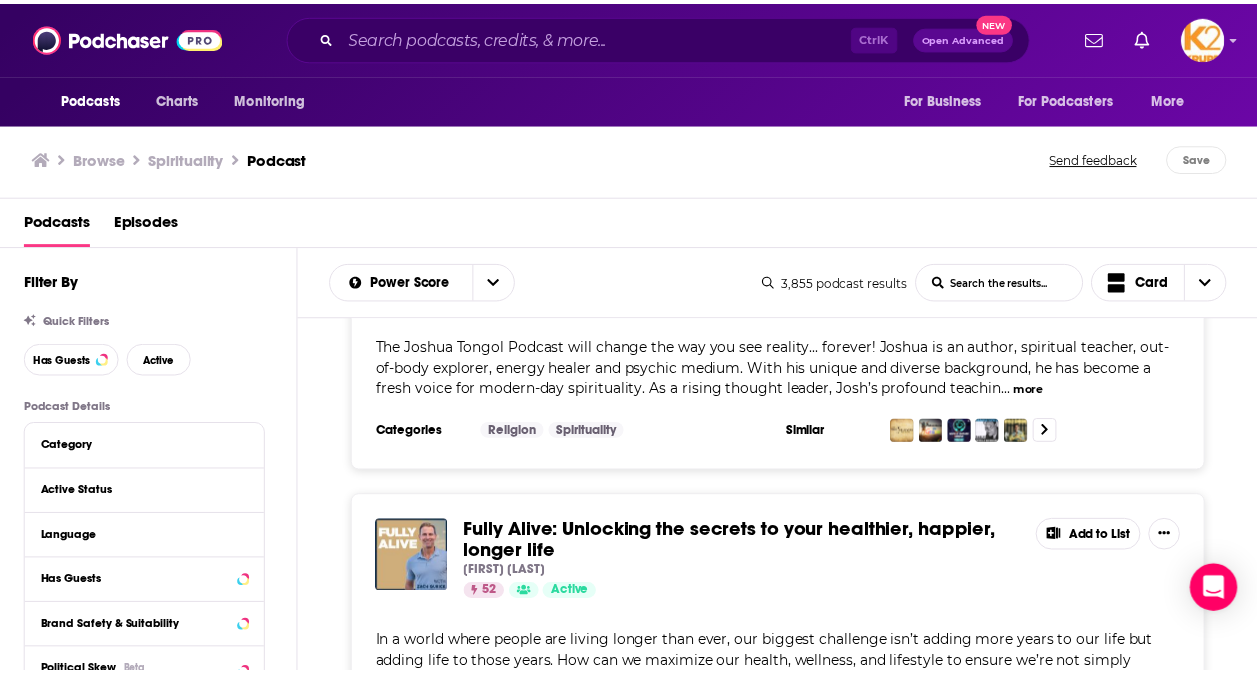 scroll, scrollTop: 13800, scrollLeft: 0, axis: vertical 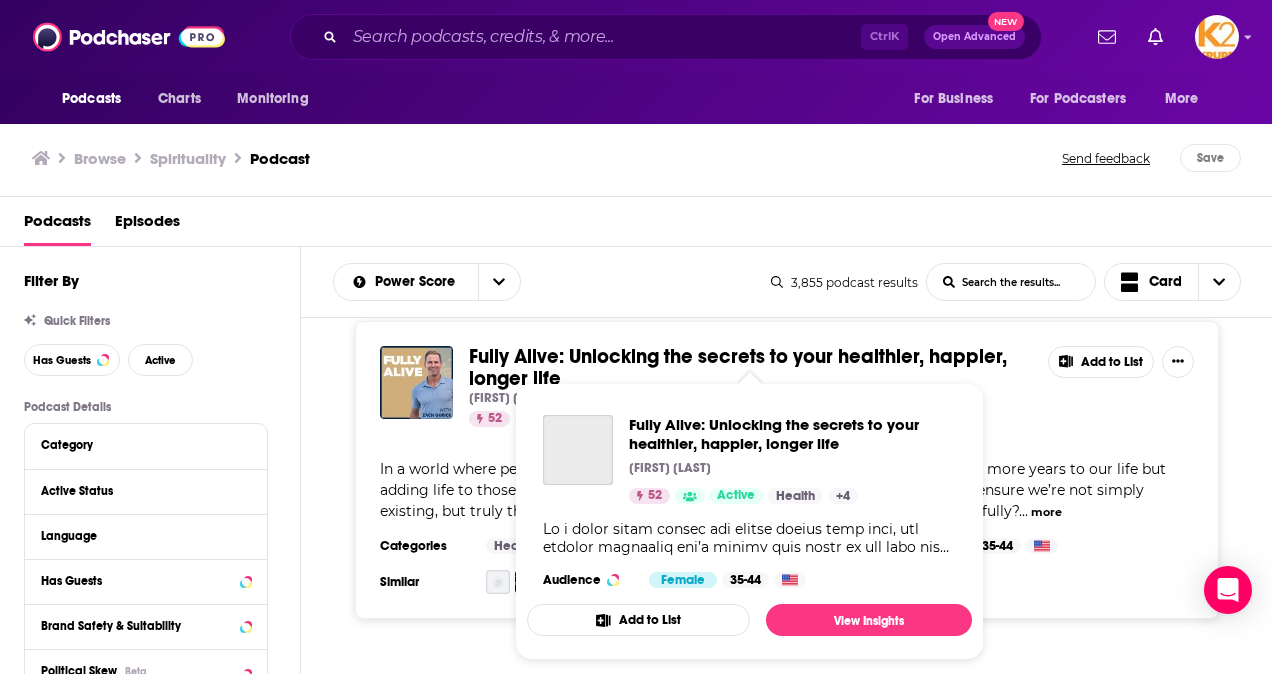 click on "[FIRST] [LAST]" at bounding box center [792, 468] 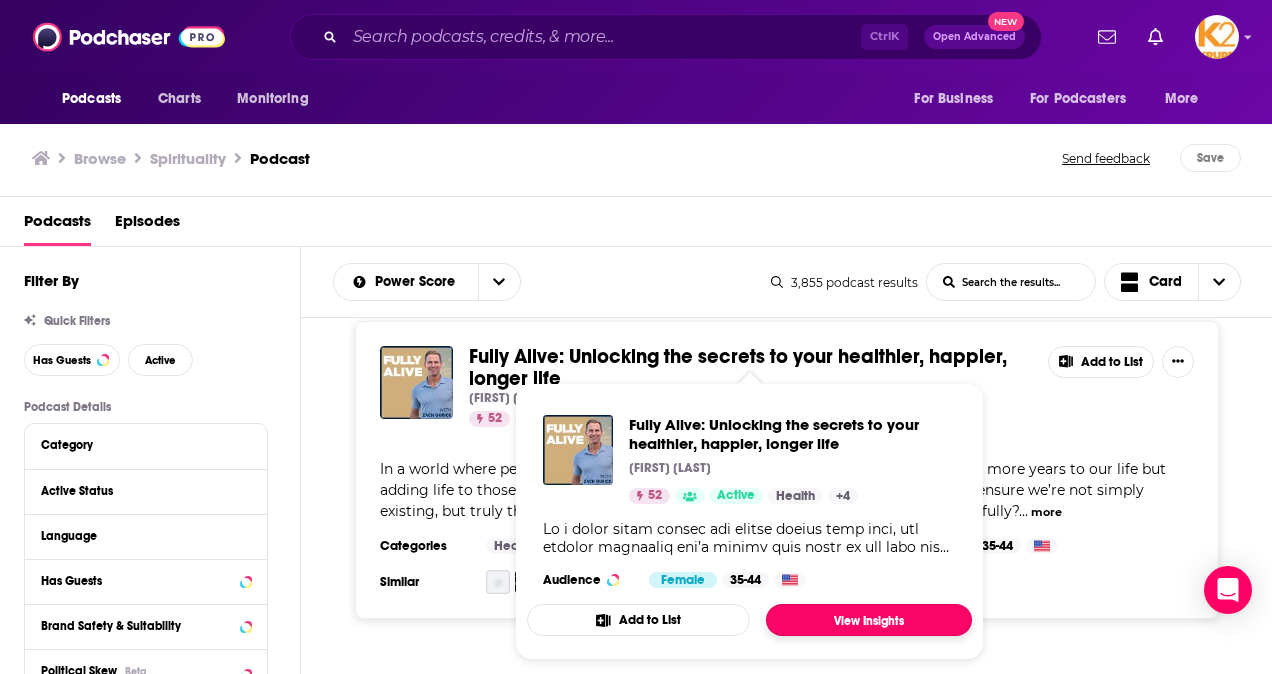 click on "View Insights" at bounding box center (869, 620) 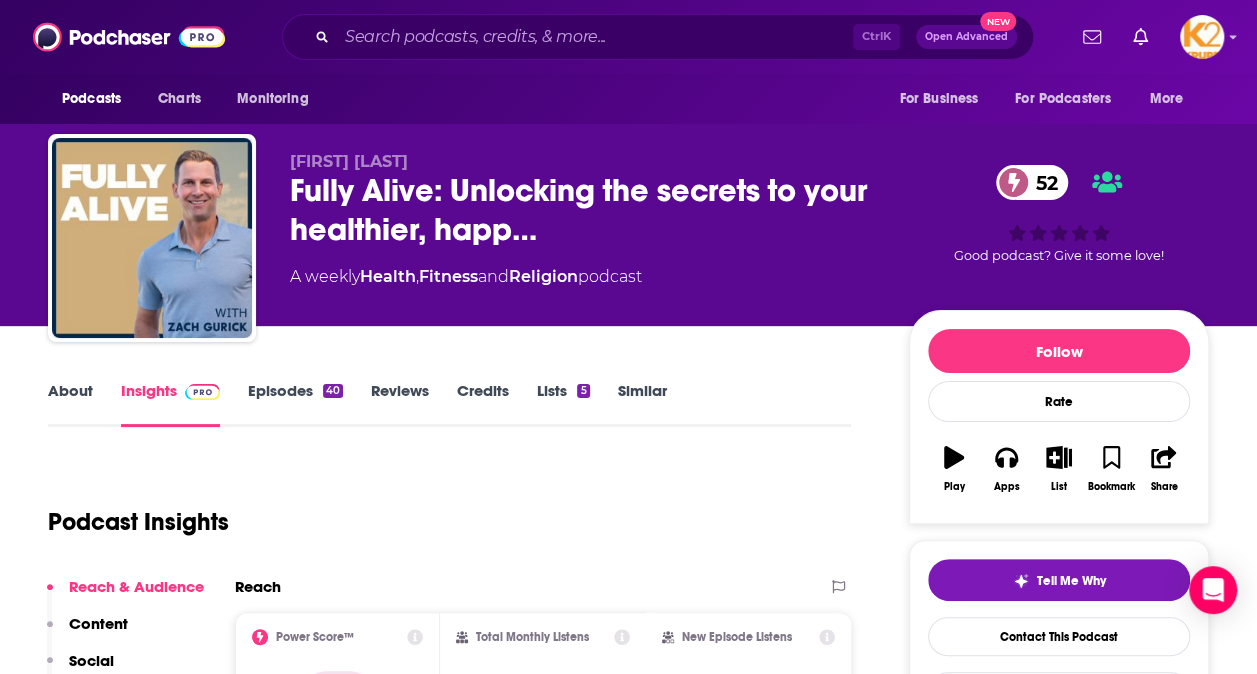 scroll, scrollTop: 100, scrollLeft: 0, axis: vertical 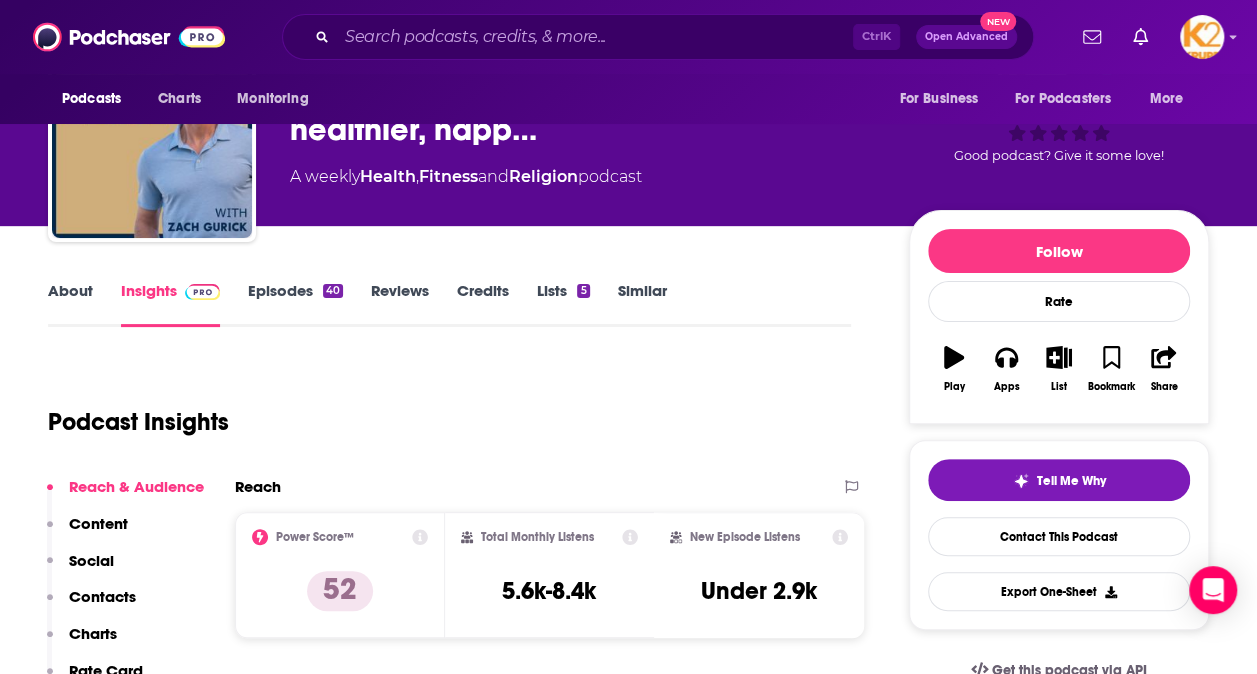 click on "Contacts" at bounding box center [102, 596] 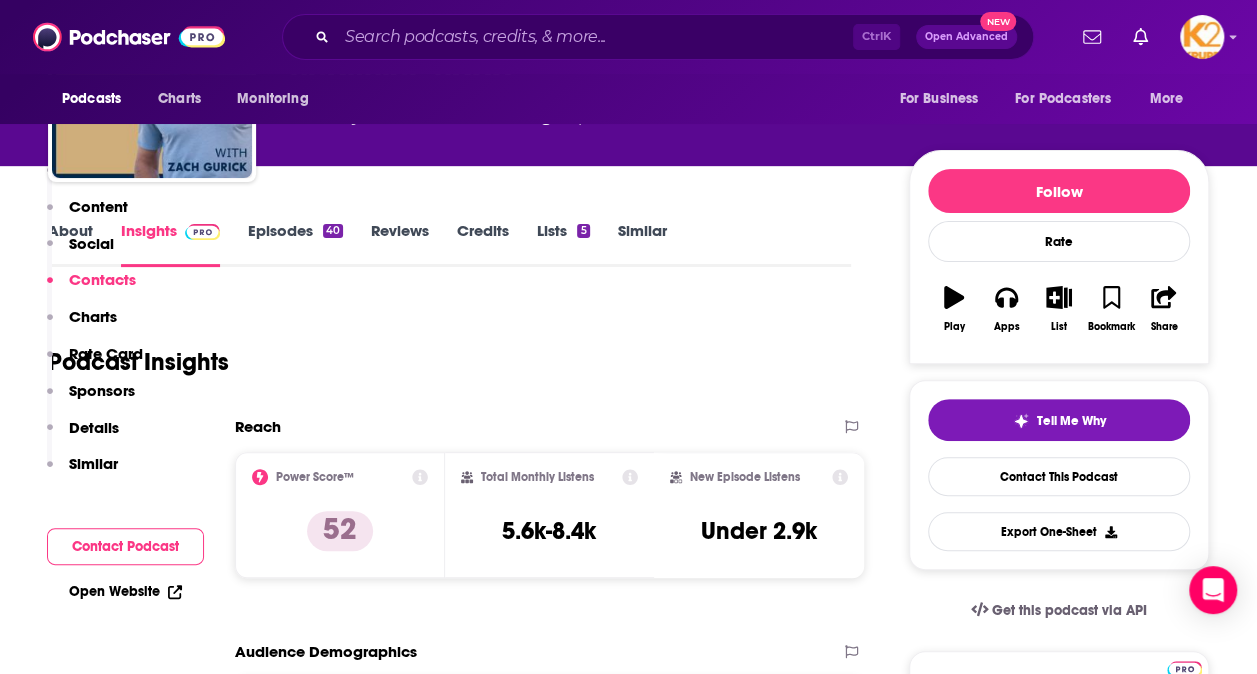 scroll, scrollTop: 1445, scrollLeft: 0, axis: vertical 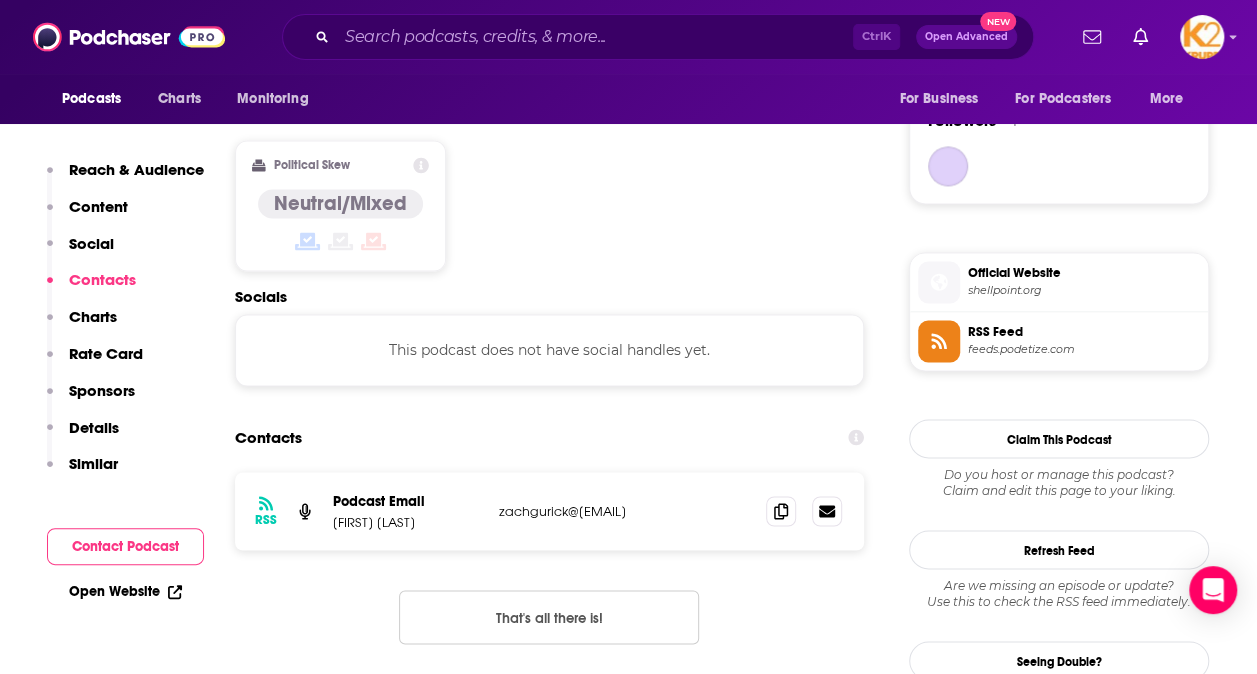 click on "RSS   Podcast Email Zach Gurick zachgurick@shellpoint.org zachgurick@shellpoint.org" at bounding box center (549, 511) 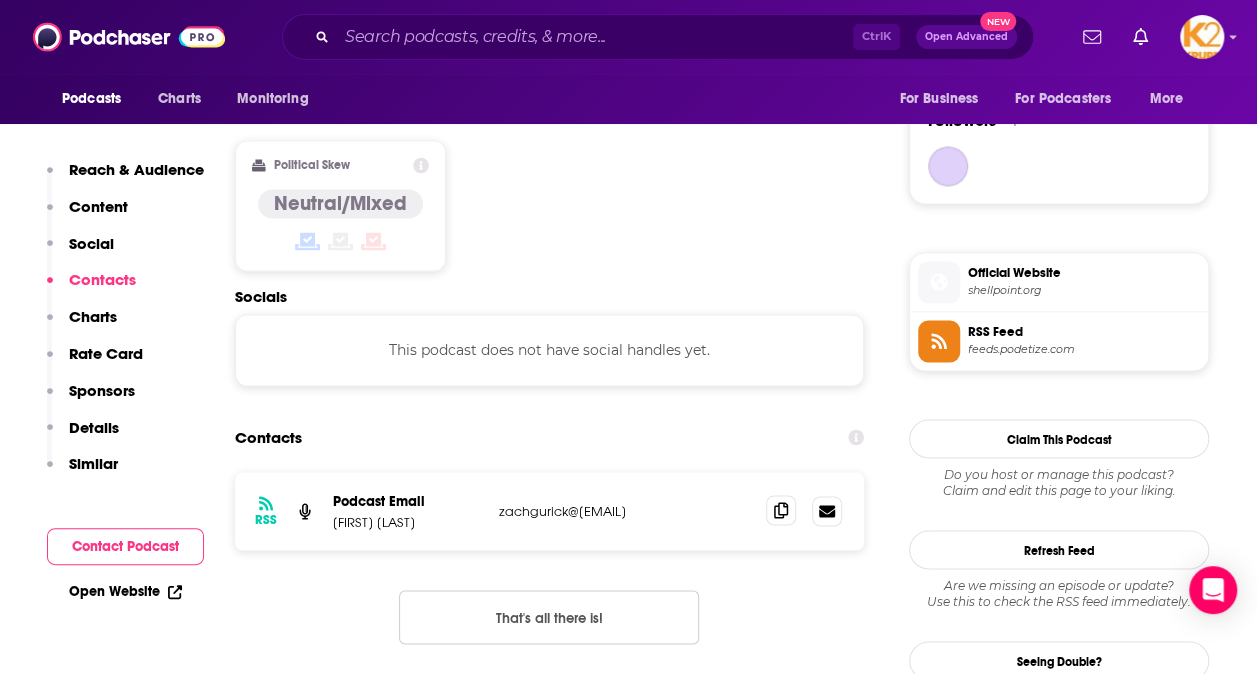 click 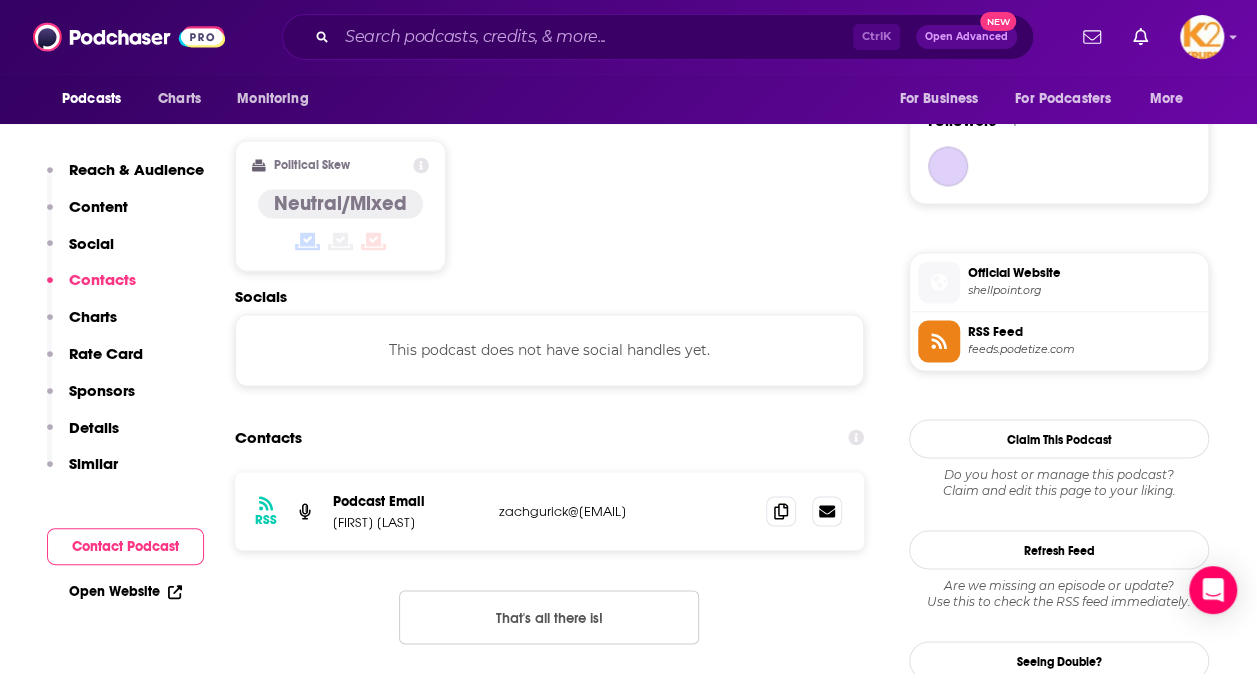drag, startPoint x: 780, startPoint y: 371, endPoint x: 1224, endPoint y: 314, distance: 447.64383 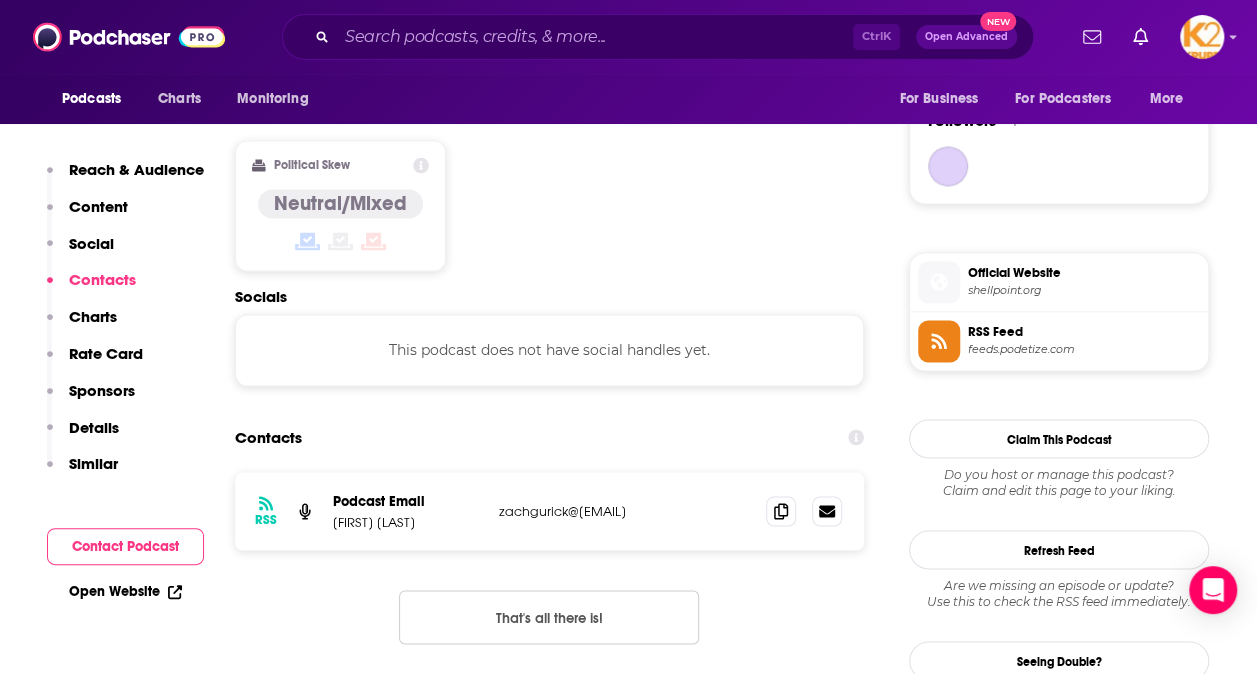 click 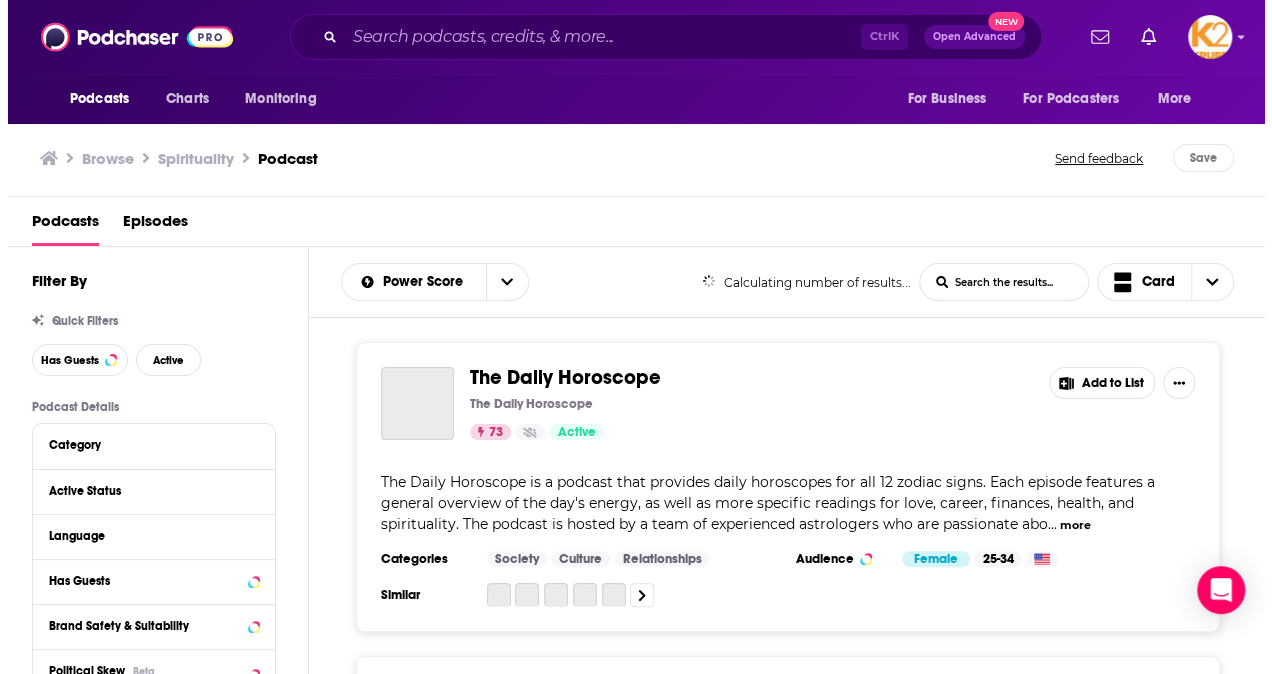 scroll, scrollTop: 0, scrollLeft: 0, axis: both 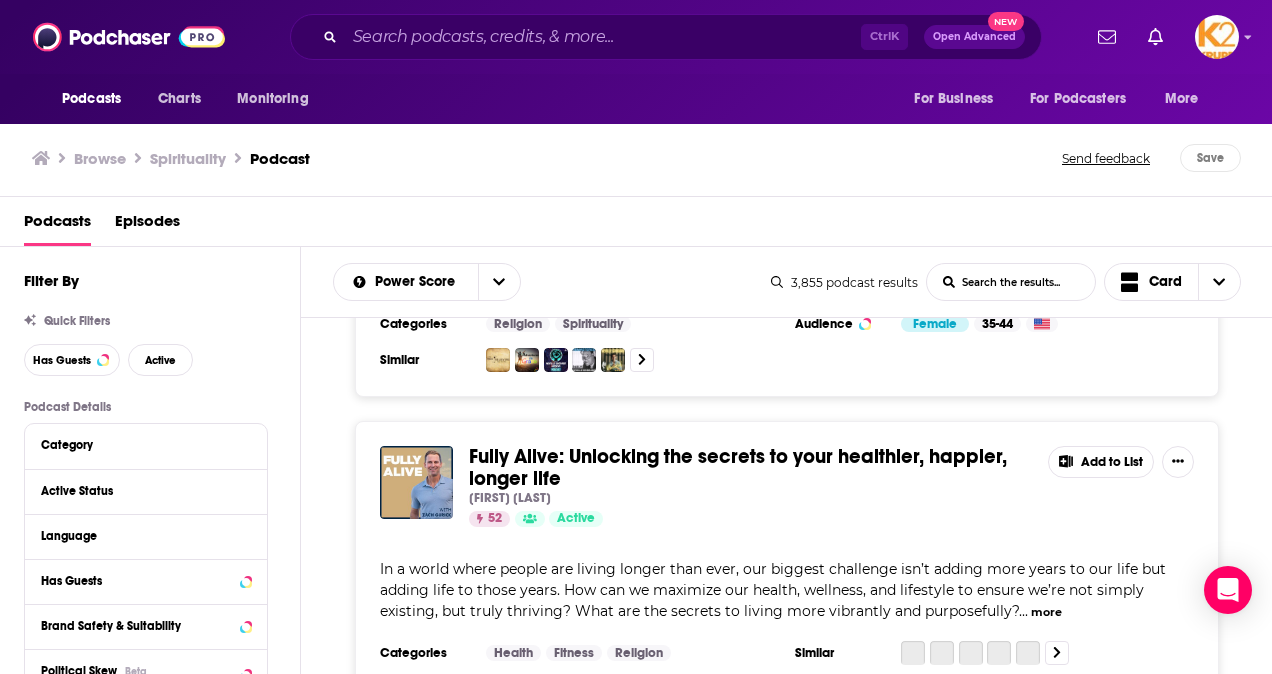 click on "Add to List" at bounding box center (1101, 462) 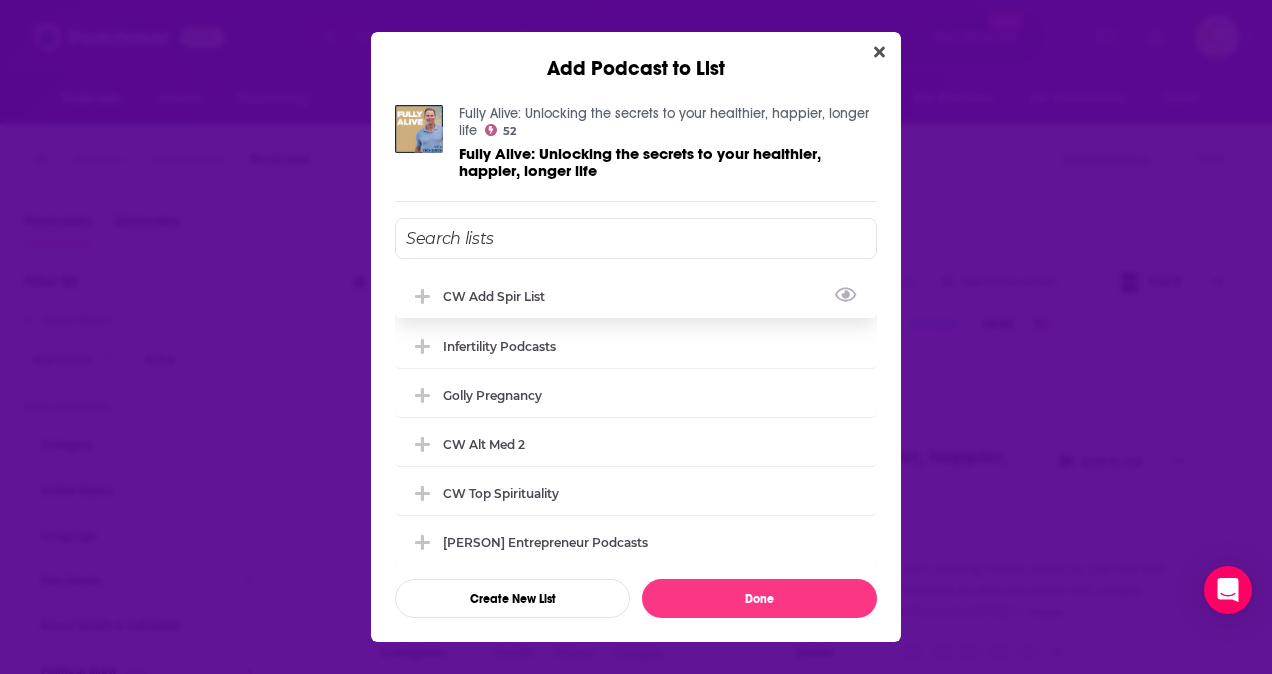 drag, startPoint x: 500, startPoint y: 305, endPoint x: 505, endPoint y: 316, distance: 12.083046 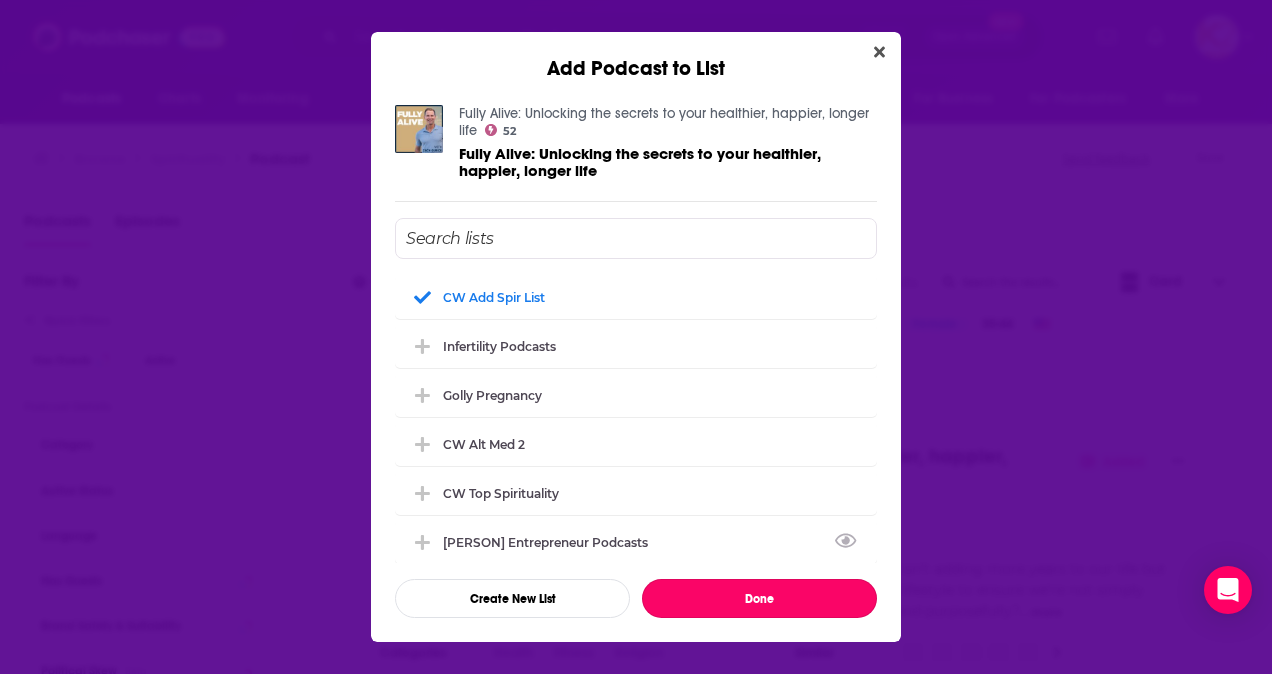 click on "Done" at bounding box center (759, 598) 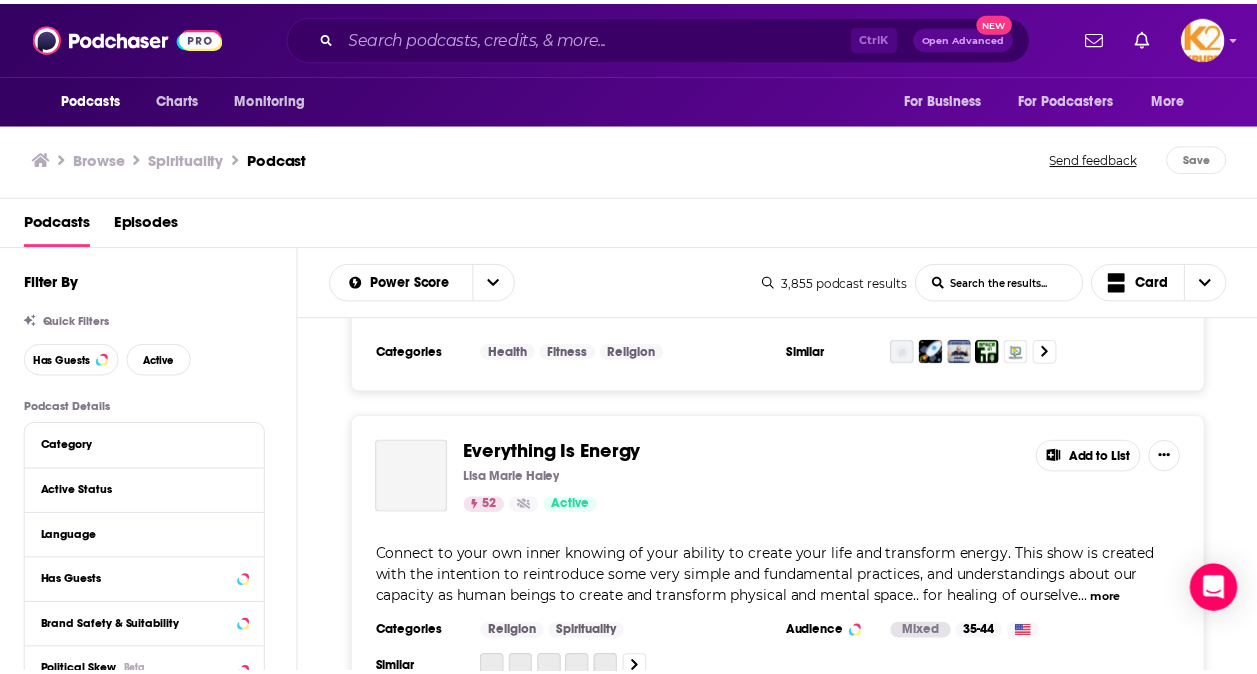 scroll, scrollTop: 14100, scrollLeft: 0, axis: vertical 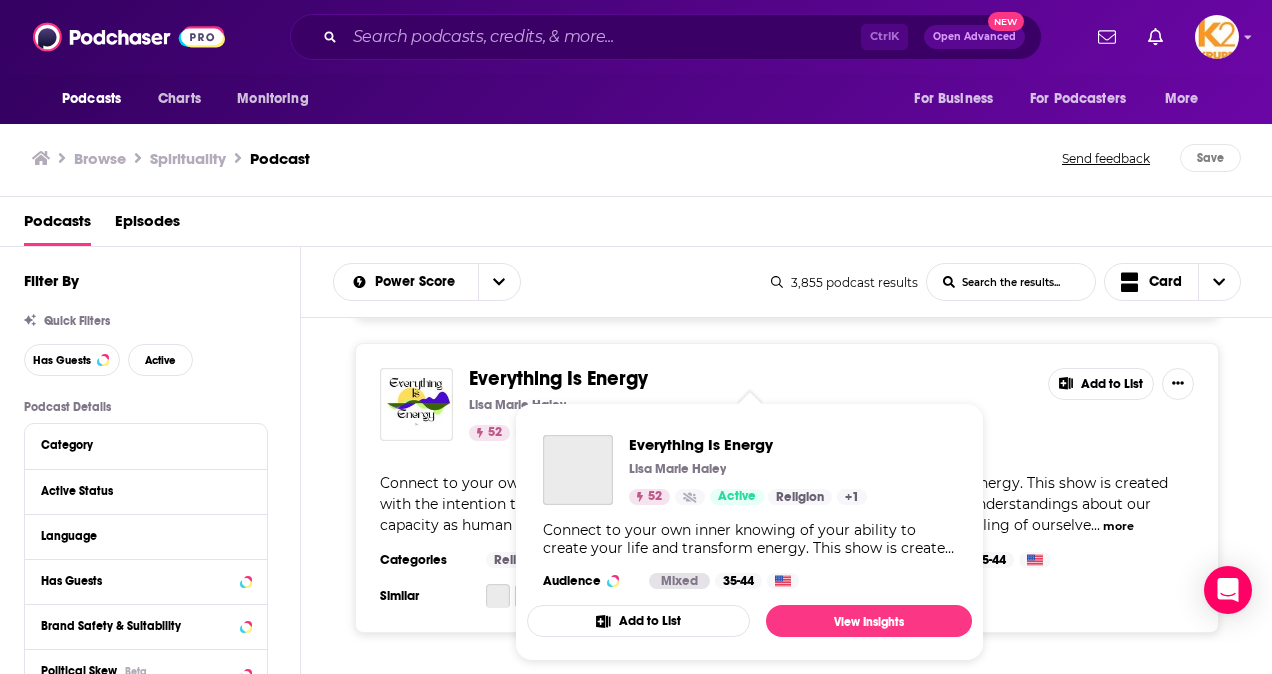 click at bounding box center [578, 470] 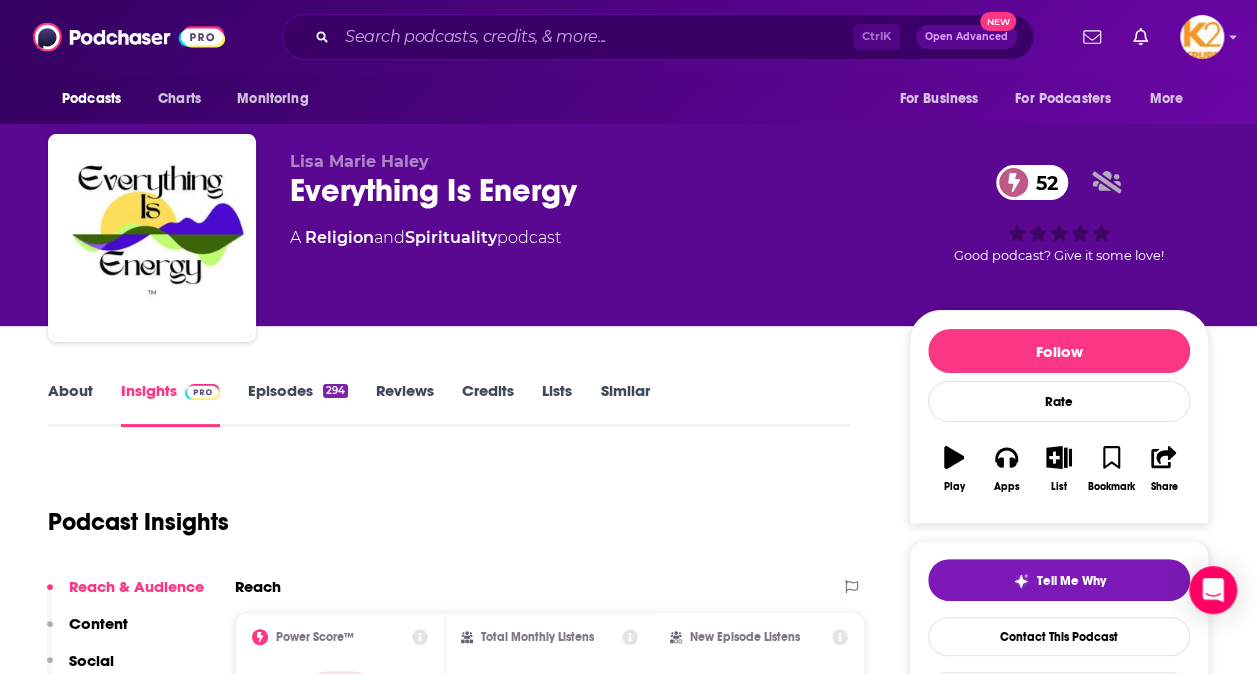 scroll, scrollTop: 200, scrollLeft: 0, axis: vertical 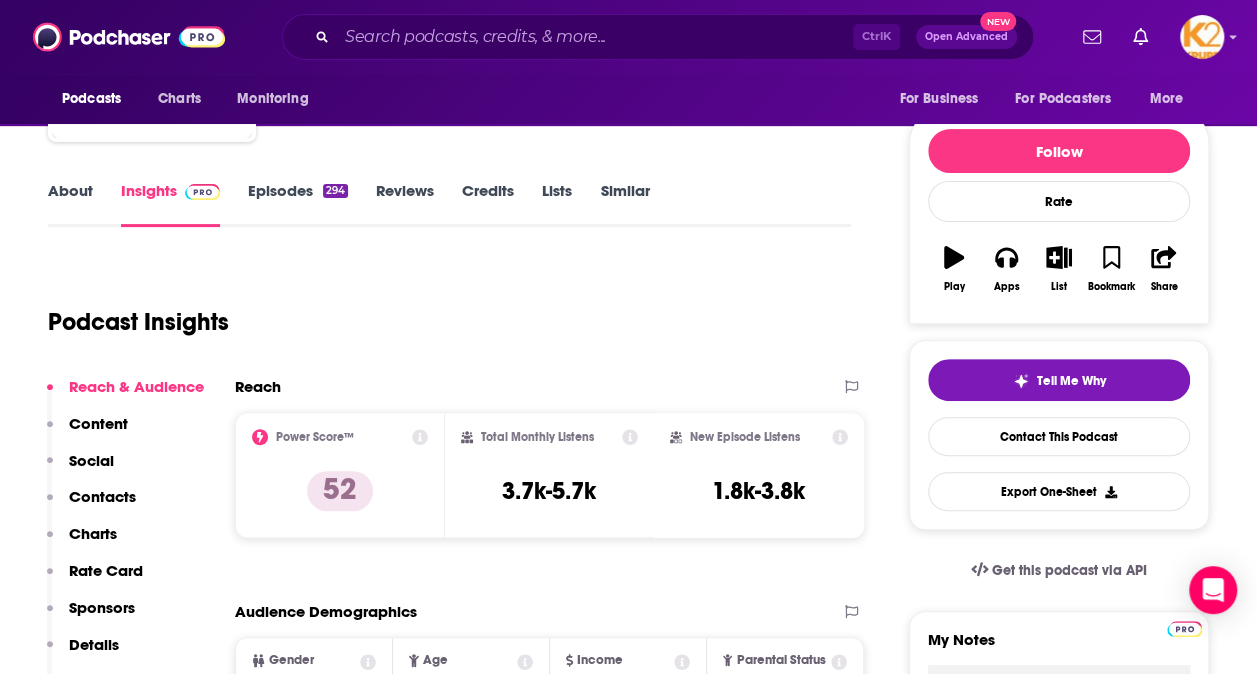 click on "Contacts" at bounding box center [102, 496] 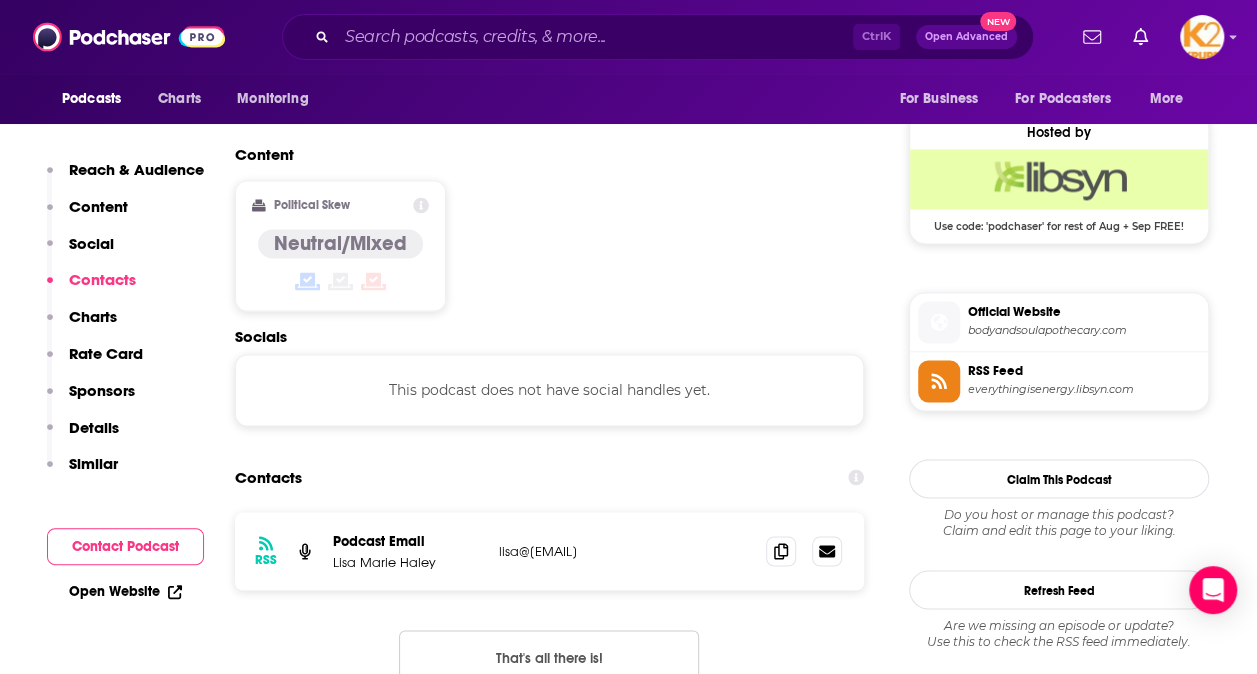 scroll, scrollTop: 1632, scrollLeft: 0, axis: vertical 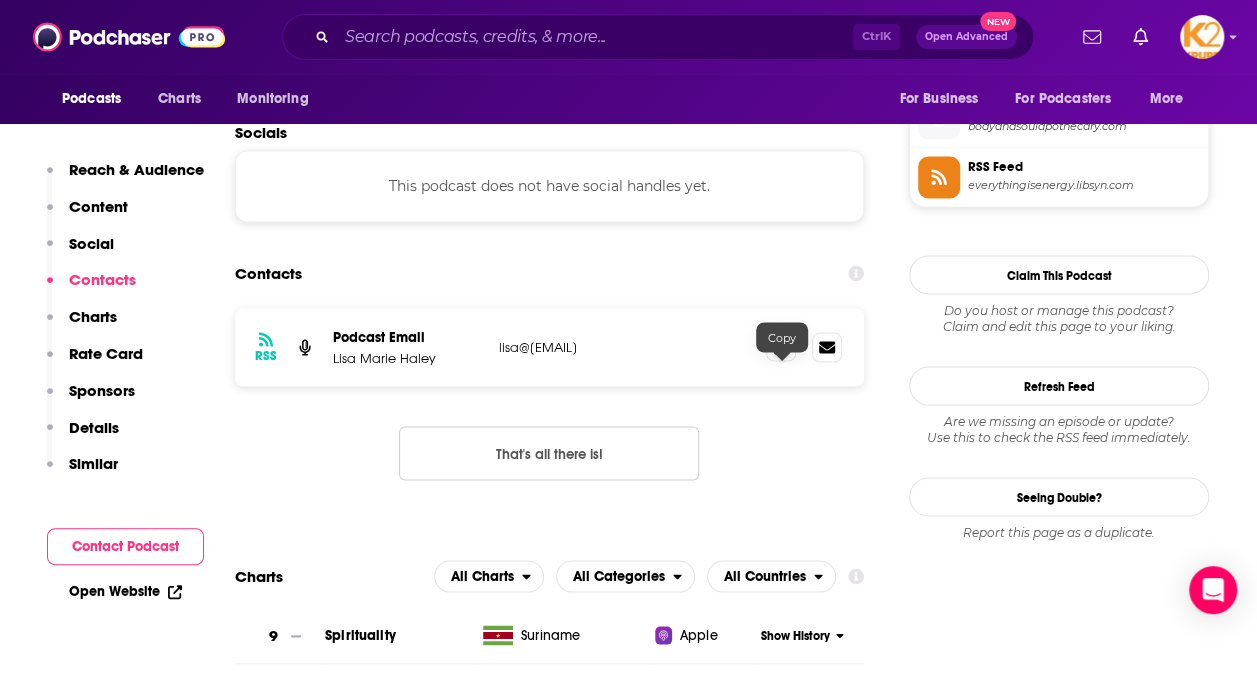 click 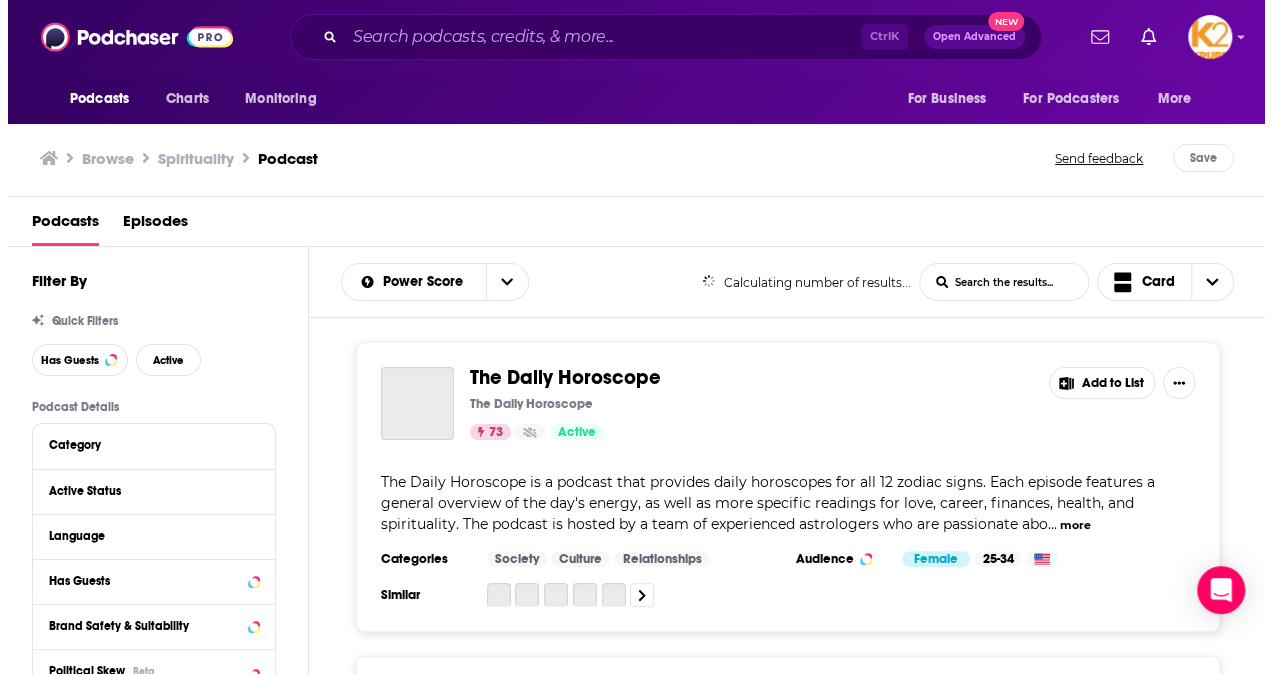 scroll, scrollTop: 0, scrollLeft: 0, axis: both 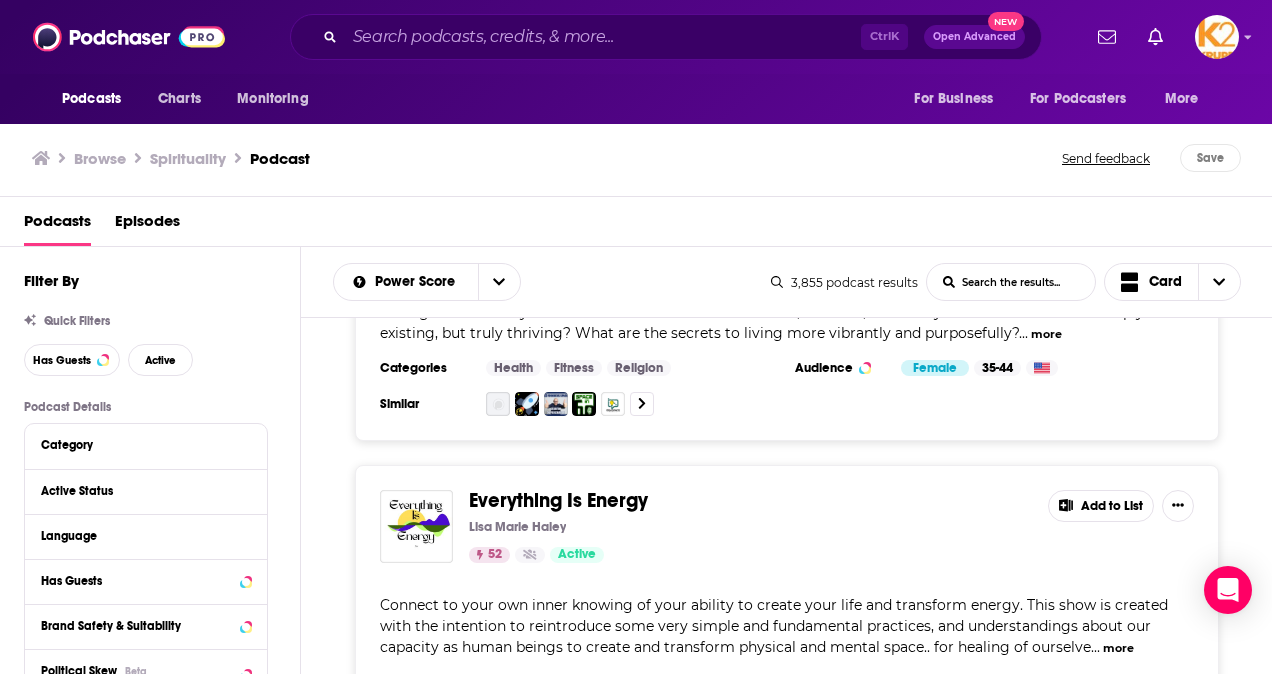 click on "Add to List" at bounding box center (1101, 506) 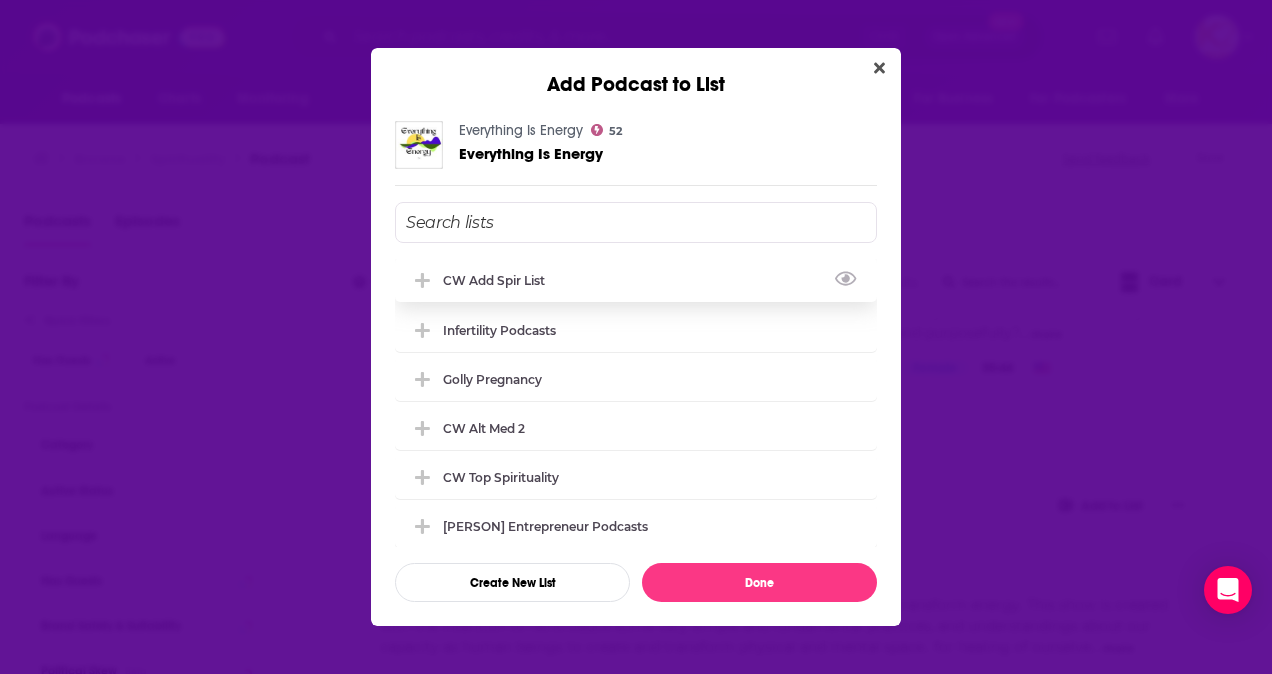 click on "CW Add Spir List" at bounding box center (500, 280) 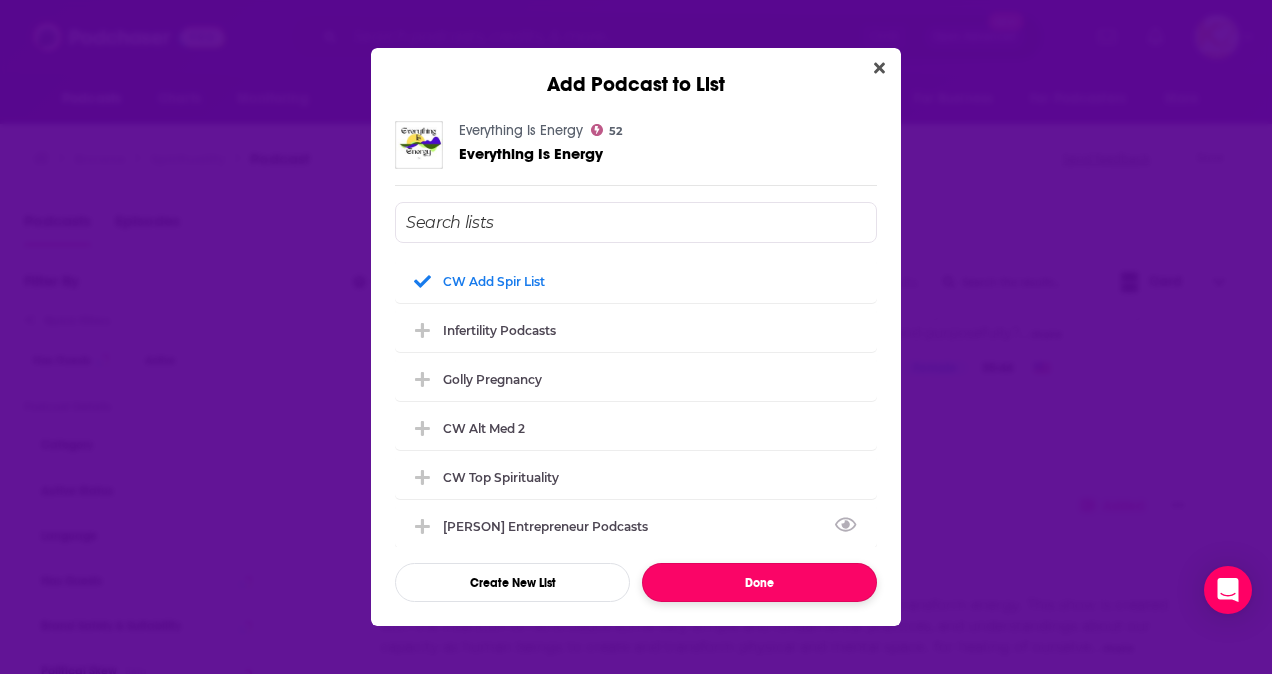 click on "Done" at bounding box center (759, 582) 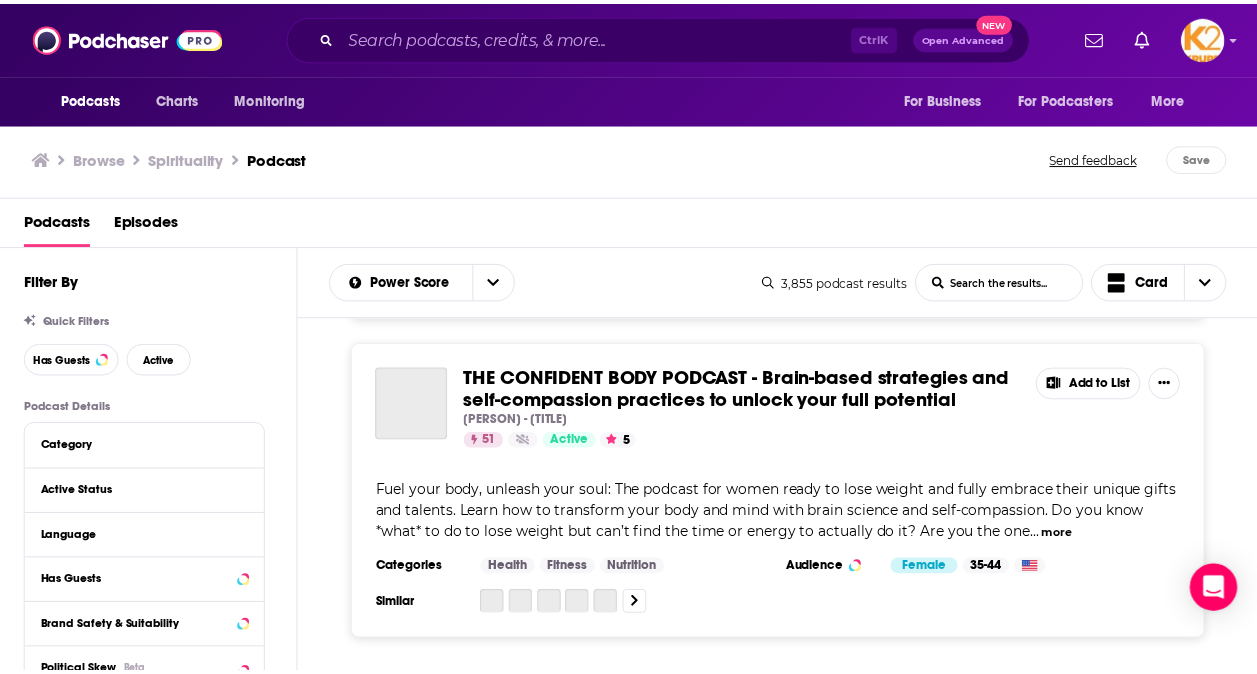 scroll, scrollTop: 15378, scrollLeft: 0, axis: vertical 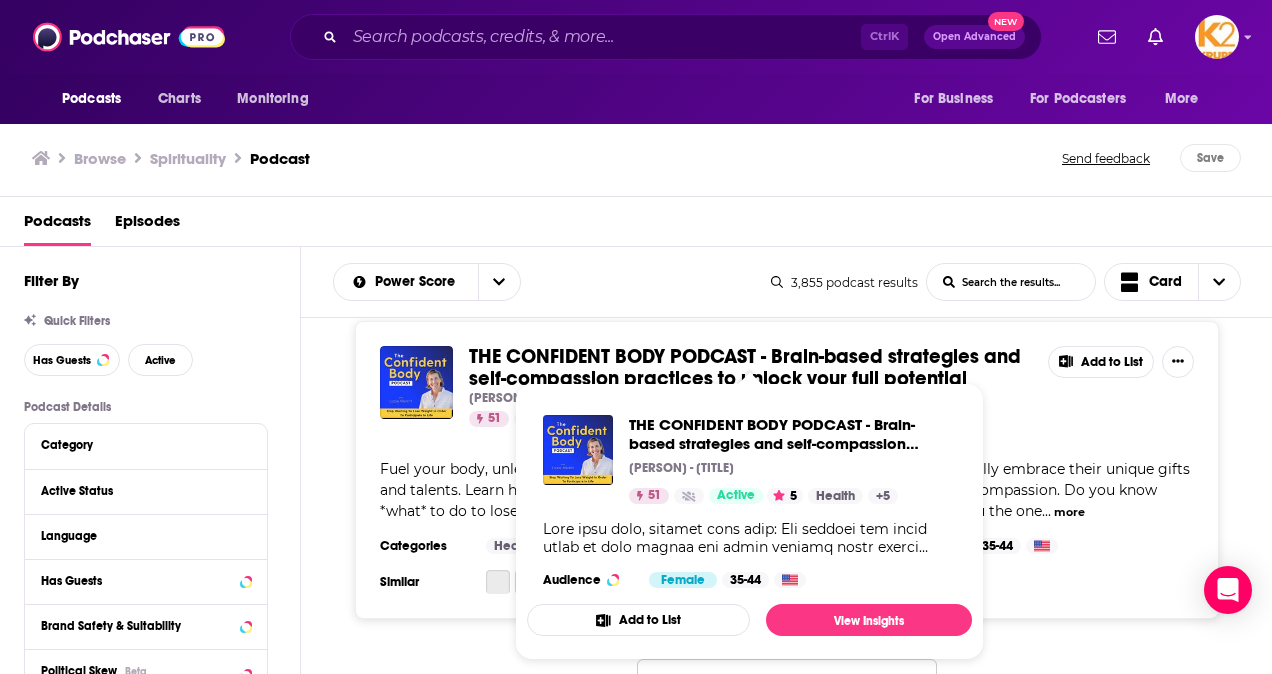 click on "Podcasts Charts Monitoring Ctrl  K Open Advanced New For Business For Podcasters More Podcasts Charts Monitoring For Business For Podcasters More Browse Spirituality Podcast Send feedback Save Podcasts Episodes Filter By Quick Filters Has Guests Active Podcast Details Category Active Status Language Has Guests Brand Safety & Suitability Political Skew Beta Show More Audience & Reach Power Score™ Reach (Monthly) Reach (Episode Average) Gender Age Income Show More Saved Searches Select Power Score List Search Input Search the results... Card 3,855   podcast   results List Search Input Search the results... Card The Daily Horoscope The Daily Horoscope 73 Active Add to List The Daily Horoscope is a podcast that provides daily horoscopes for all 12 zodiac signs. Each episode features a general overview of the day's energy, as well as more specific readings for love, career, finances, health, and spirituality. The podcast is hosted by a team of experienced astrologers who are passionate abo ... more Categories 72" at bounding box center (636, 337) 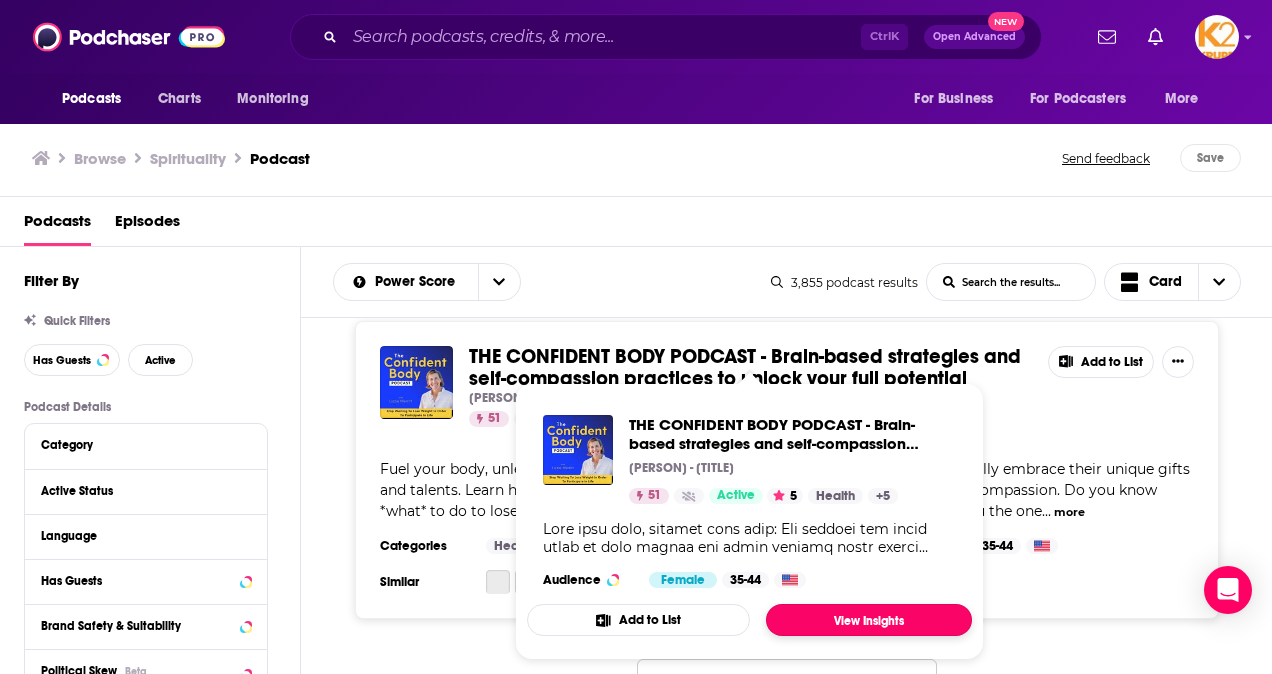 click on "View Insights" at bounding box center (869, 620) 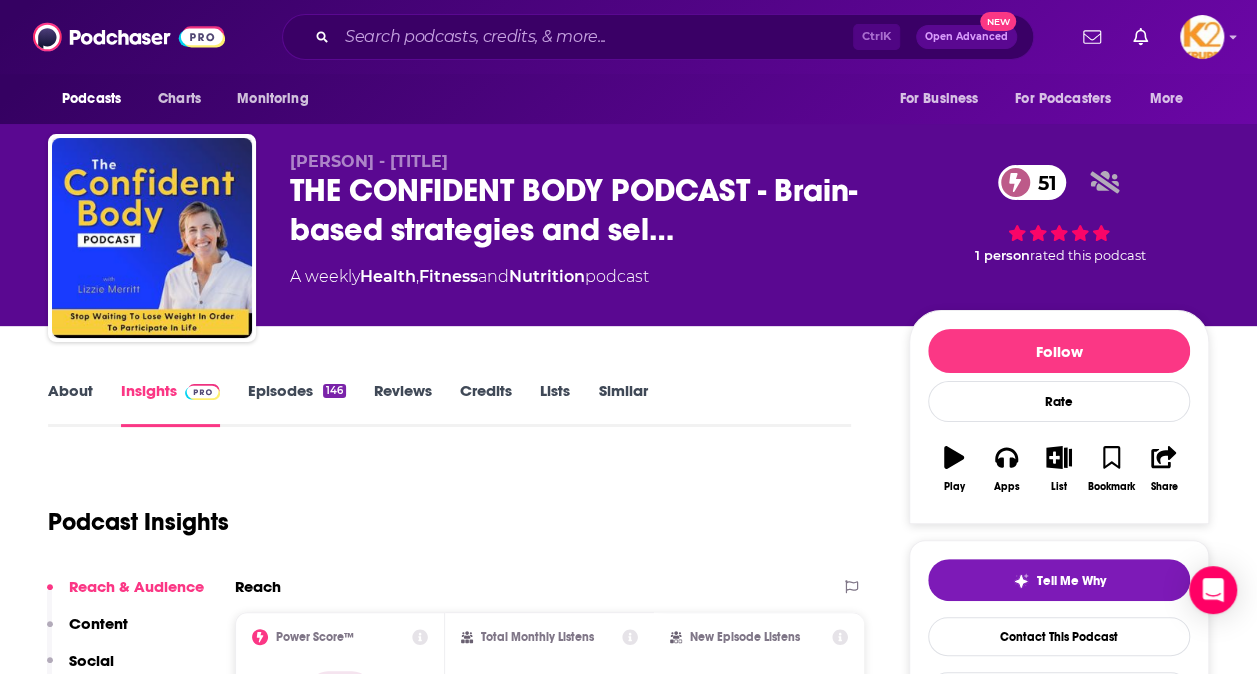 scroll, scrollTop: 200, scrollLeft: 0, axis: vertical 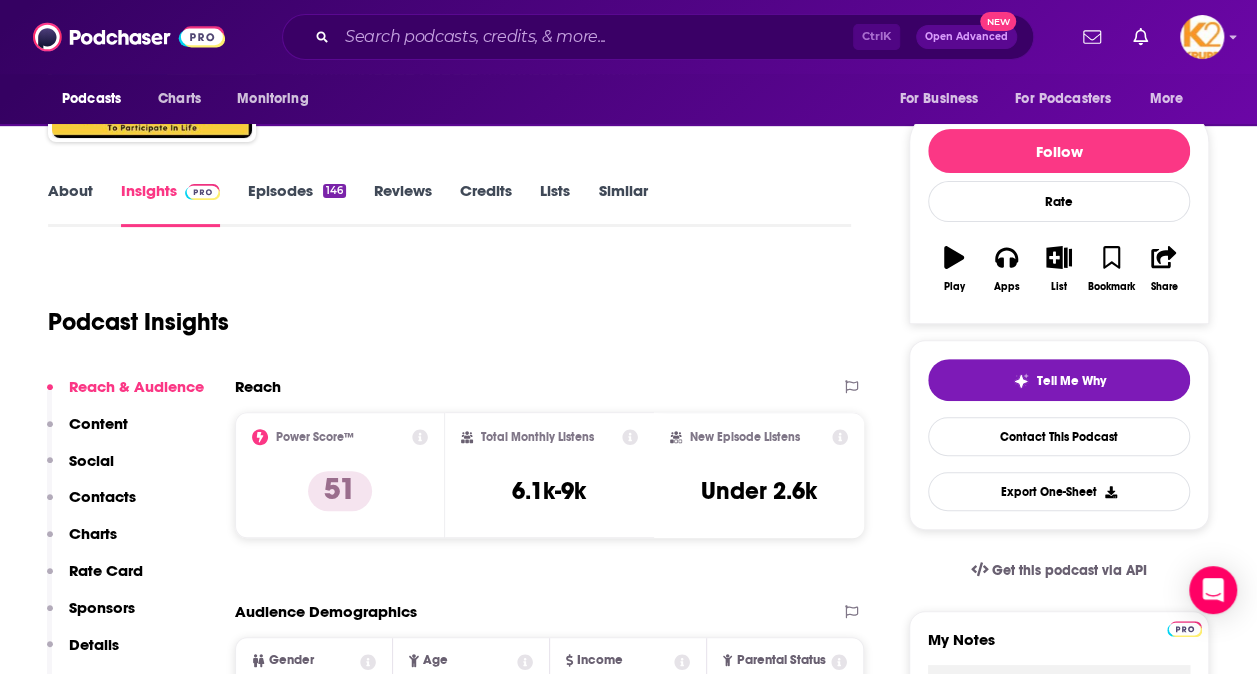 click on "Contacts" at bounding box center [102, 496] 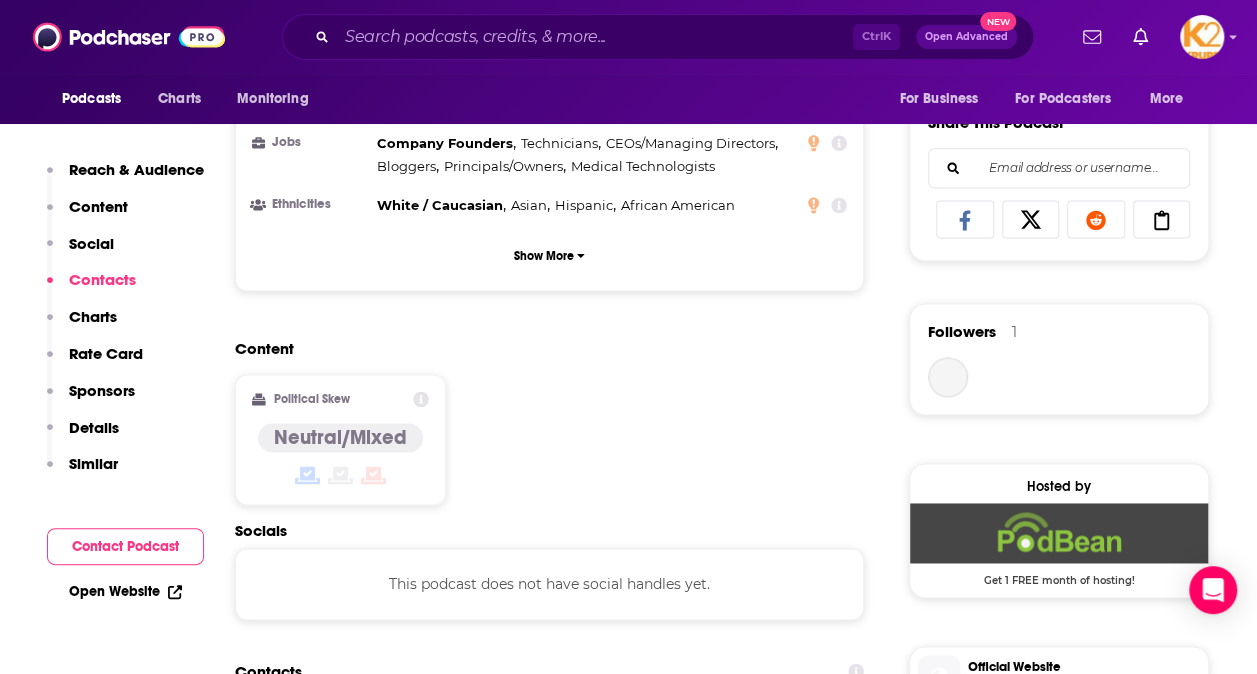 scroll, scrollTop: 1609, scrollLeft: 0, axis: vertical 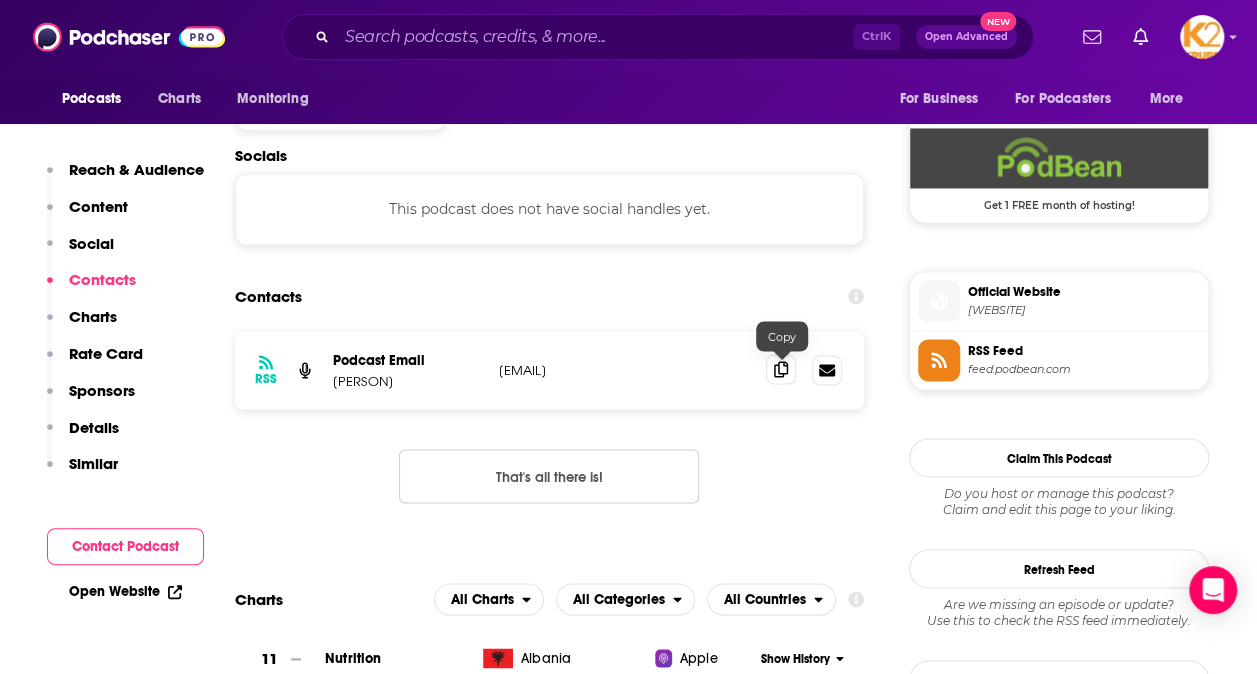 click 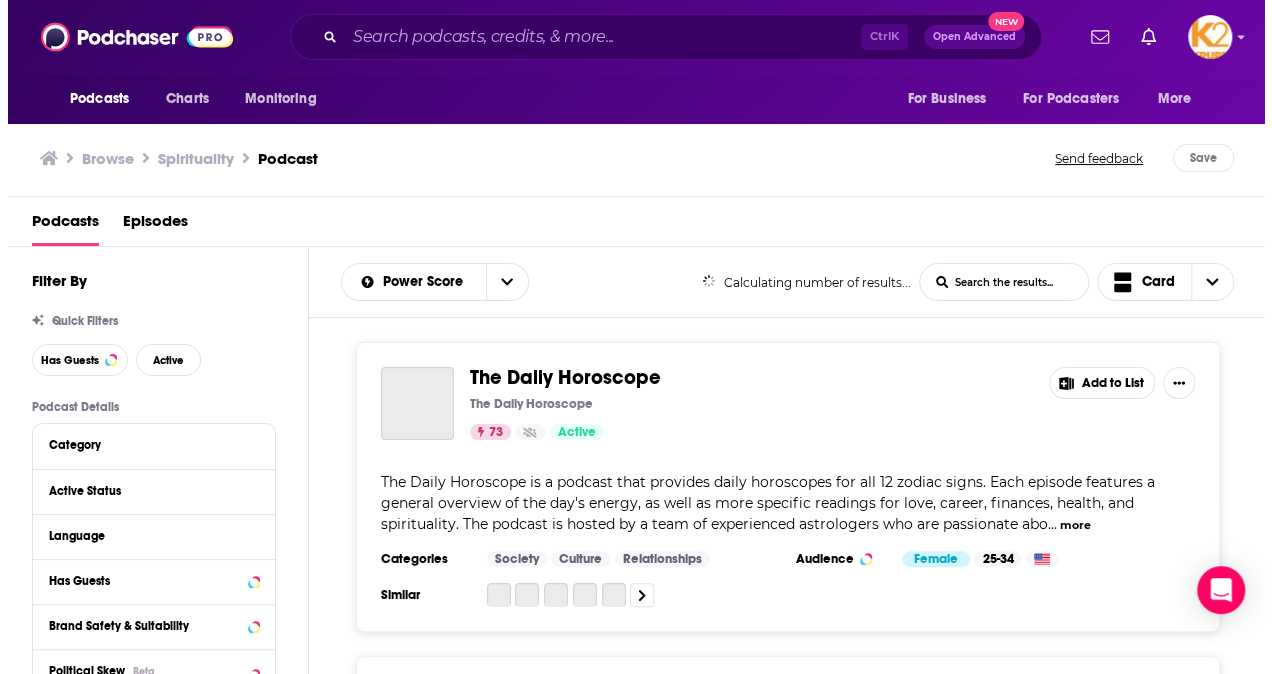 scroll, scrollTop: 0, scrollLeft: 0, axis: both 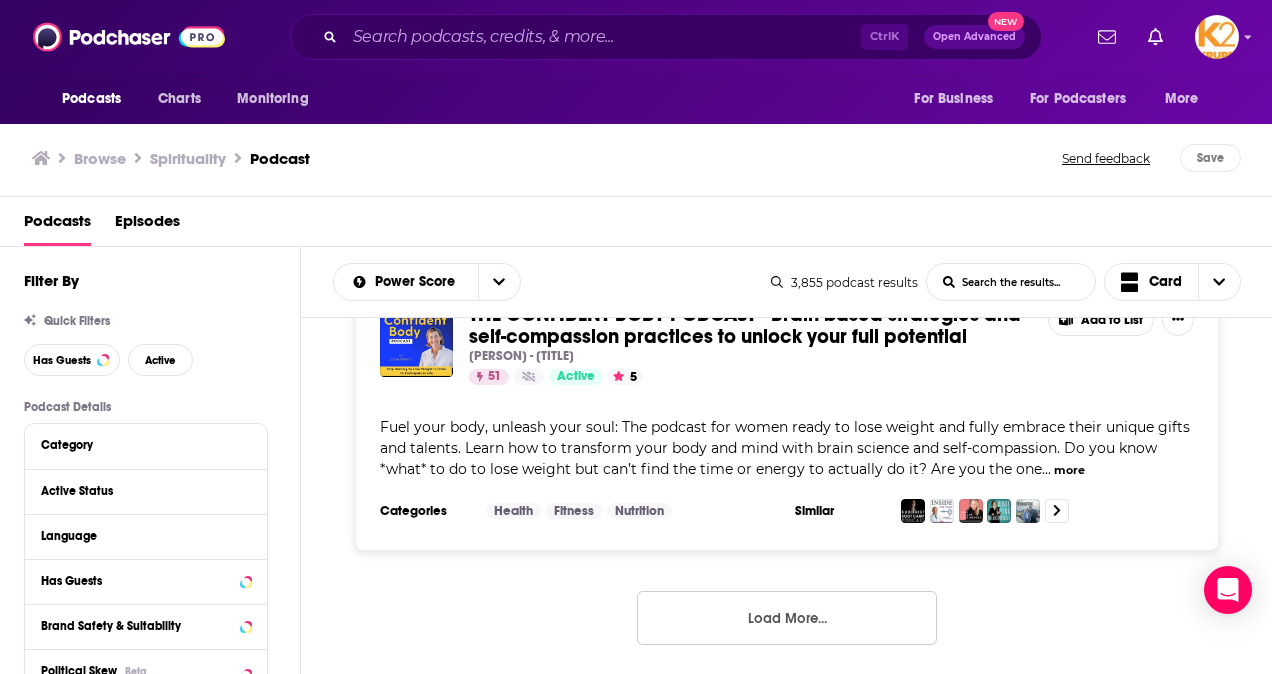 click on "Add to List" at bounding box center (1101, 320) 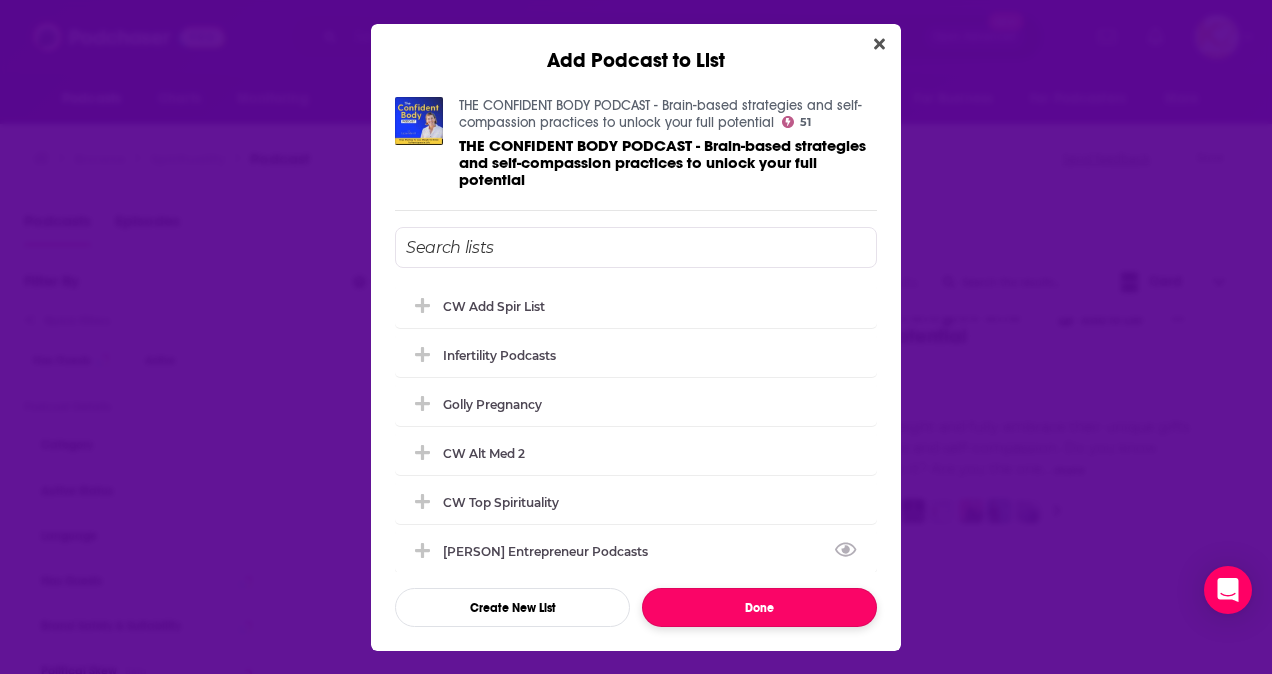 click on "Done" at bounding box center (759, 607) 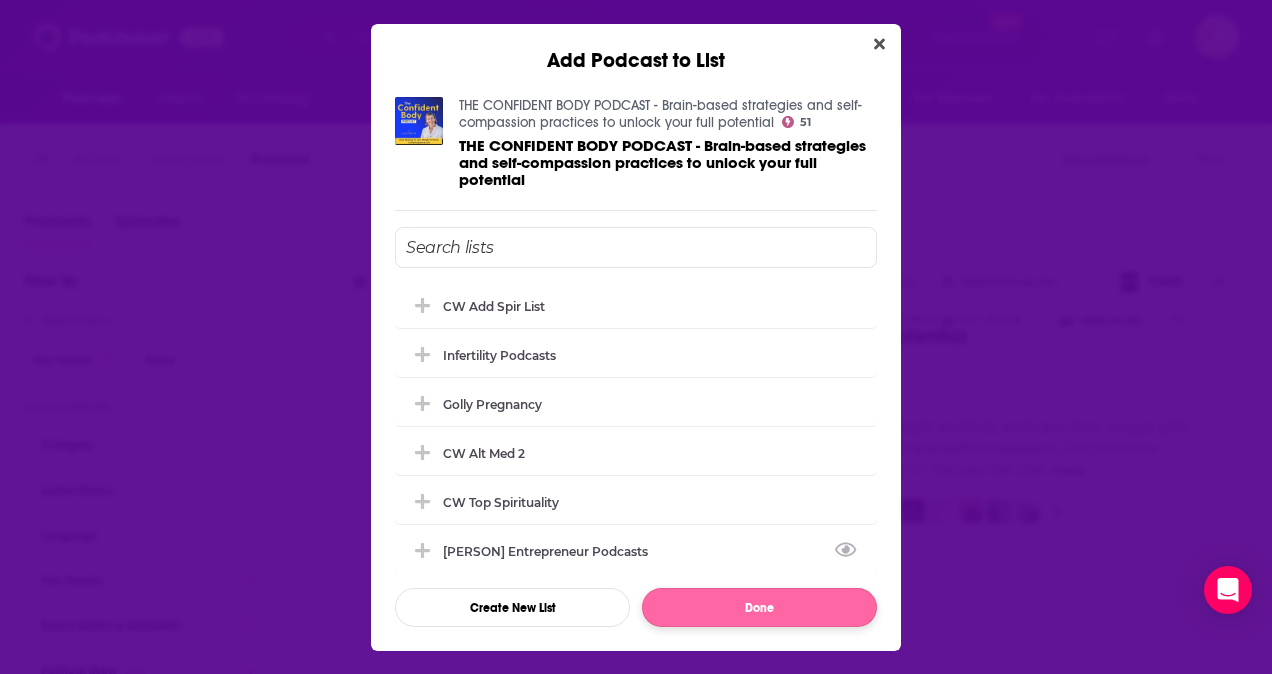 scroll, scrollTop: 15527, scrollLeft: 0, axis: vertical 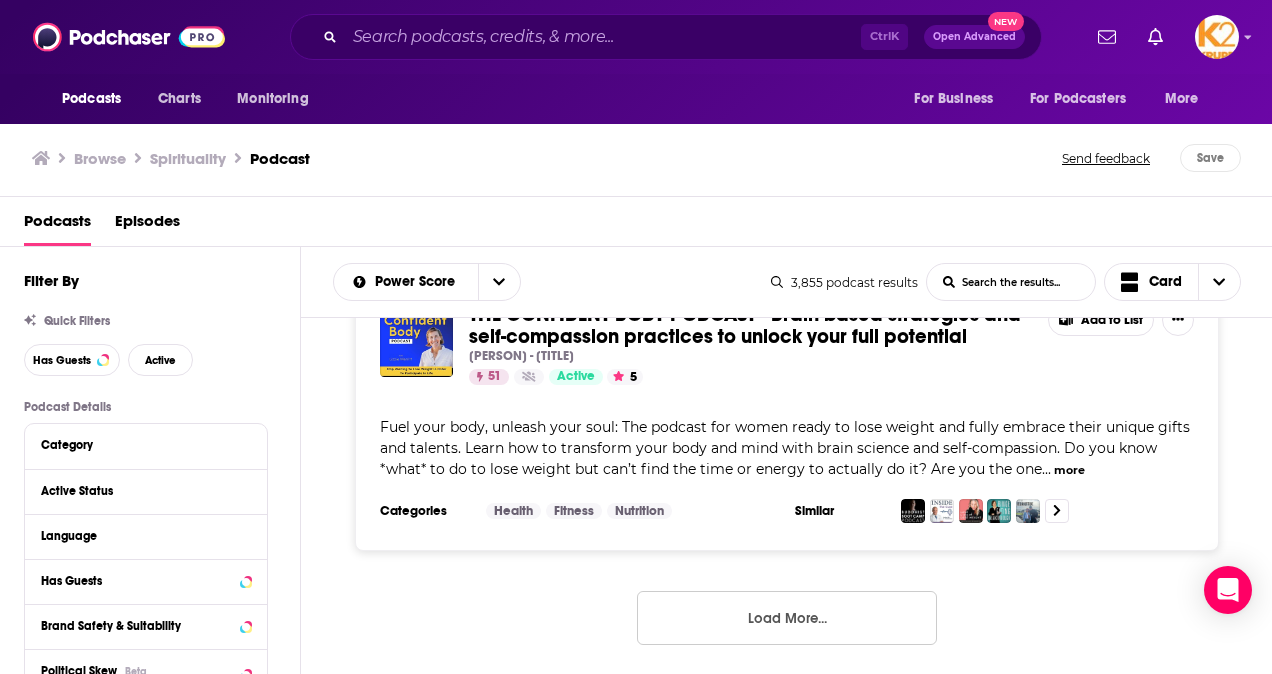 click on "Add to List" at bounding box center [1101, 320] 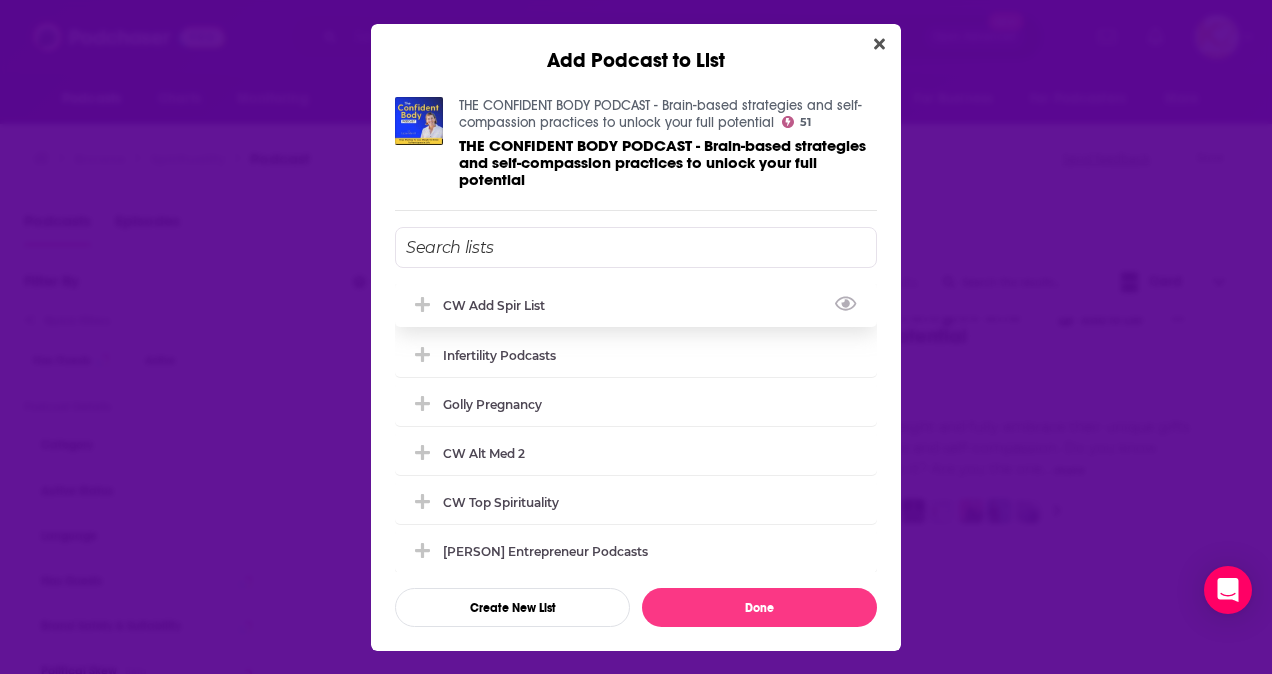 click on "CW Add Spir List" at bounding box center [636, 305] 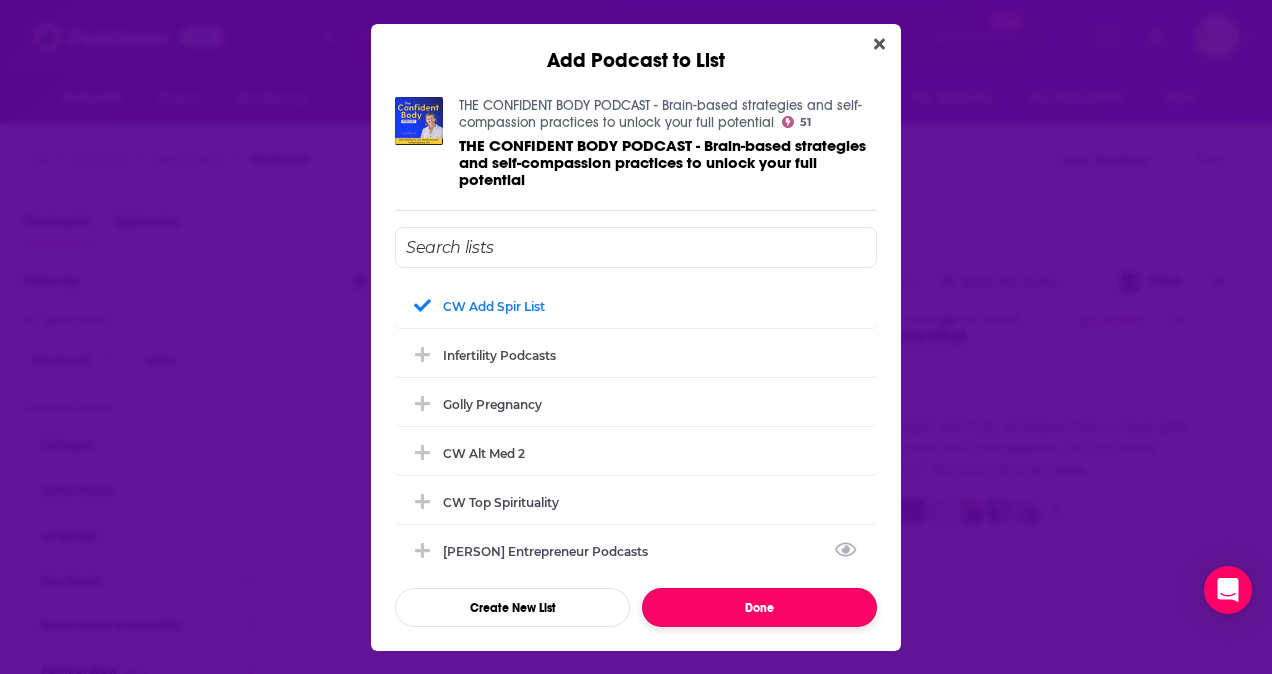 click on "Done" at bounding box center (759, 607) 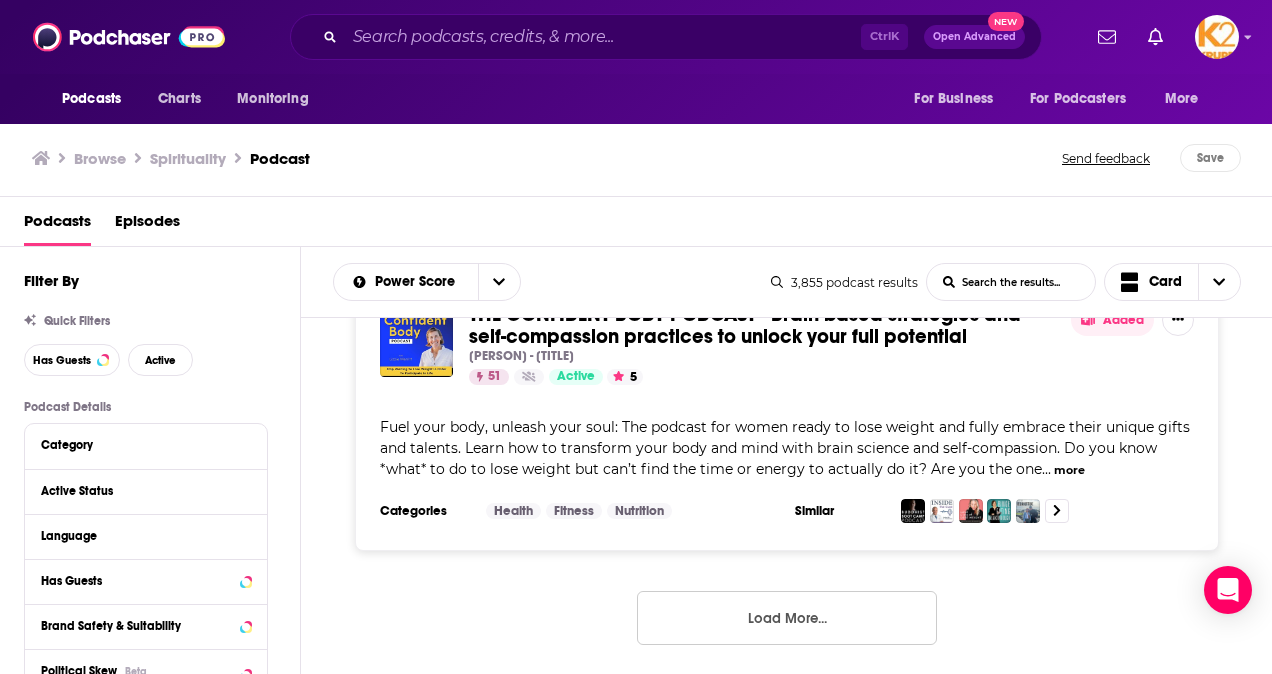 click on "Load More..." at bounding box center [787, 618] 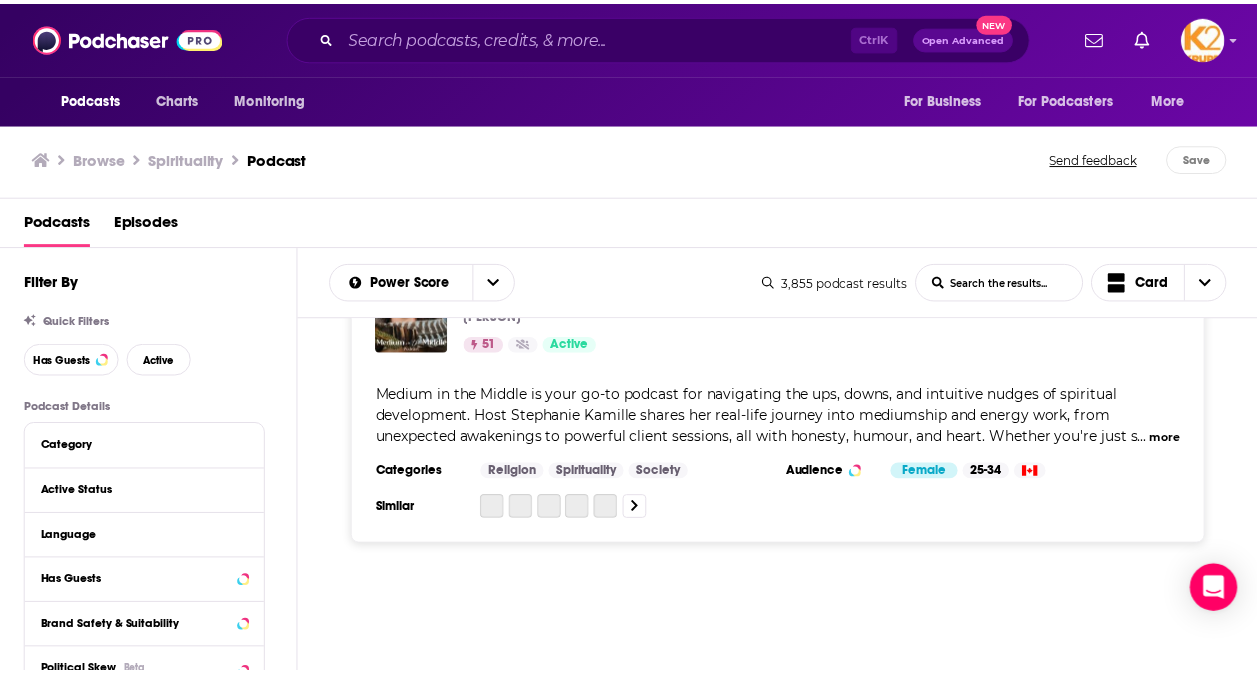 scroll, scrollTop: 15767, scrollLeft: 0, axis: vertical 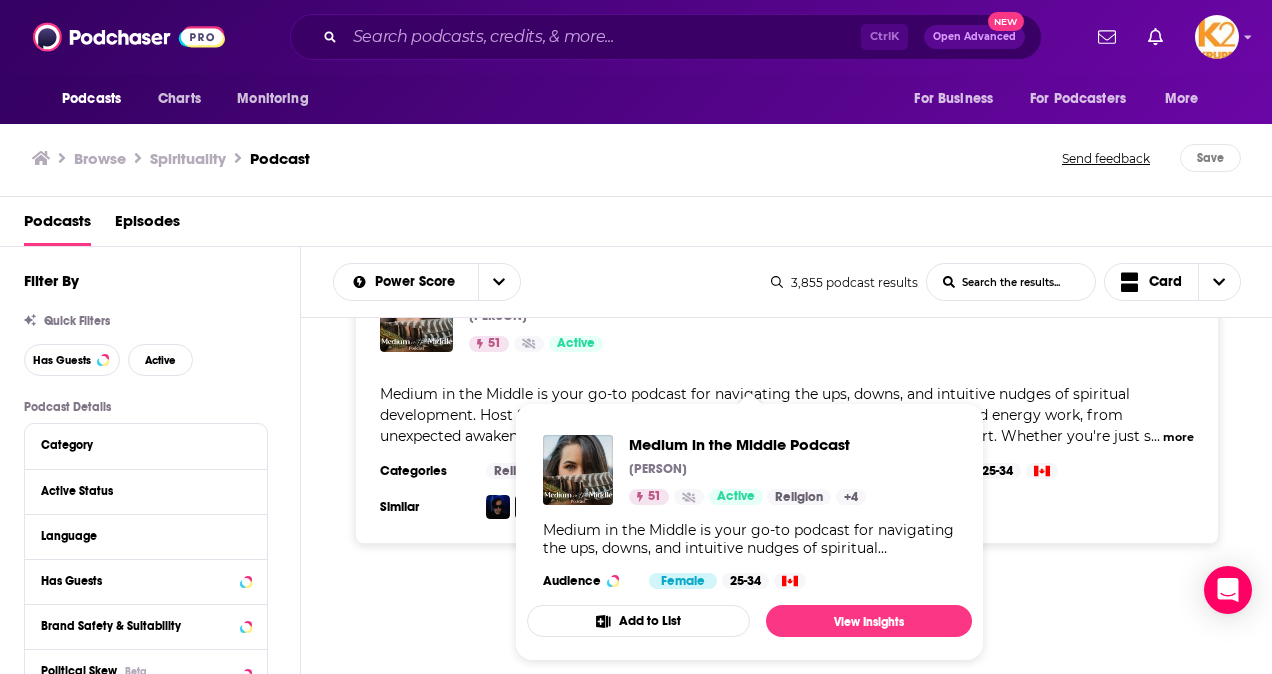 click on "Podcasts Charts Monitoring Ctrl  K Open Advanced New For Business For Podcasters More Podcasts Charts Monitoring For Business For Podcasters More Browse Spirituality Podcast Send feedback Save Podcasts Episodes Filter By Quick Filters Has Guests Active Podcast Details Category Active Status Language Has Guests Brand Safety & Suitability Political Skew Beta Show More Audience & Reach Power Score™ Reach (Monthly) Reach (Episode Average) Gender Age Income Show More Saved Searches Select Power Score List Search Input Search the results... Card 3,855   podcast   results List Search Input Search the results... Card The Daily Horoscope The Daily Horoscope 73 Active Add to List The Daily Horoscope is a podcast that provides daily horoscopes for all 12 zodiac signs. Each episode features a general overview of the day's energy, as well as more specific readings for love, career, finances, health, and spirituality. The podcast is hosted by a team of experienced astrologers who are passionate abo ... more Categories 72" at bounding box center (636, 337) 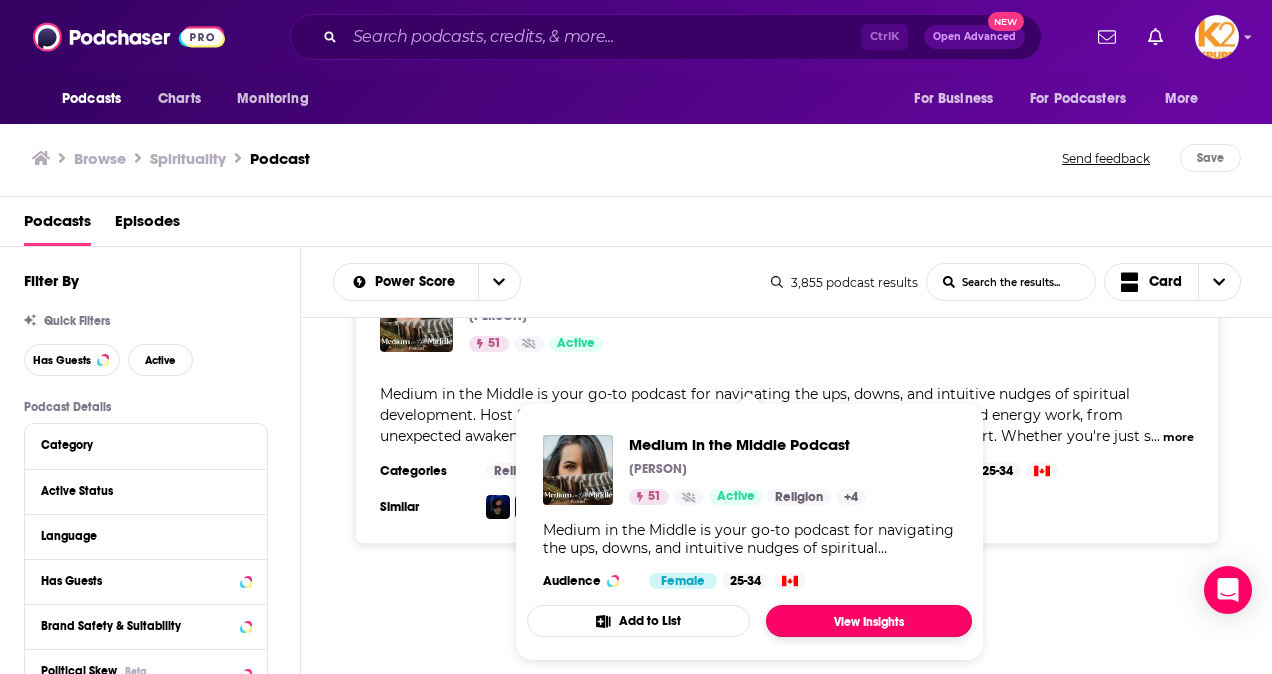 click on "View Insights" at bounding box center [869, 621] 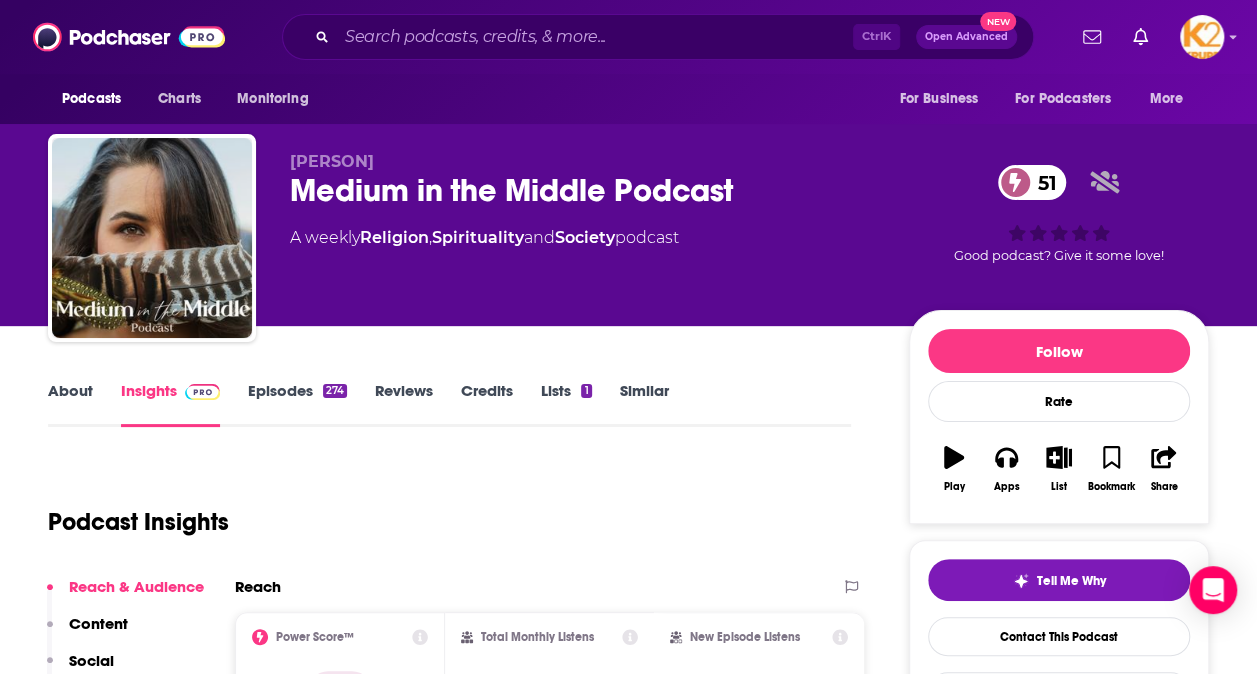 scroll, scrollTop: 200, scrollLeft: 0, axis: vertical 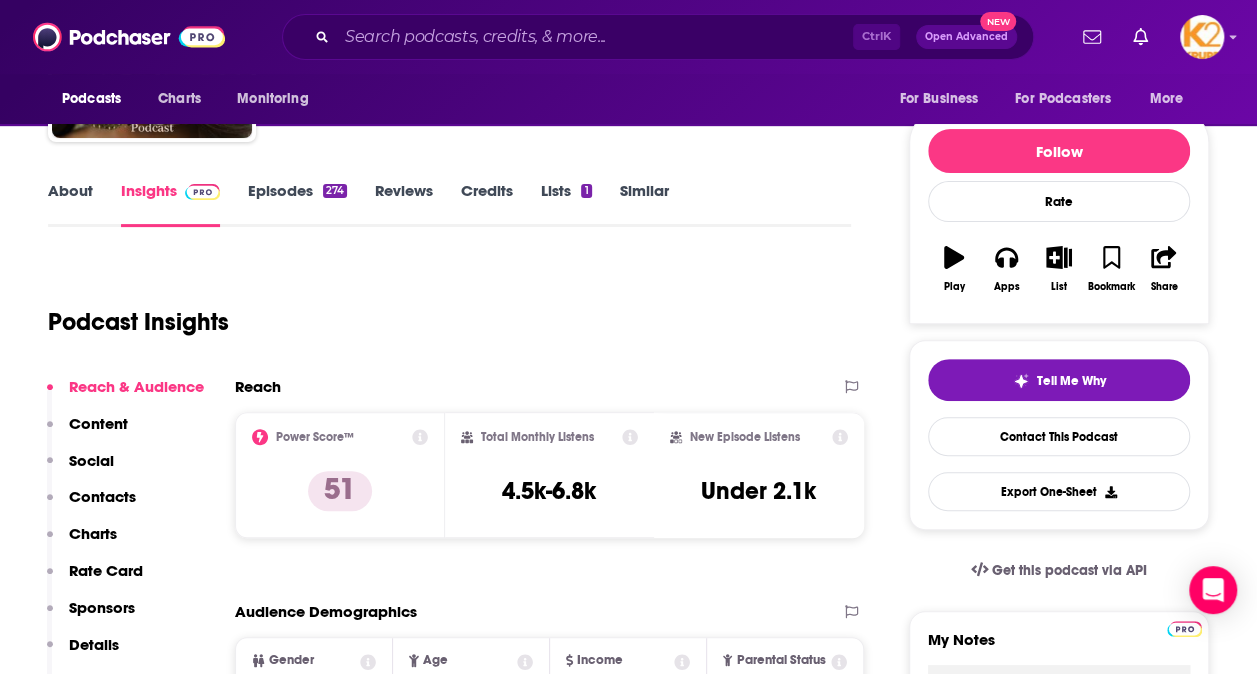 click on "Contacts" at bounding box center (102, 496) 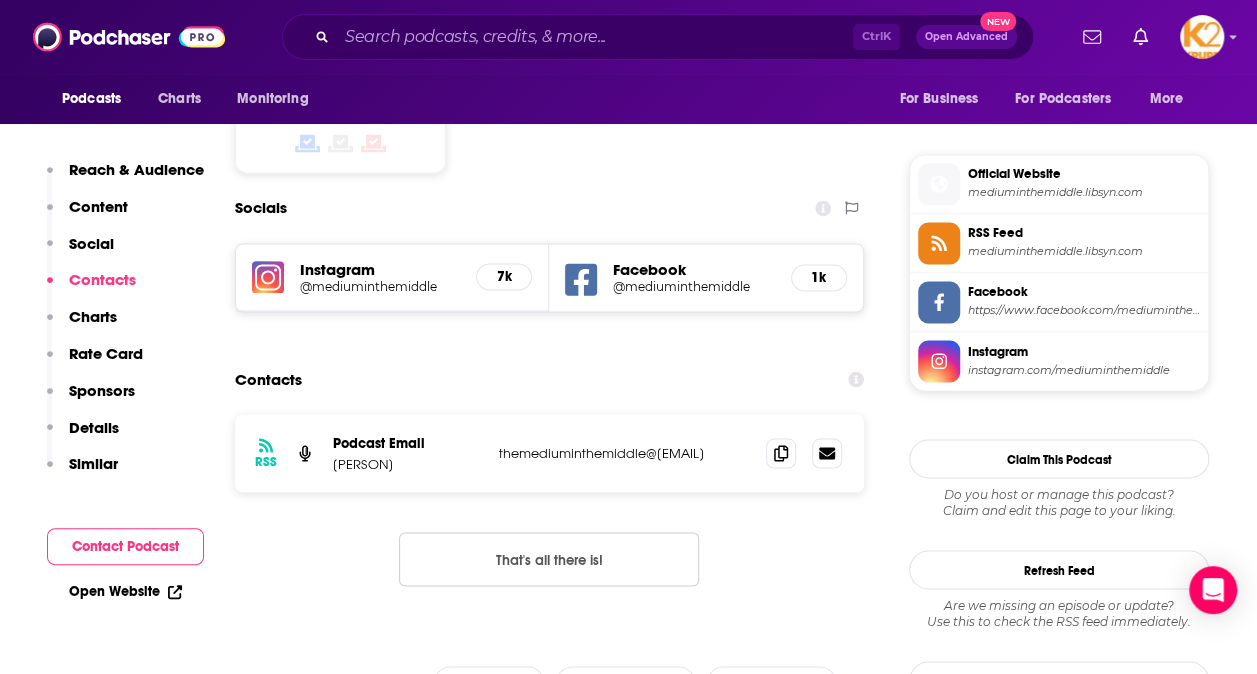 scroll, scrollTop: 1648, scrollLeft: 0, axis: vertical 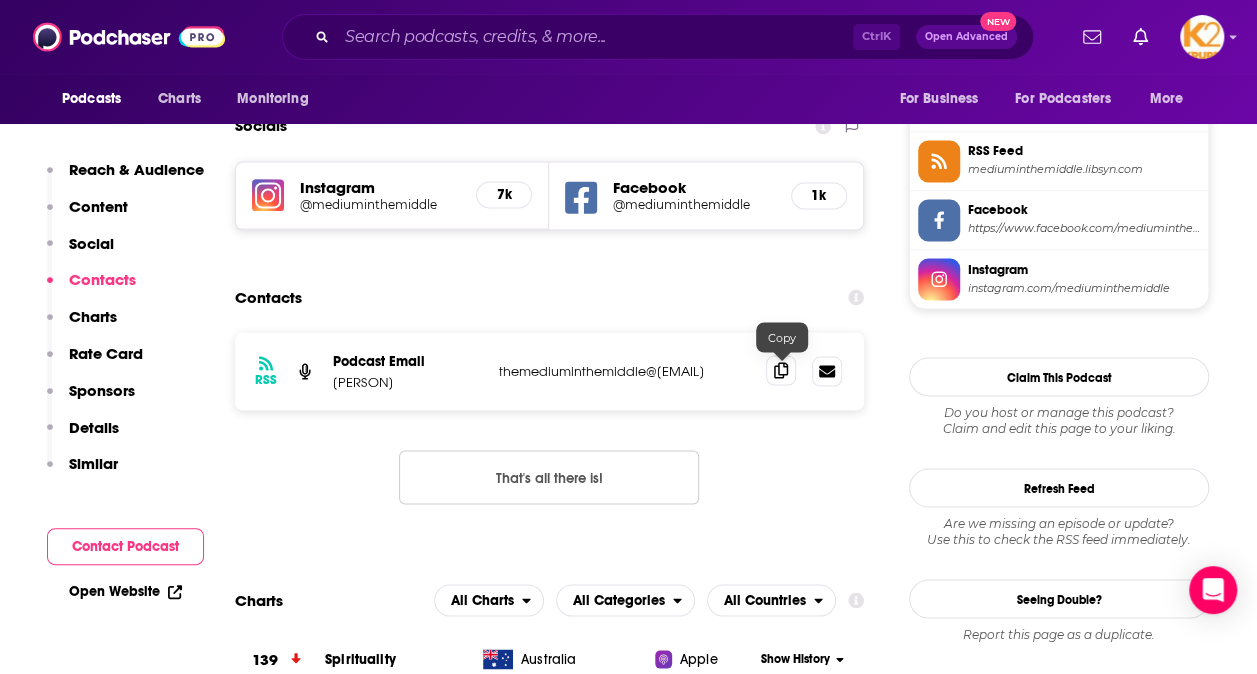 click at bounding box center (781, 370) 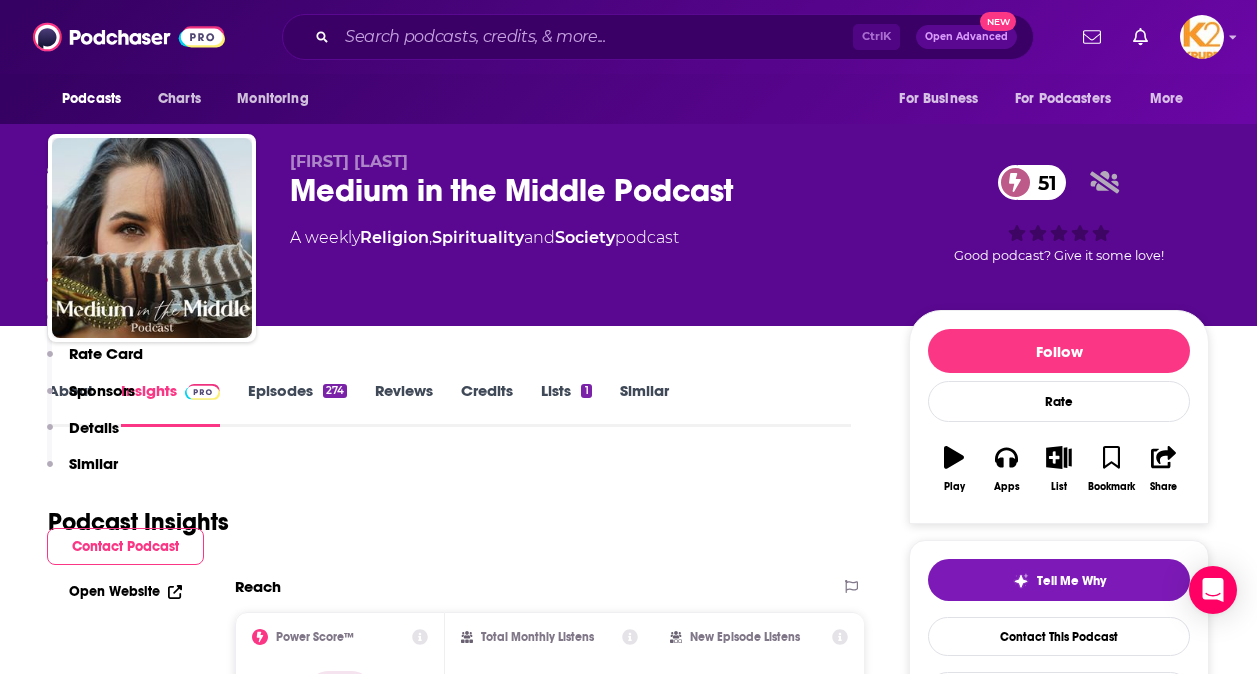 scroll, scrollTop: 1648, scrollLeft: 0, axis: vertical 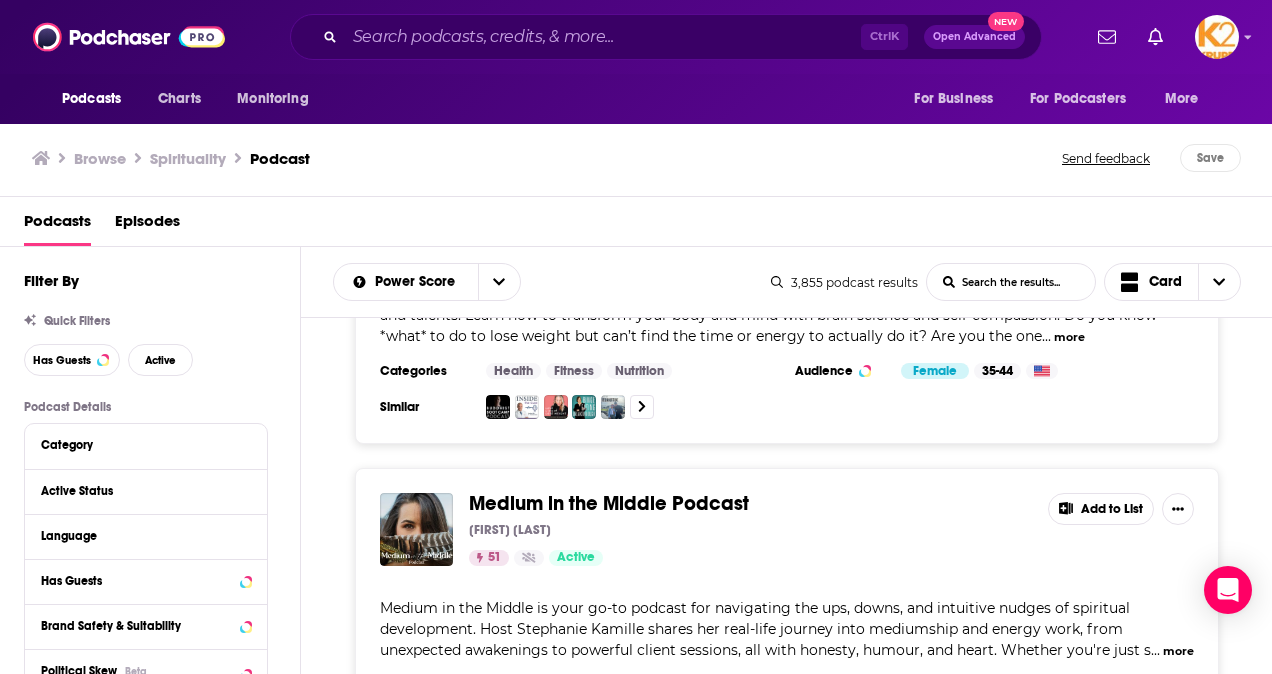 click on "Add to List" at bounding box center (1101, 509) 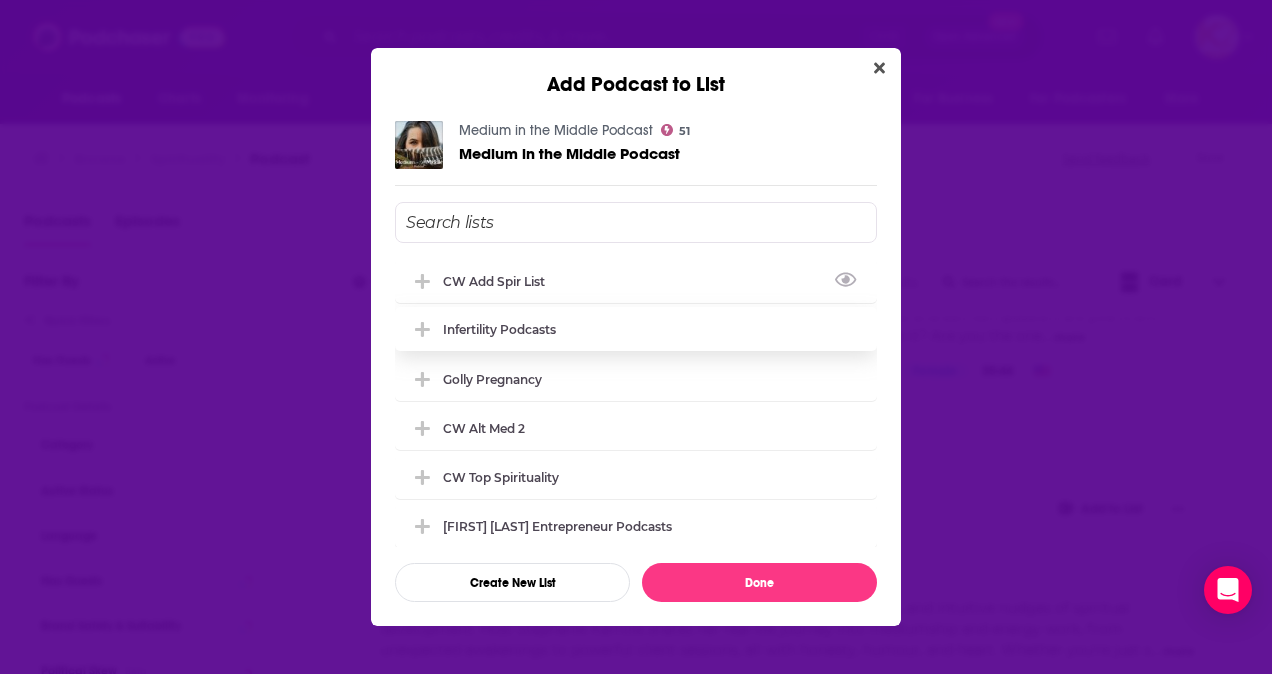 drag, startPoint x: 648, startPoint y: 280, endPoint x: 617, endPoint y: 340, distance: 67.53518 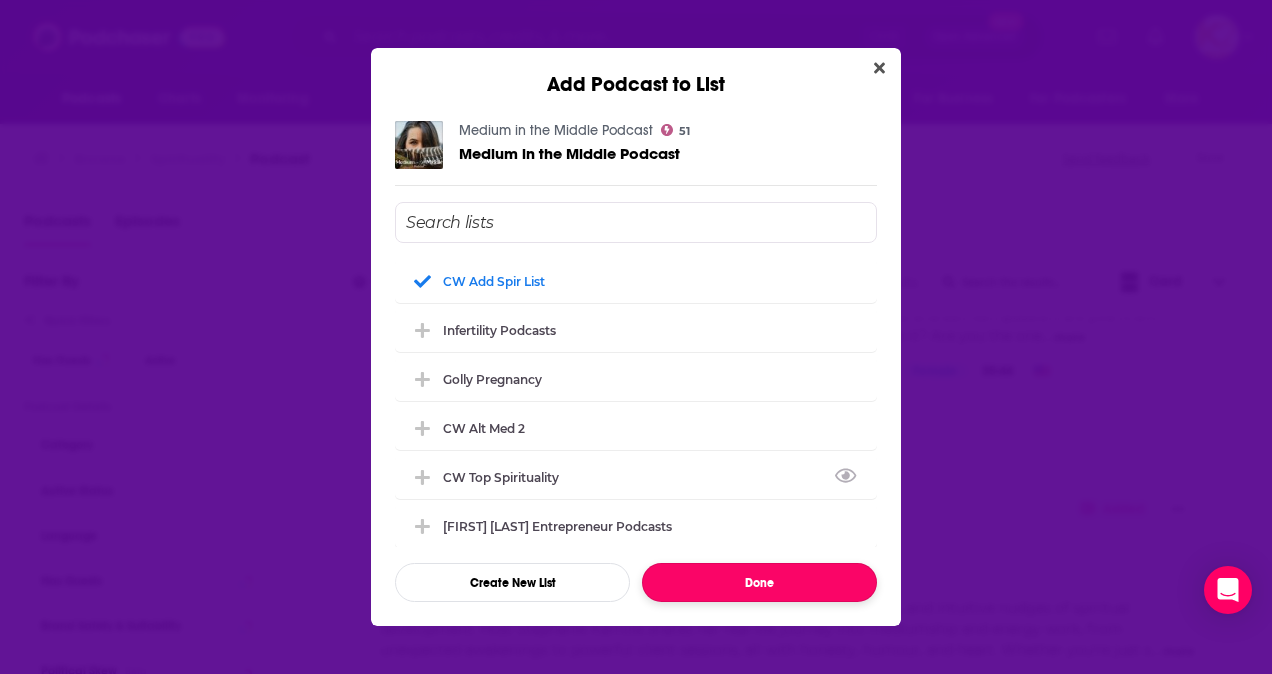 click on "Done" at bounding box center [759, 582] 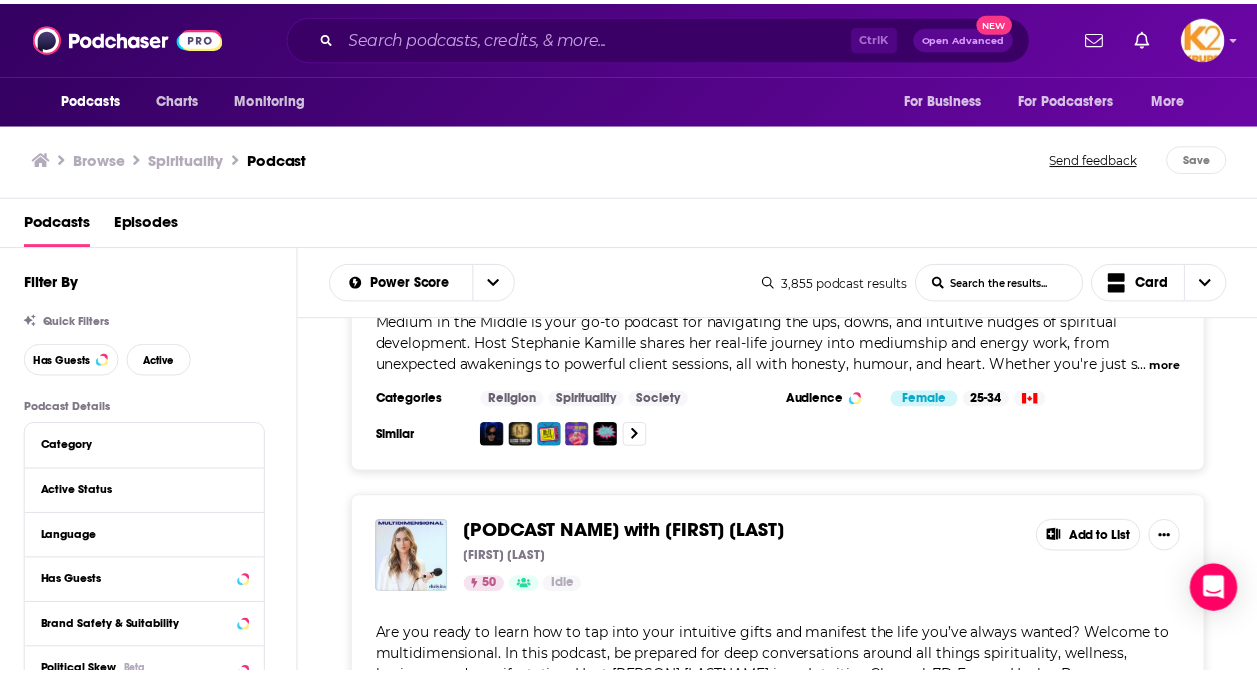 scroll, scrollTop: 15778, scrollLeft: 0, axis: vertical 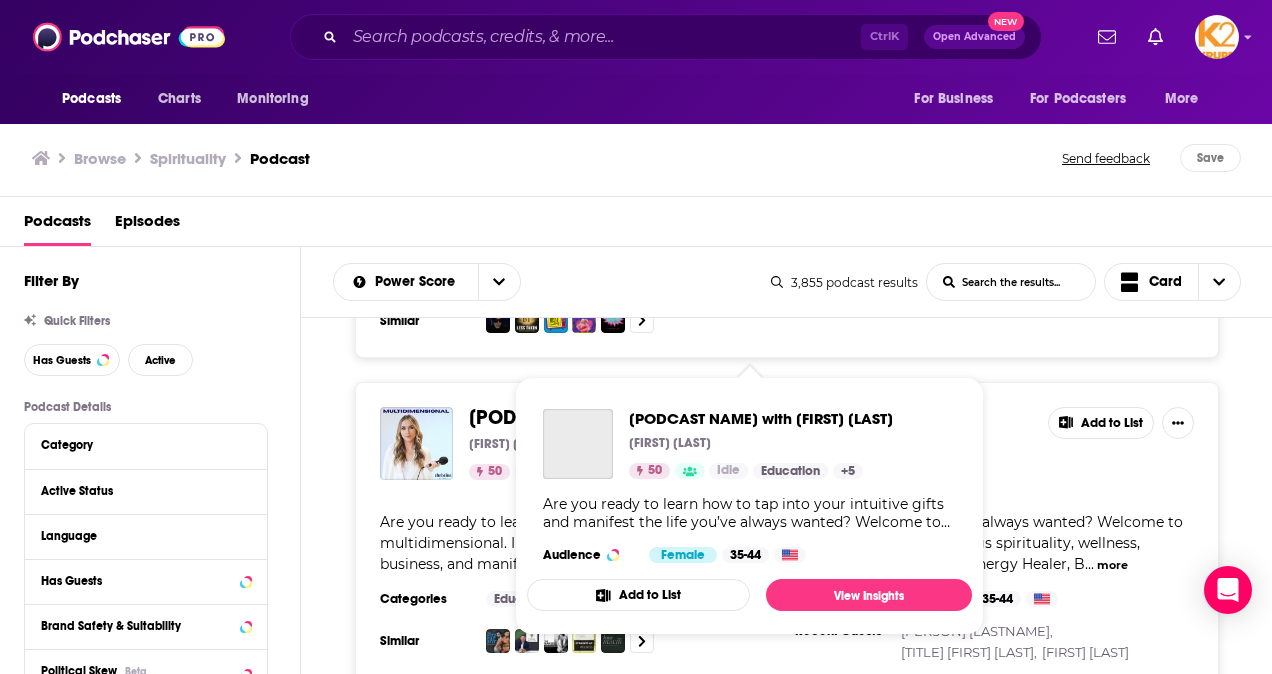 click on "[PODCAST NAME] with [FIRST] [LAST]" at bounding box center (631, 417) 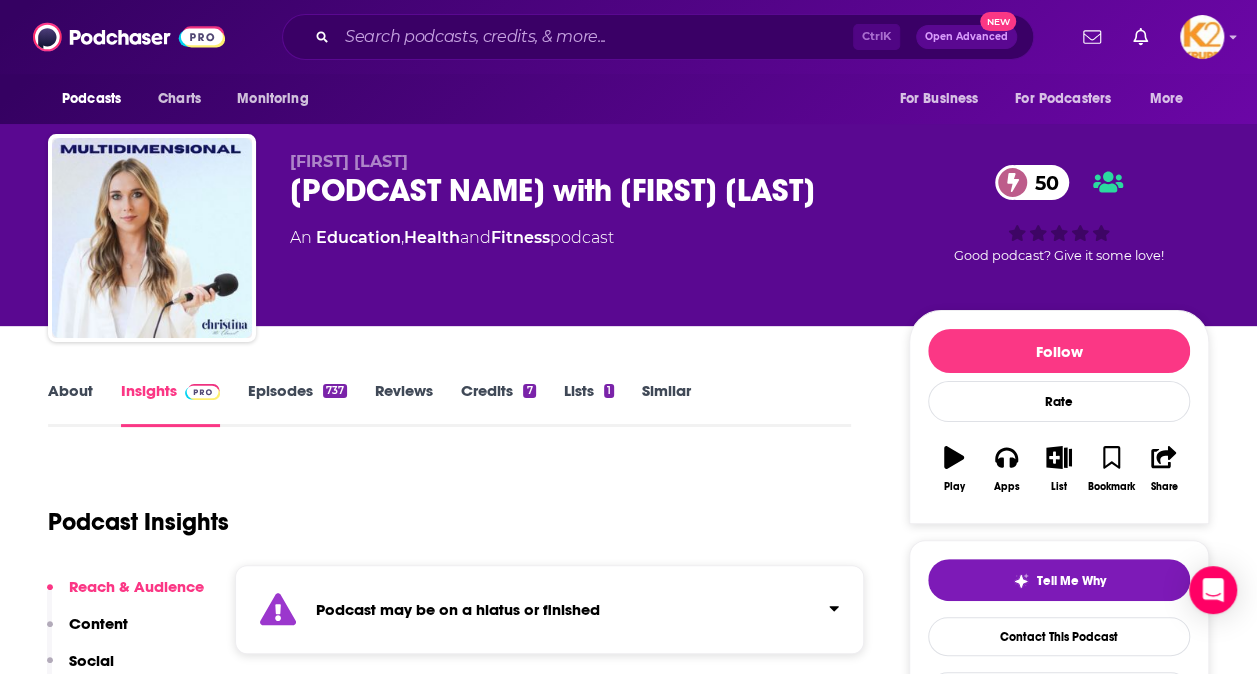 scroll, scrollTop: 200, scrollLeft: 0, axis: vertical 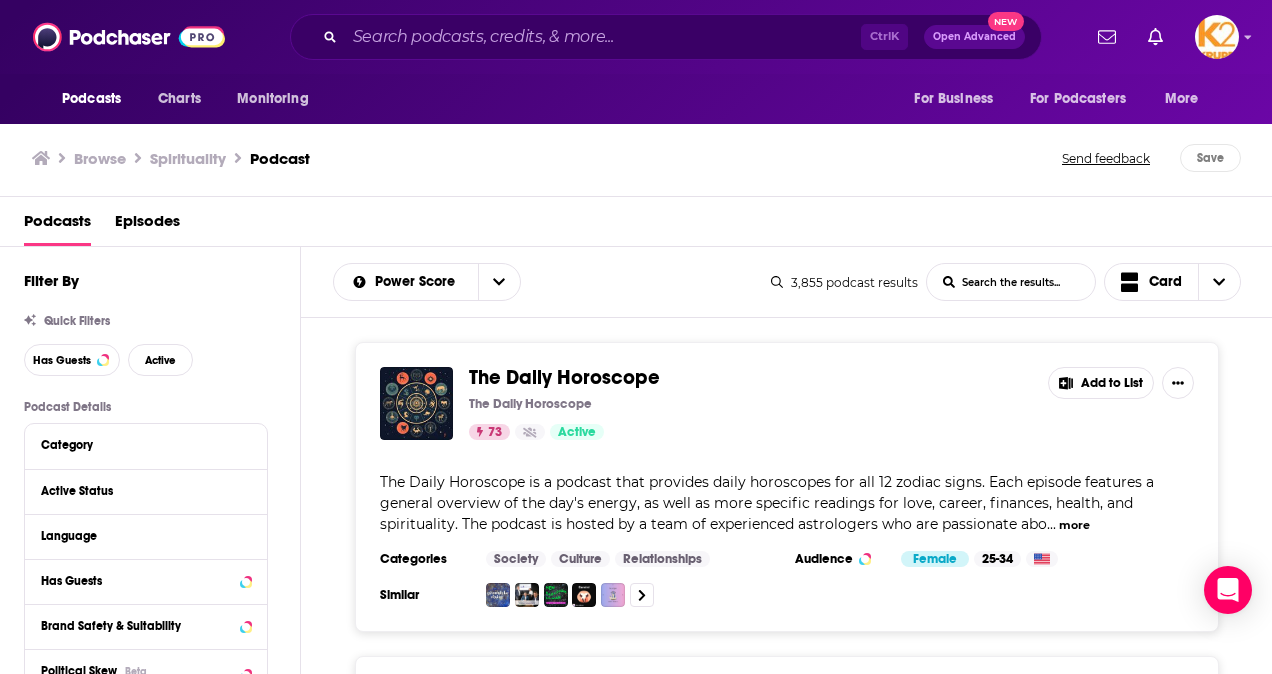 click on "The Daily Horoscope The Daily Horoscope 73 Active Add to List The Daily Horoscope is a podcast that provides daily horoscopes for all 12 zodiac signs. Each episode features a general overview of the day's energy, as well as more specific readings for love, career, finances, health, and spirituality. The podcast is hosted by a team of experienced astrologers who are passionate abo ... more Categories Society Culture Relationships Audience Female 25-34 Similar Add to List The David Ghiyam Podcast David Ghiyam 72 Active Add to List David Ghiyam is the leading speaker on the spiritual wisdom of Kabbalah, having given over 2000 live seminars and donated 30,000 hours of one-on-one coaching. He is also the Co-founder of the leading vitamin brand in the nation, MaryRuth Organics. David shares his wisdom and experiences to reveal the spiritual energy ... more Categories Religion Spirituality Audience Female 35-44 Similar Add to List Mind Love™ • Consciousness, Spirituality, and Science for Awakening 69 Active 4.6" at bounding box center (787, 8264) 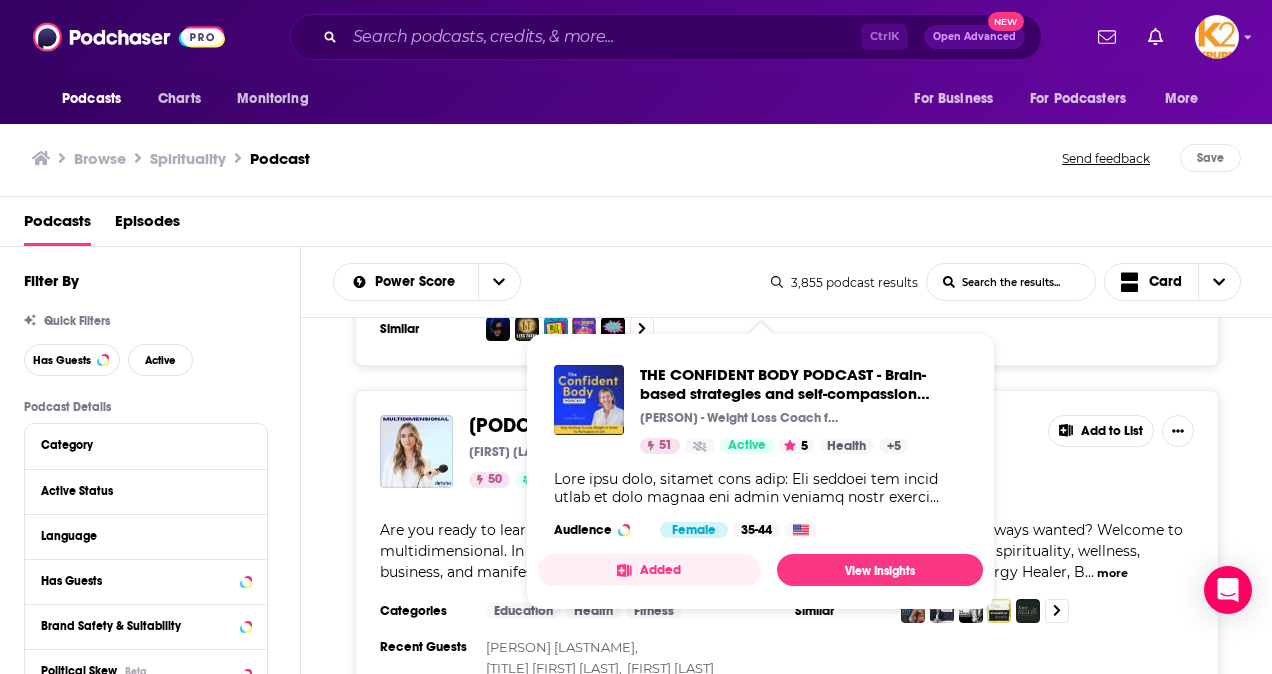 scroll, scrollTop: 16022, scrollLeft: 0, axis: vertical 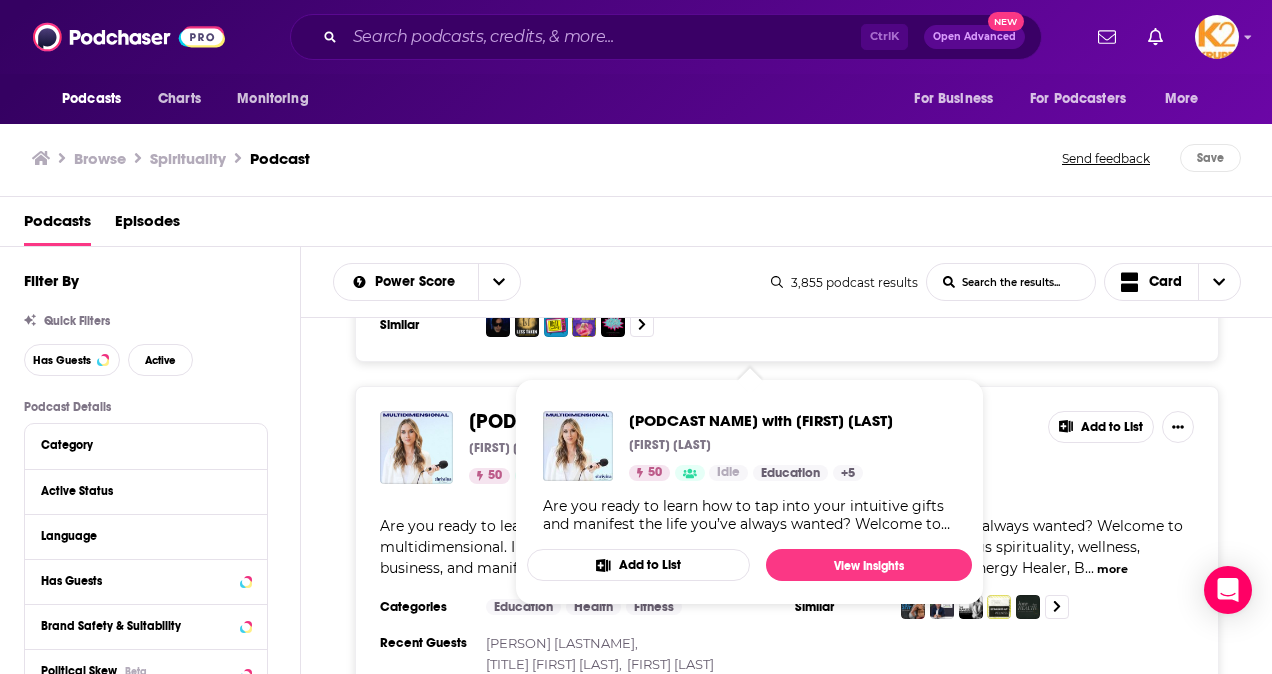 click on "[PODCAST NAME] with [FIRST] [LAST]" at bounding box center (631, 421) 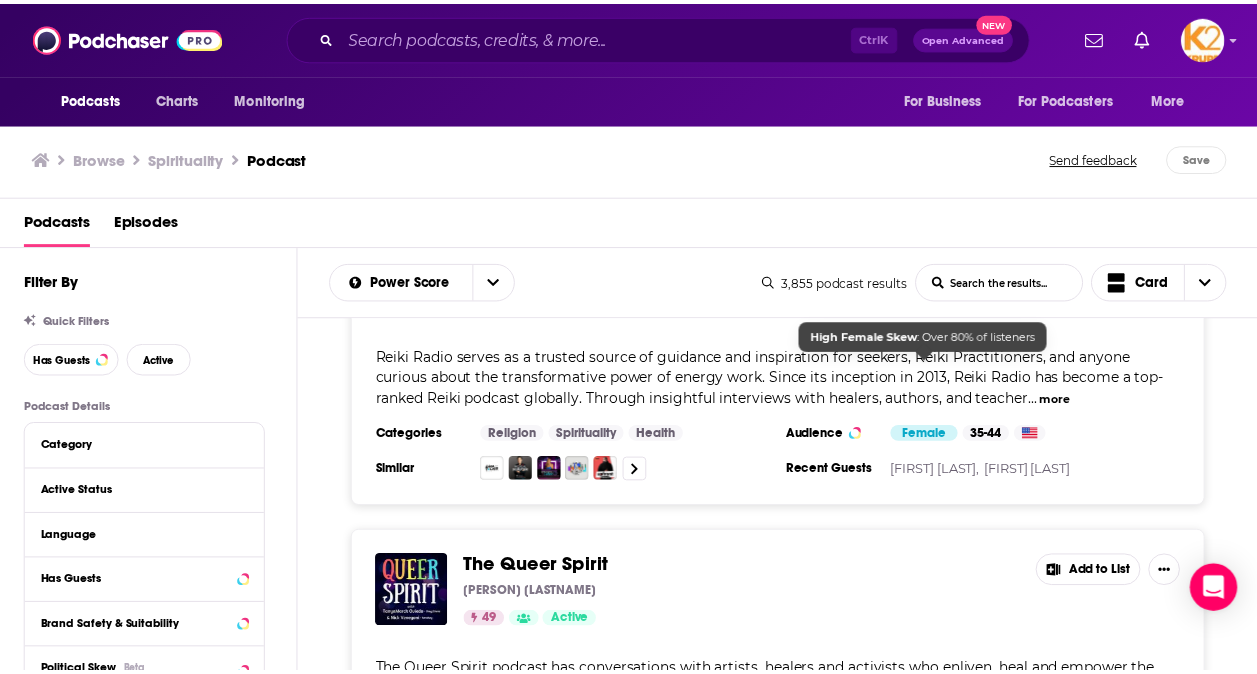 scroll, scrollTop: 16496, scrollLeft: 0, axis: vertical 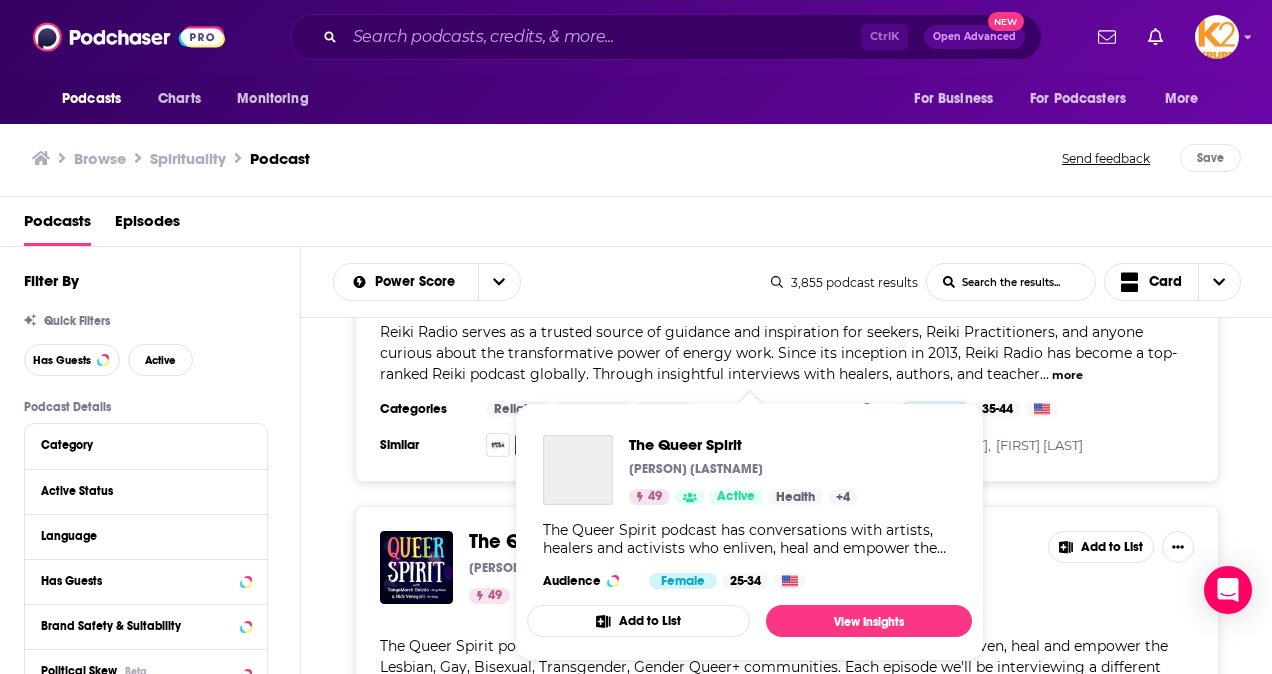 click at bounding box center (578, 470) 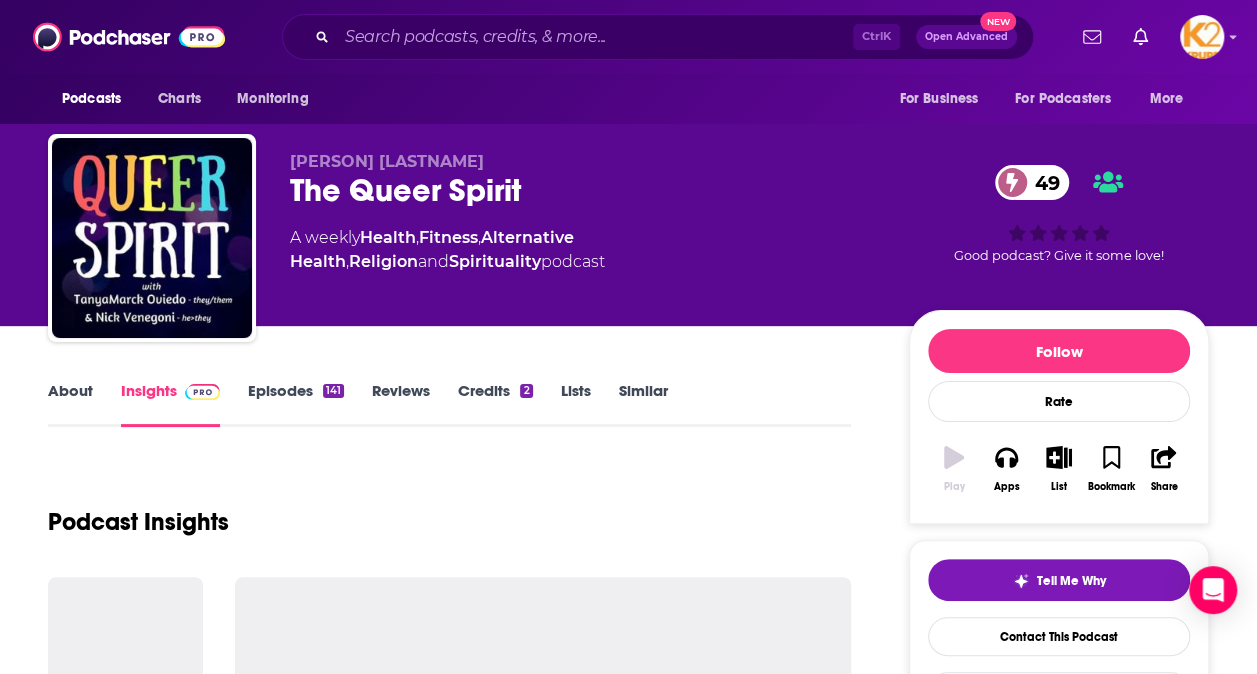 click on "Podcast Insights" at bounding box center (449, 510) 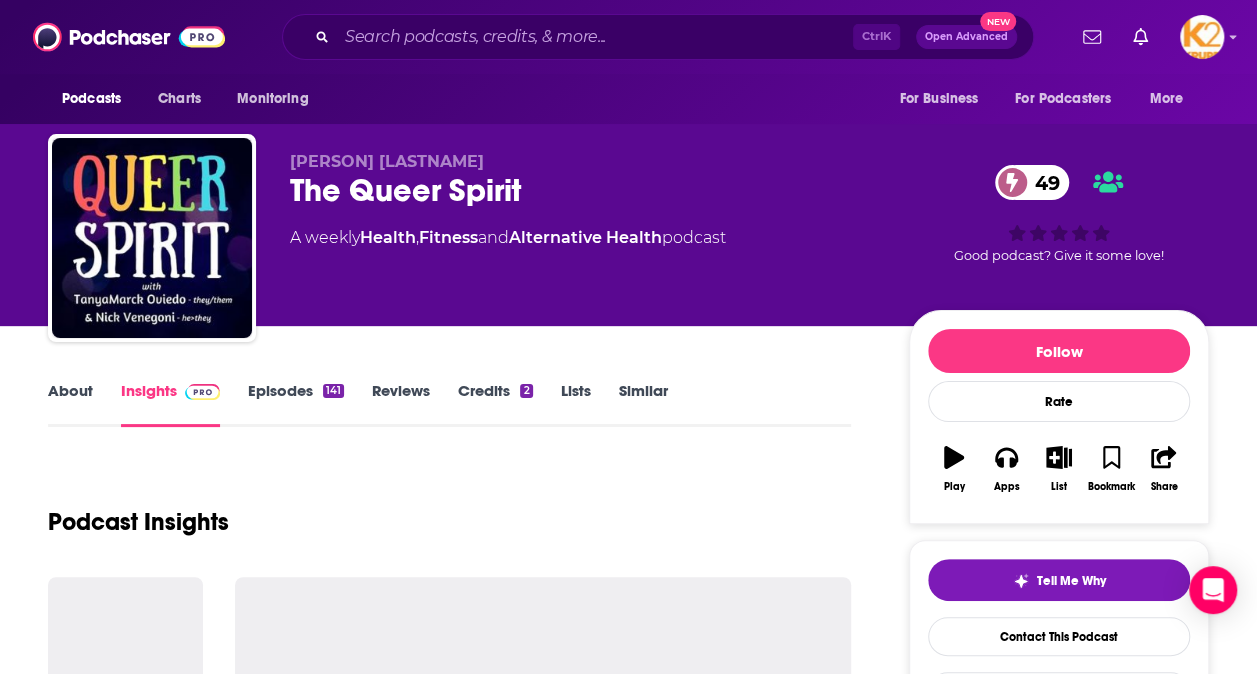 scroll, scrollTop: 300, scrollLeft: 0, axis: vertical 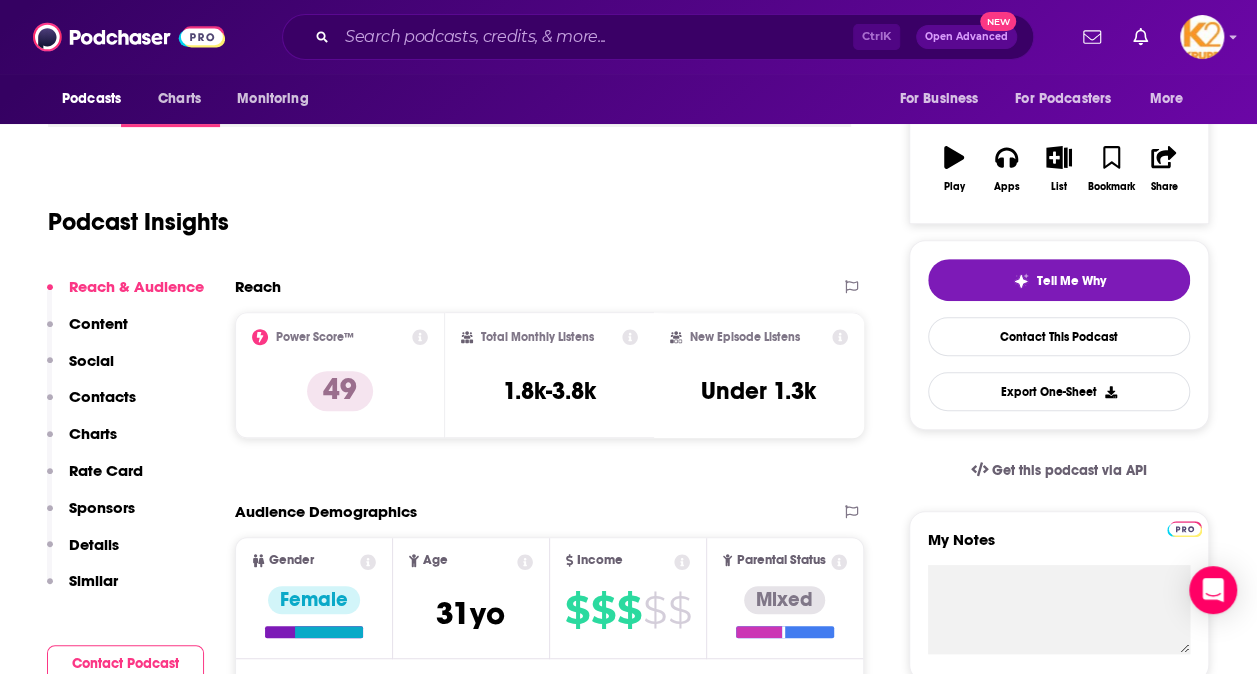 click on "Contacts" at bounding box center (102, 396) 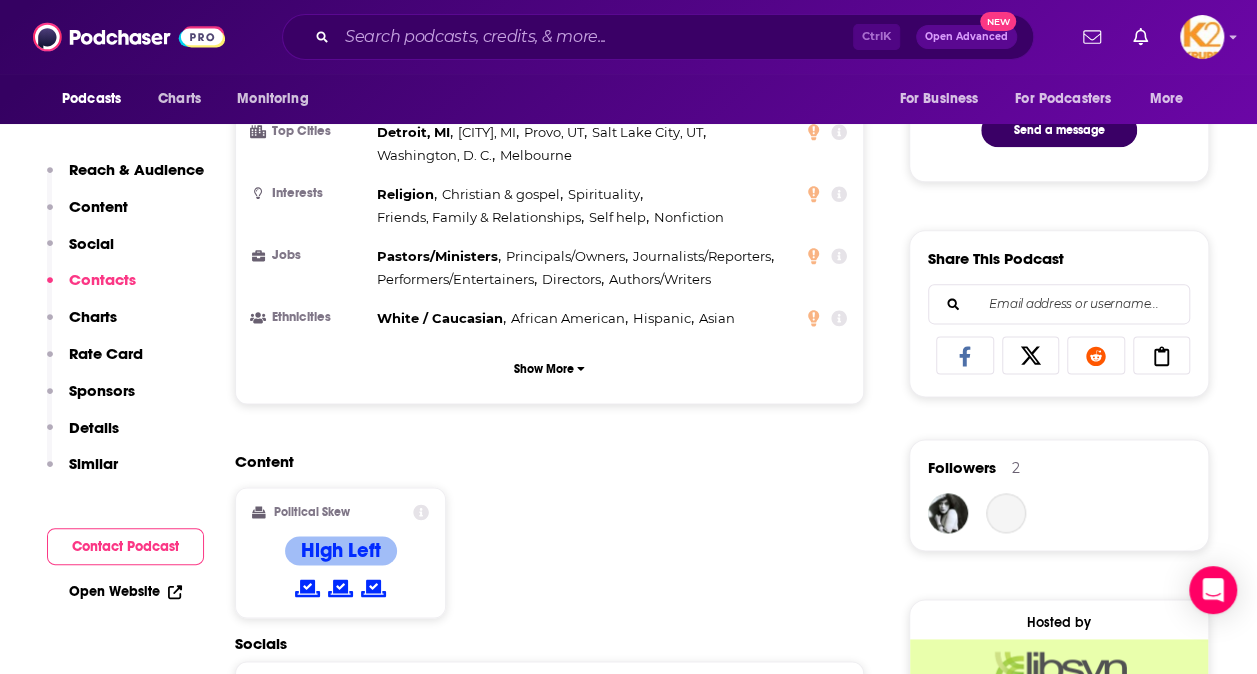 scroll, scrollTop: 1586, scrollLeft: 0, axis: vertical 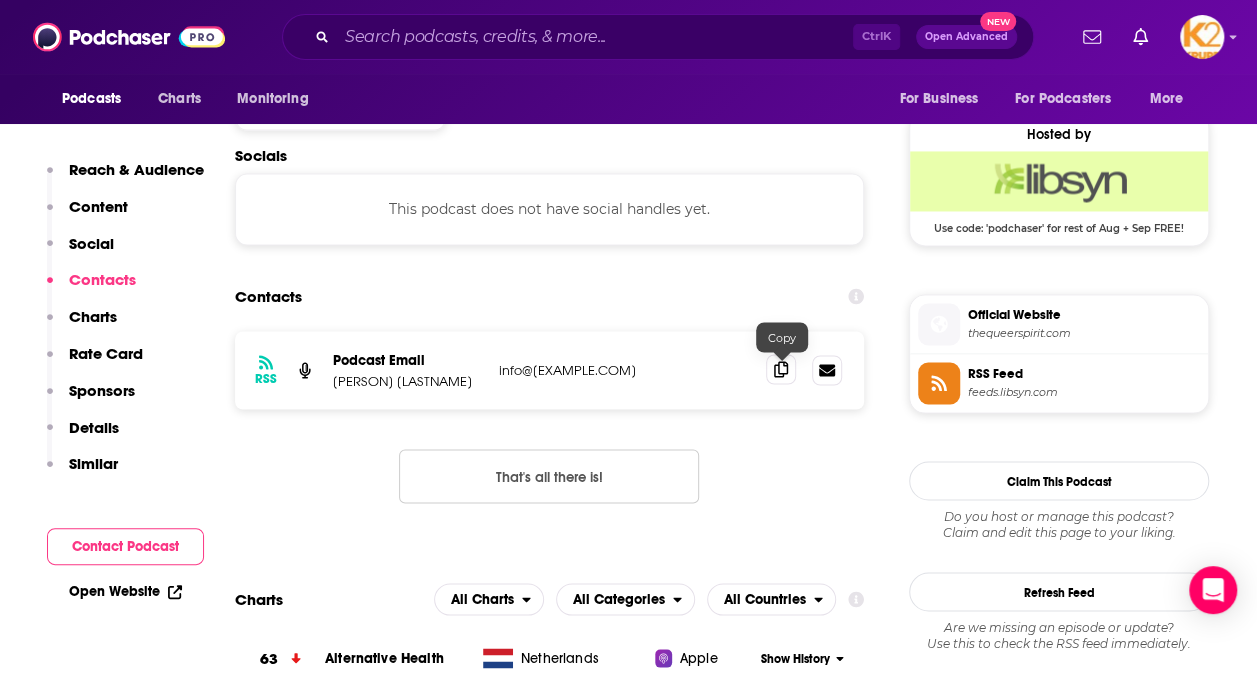 click at bounding box center (781, 369) 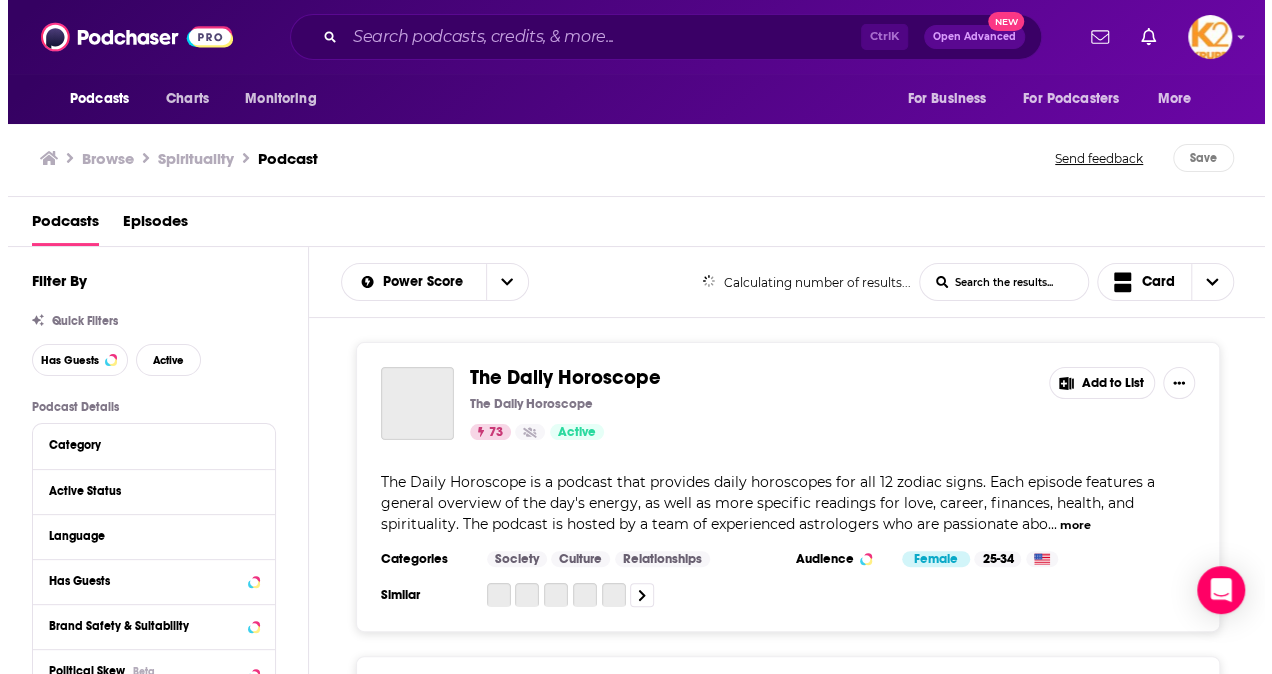scroll, scrollTop: 0, scrollLeft: 0, axis: both 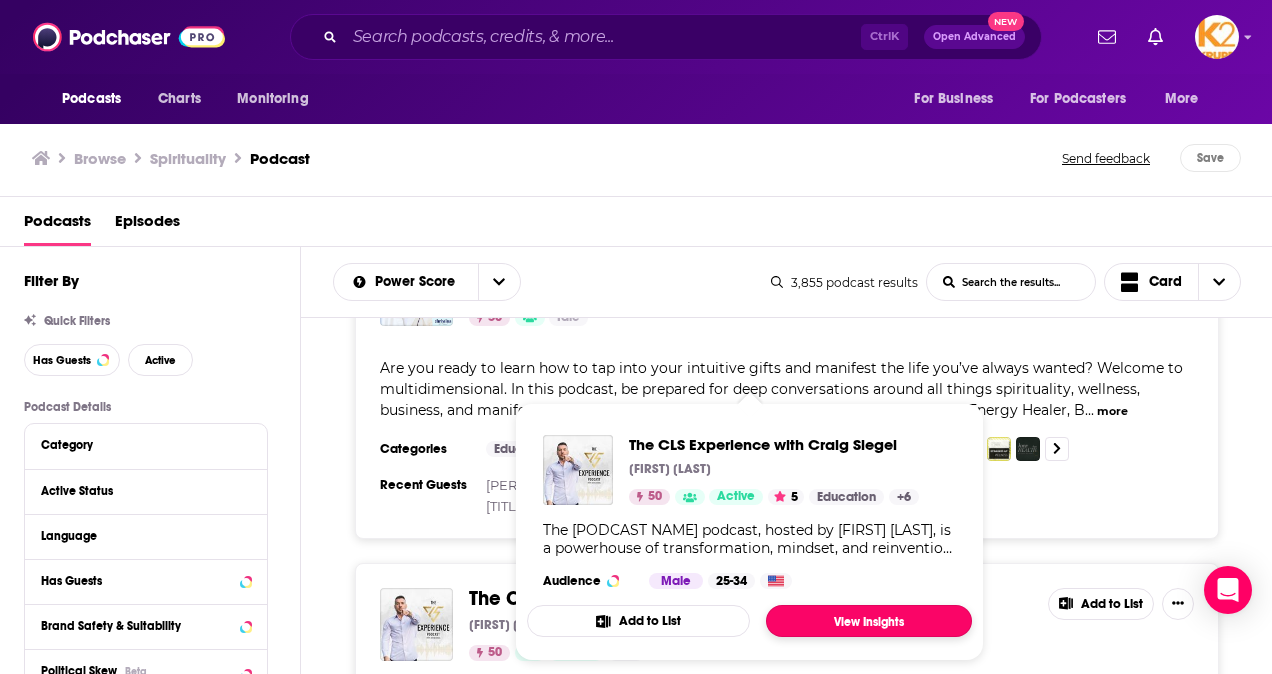 click on "View Insights" at bounding box center [869, 621] 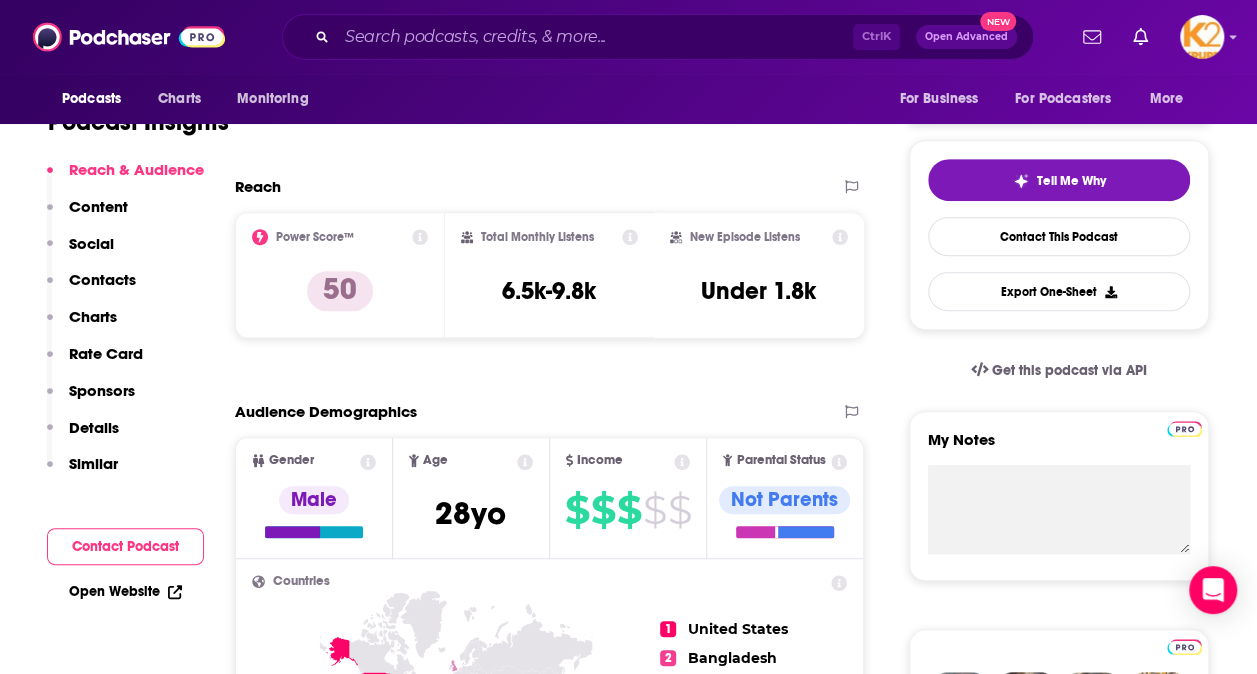 click on "Contacts" at bounding box center (102, 279) 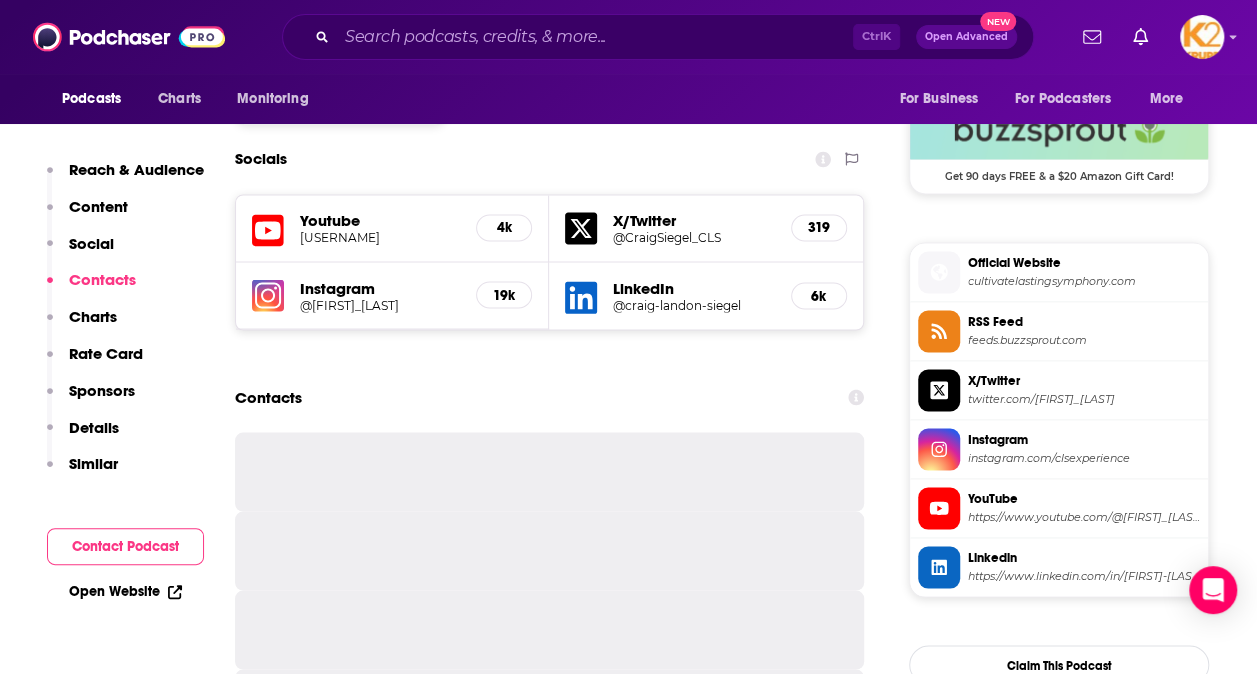 scroll, scrollTop: 1738, scrollLeft: 0, axis: vertical 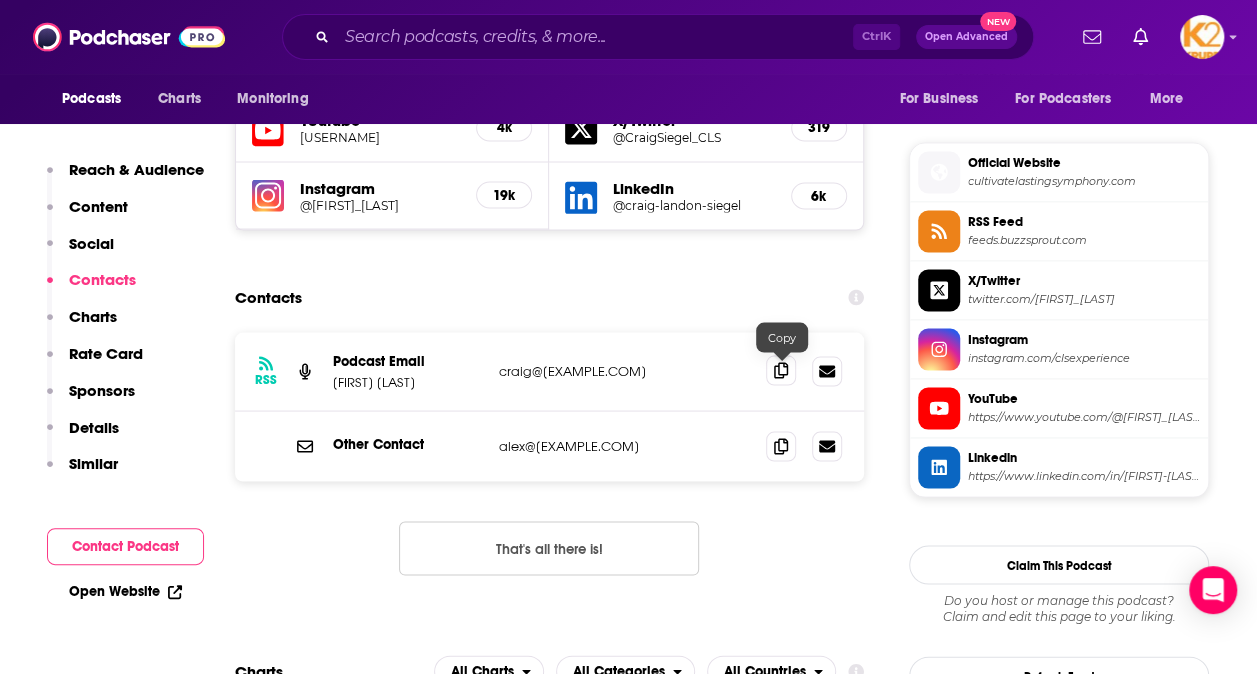 click 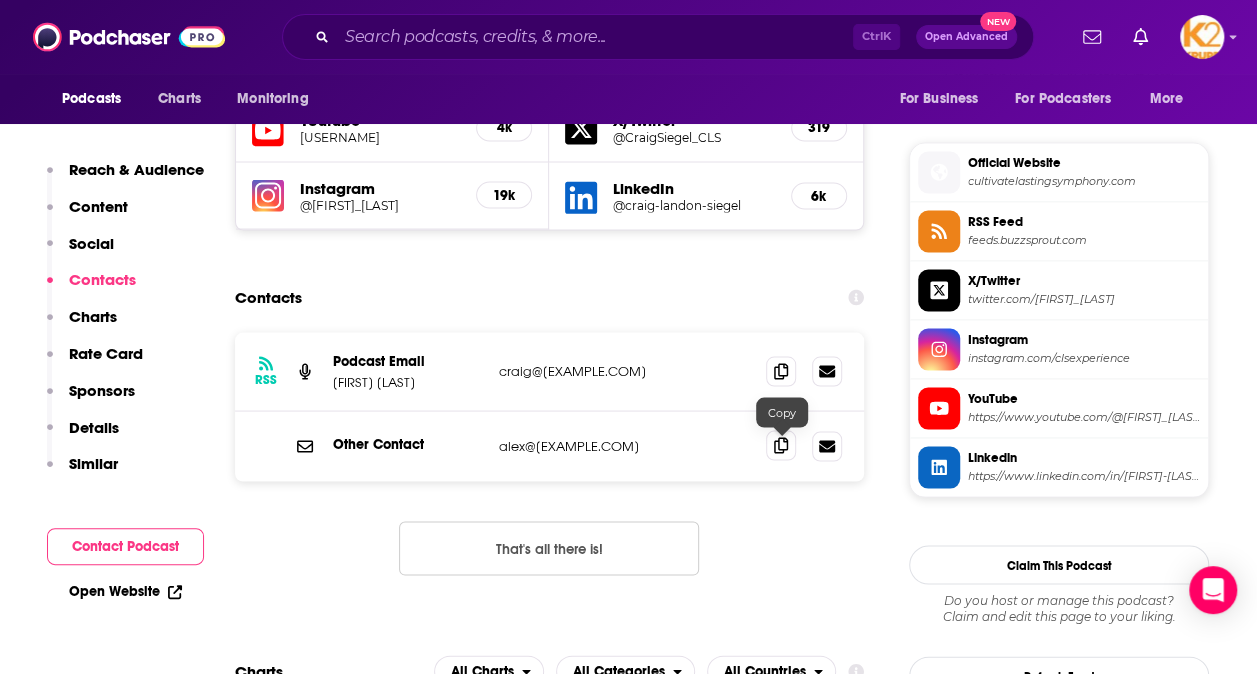 click 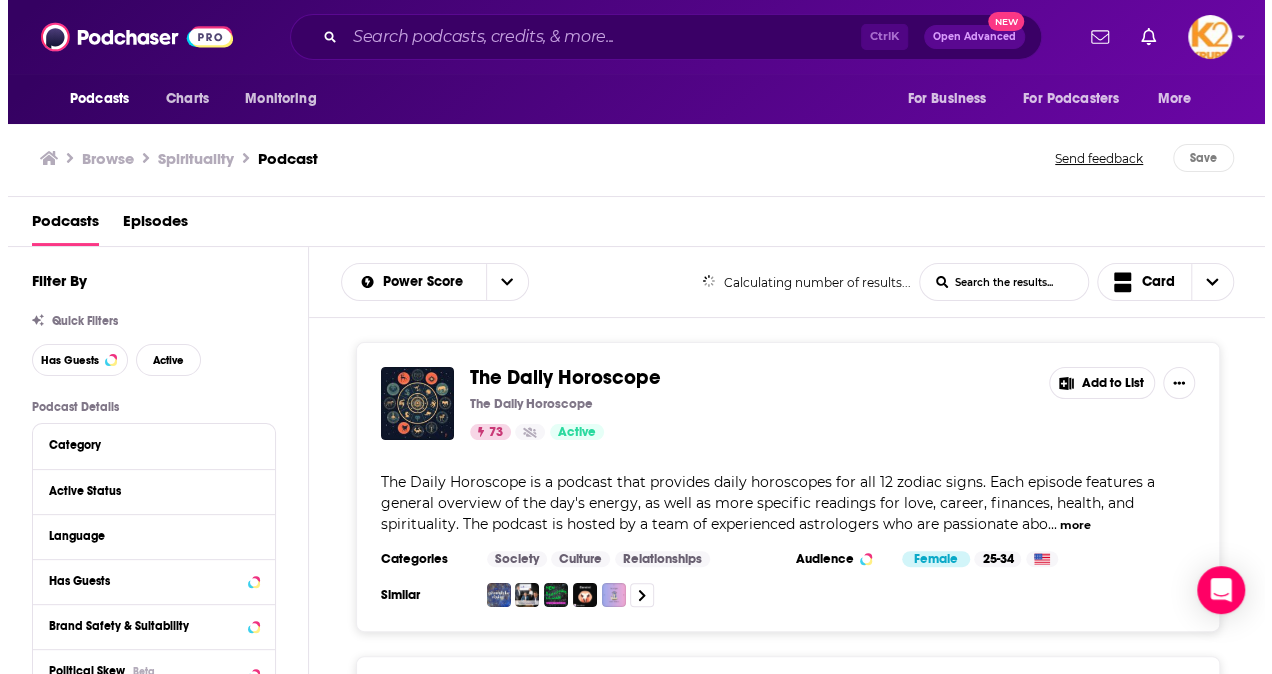 scroll, scrollTop: 0, scrollLeft: 0, axis: both 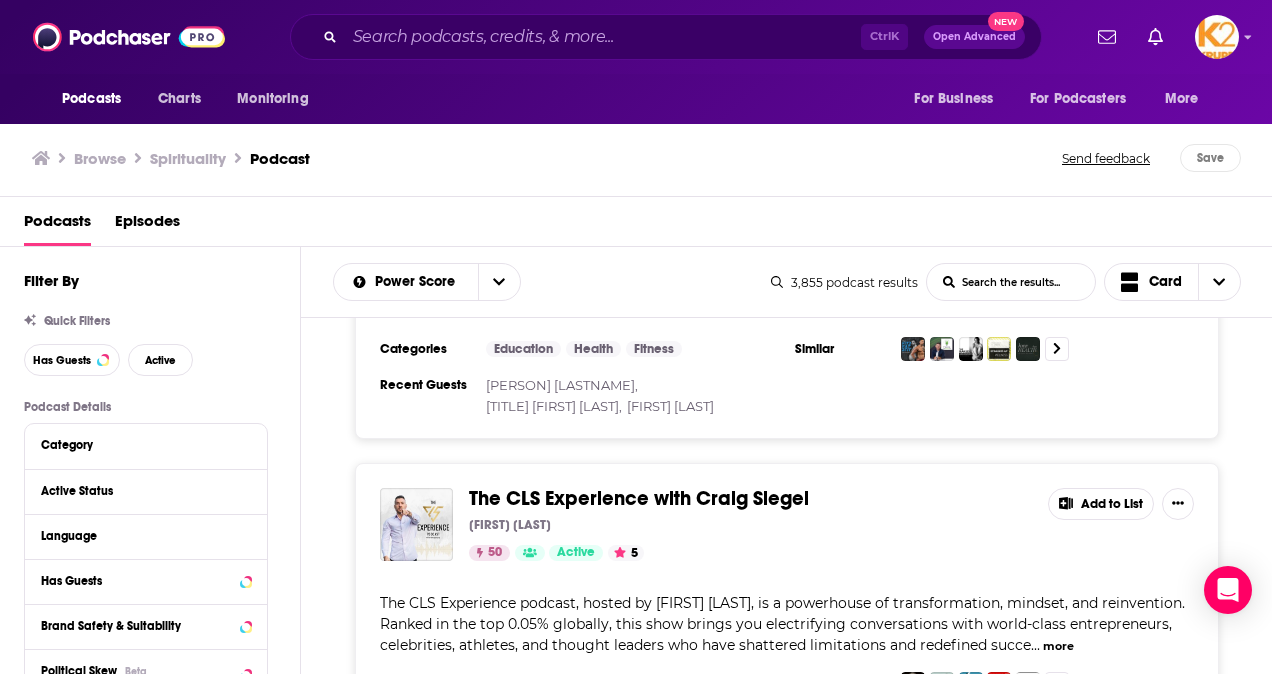 click on "Add to List" at bounding box center (1101, 504) 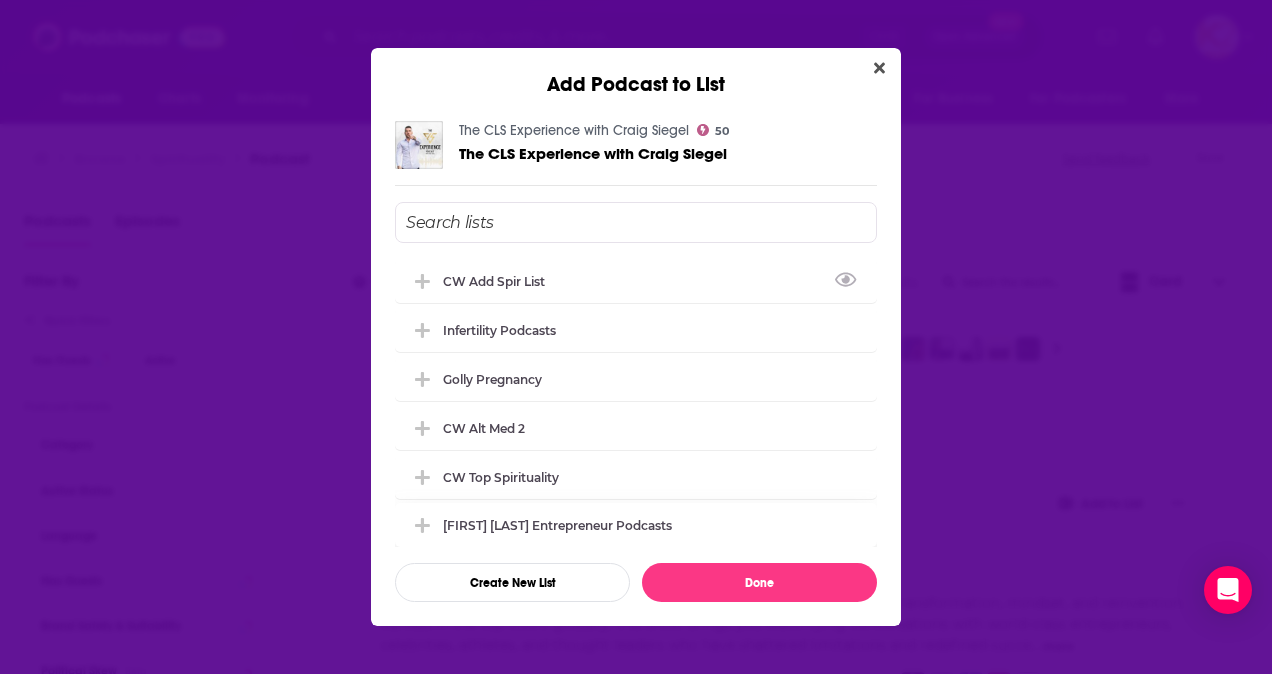 drag, startPoint x: 586, startPoint y: 282, endPoint x: 599, endPoint y: 522, distance: 240.35182 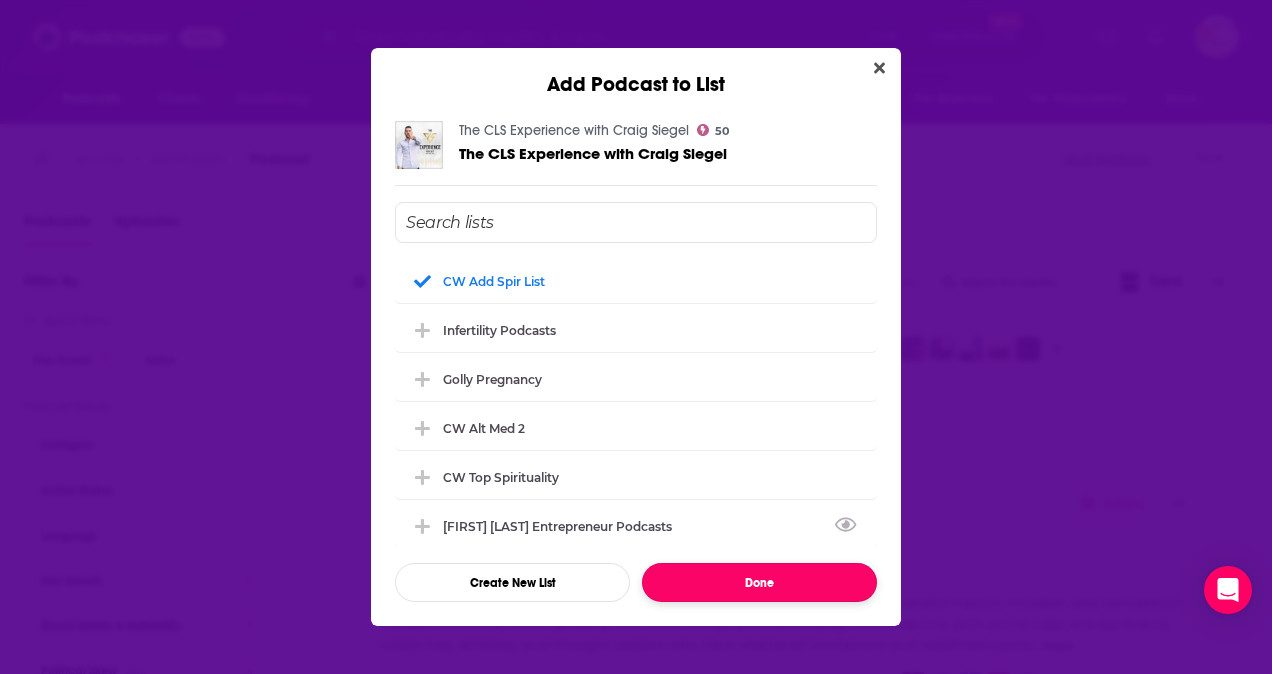 click on "Done" at bounding box center [759, 582] 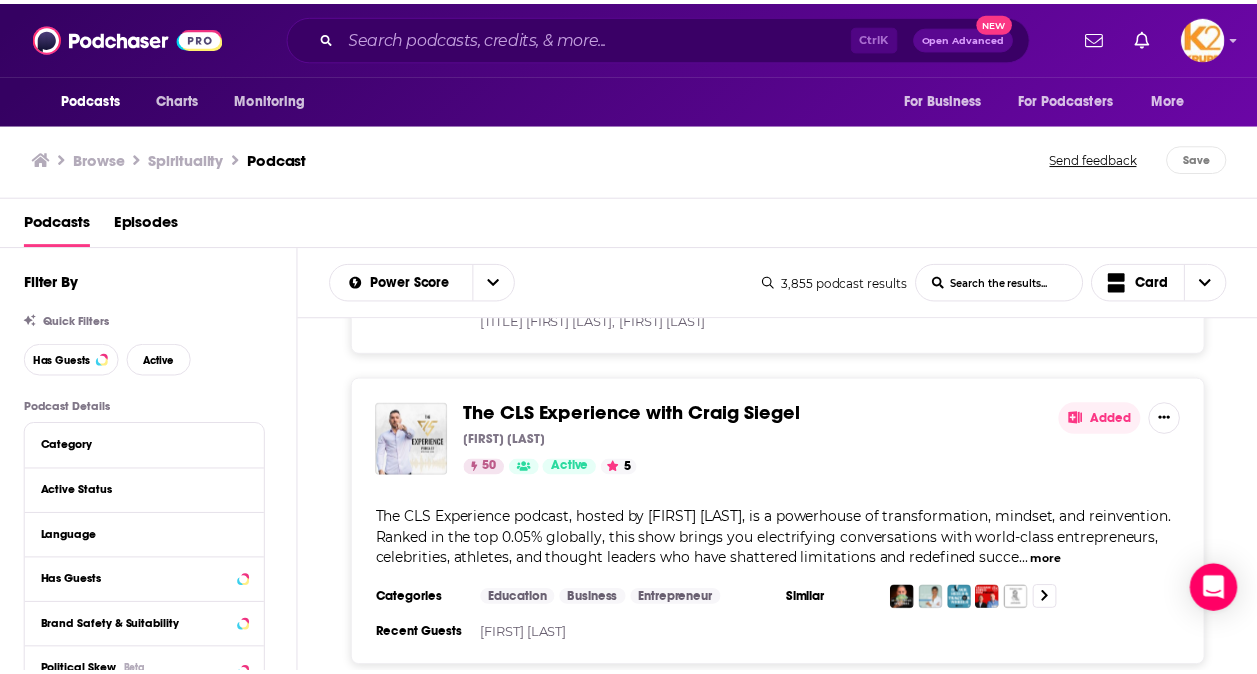 scroll, scrollTop: 16700, scrollLeft: 0, axis: vertical 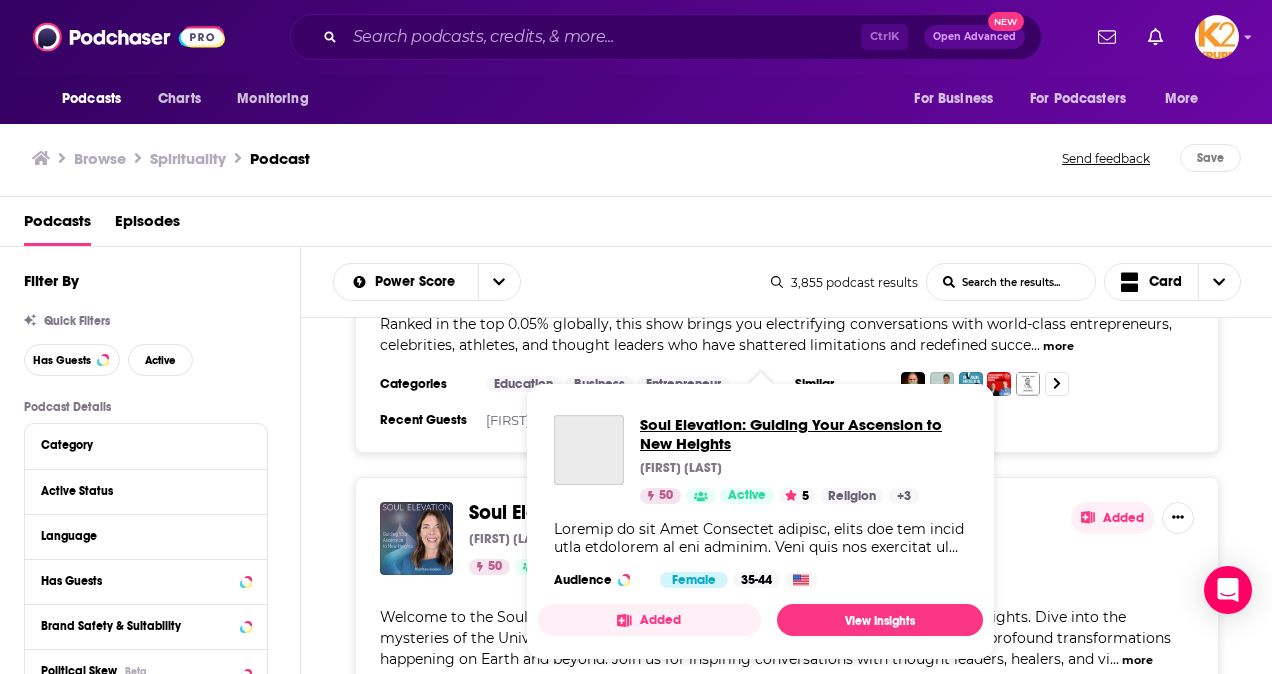 click on "Soul Elevation: Guiding Your Ascension to New Heights" at bounding box center [803, 434] 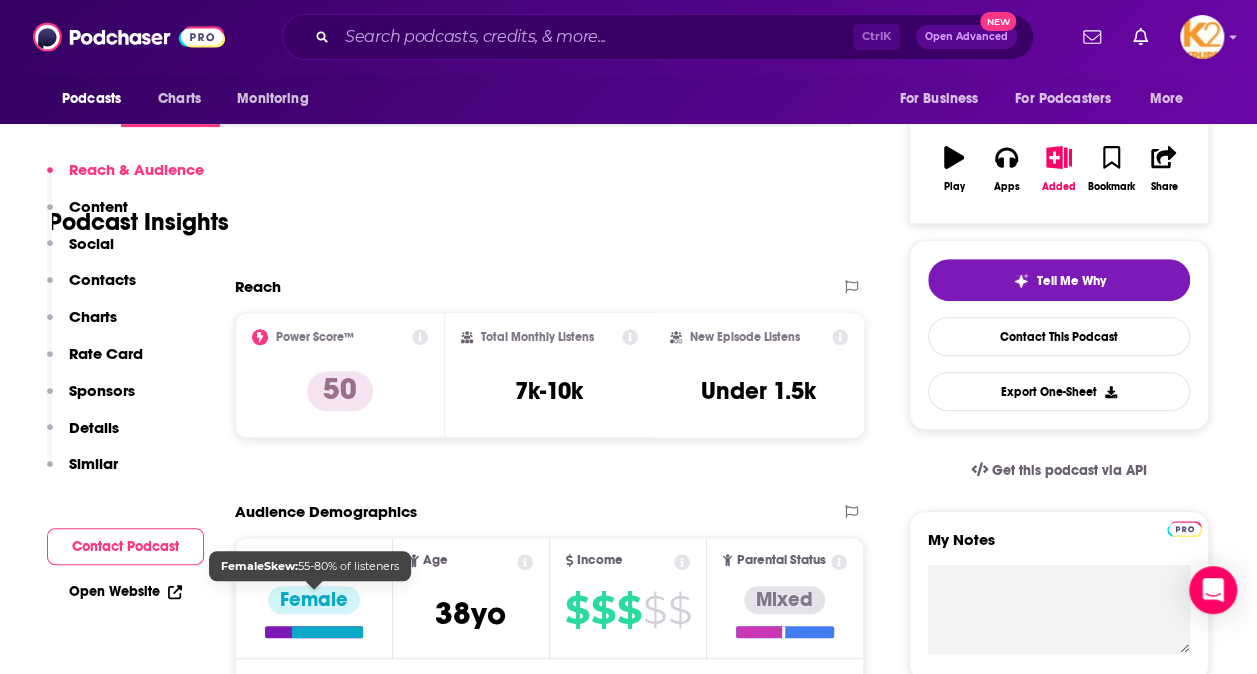 scroll, scrollTop: 500, scrollLeft: 0, axis: vertical 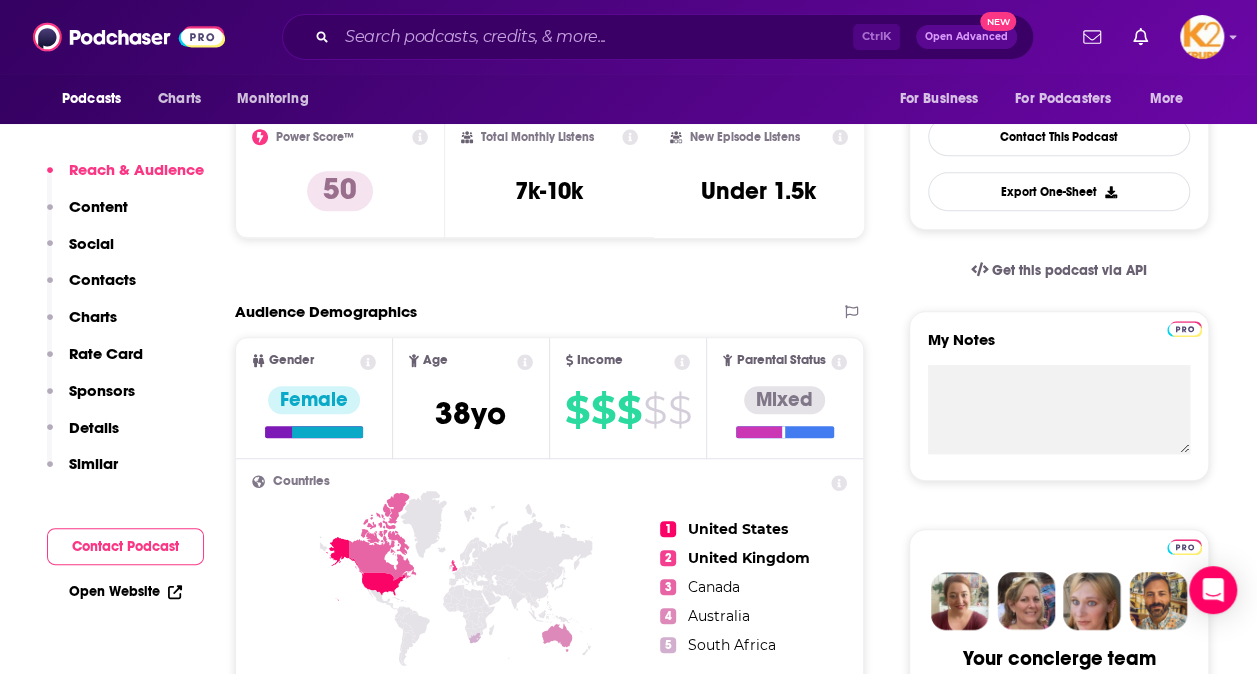 click on "Contacts" at bounding box center (102, 279) 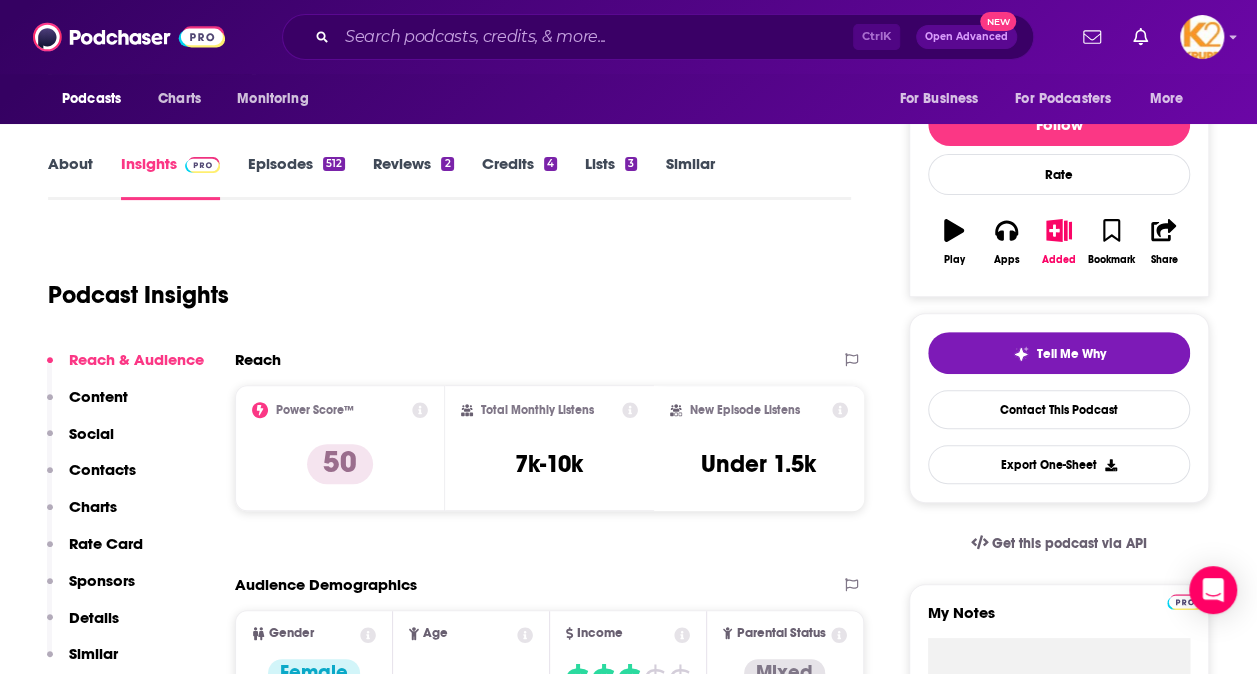 scroll, scrollTop: 101, scrollLeft: 0, axis: vertical 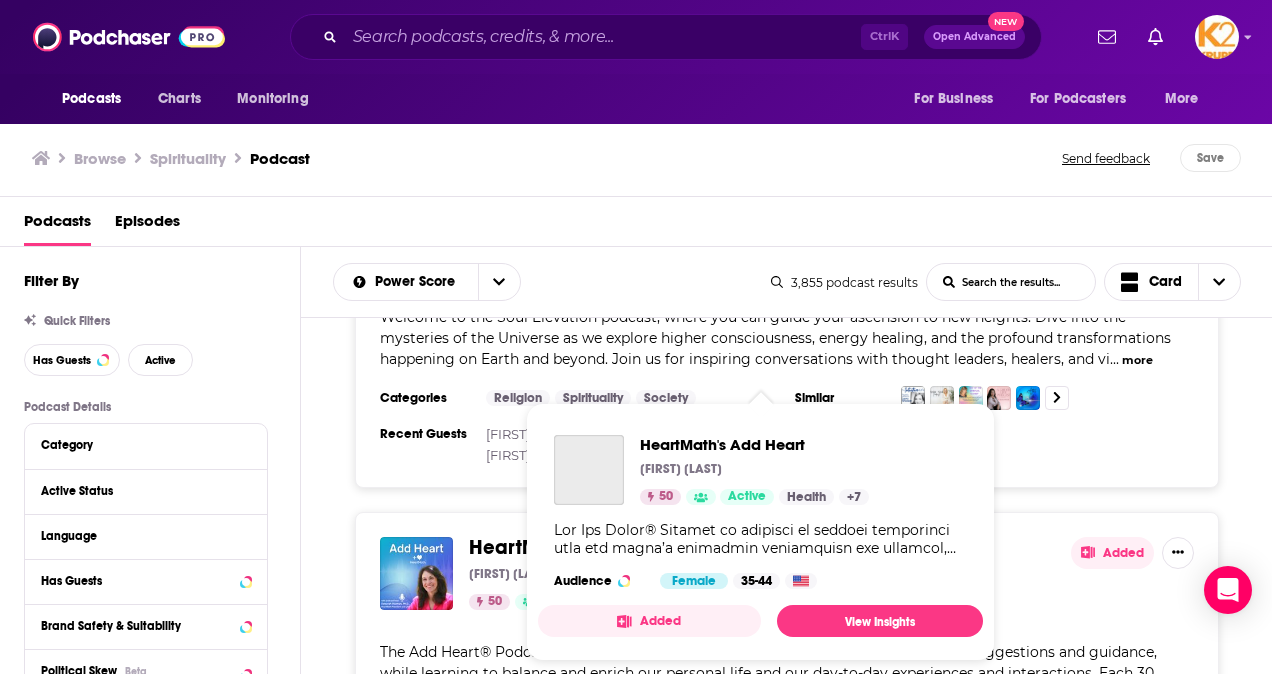 drag, startPoint x: 654, startPoint y: 467, endPoint x: 638, endPoint y: 470, distance: 16.27882 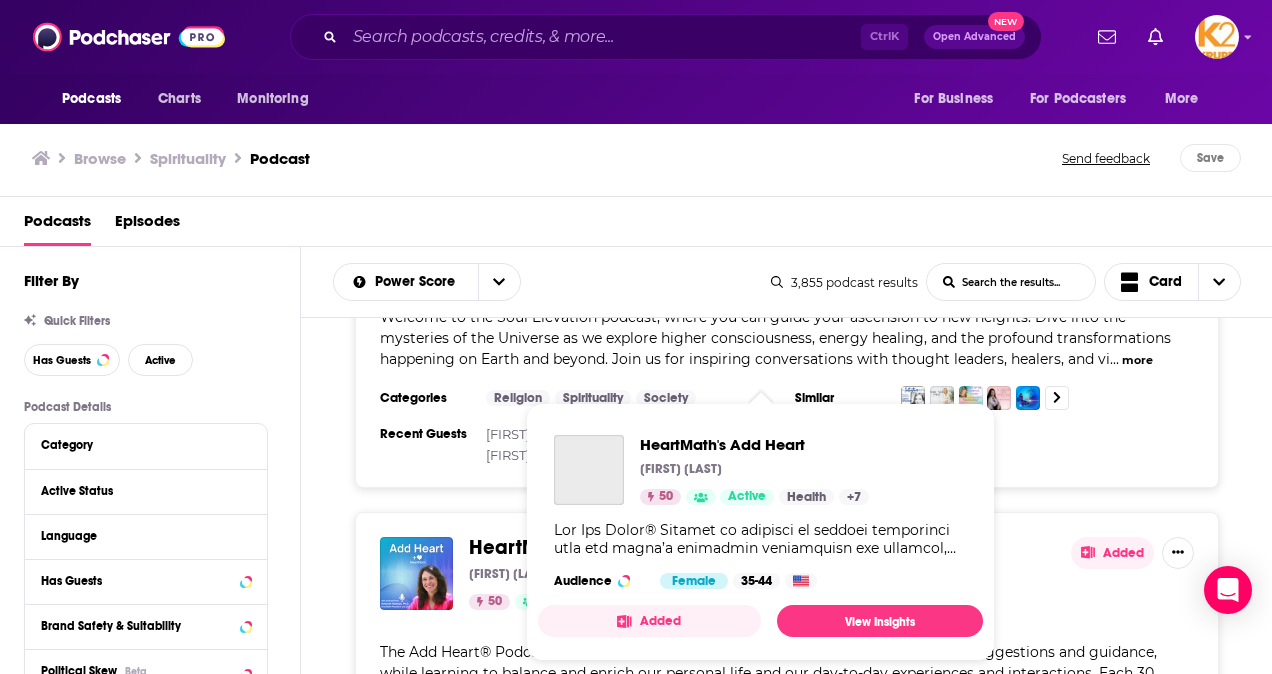 click on "HeartMath's Add Heart [FIRST] [LAST] 50 Active Health + 7" at bounding box center [711, 470] 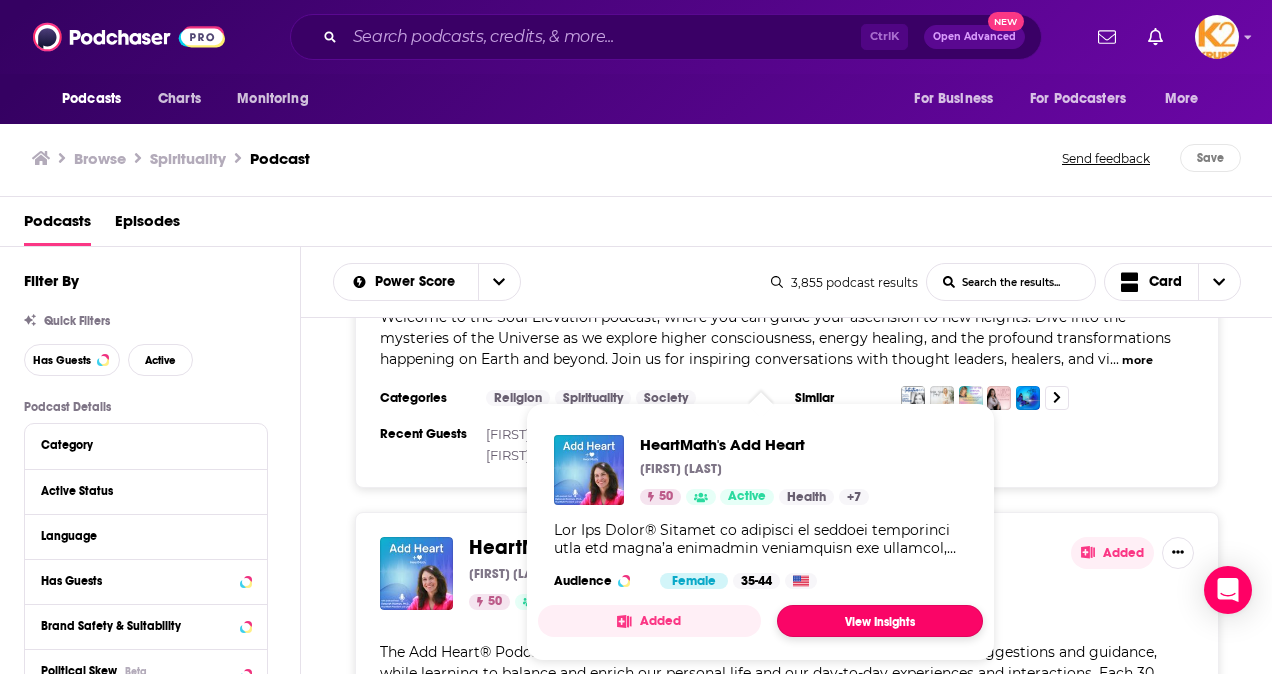 click on "View Insights" at bounding box center (880, 621) 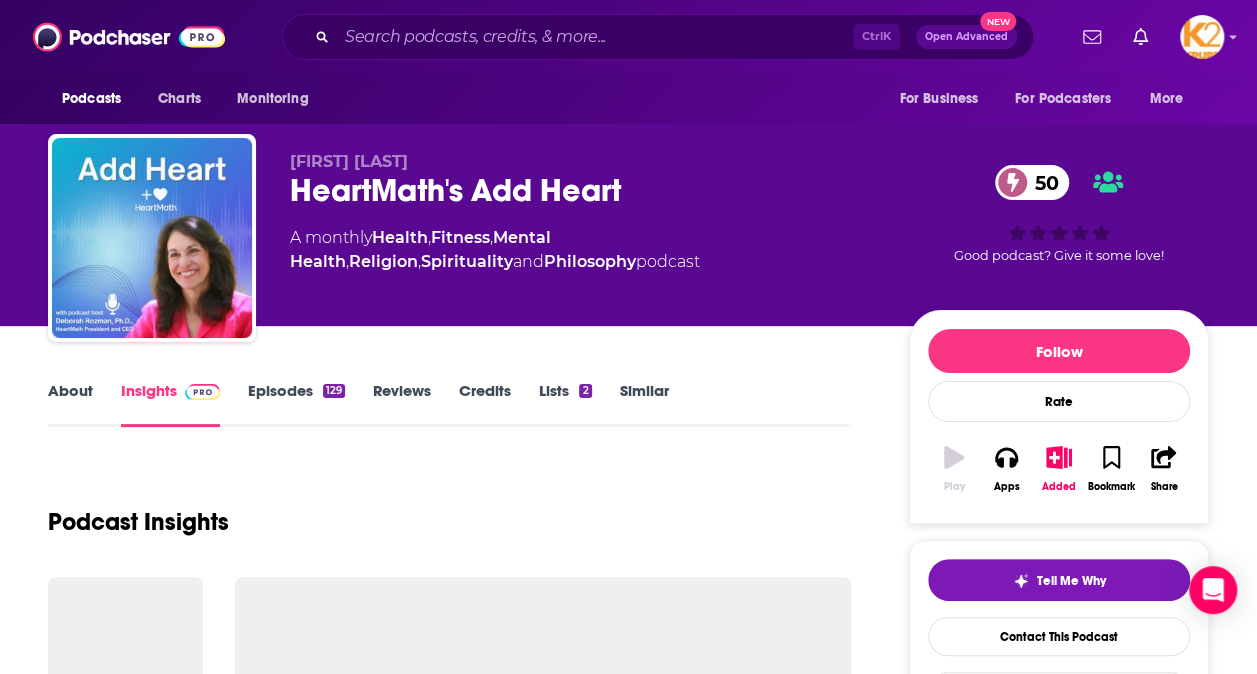 scroll, scrollTop: 400, scrollLeft: 0, axis: vertical 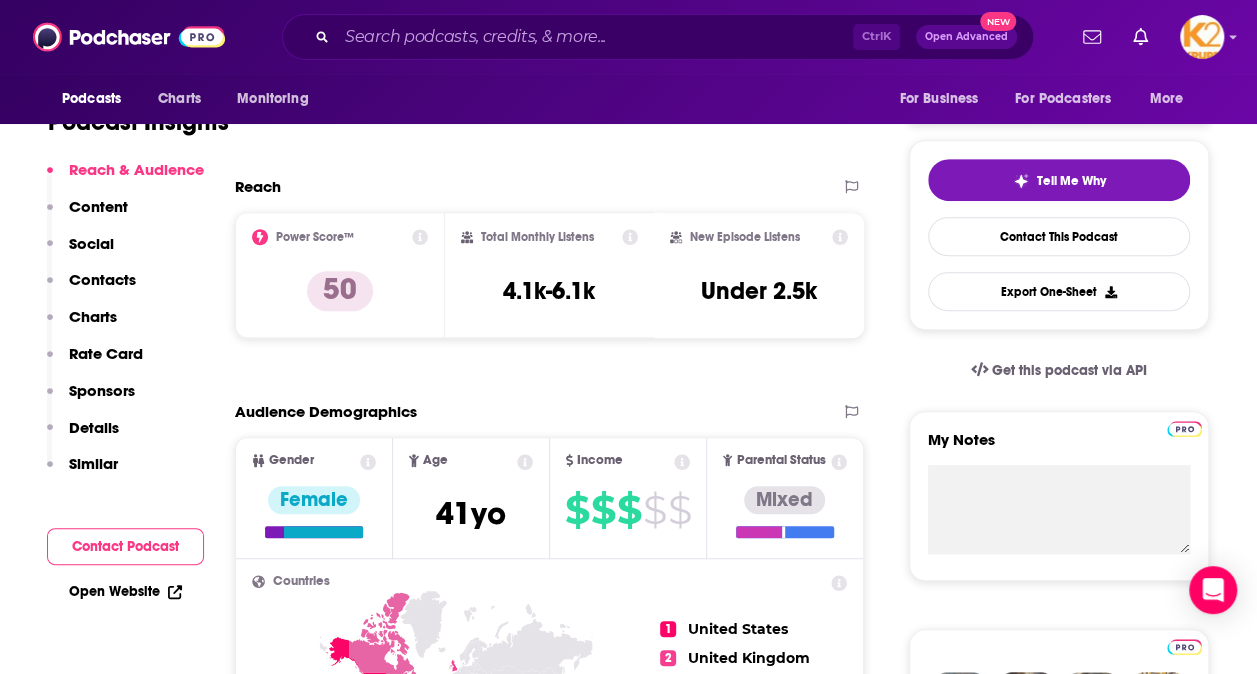 click on "Contacts" at bounding box center (102, 279) 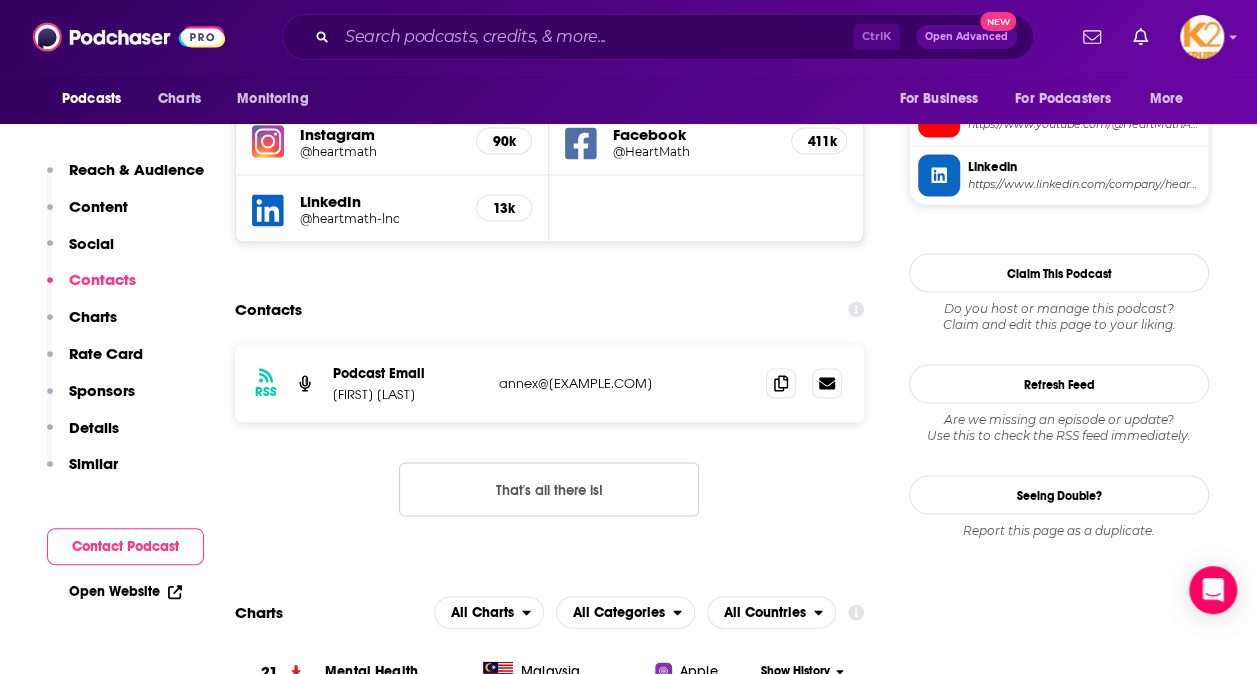 scroll, scrollTop: 1759, scrollLeft: 0, axis: vertical 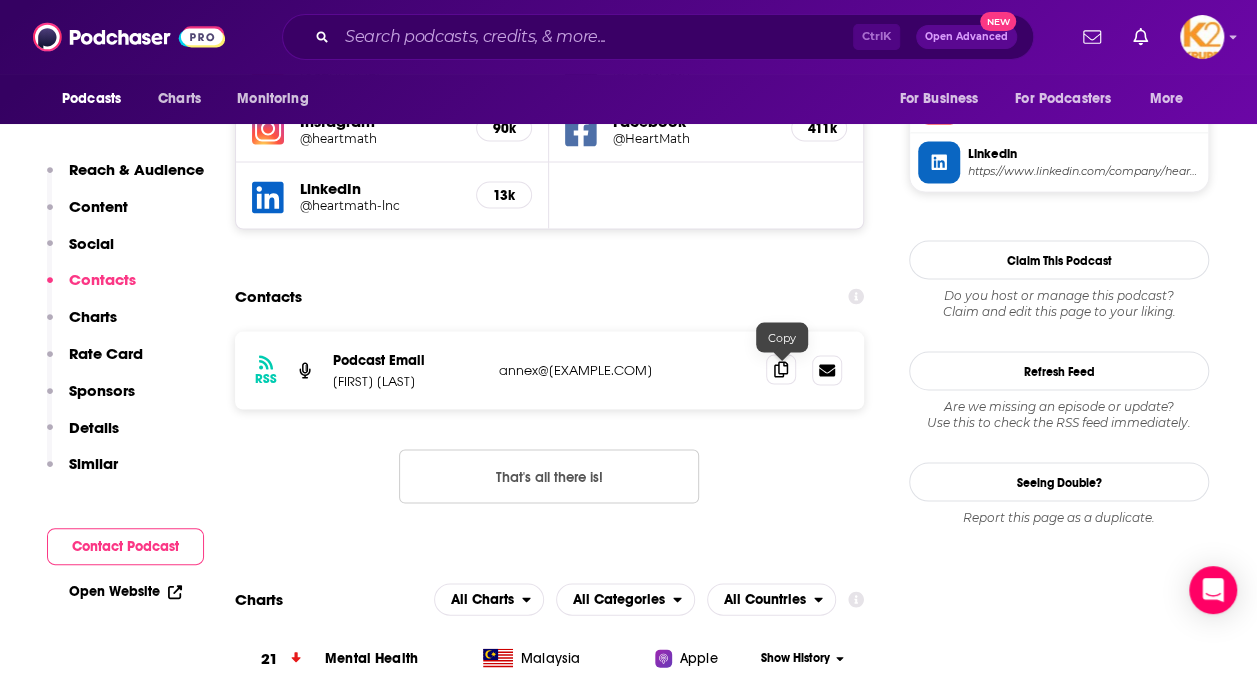 click 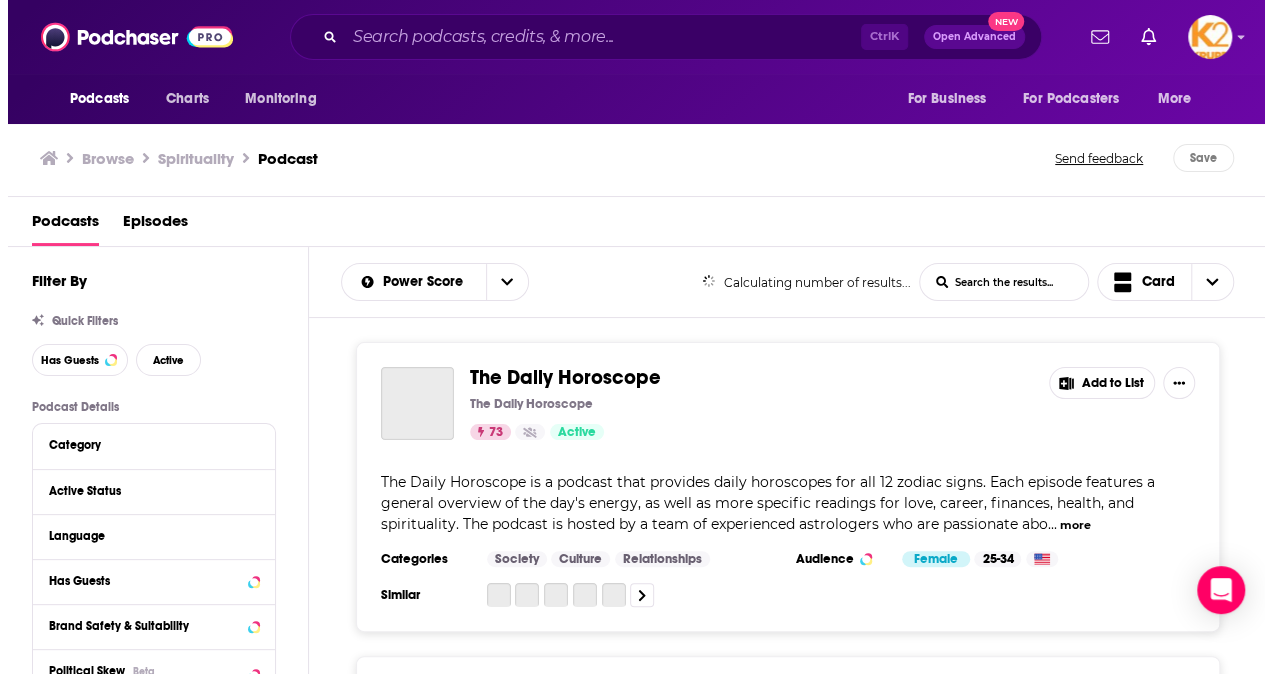 scroll, scrollTop: 0, scrollLeft: 0, axis: both 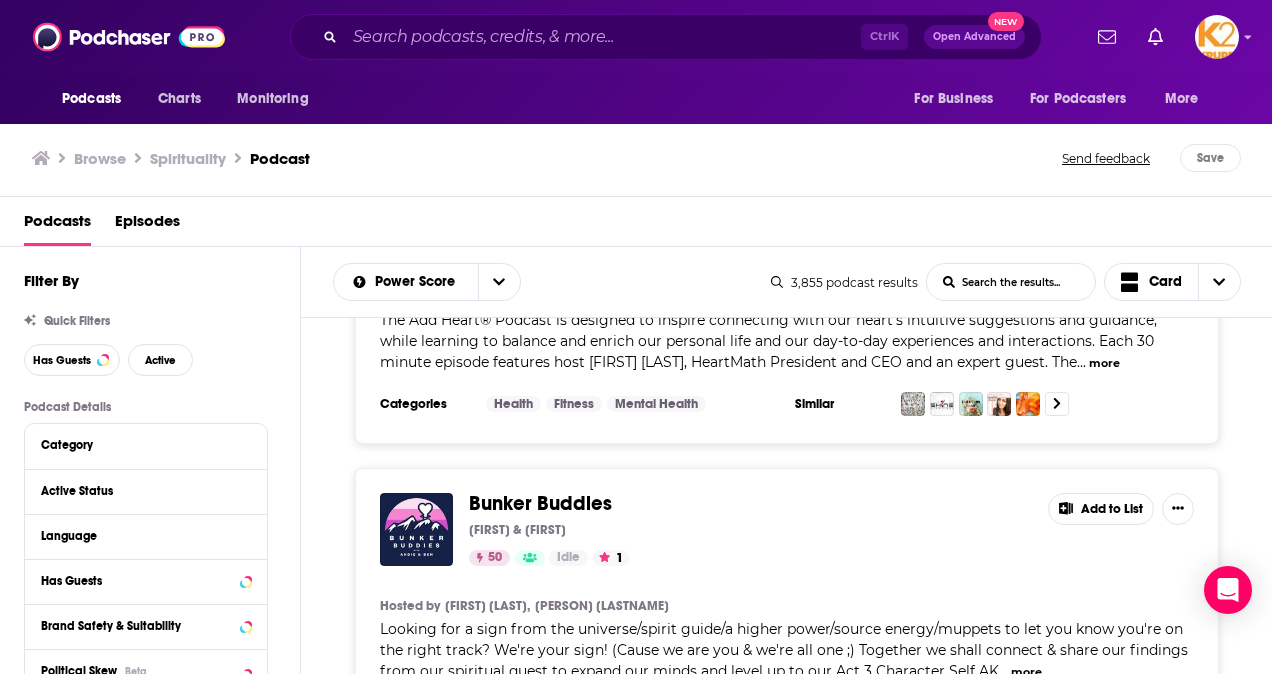 click on "Podcasts Charts Monitoring Ctrl  K Open Advanced New For Business For Podcasters More Podcasts Charts Monitoring For Business For Podcasters More Browse Spirituality Podcast Send feedback Save Podcasts Episodes Filter By Quick Filters Has Guests Active Podcast Details Category Active Status Language Has Guests Brand Safety & Suitability Political Skew Beta Show More Audience & Reach Power Score™ Reach (Monthly) Reach (Episode Average) Gender Age Income Show More Saved Searches Select Power Score List Search Input Search the results... Card 3,855   podcast   results List Search Input Search the results... Card The Daily Horoscope The Daily Horoscope 73 Active Add to List The Daily Horoscope is a podcast that provides daily horoscopes for all 12 zodiac signs. Each episode features a general overview of the day's energy, as well as more specific readings for love, career, finances, health, and spirituality. The podcast is hosted by a team of experienced astrologers who are passionate abo ... more Categories 72" at bounding box center [636, 337] 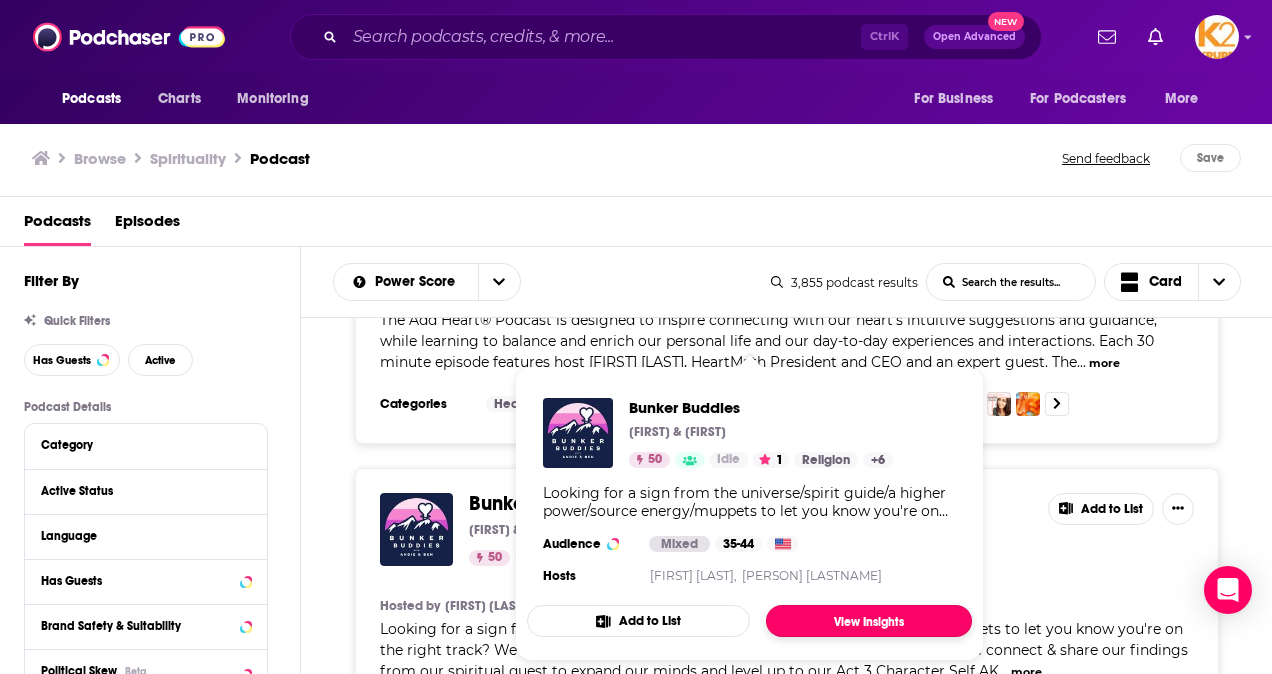 click on "View Insights" at bounding box center [869, 621] 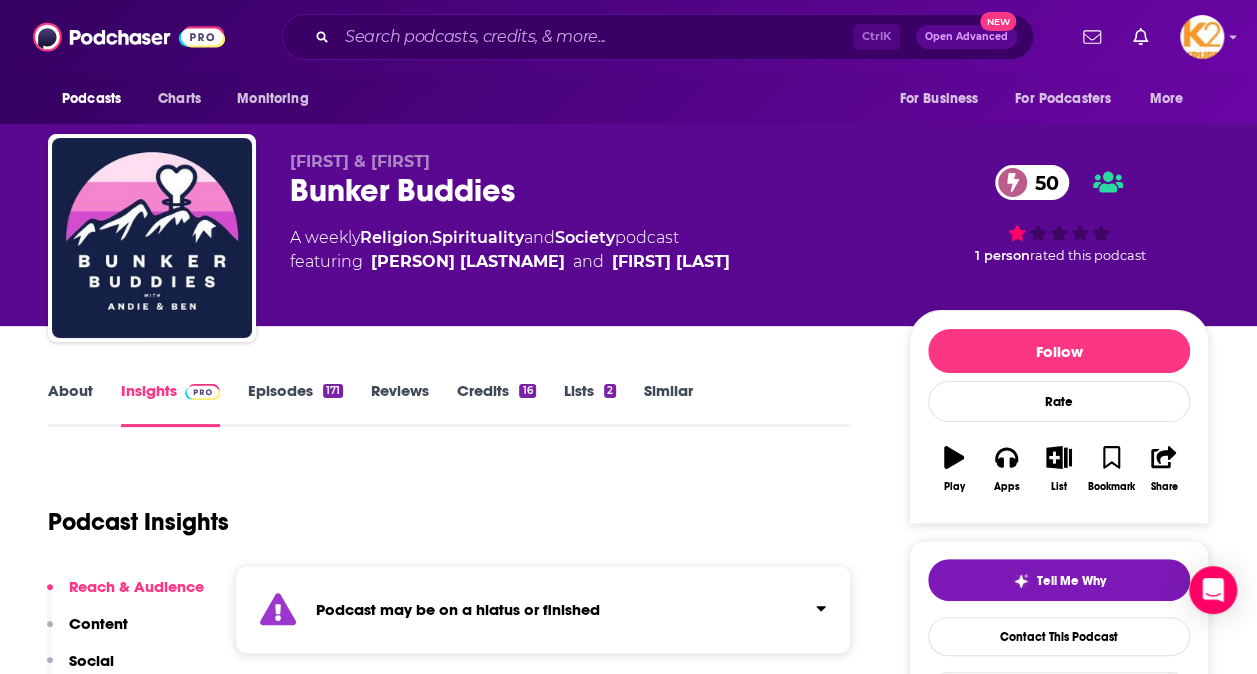 scroll, scrollTop: 300, scrollLeft: 0, axis: vertical 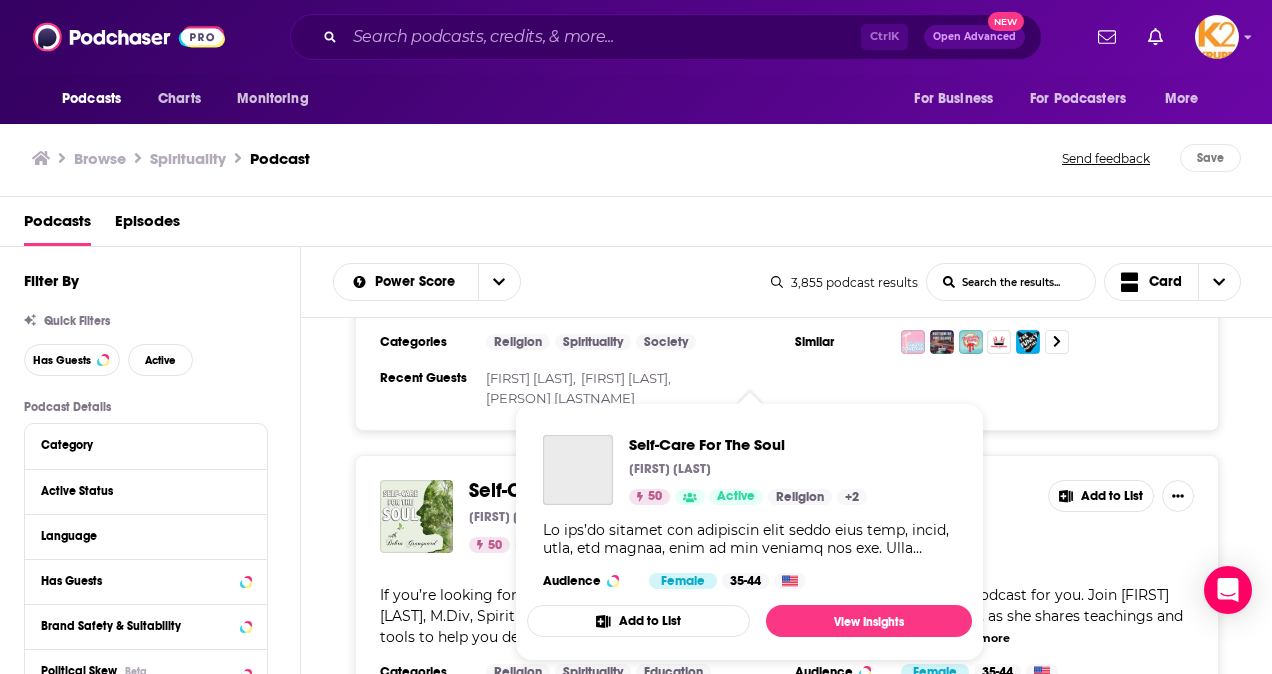 click on "Self-Care For The Soul" at bounding box center [568, 490] 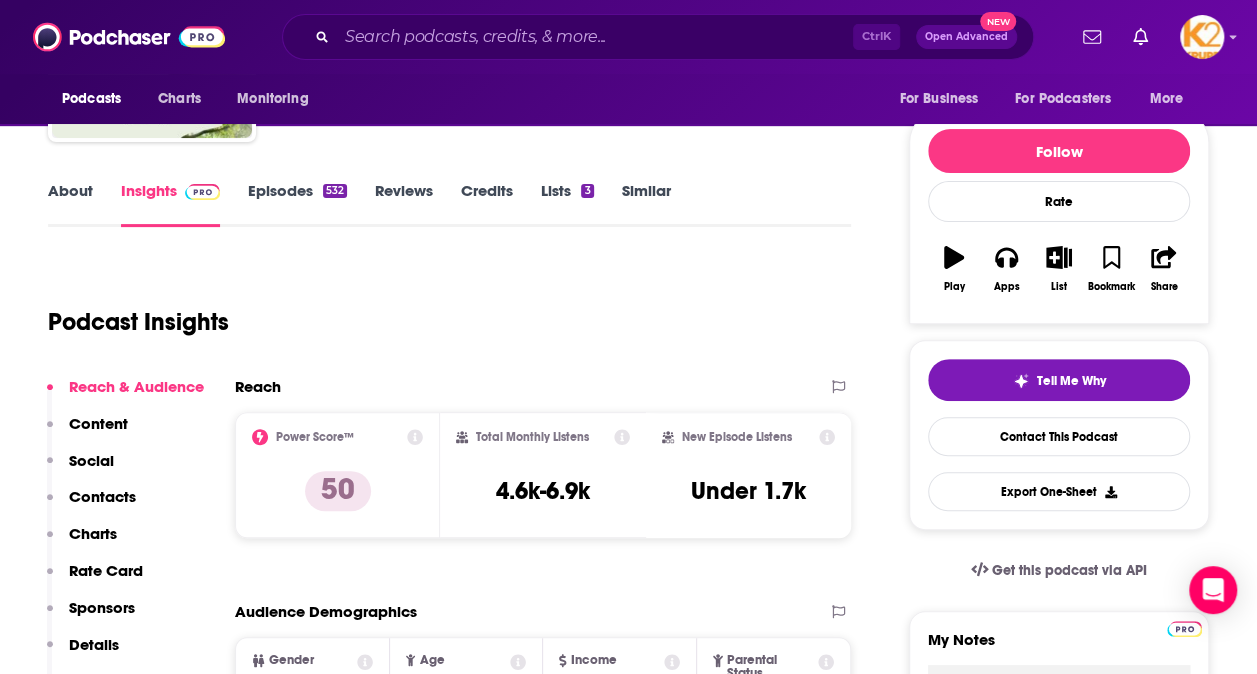 scroll, scrollTop: 100, scrollLeft: 0, axis: vertical 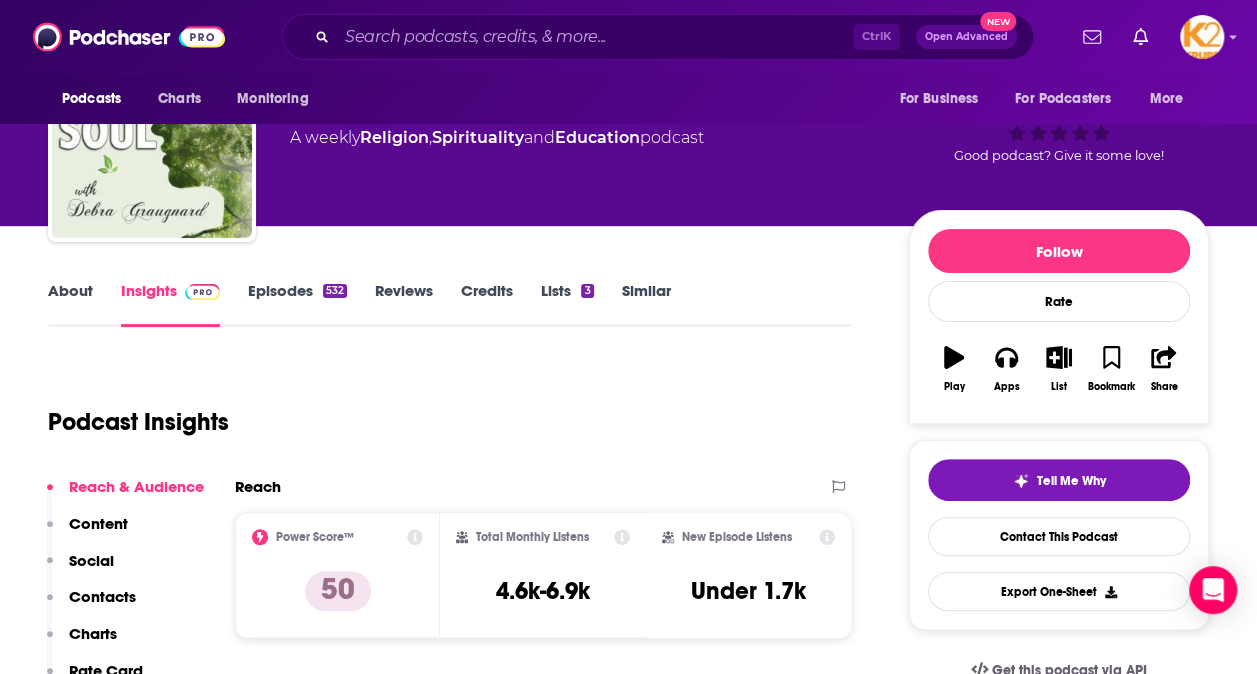 click on "Contacts" at bounding box center (102, 596) 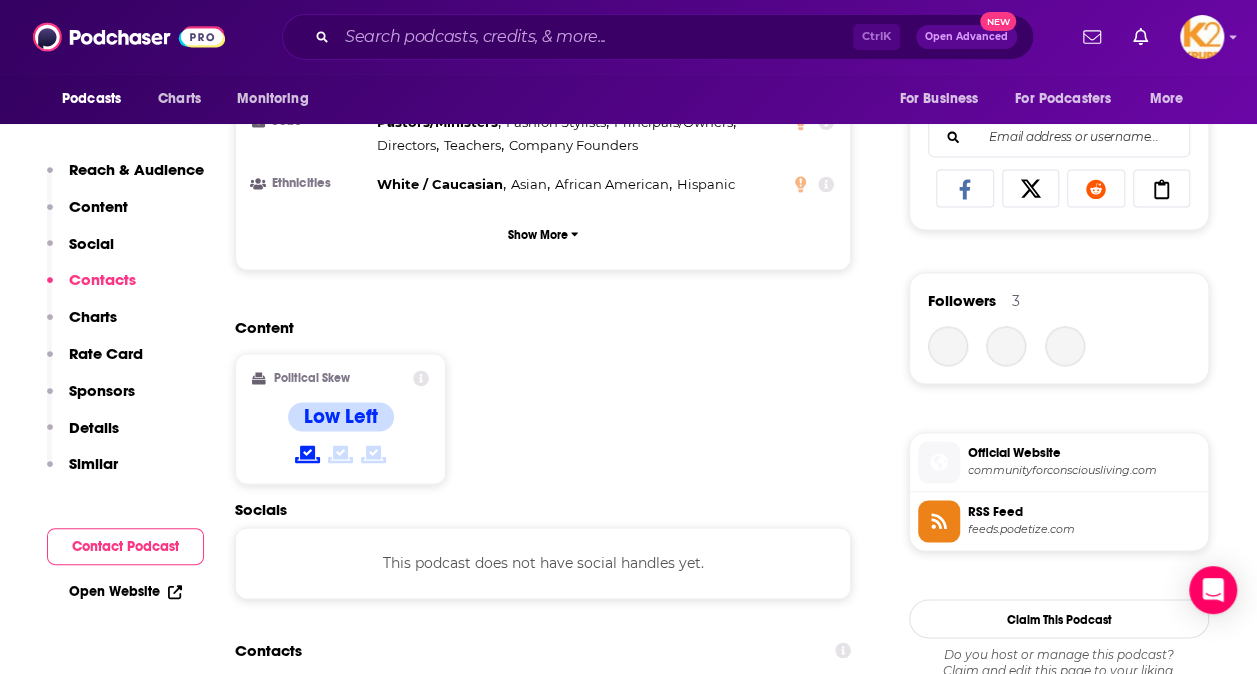 scroll, scrollTop: 1619, scrollLeft: 0, axis: vertical 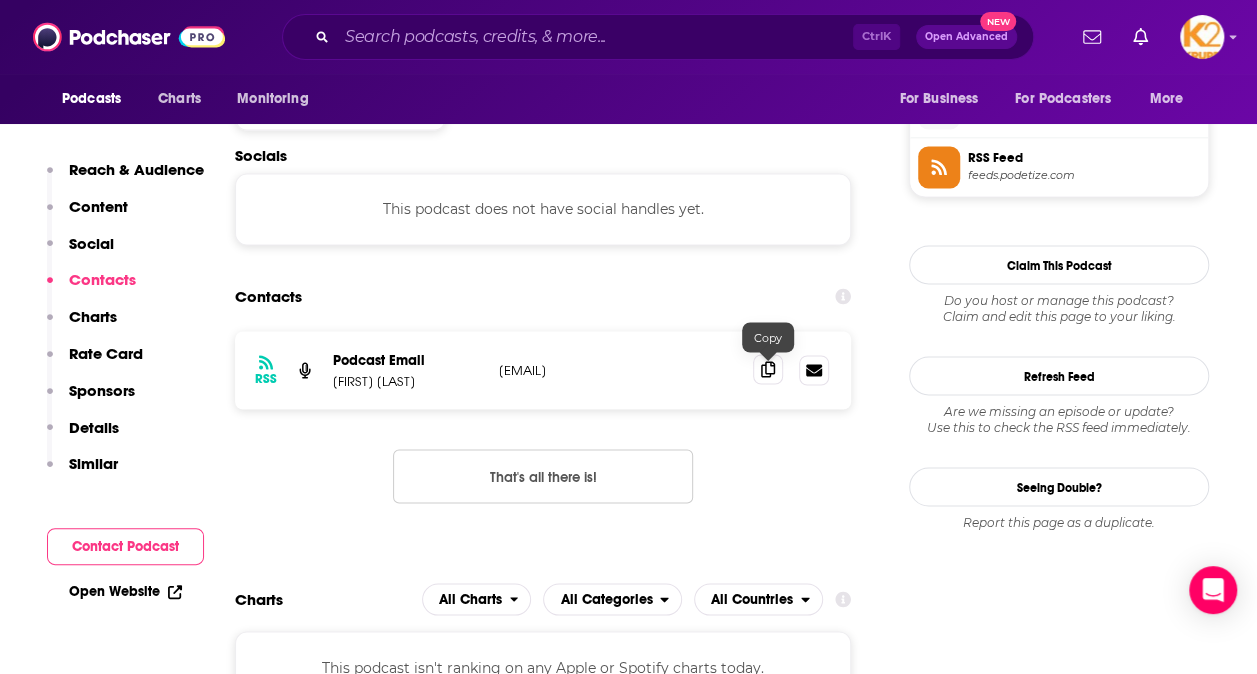 click 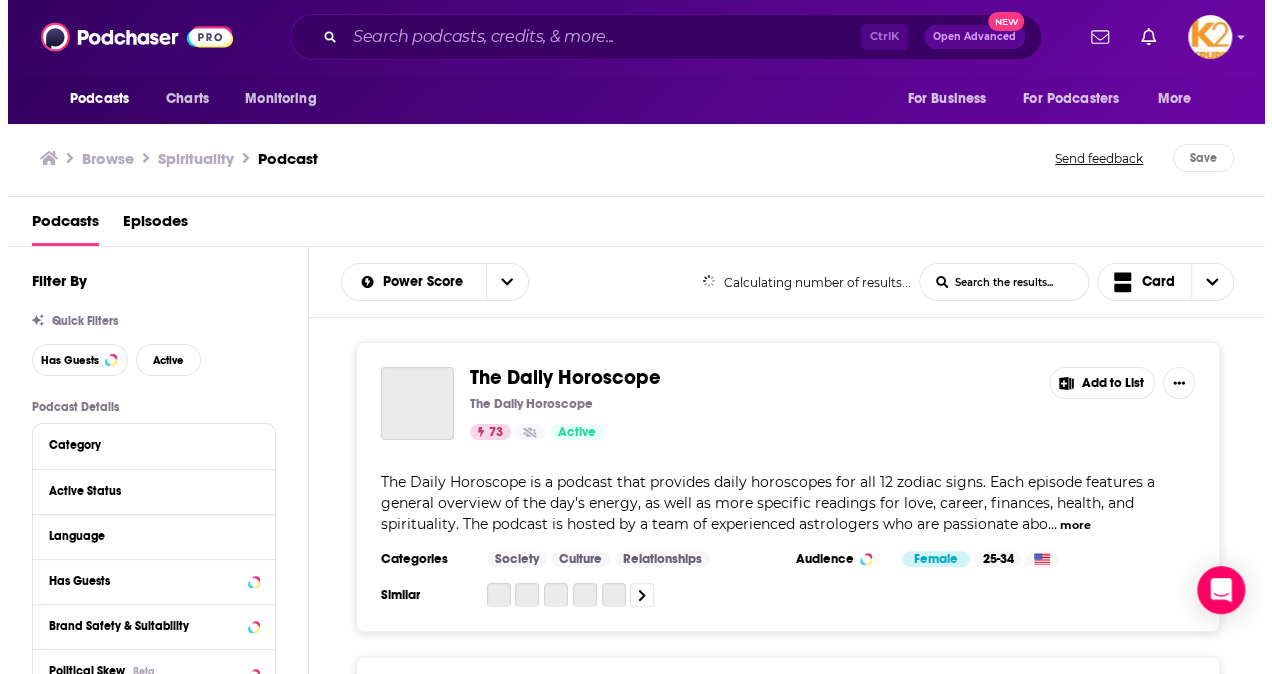 scroll, scrollTop: 0, scrollLeft: 0, axis: both 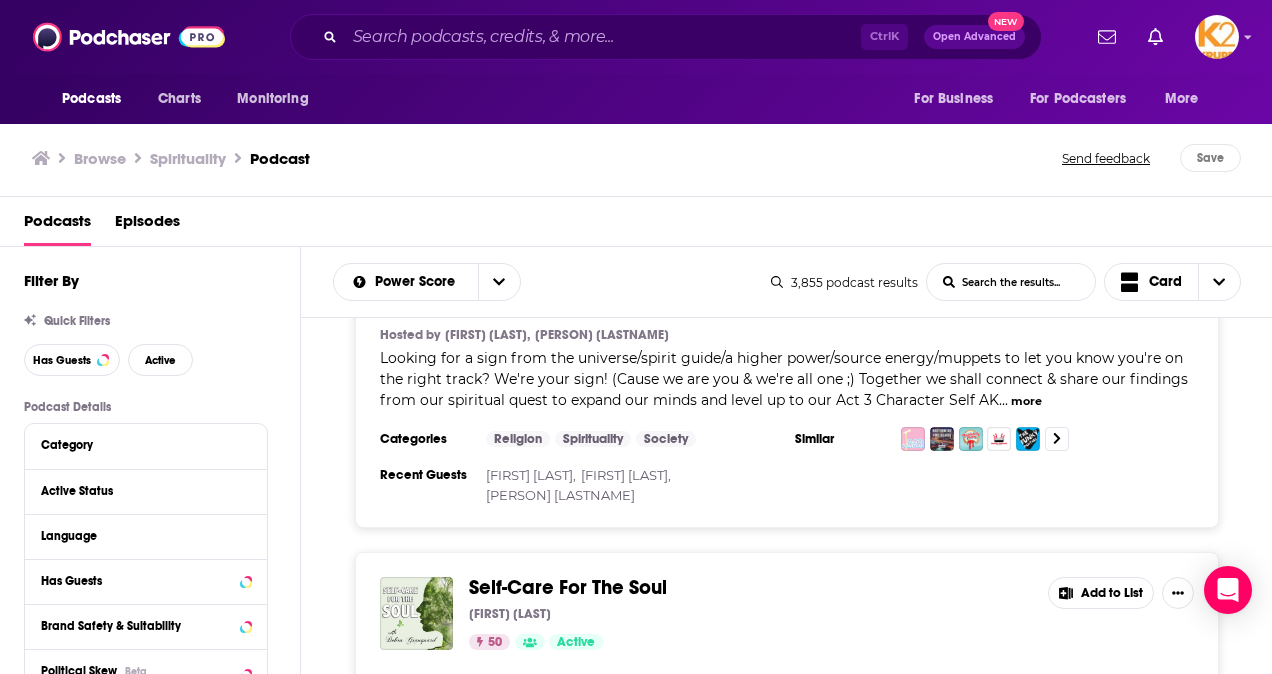 click on "Add to List" at bounding box center (1101, 593) 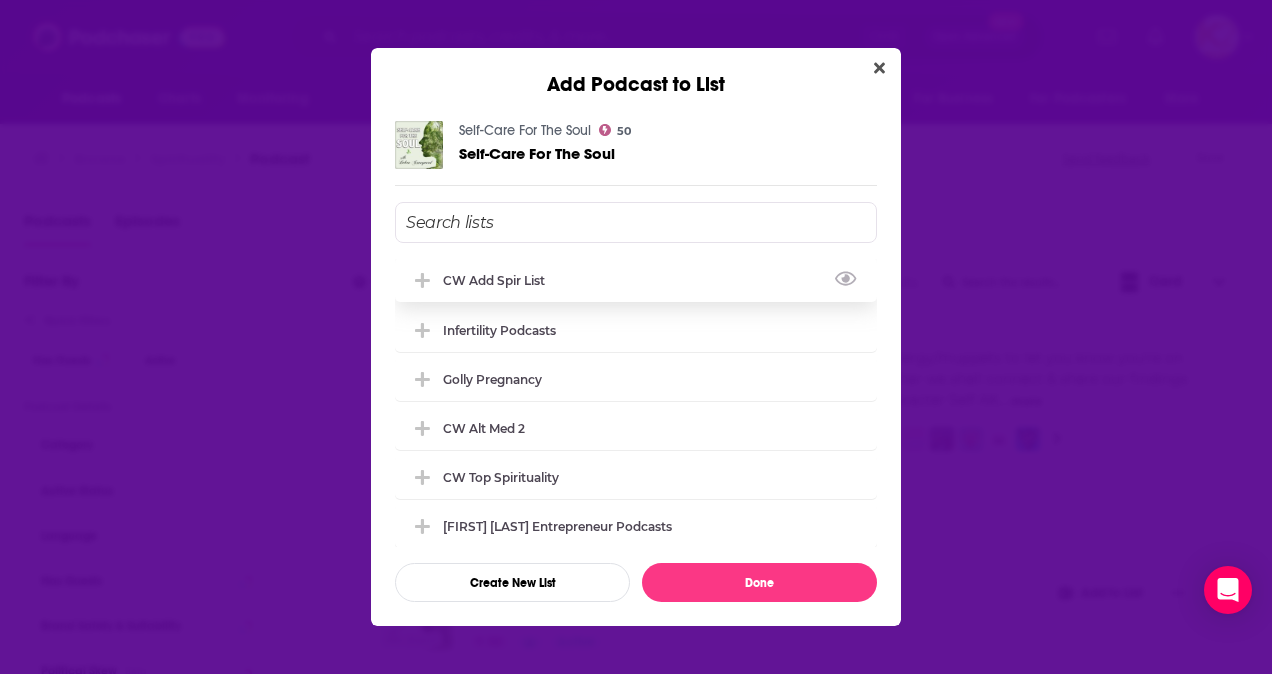 click on "CW Add Spir List" at bounding box center (636, 280) 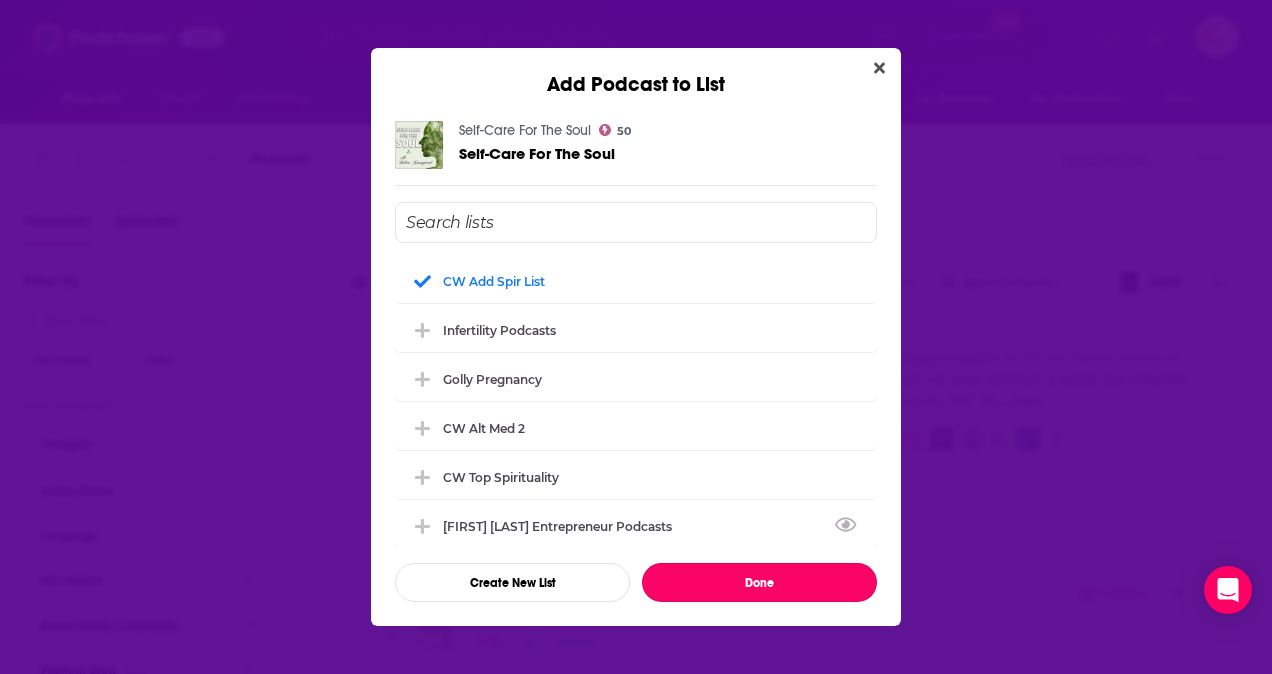 click on "Done" at bounding box center (759, 582) 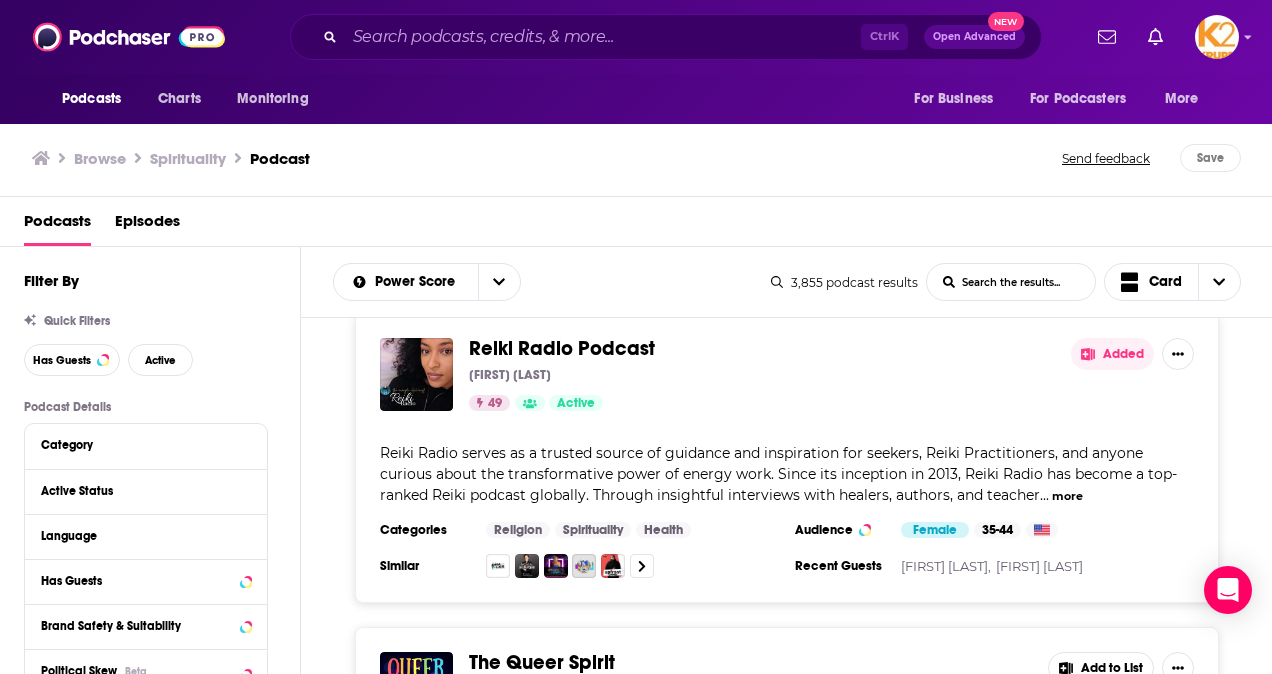 scroll, scrollTop: 19603, scrollLeft: 0, axis: vertical 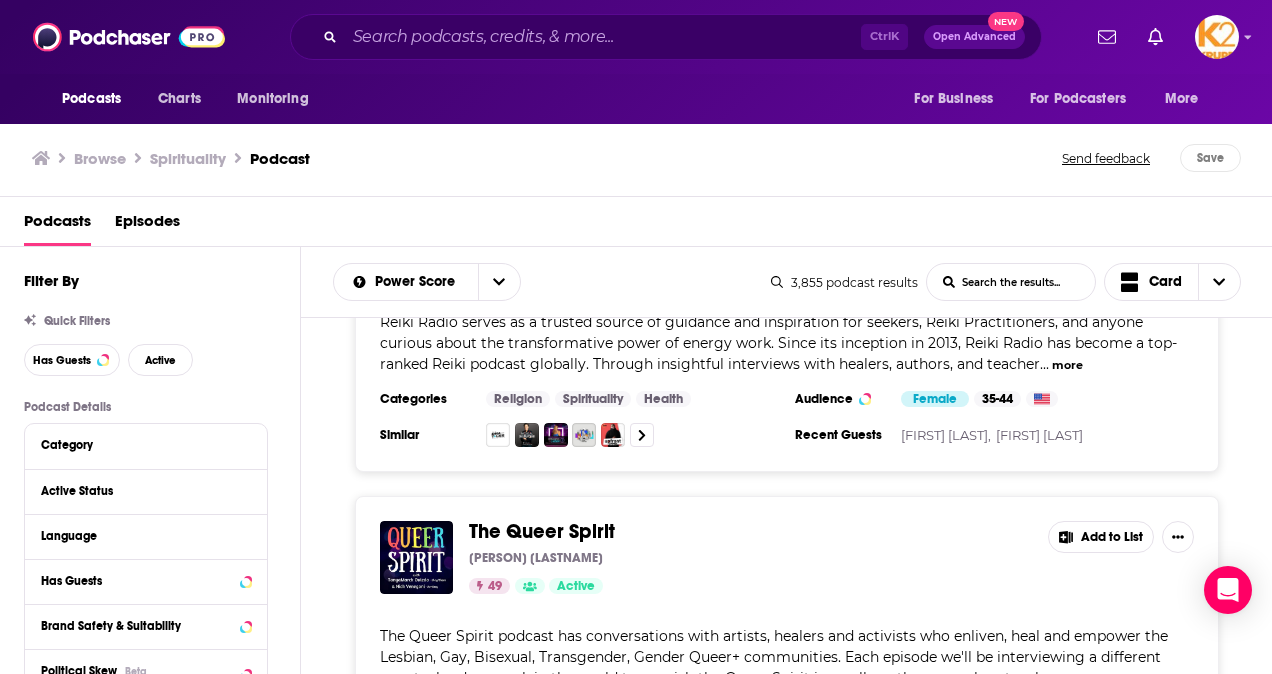 click on "Add to List" at bounding box center (1101, 537) 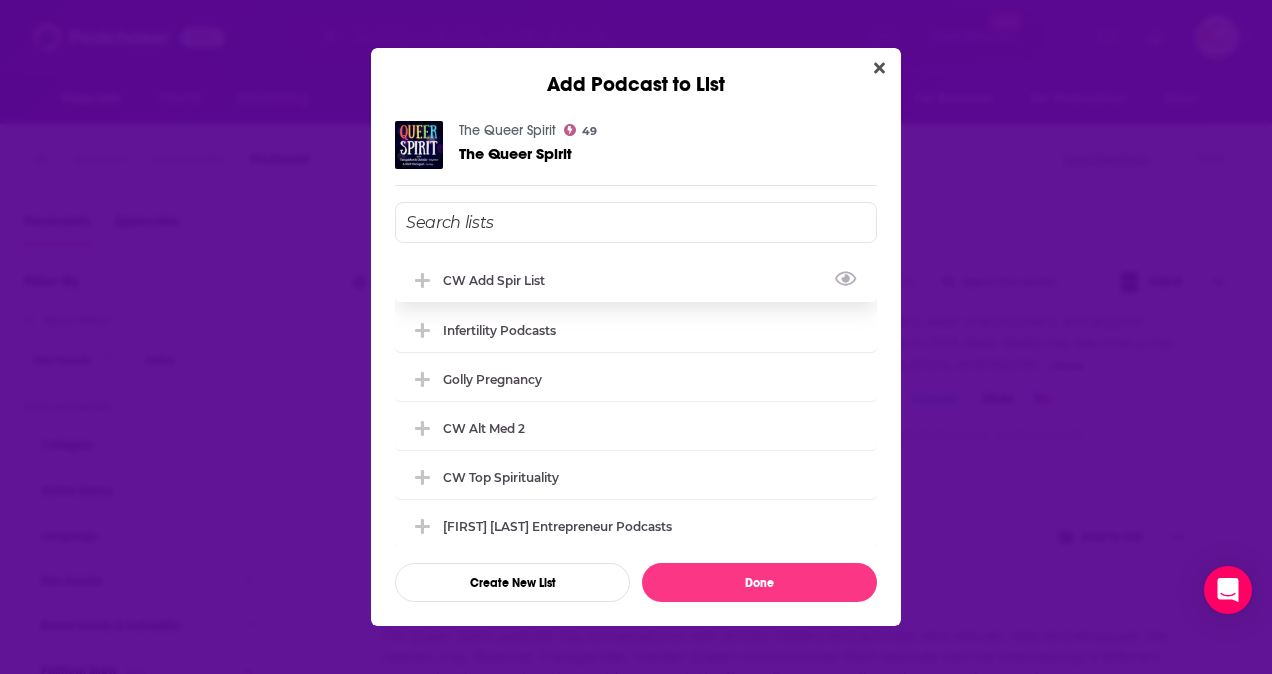 drag, startPoint x: 721, startPoint y: 276, endPoint x: 719, endPoint y: 295, distance: 19.104973 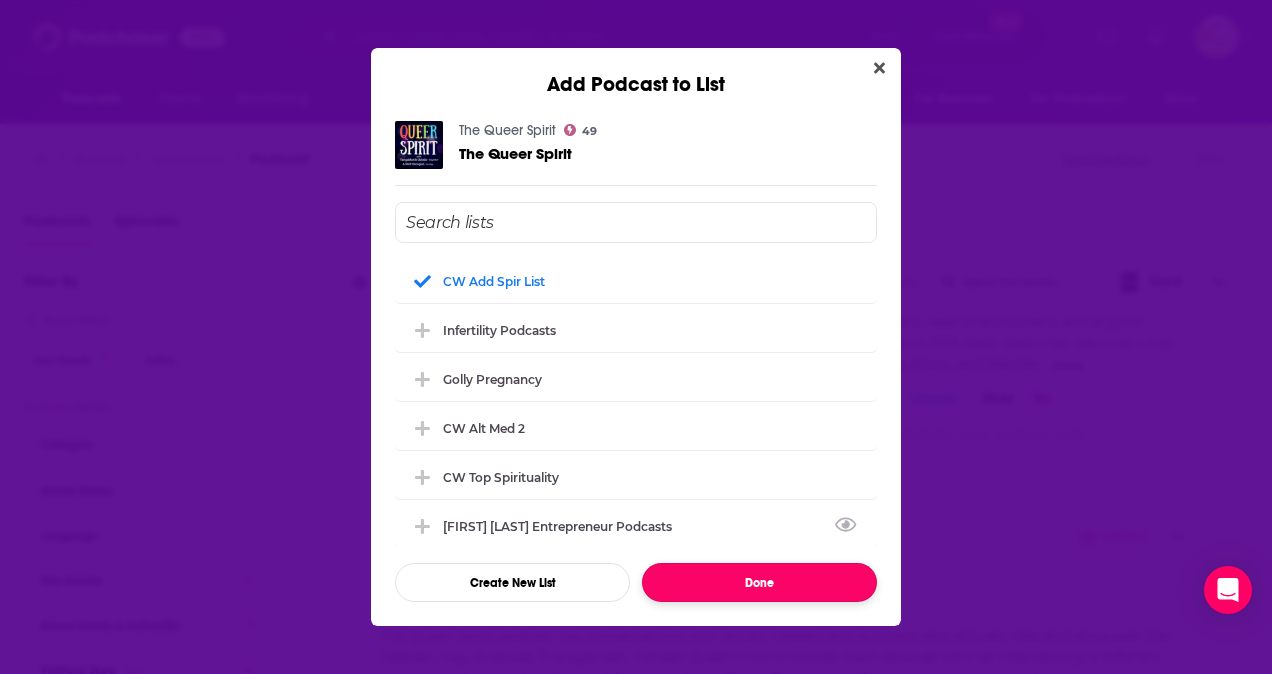 click on "Done" at bounding box center [759, 582] 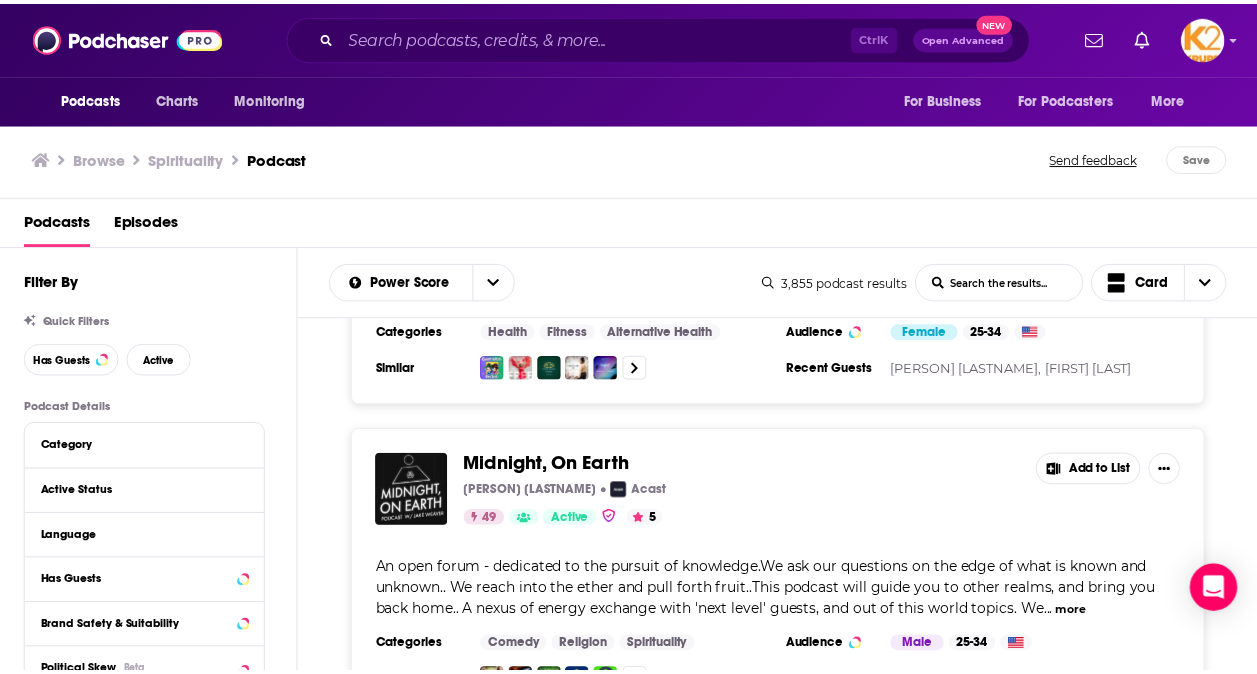 scroll, scrollTop: 20003, scrollLeft: 0, axis: vertical 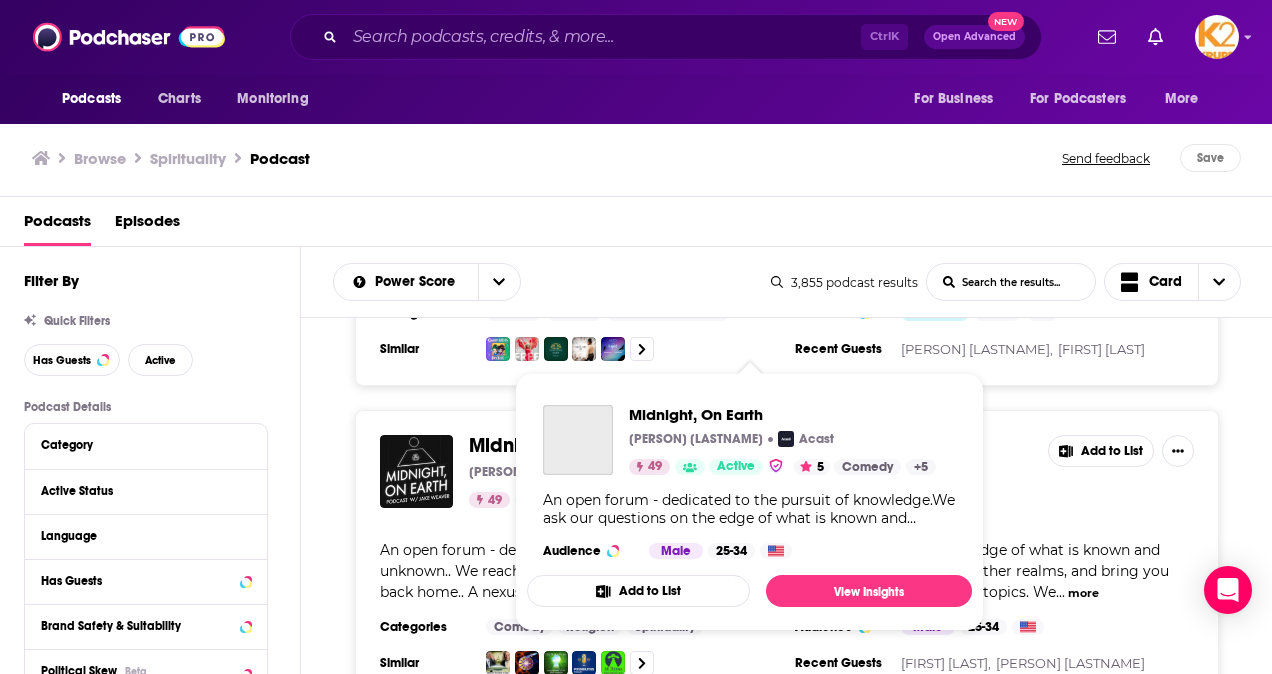 click on "Midnight, On Earth" at bounding box center [552, 445] 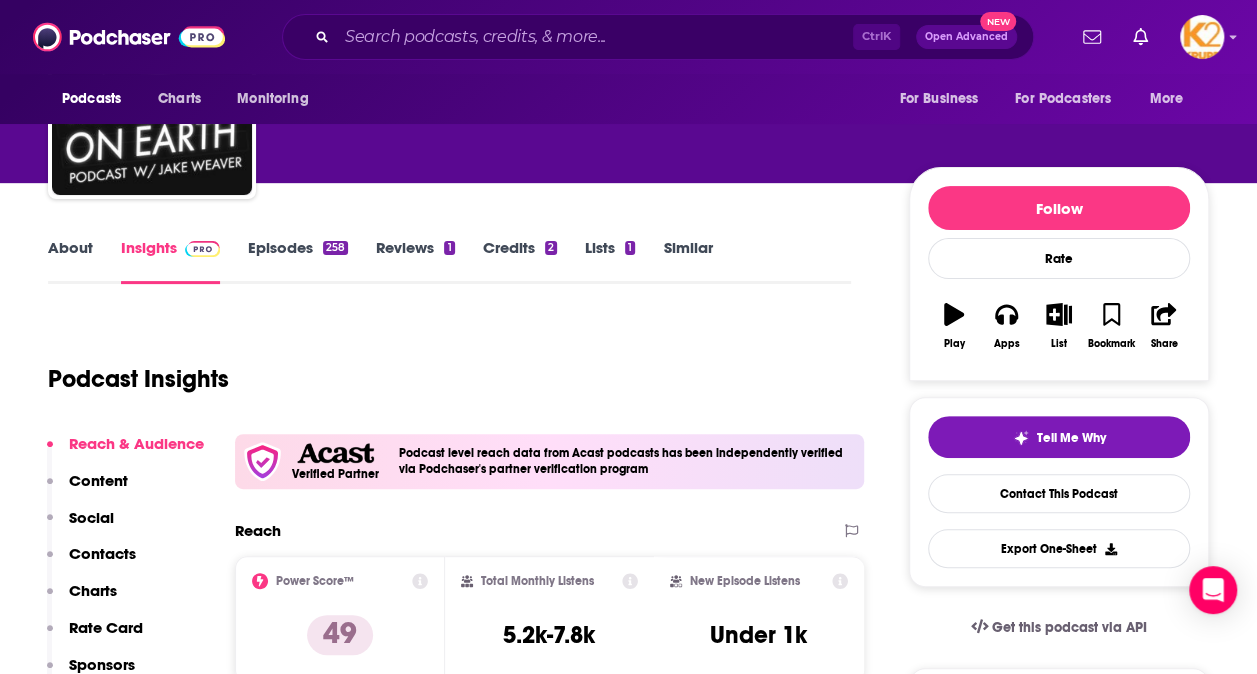 scroll, scrollTop: 300, scrollLeft: 0, axis: vertical 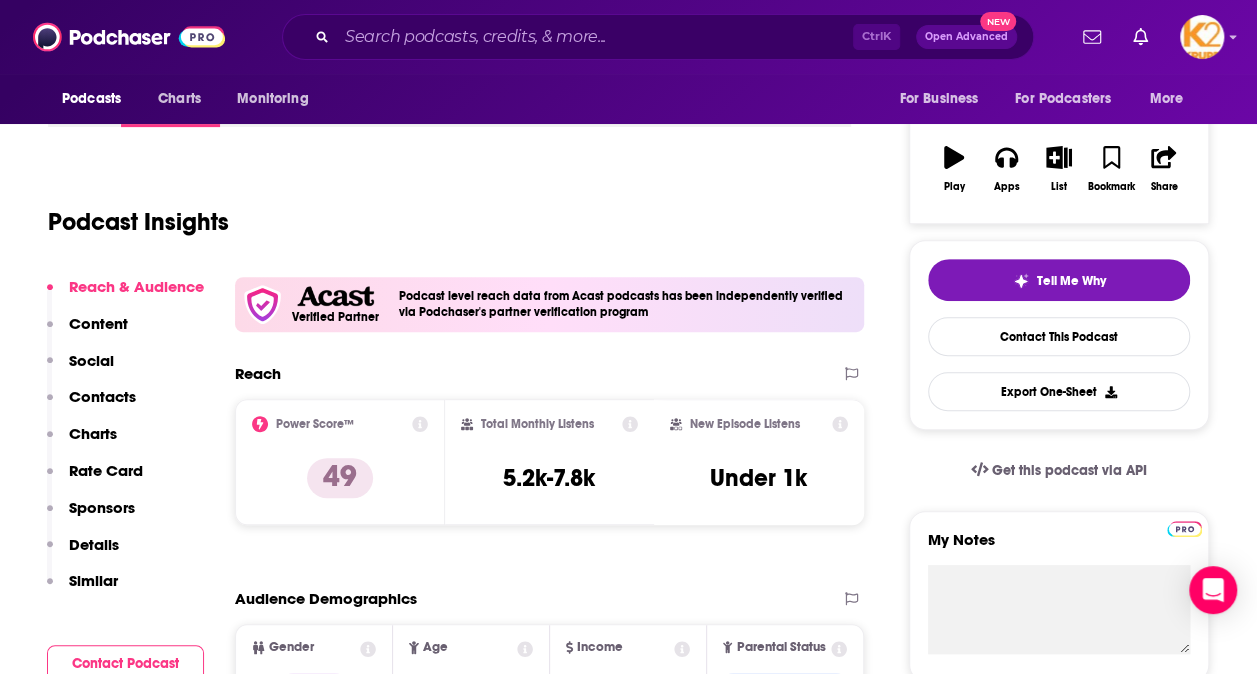 click on "Contacts" at bounding box center (102, 396) 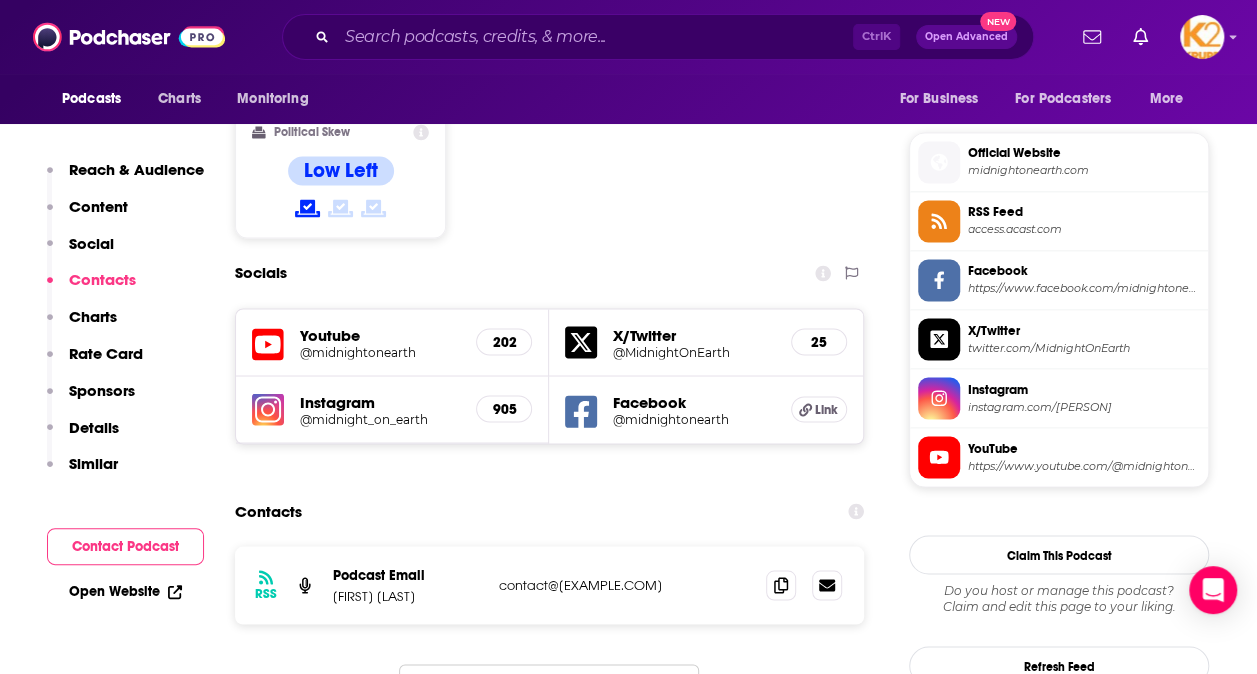 scroll, scrollTop: 1802, scrollLeft: 0, axis: vertical 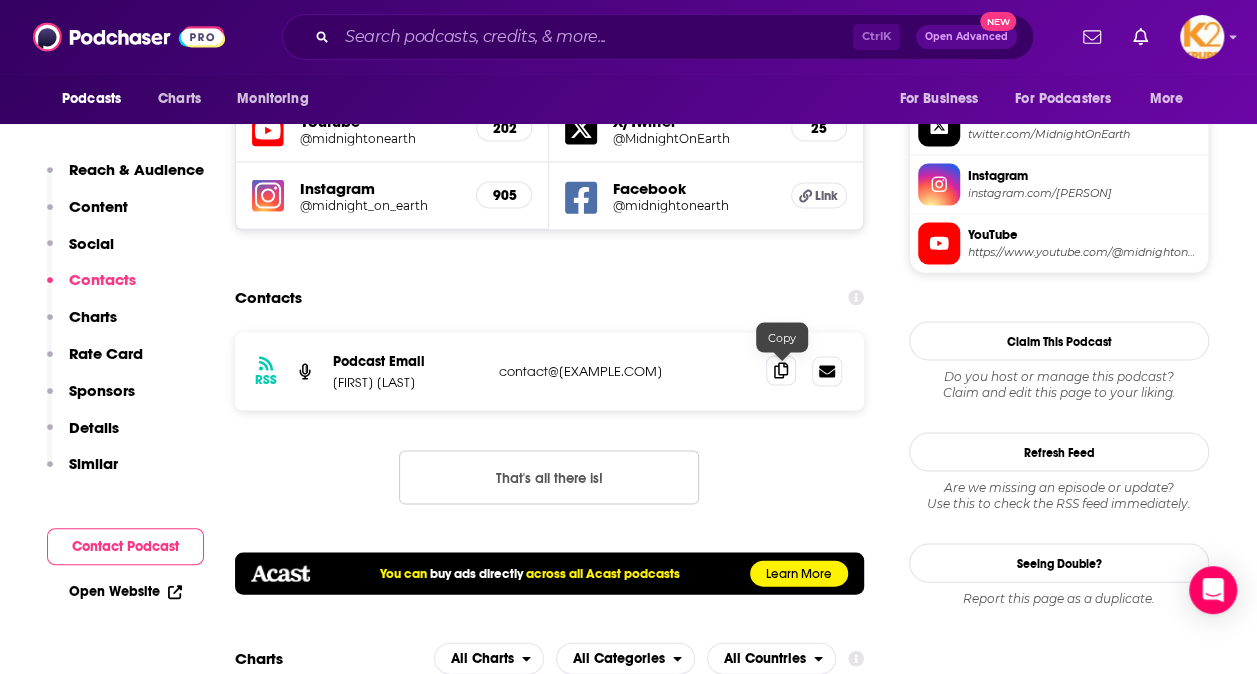 click 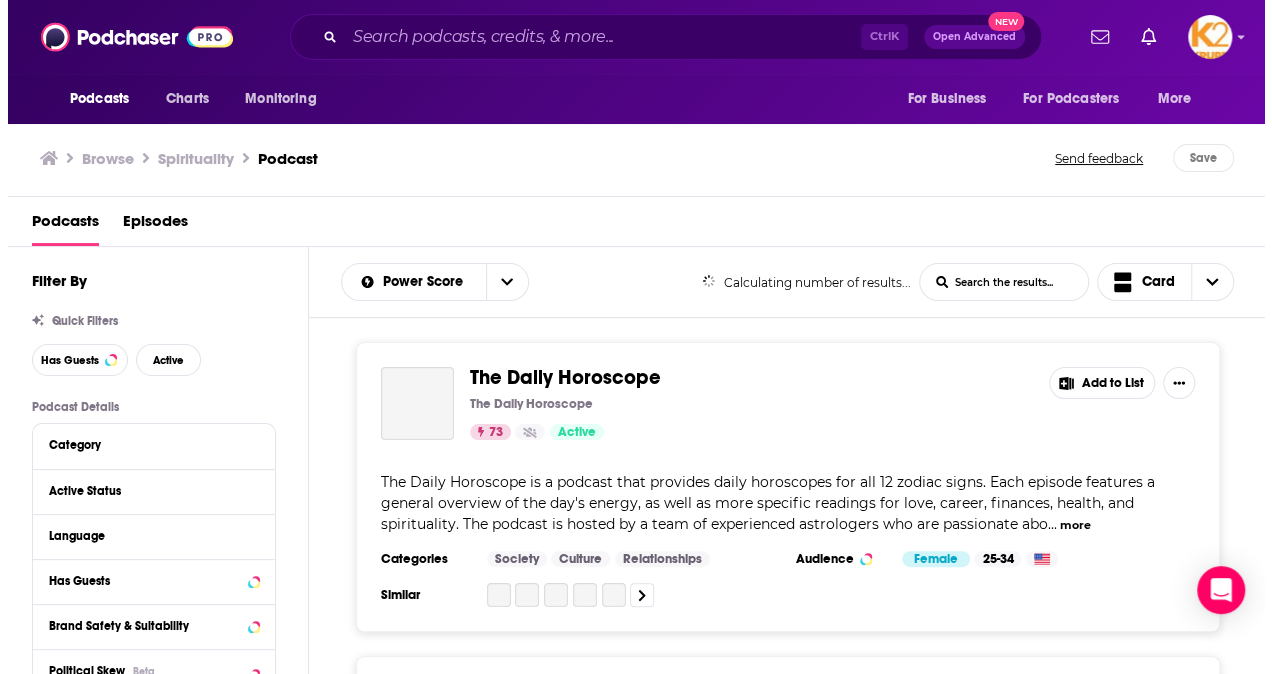scroll, scrollTop: 0, scrollLeft: 0, axis: both 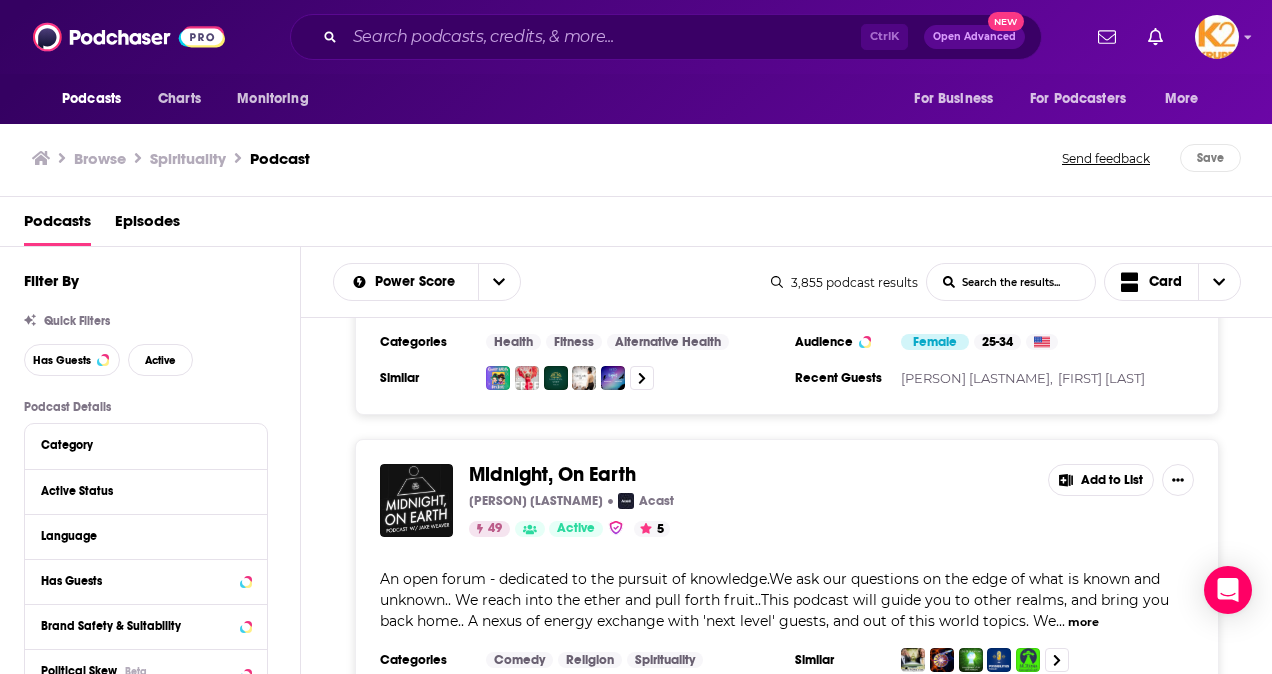 click on "Add to List" at bounding box center (1101, 480) 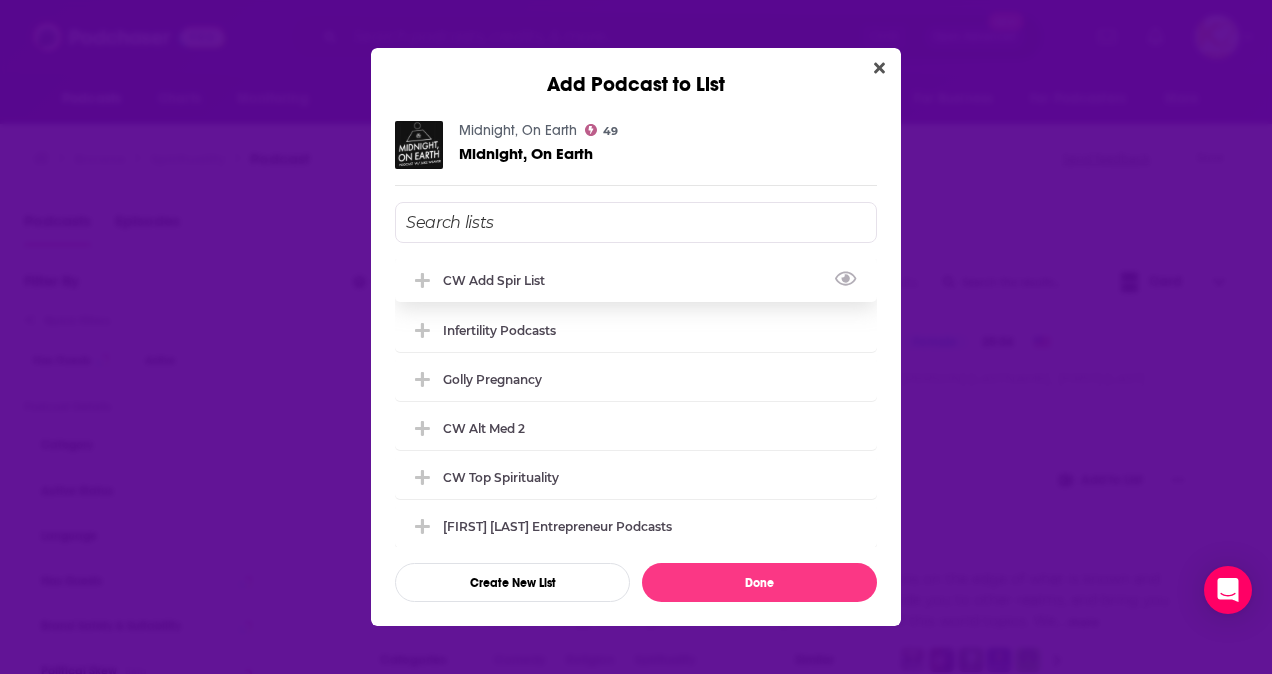 click on "CW Add Spir List" at bounding box center [636, 280] 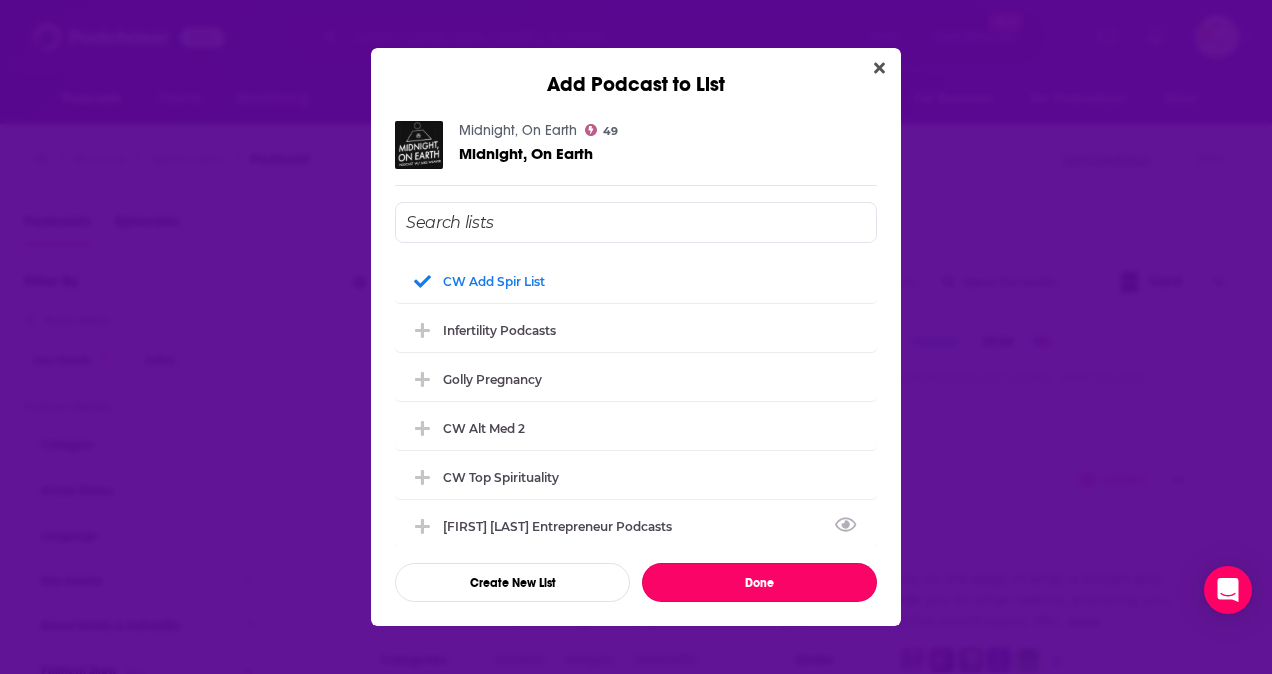 click on "Done" at bounding box center (759, 582) 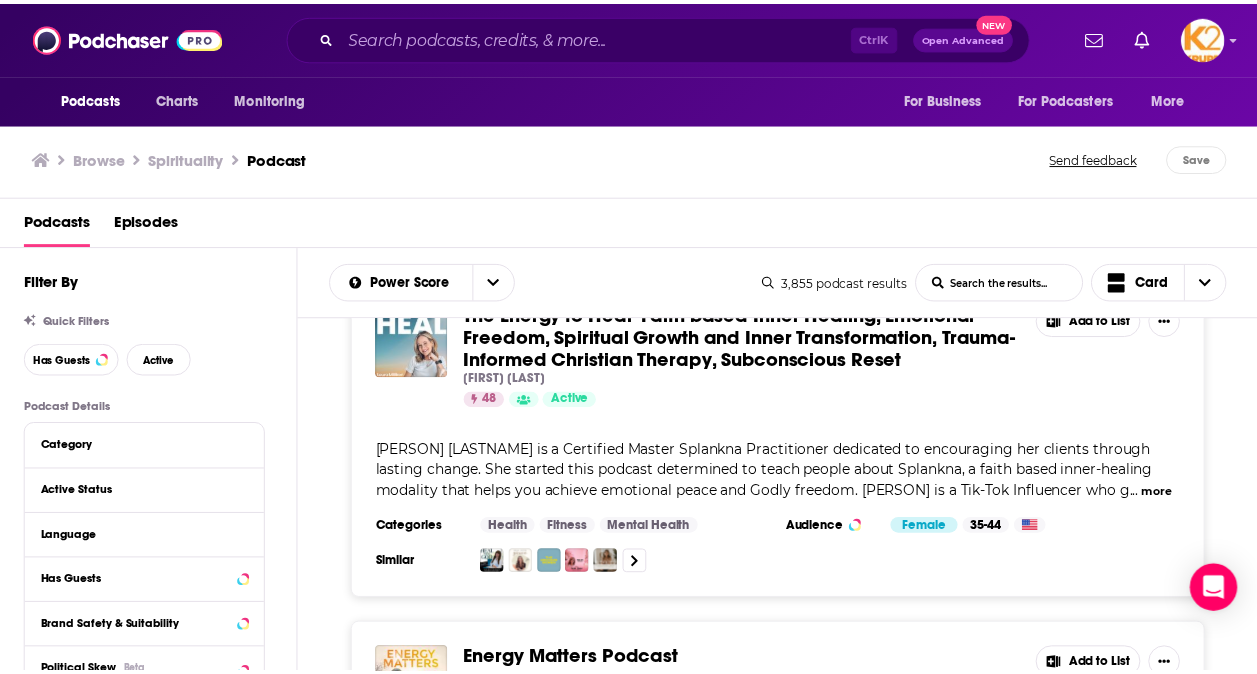 scroll, scrollTop: 20878, scrollLeft: 0, axis: vertical 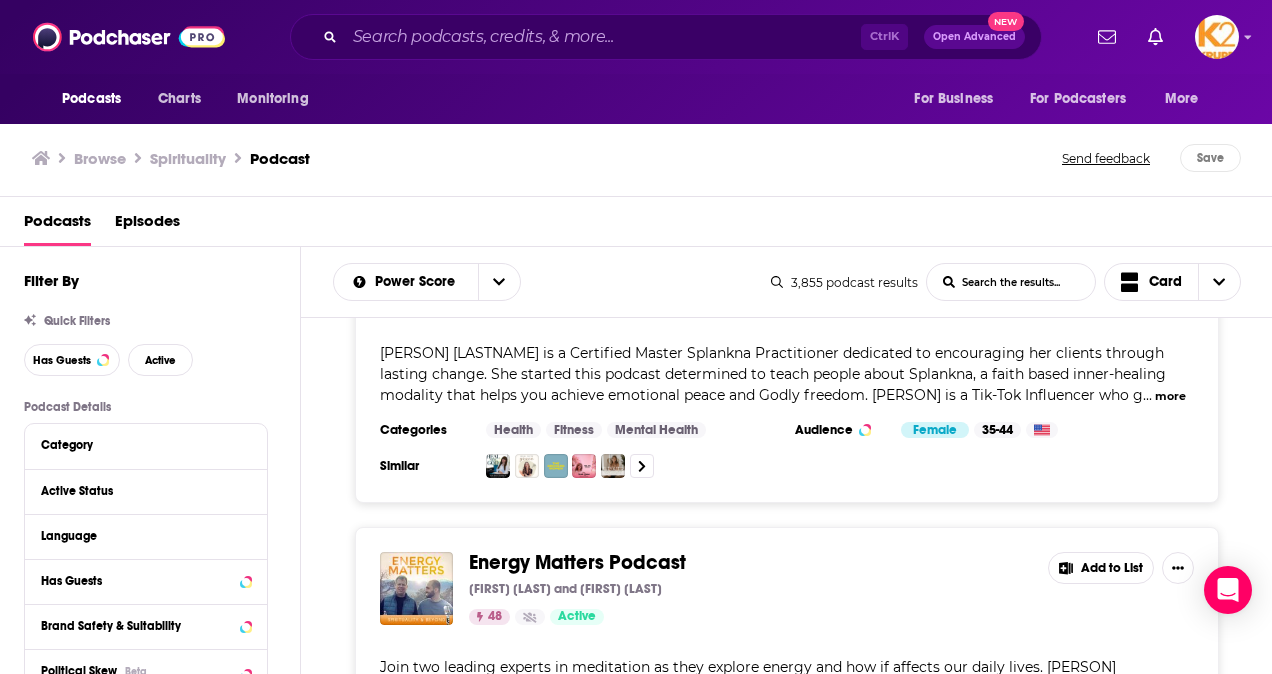click on "Energy Matters Podcast" at bounding box center (577, 562) 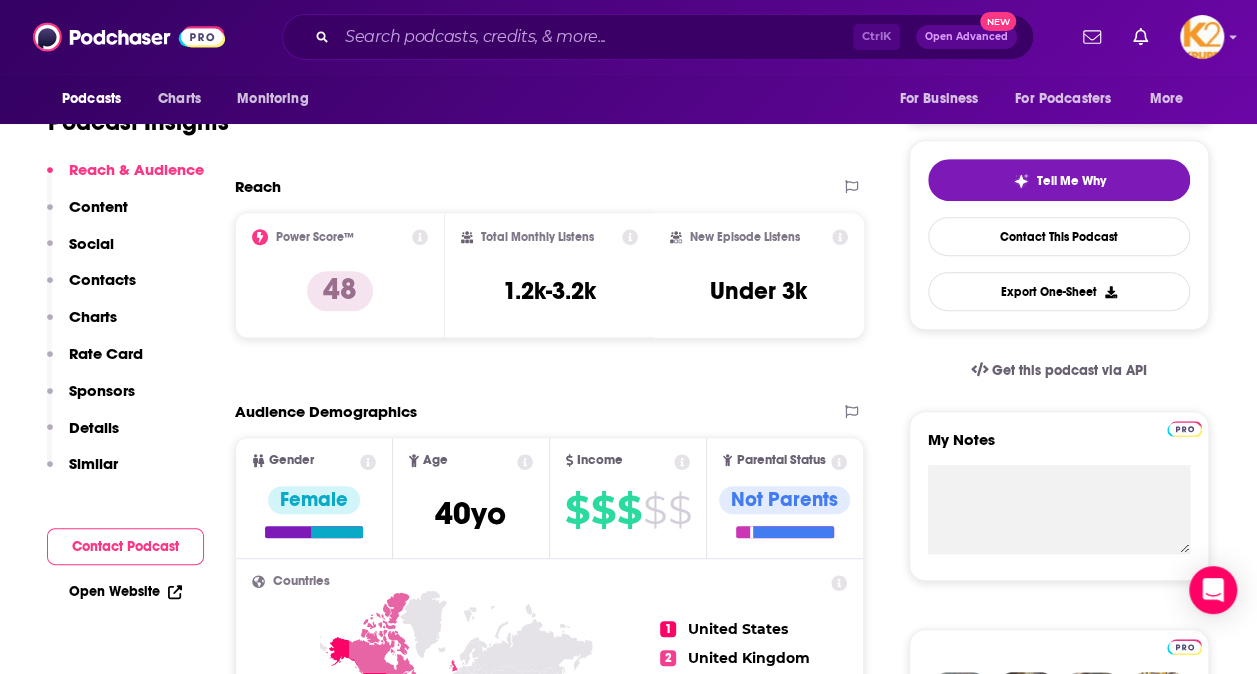 click on "Contacts" at bounding box center (102, 279) 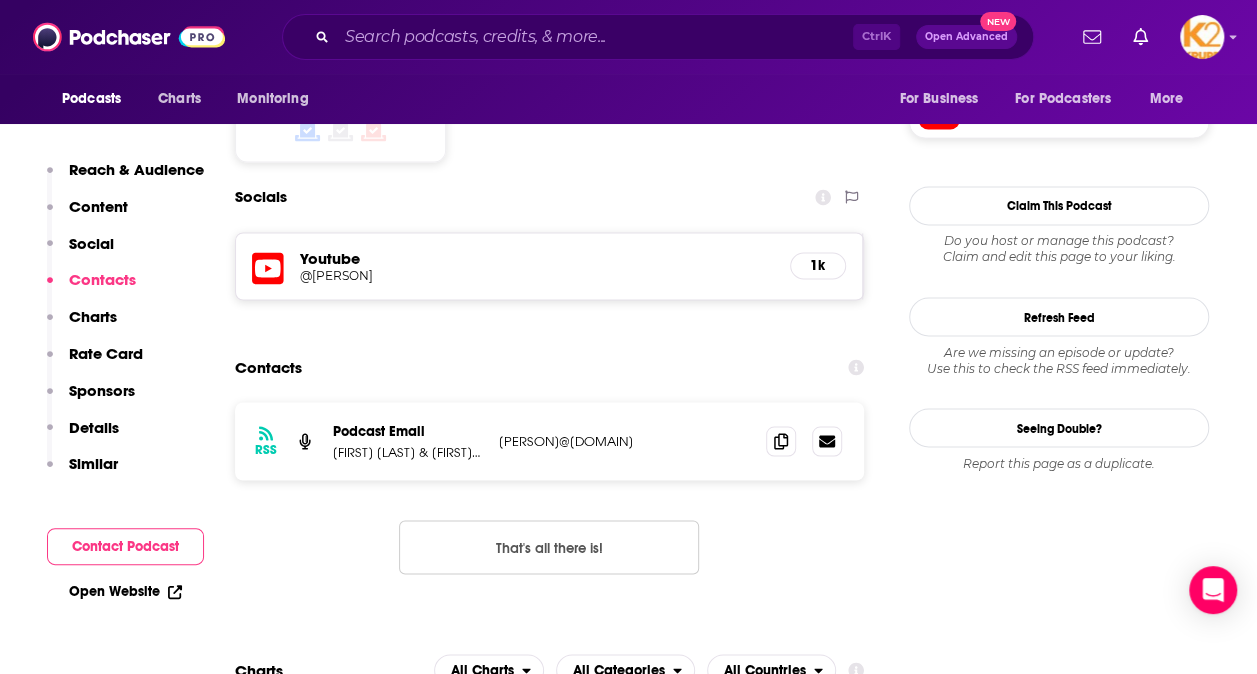 scroll, scrollTop: 1647, scrollLeft: 0, axis: vertical 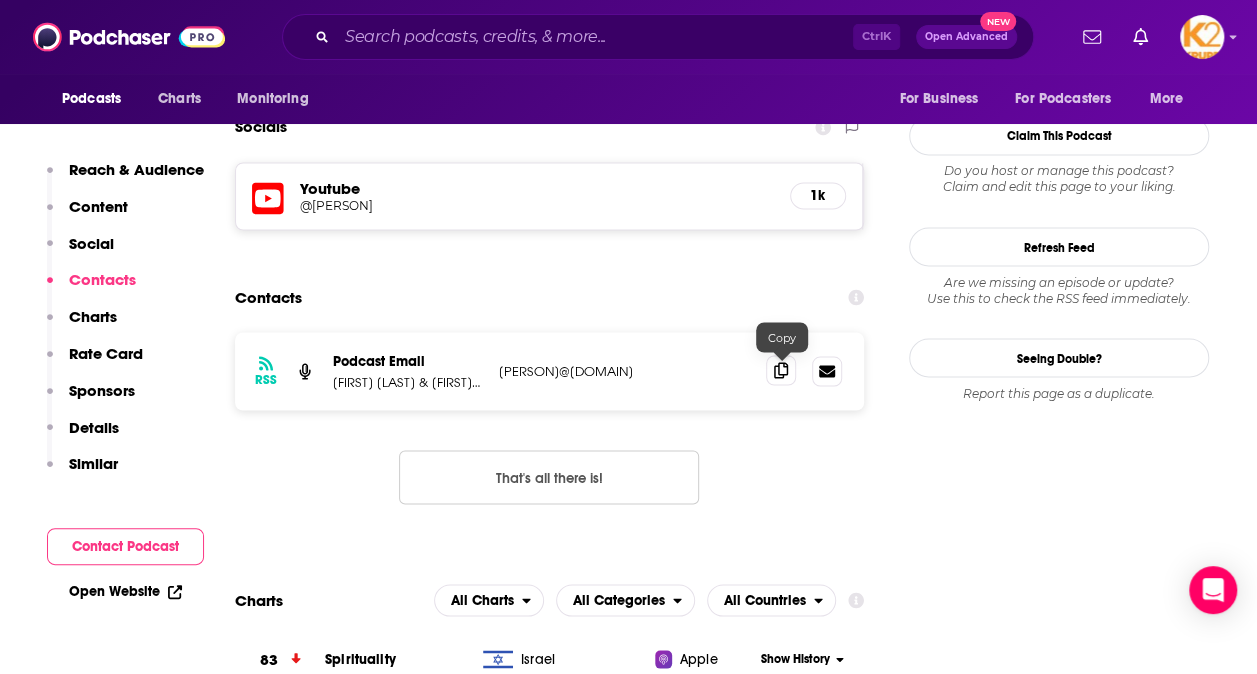 click 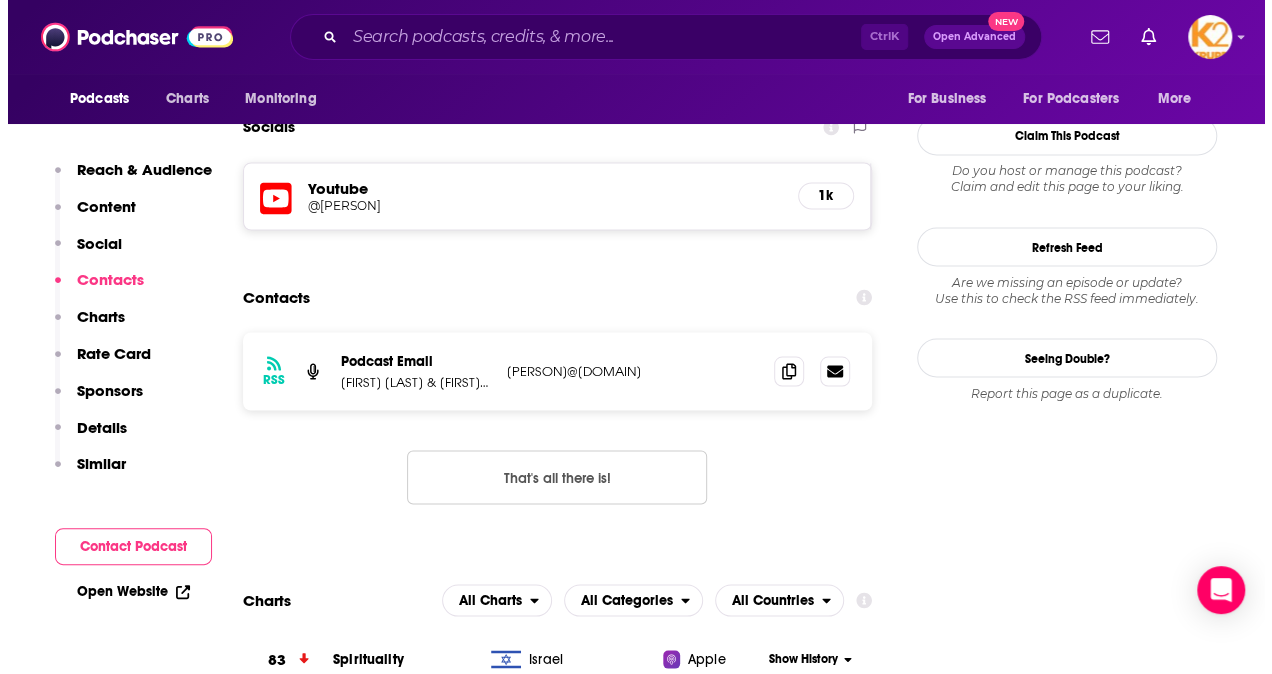 scroll, scrollTop: 0, scrollLeft: 0, axis: both 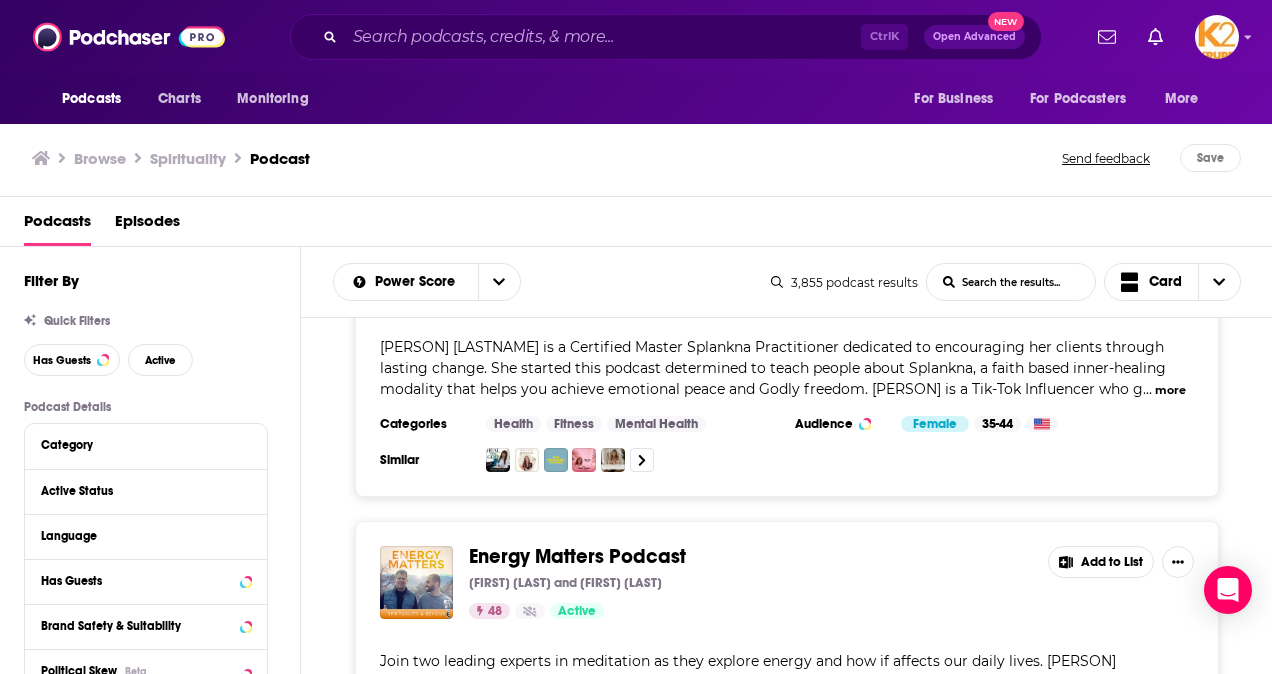 click on "Add to List" at bounding box center (1101, 562) 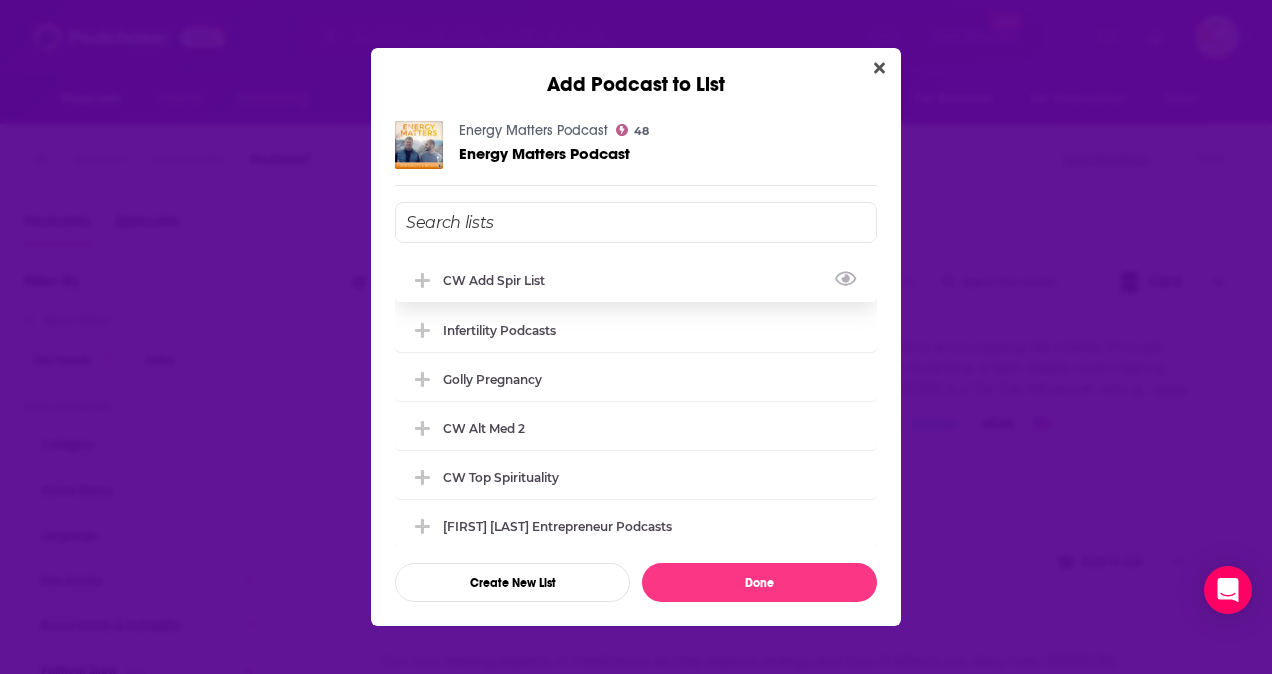click on "CW Add Spir List" at bounding box center [636, 280] 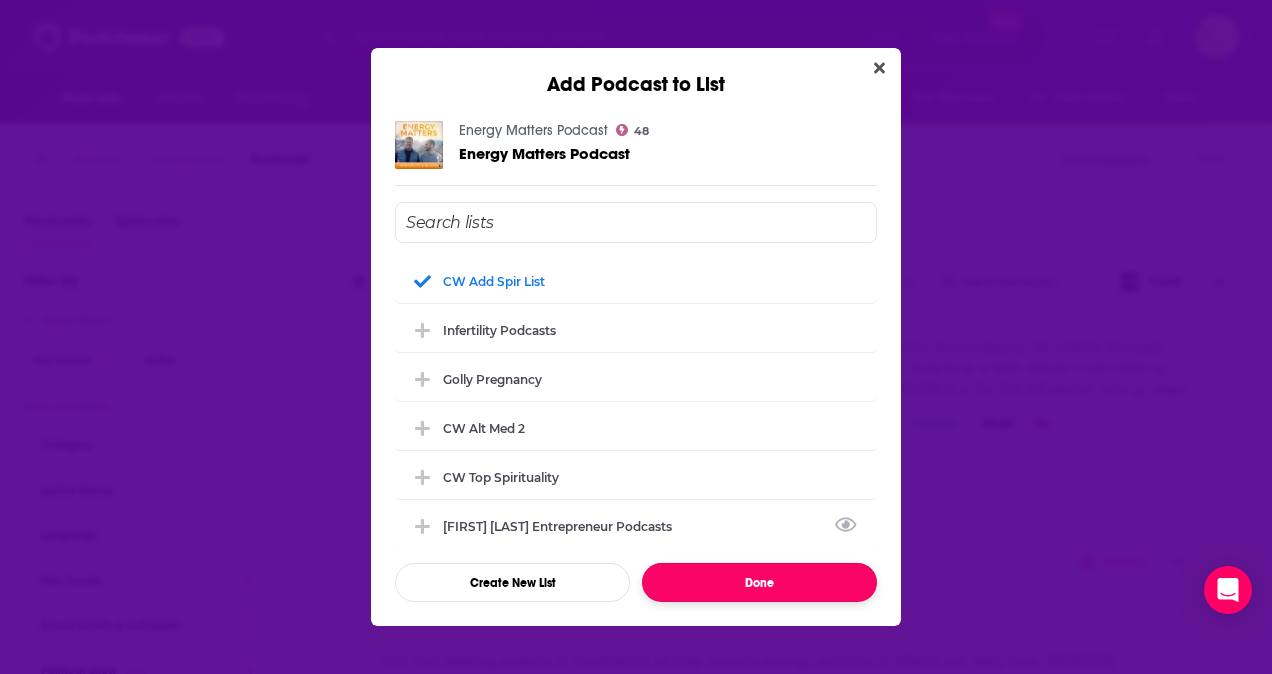 click on "Done" at bounding box center (759, 582) 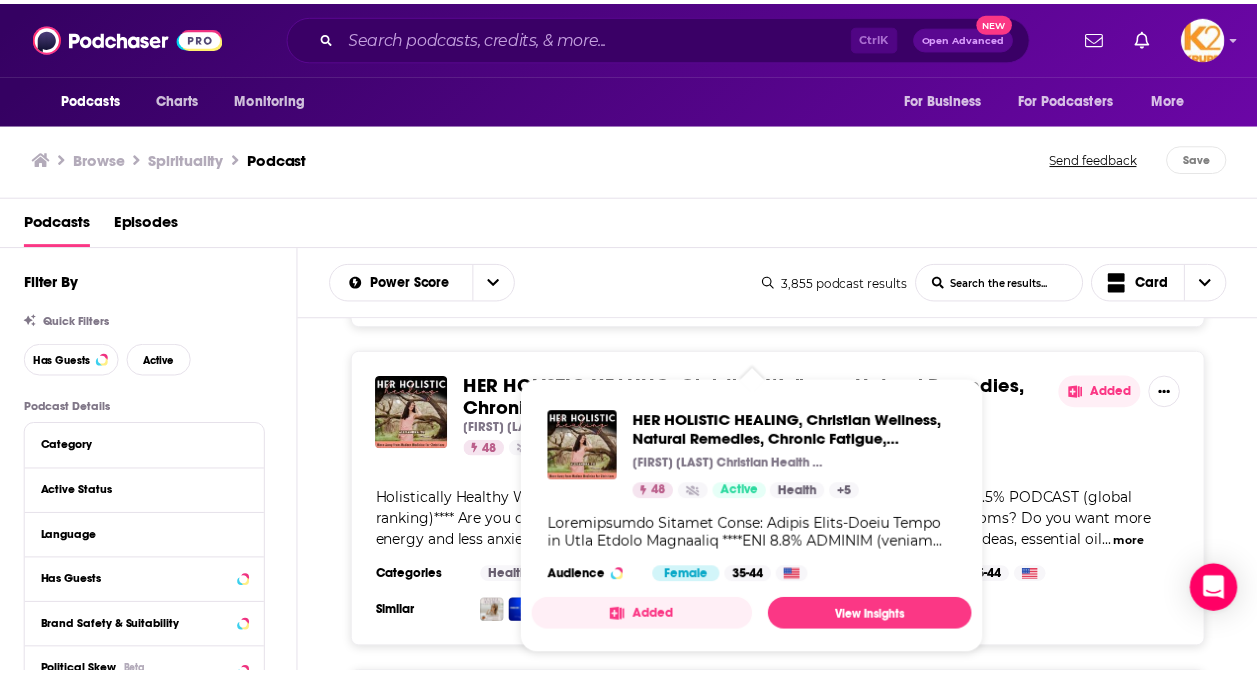 scroll, scrollTop: 22859, scrollLeft: 0, axis: vertical 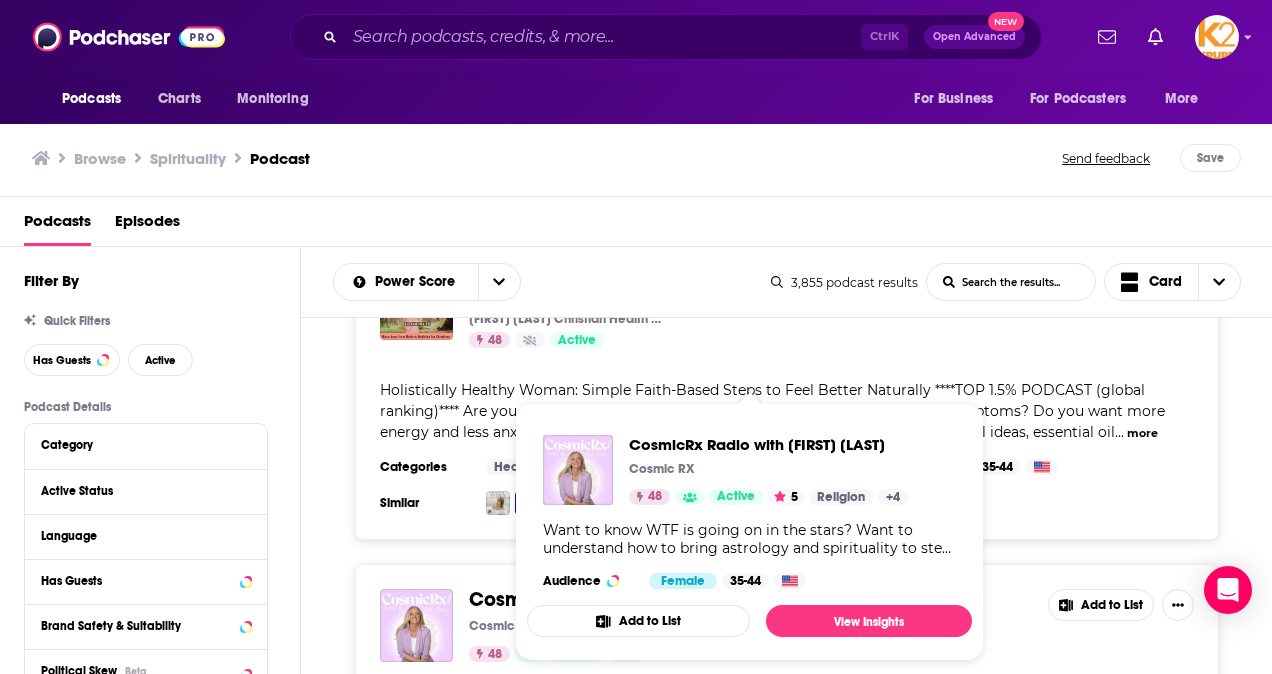 click on "CosmicRx Radio with [FIRST] [LAST]" at bounding box center [629, 599] 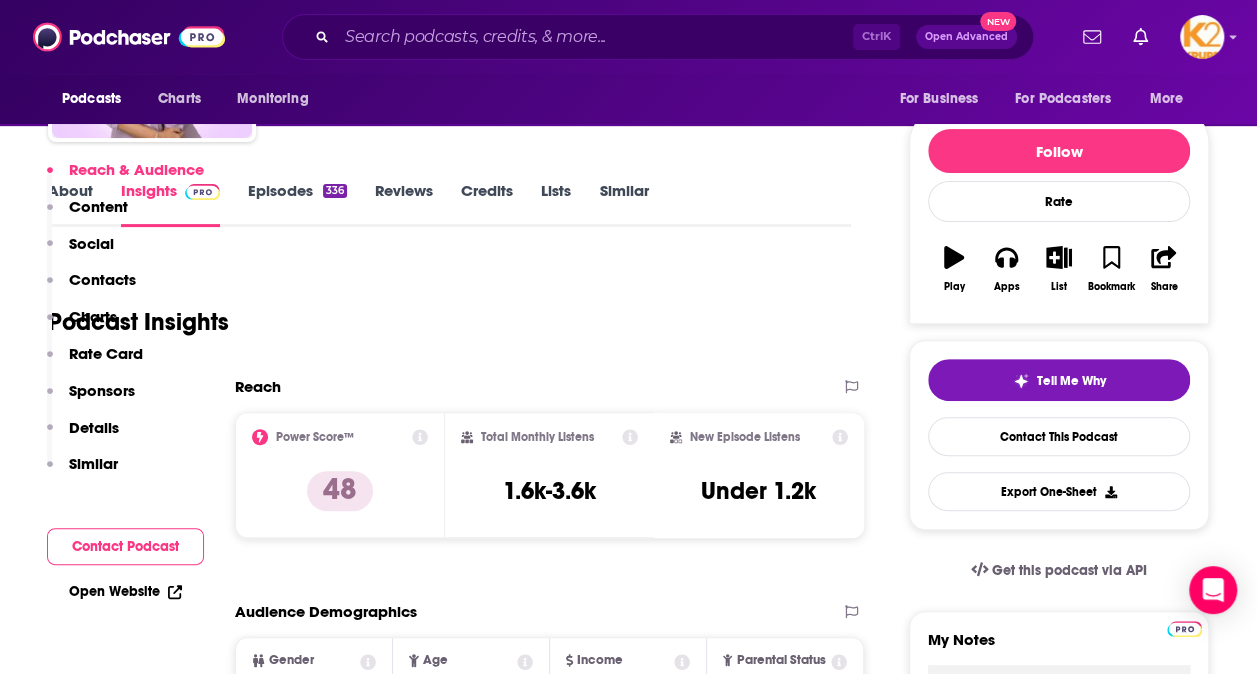 scroll, scrollTop: 400, scrollLeft: 0, axis: vertical 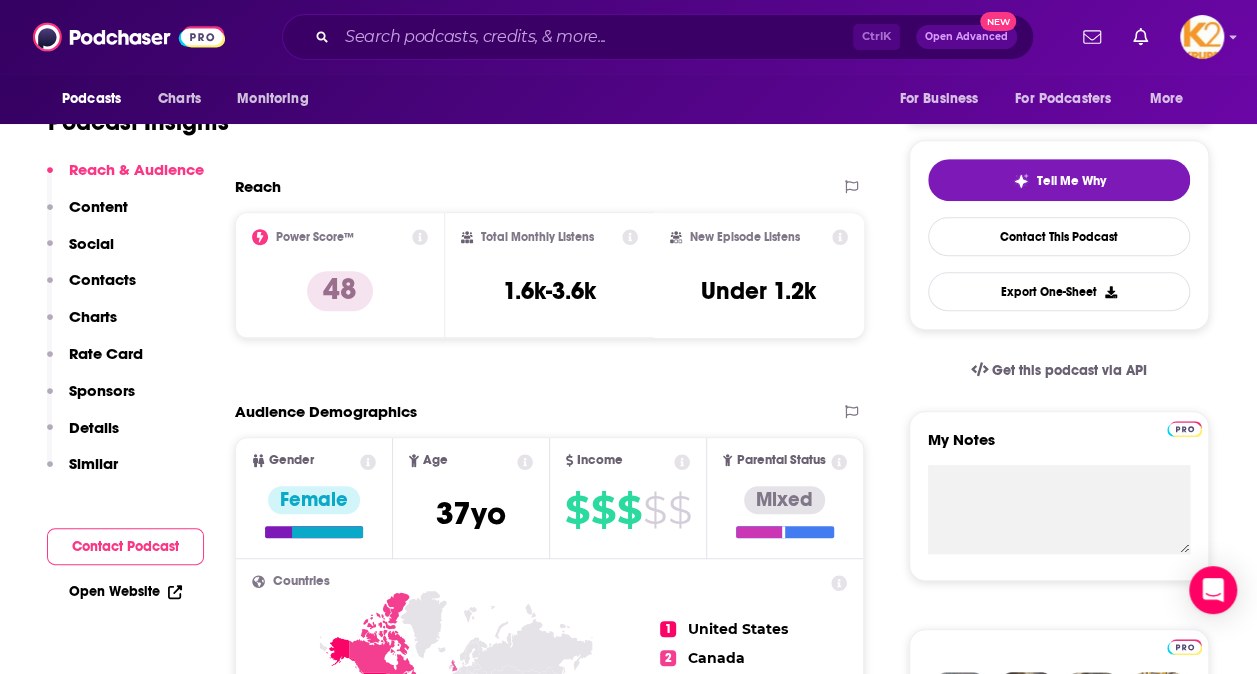 click on "Contacts" at bounding box center (102, 279) 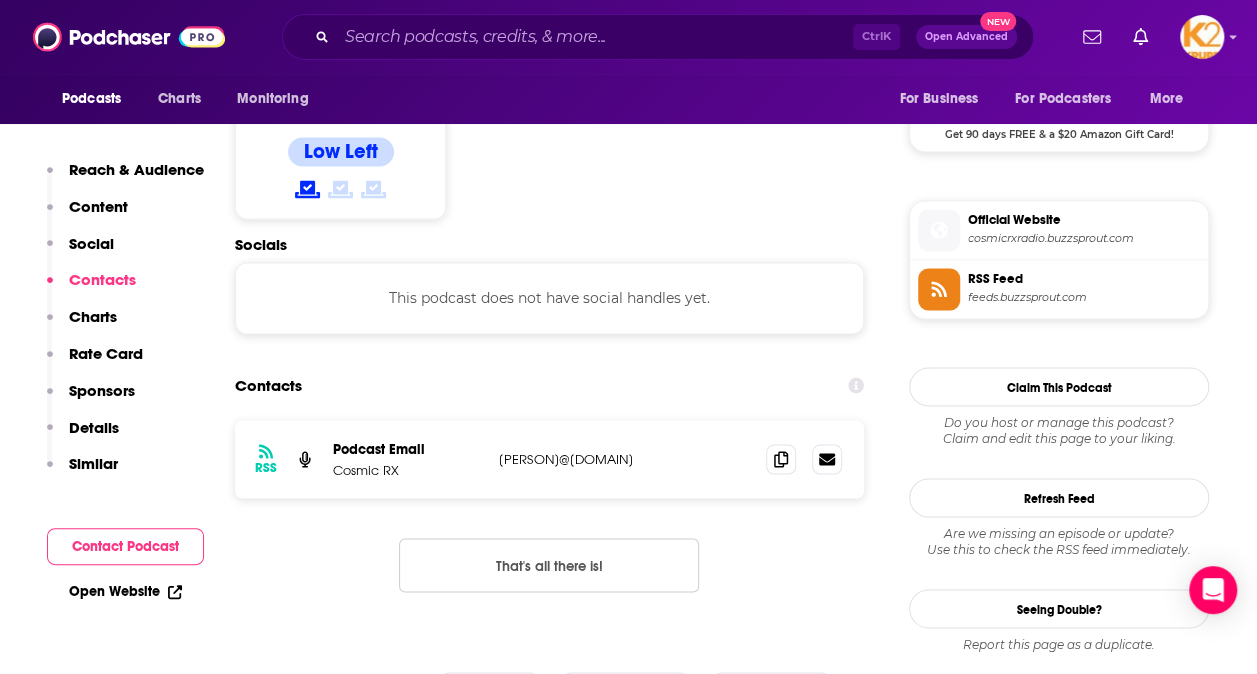 scroll, scrollTop: 1609, scrollLeft: 0, axis: vertical 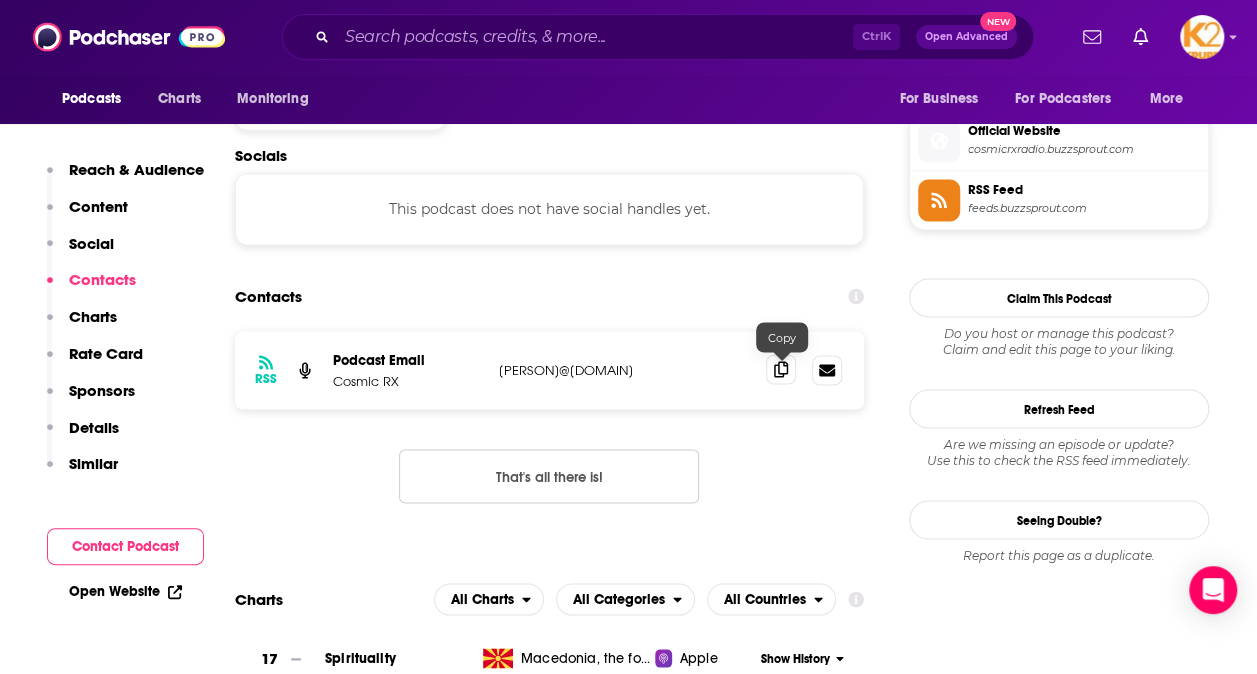 click 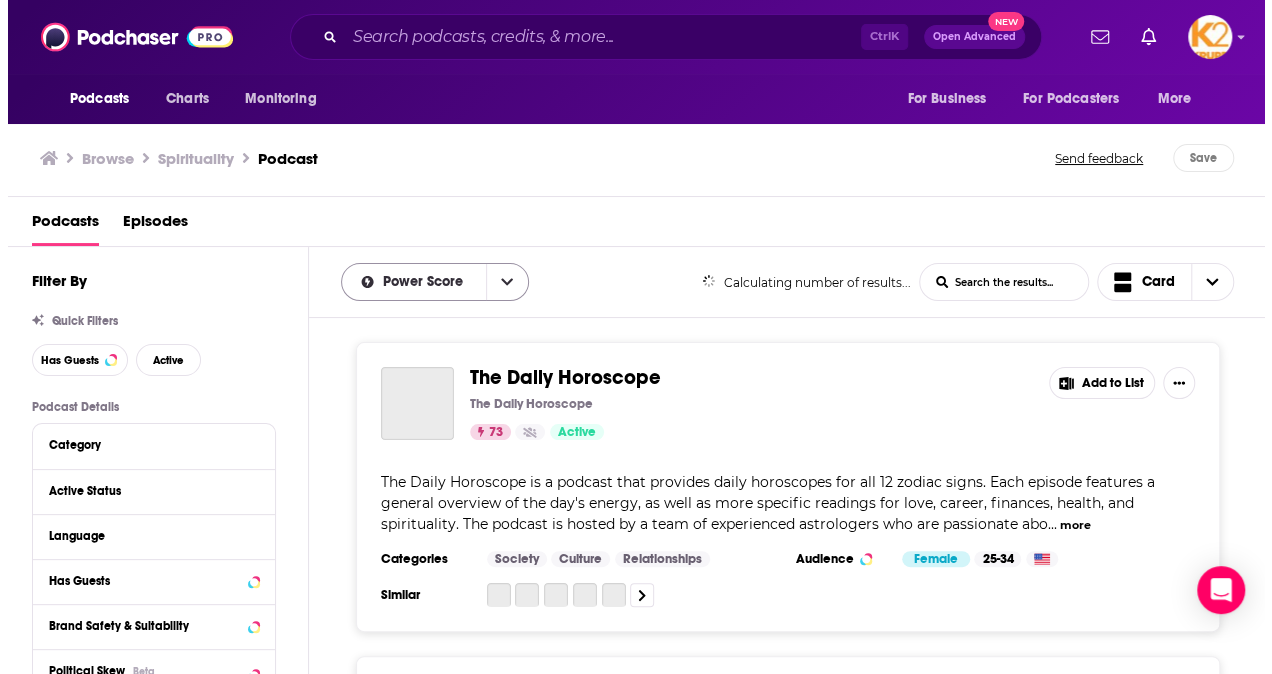 scroll, scrollTop: 0, scrollLeft: 0, axis: both 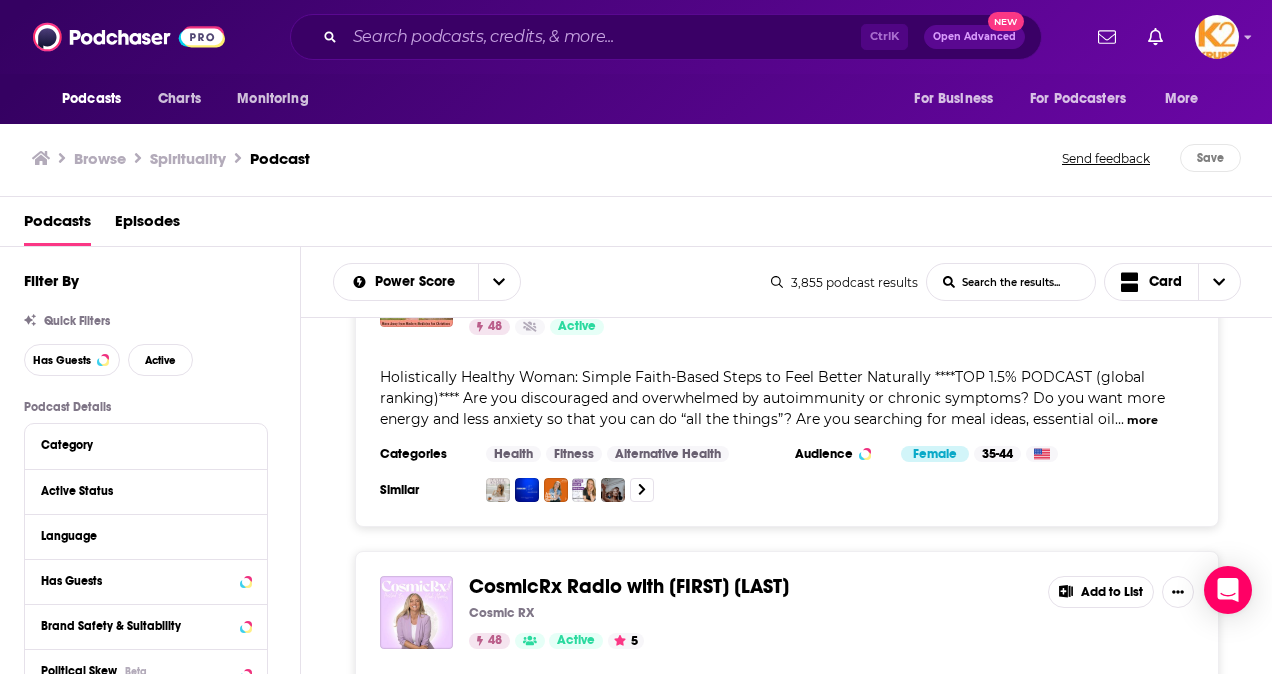 click on "Add to List" at bounding box center (1101, 592) 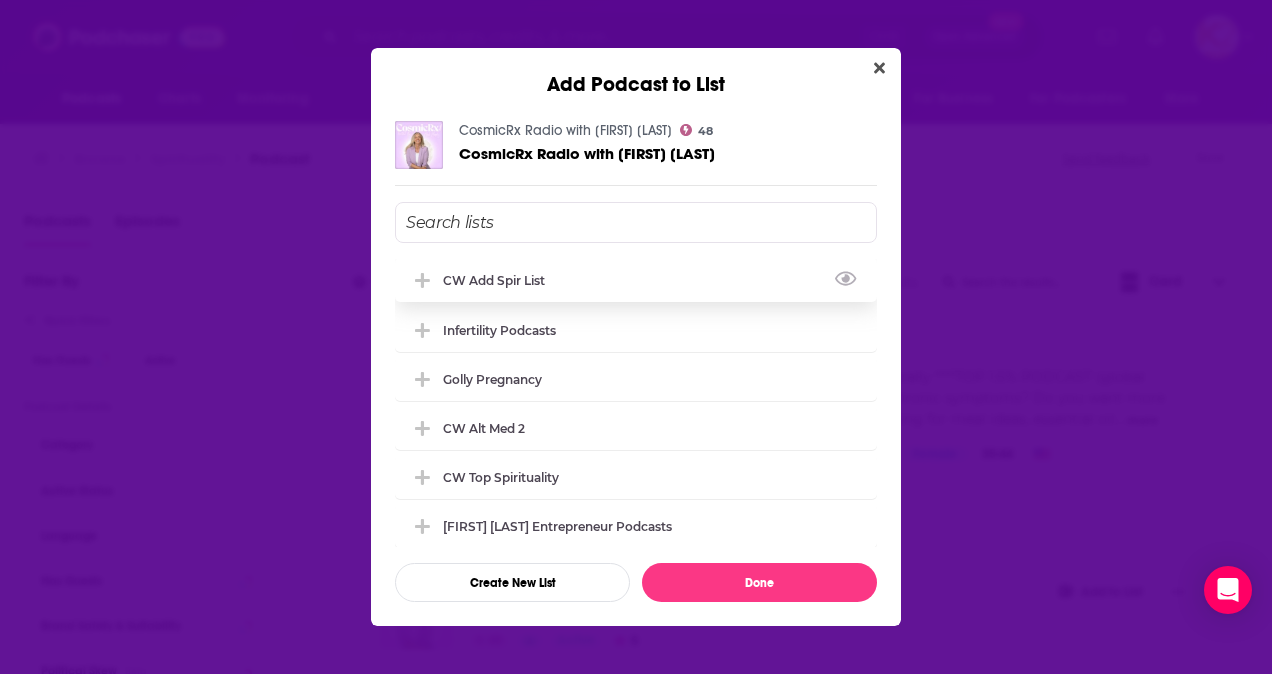 click on "CW Add Spir List" at bounding box center (636, 280) 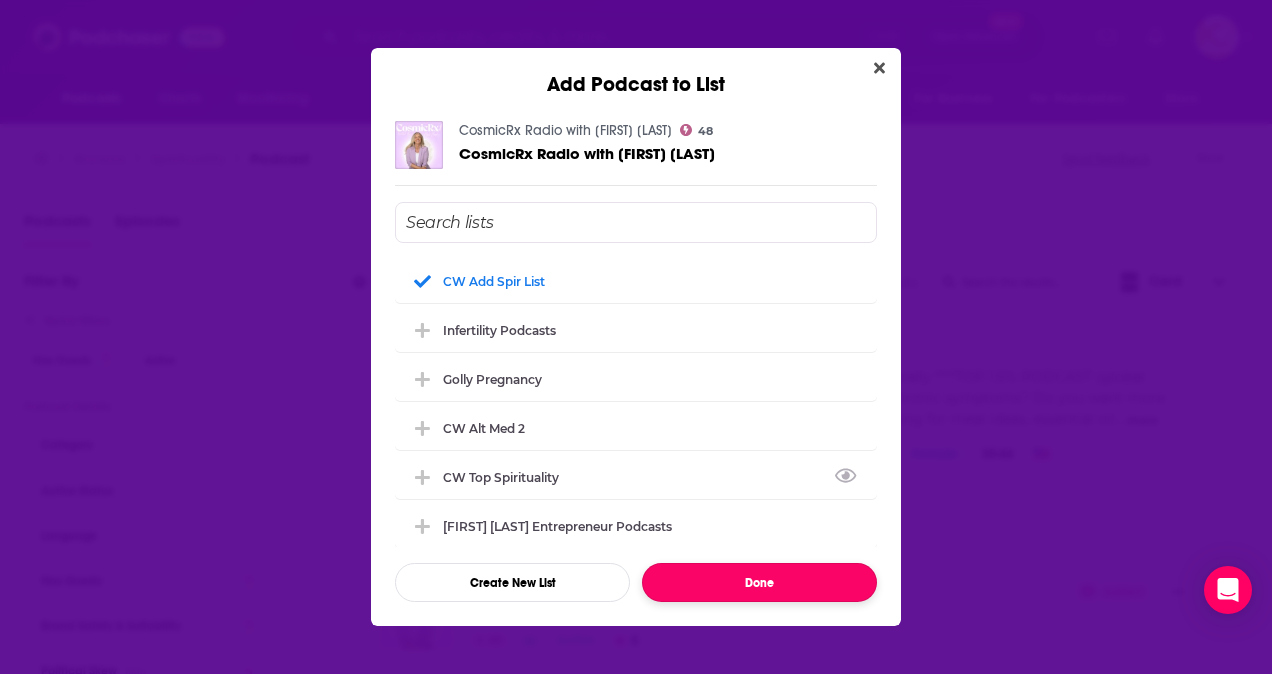 click on "Done" at bounding box center (759, 582) 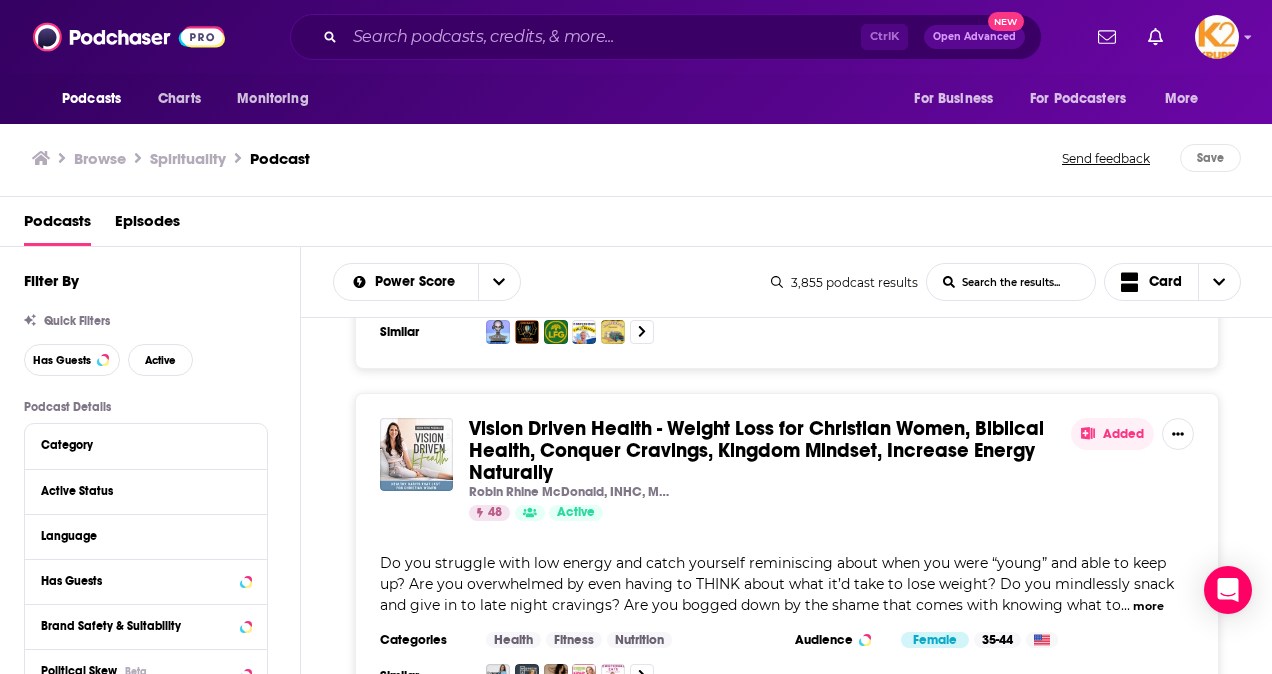 scroll, scrollTop: 23334, scrollLeft: 0, axis: vertical 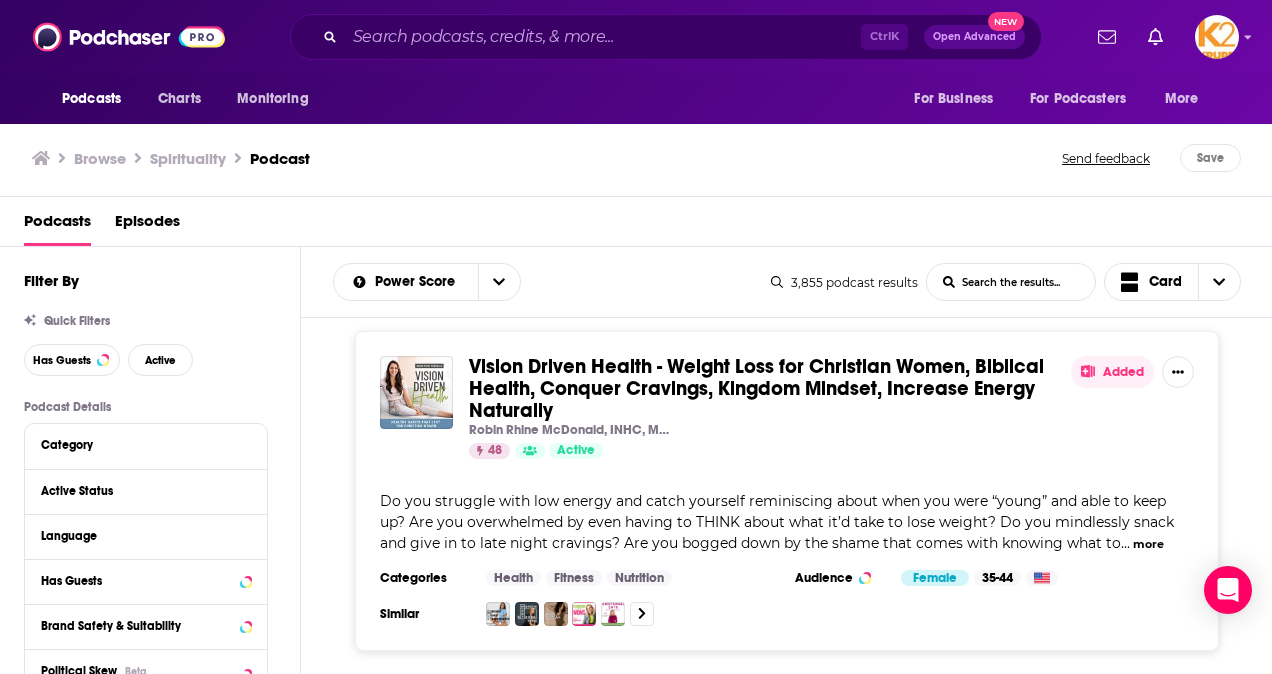 click on "Load More..." at bounding box center (787, 718) 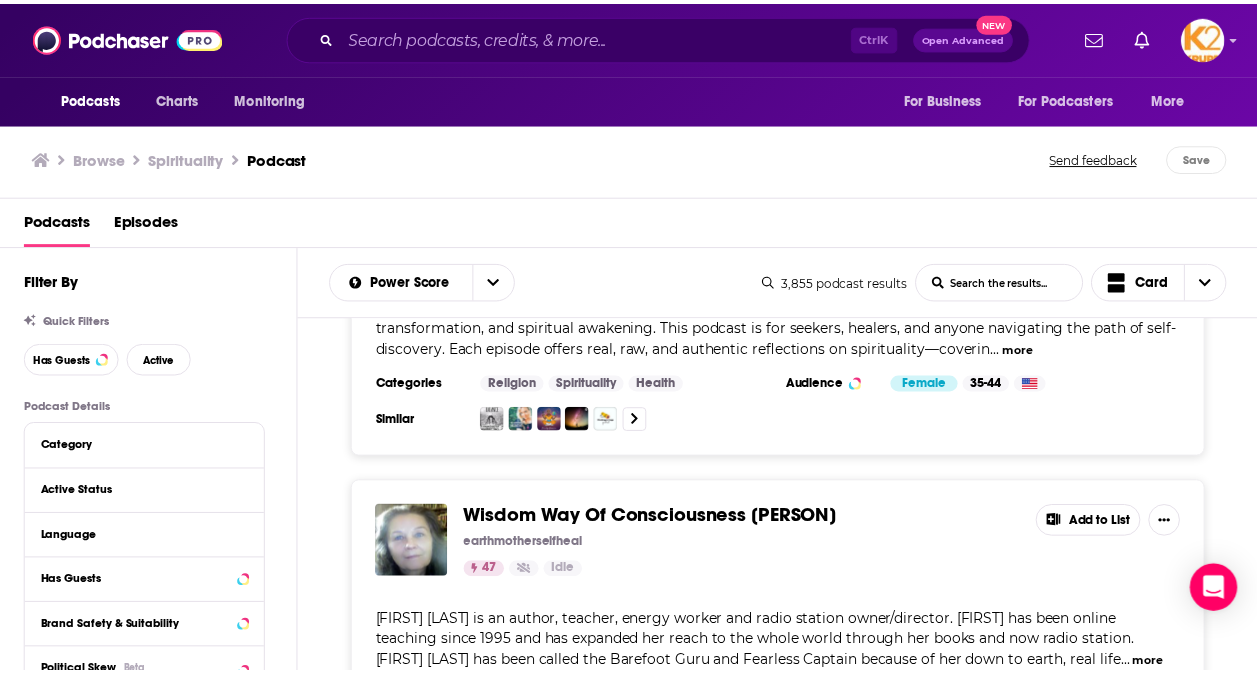 scroll, scrollTop: 24534, scrollLeft: 0, axis: vertical 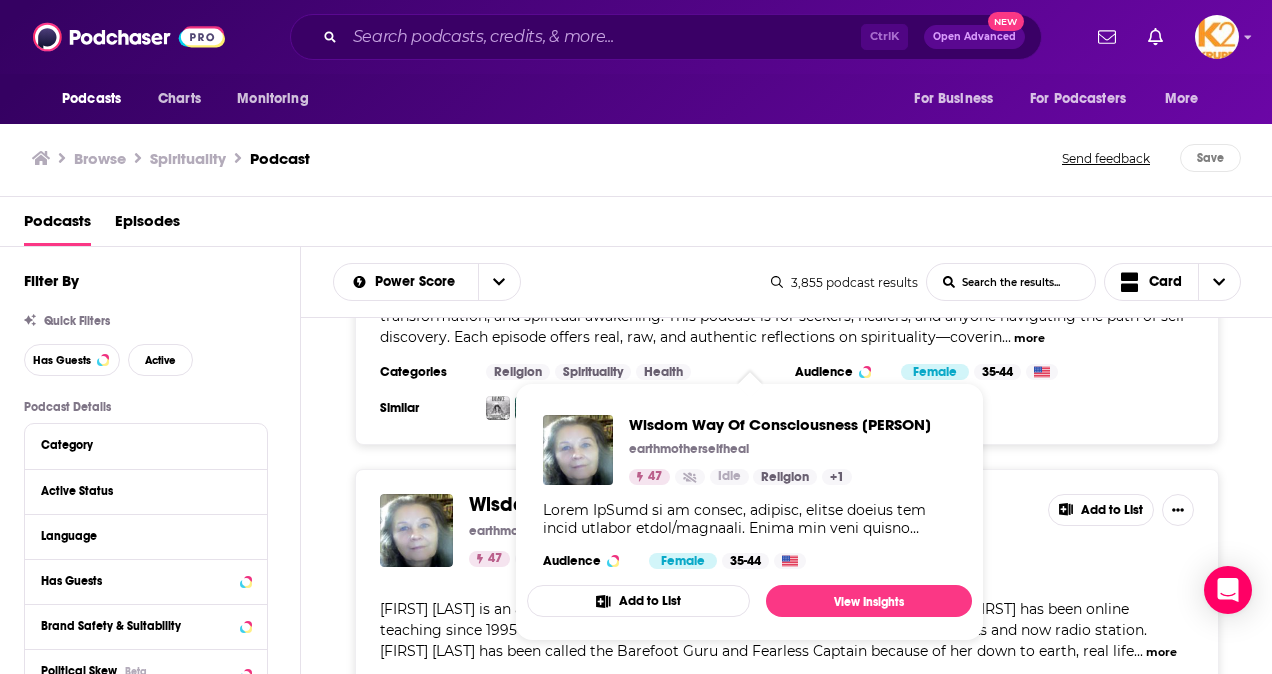 click on "Wisdom Way Of Consciousness [PERSON]" at bounding box center (657, 504) 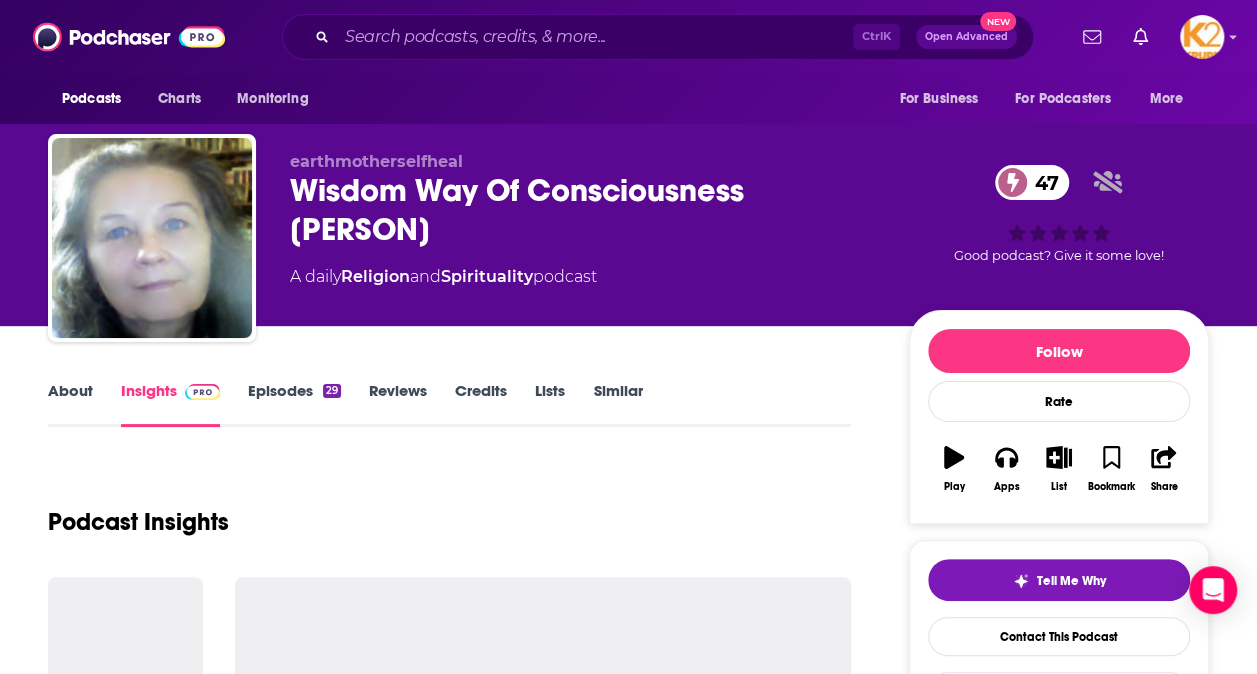 scroll, scrollTop: 200, scrollLeft: 0, axis: vertical 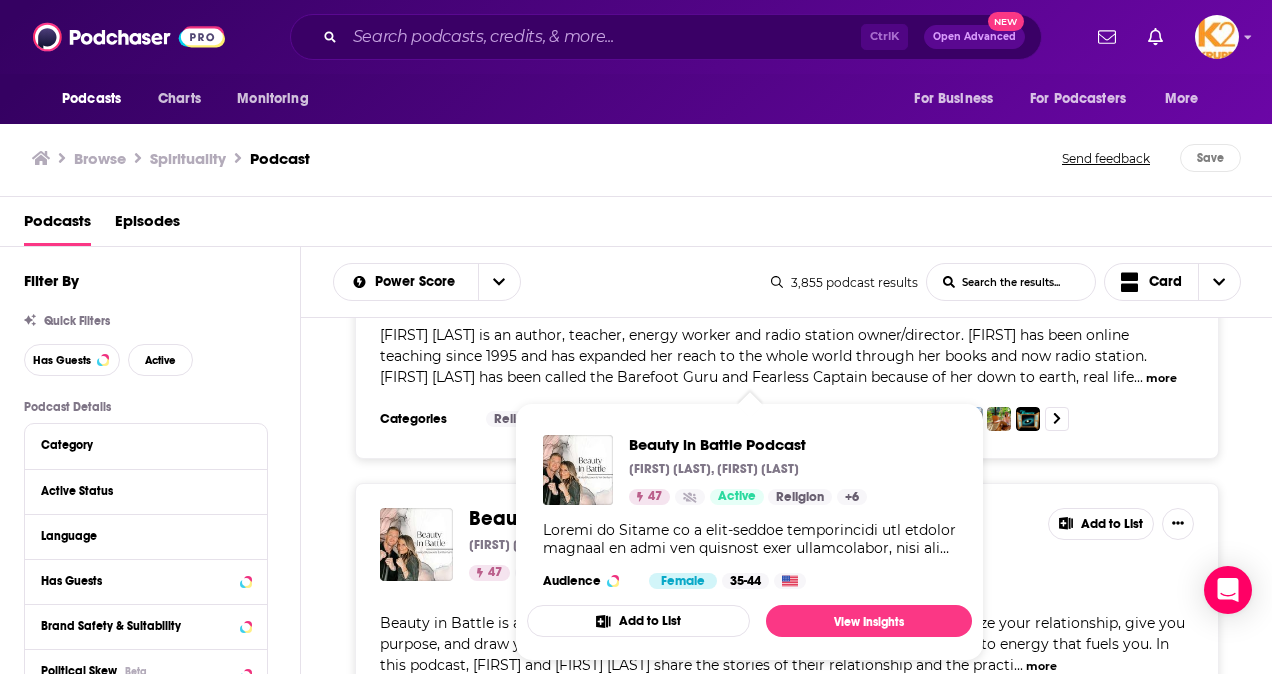 click on "Beauty in Battle Podcast" at bounding box center [582, 518] 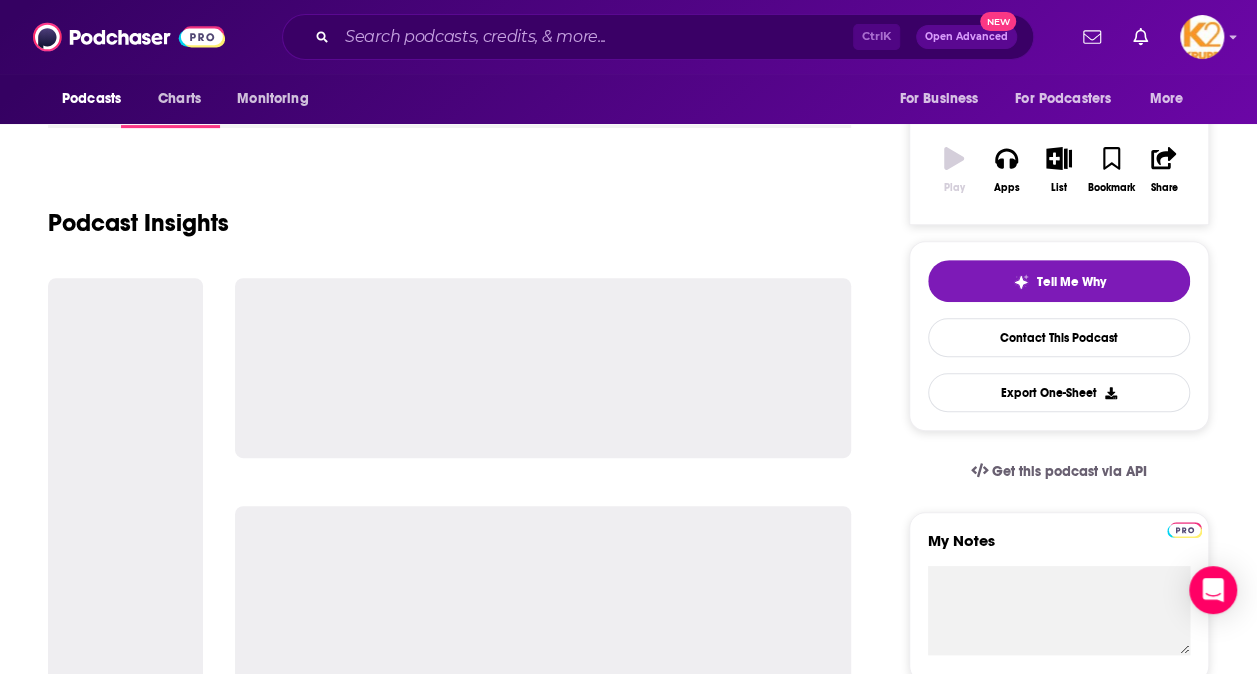 scroll, scrollTop: 300, scrollLeft: 0, axis: vertical 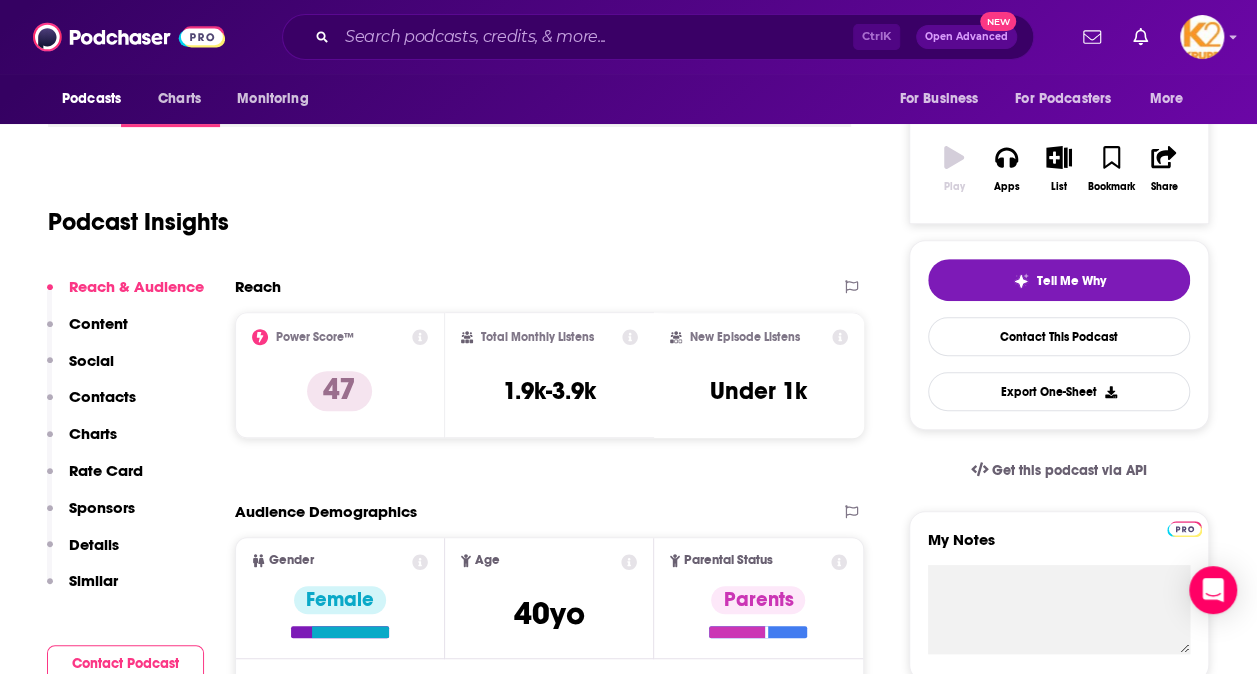 click on "Contacts" at bounding box center (102, 396) 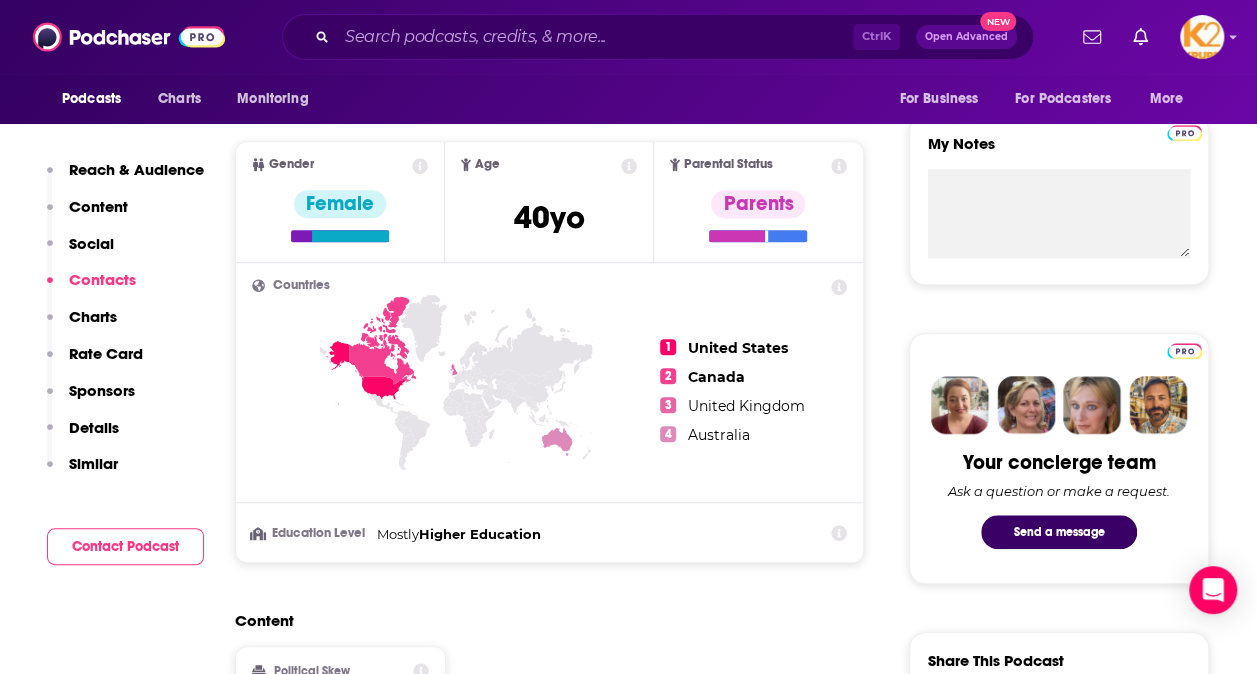 scroll, scrollTop: 1342, scrollLeft: 0, axis: vertical 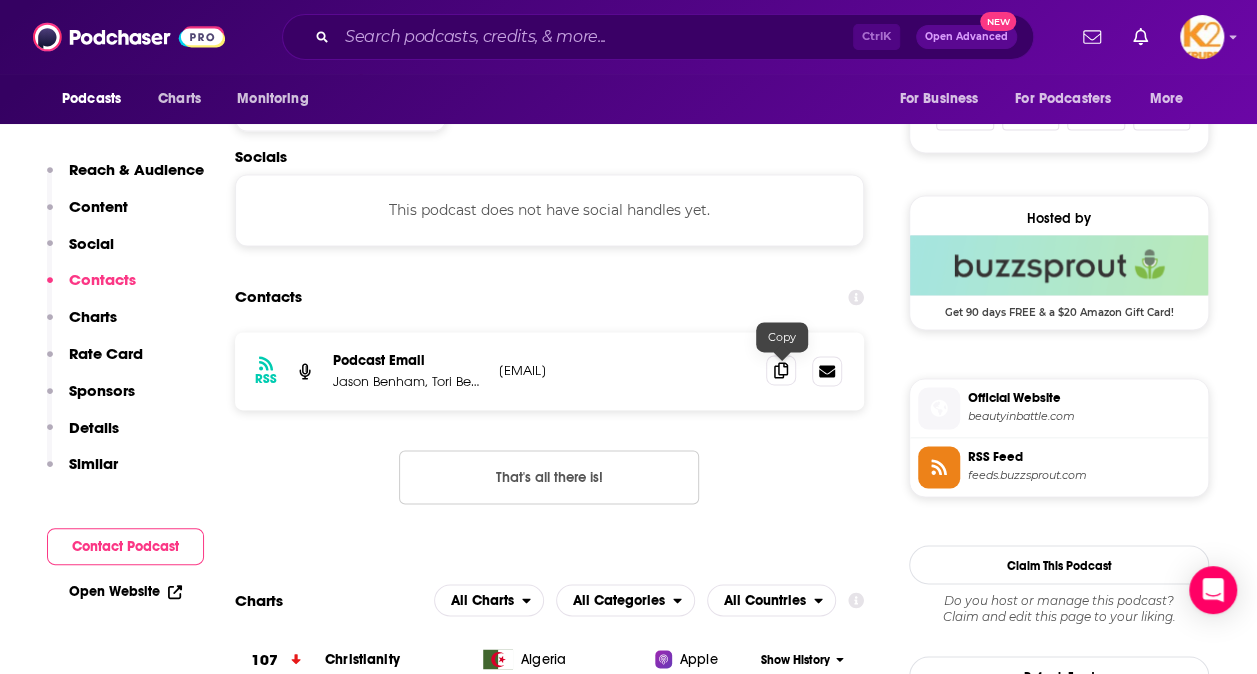 click 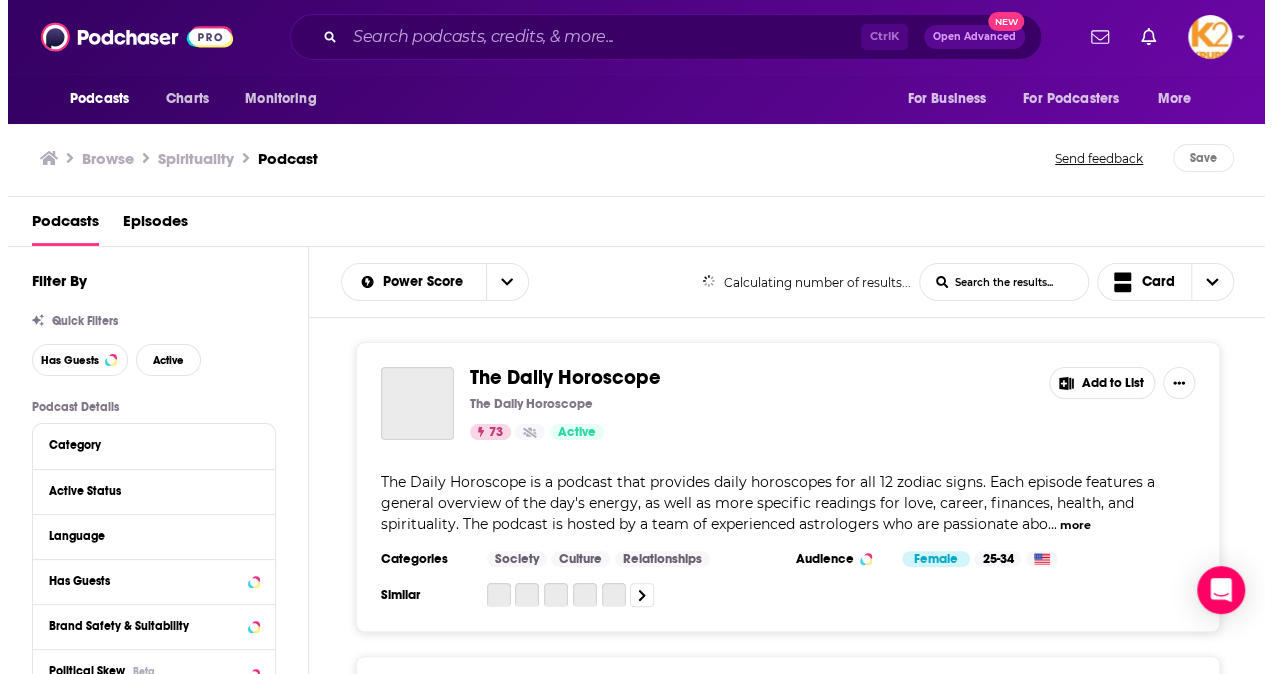 scroll, scrollTop: 0, scrollLeft: 0, axis: both 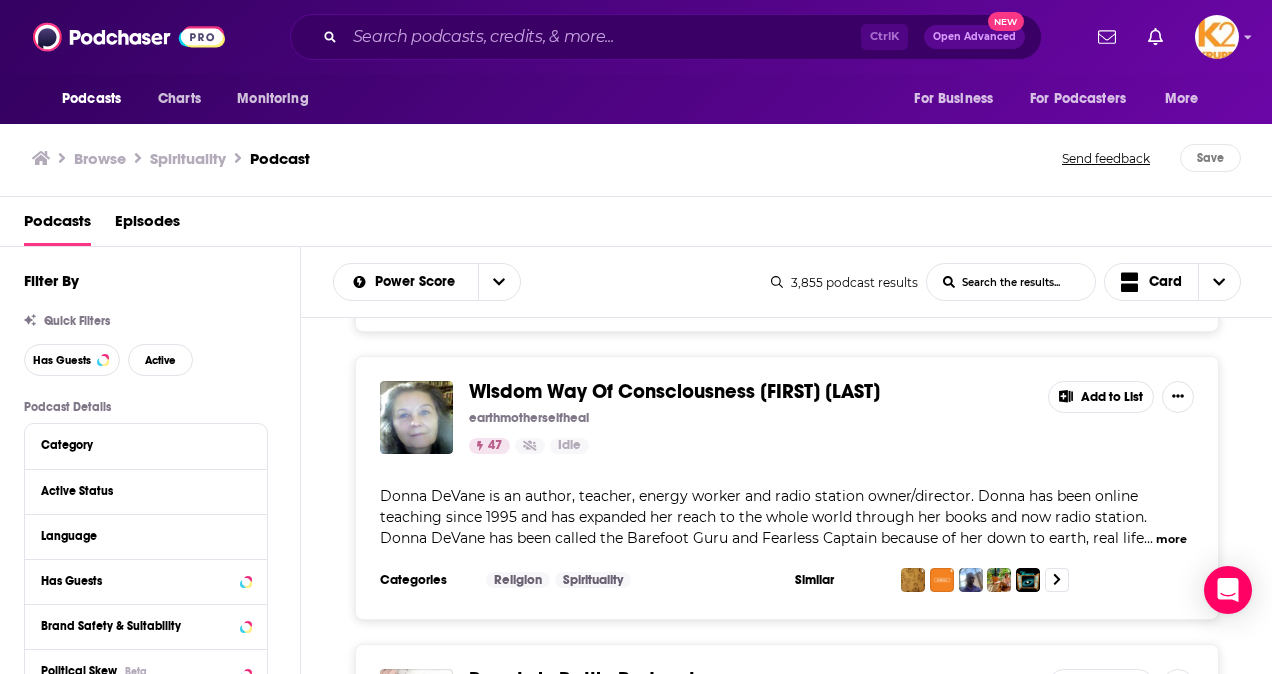 click on "Add to List" at bounding box center [1101, 685] 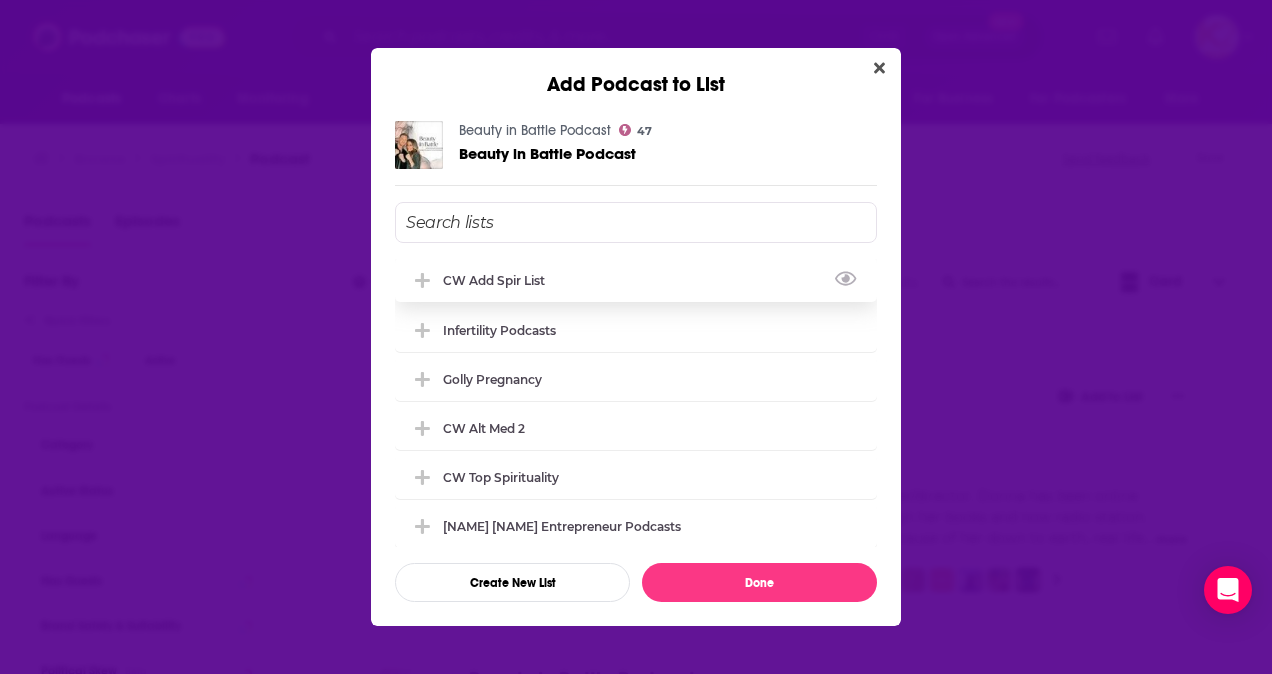 click on "CW Add Spir List" at bounding box center [500, 280] 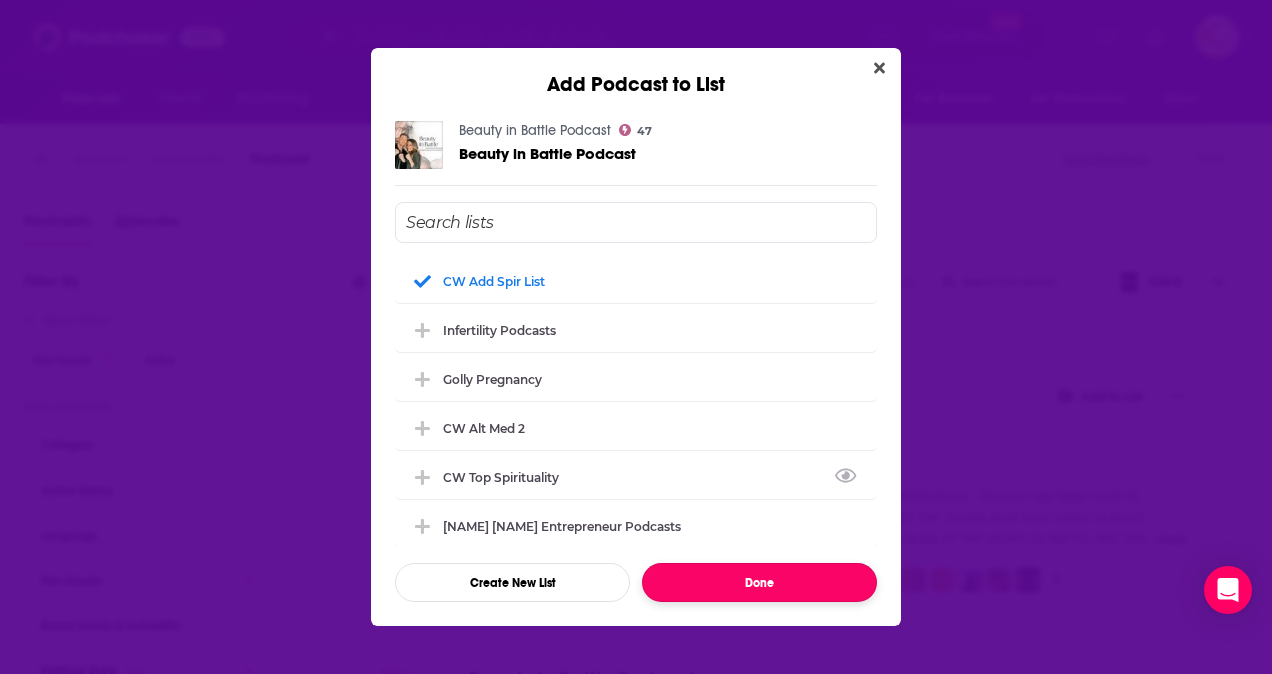 click on "Done" at bounding box center (759, 582) 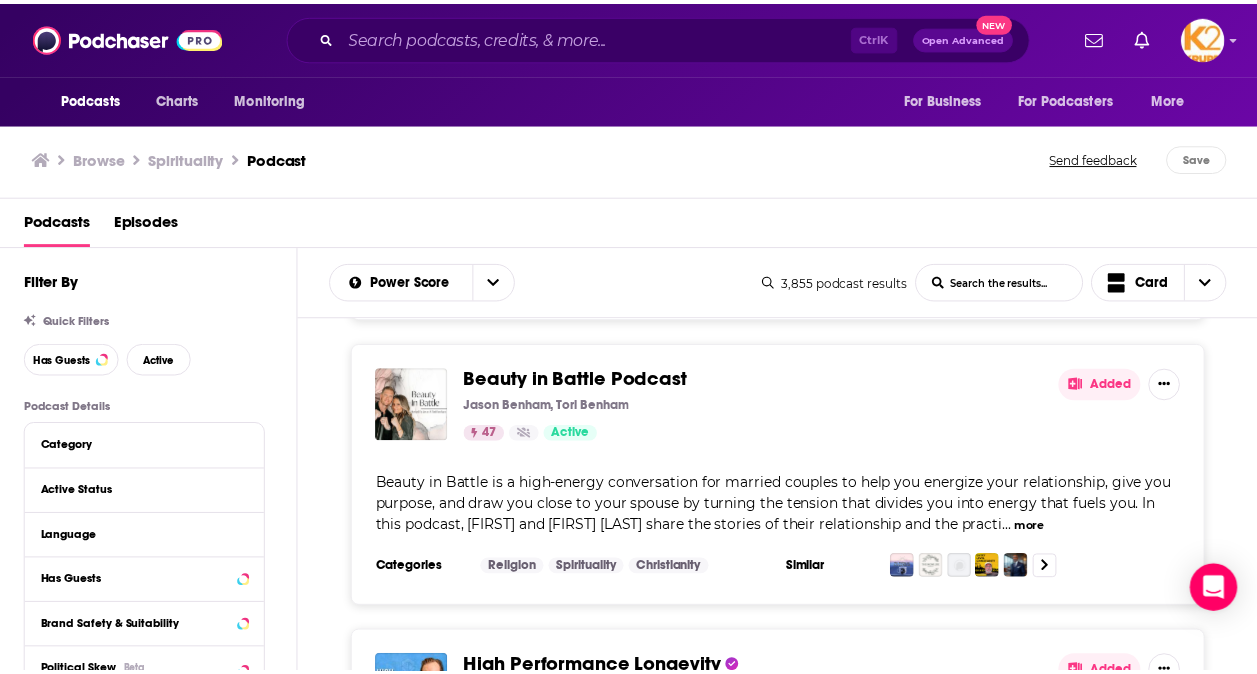 scroll, scrollTop: 25400, scrollLeft: 0, axis: vertical 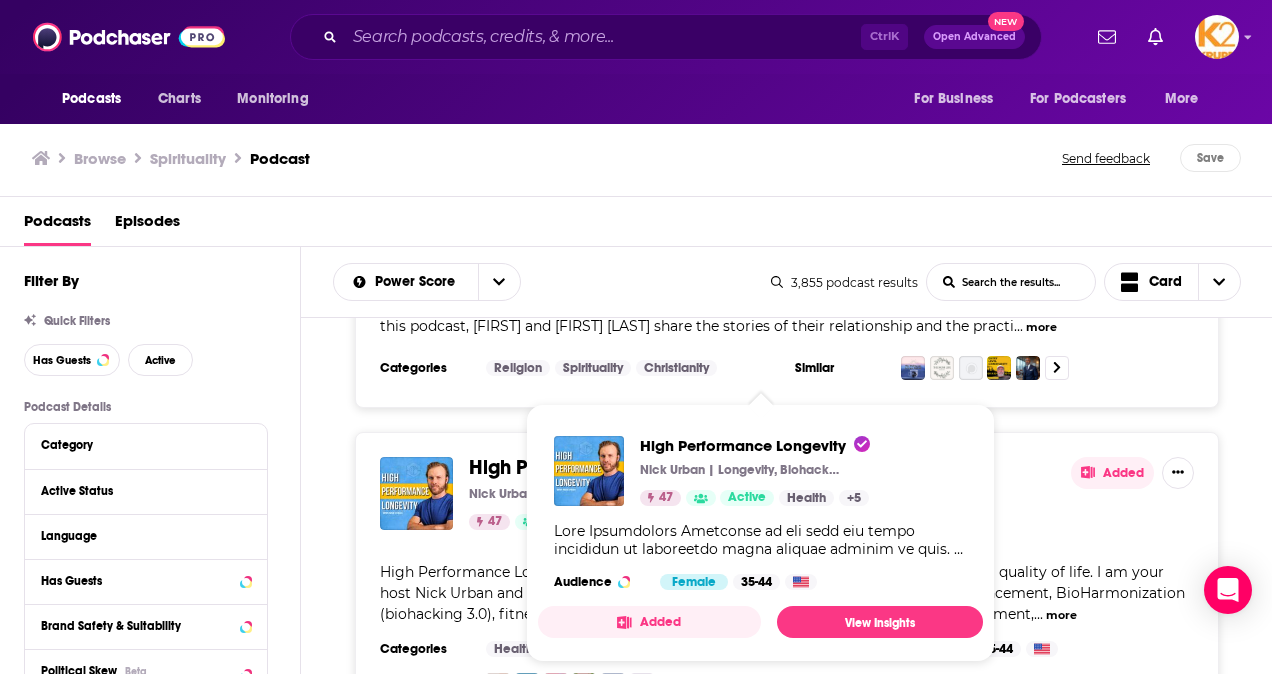 click on "High Performance Longevity" at bounding box center (599, 467) 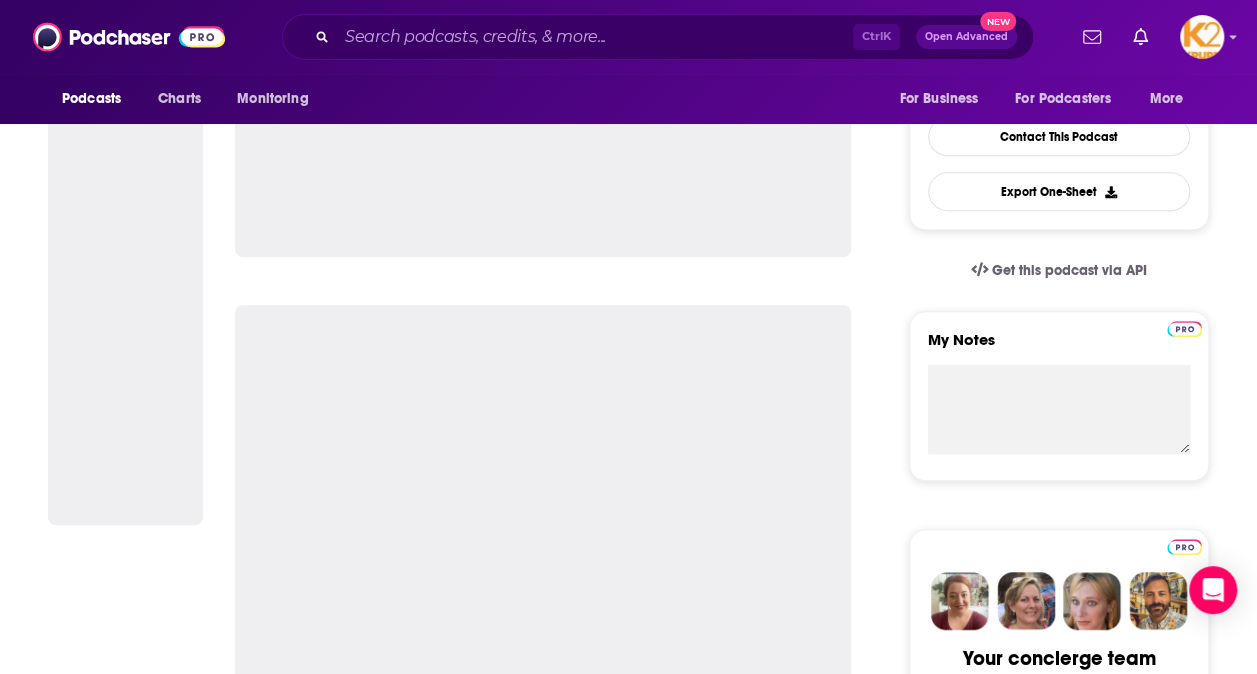 scroll, scrollTop: 200, scrollLeft: 0, axis: vertical 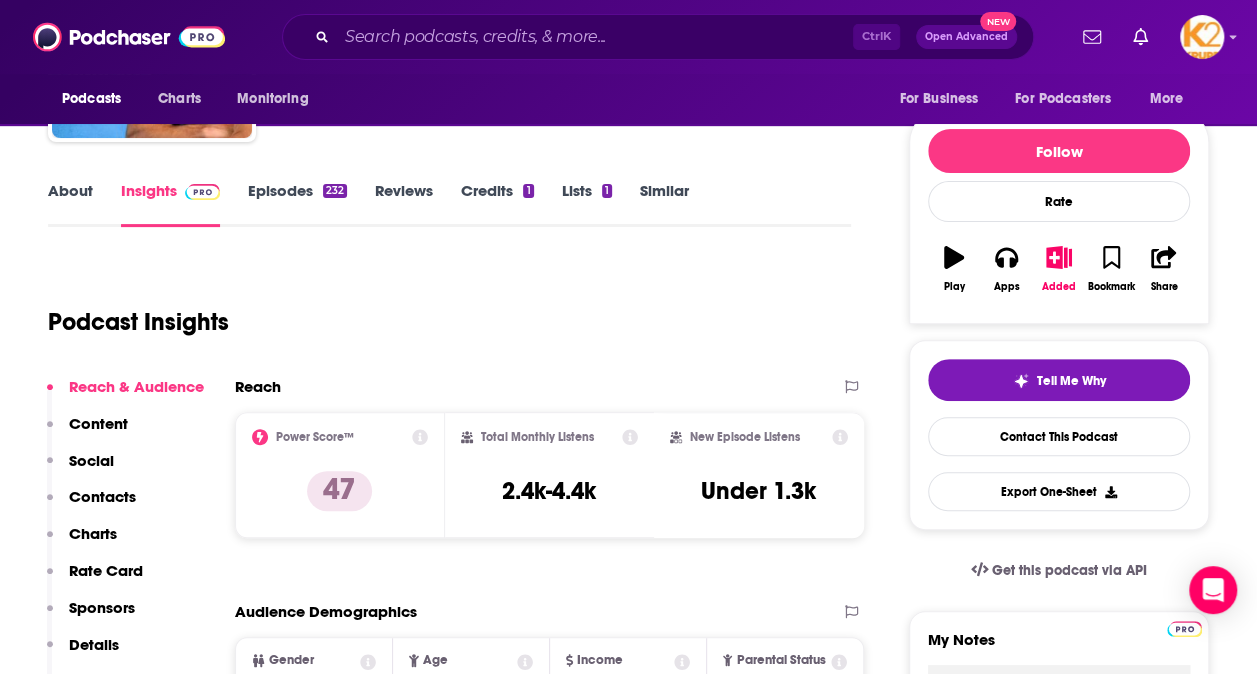 click on "Contacts" at bounding box center [91, 505] 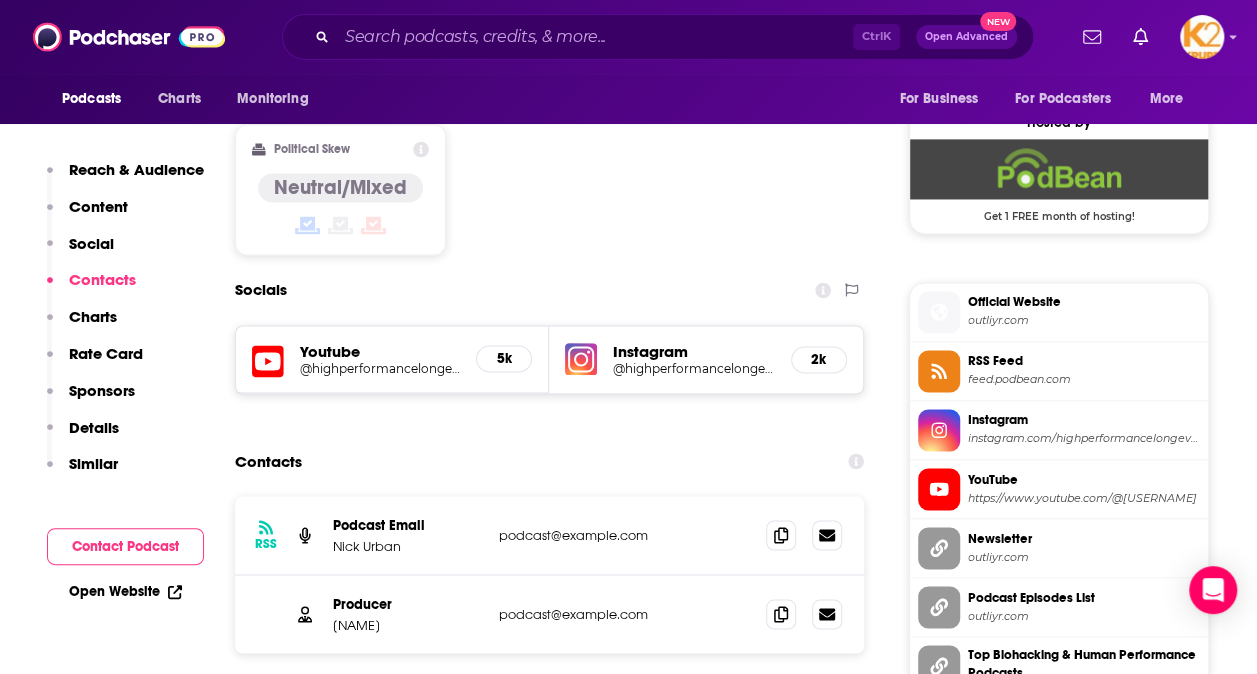 scroll, scrollTop: 1602, scrollLeft: 0, axis: vertical 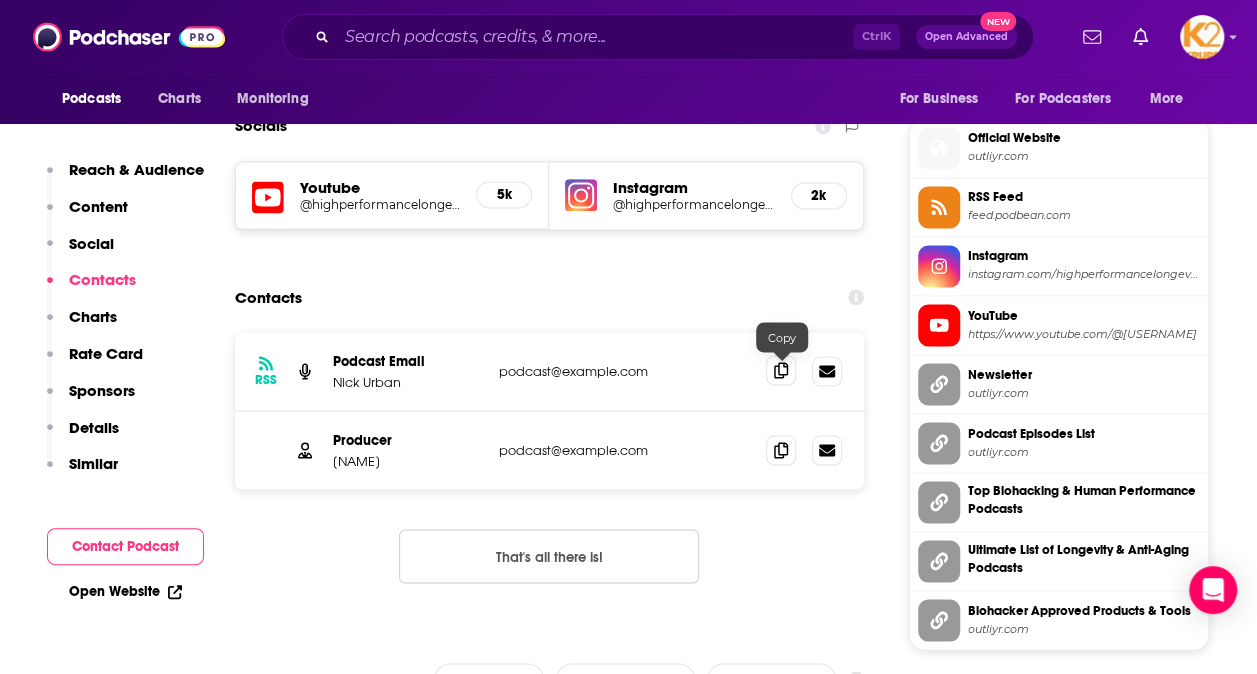 click 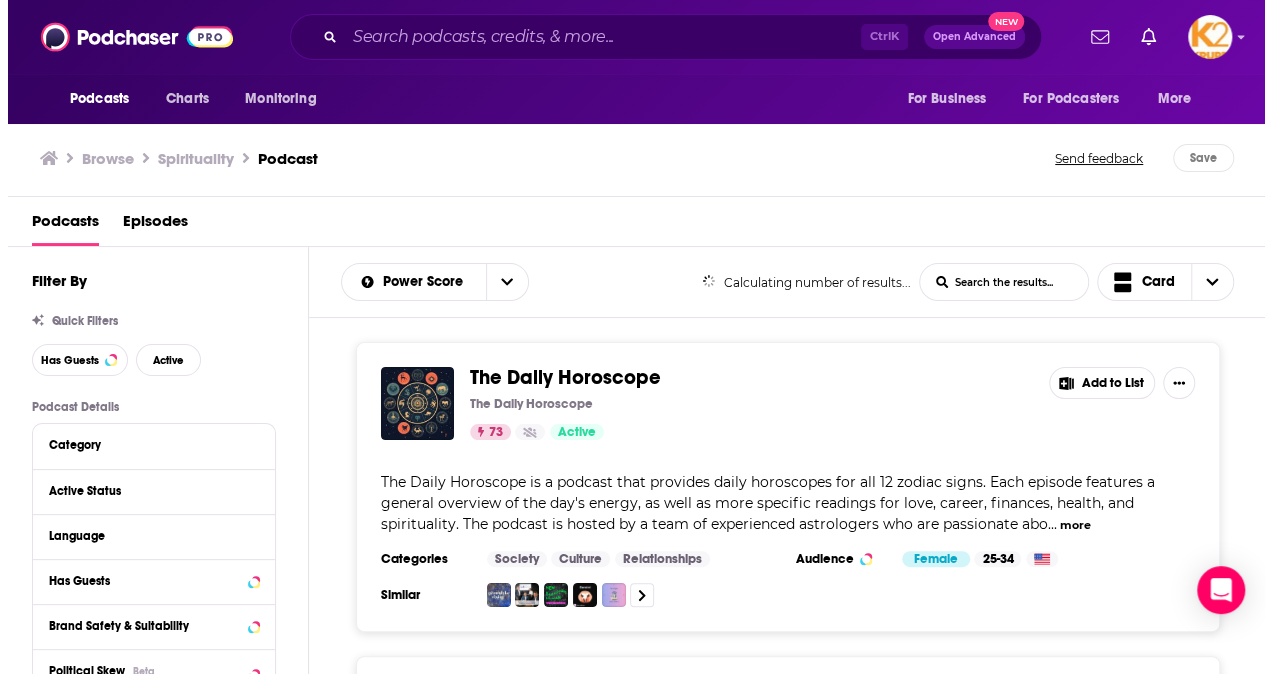 scroll, scrollTop: 0, scrollLeft: 0, axis: both 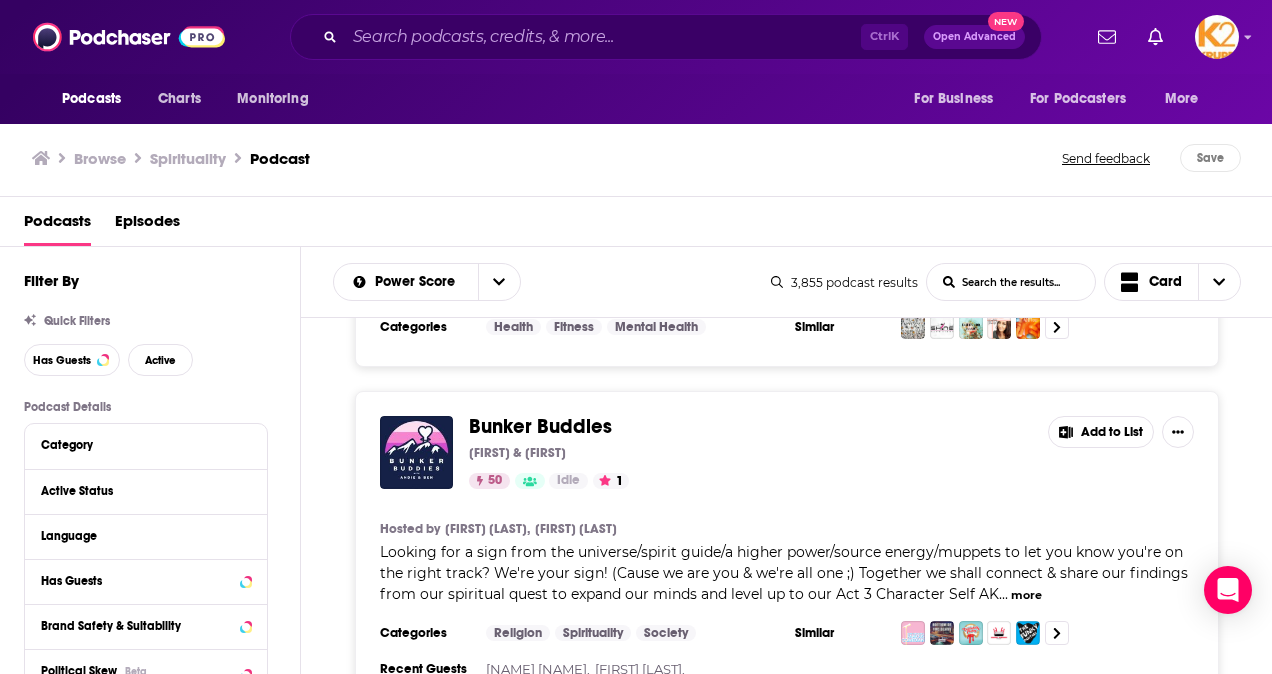 click on "Add to List" at bounding box center [1101, 432] 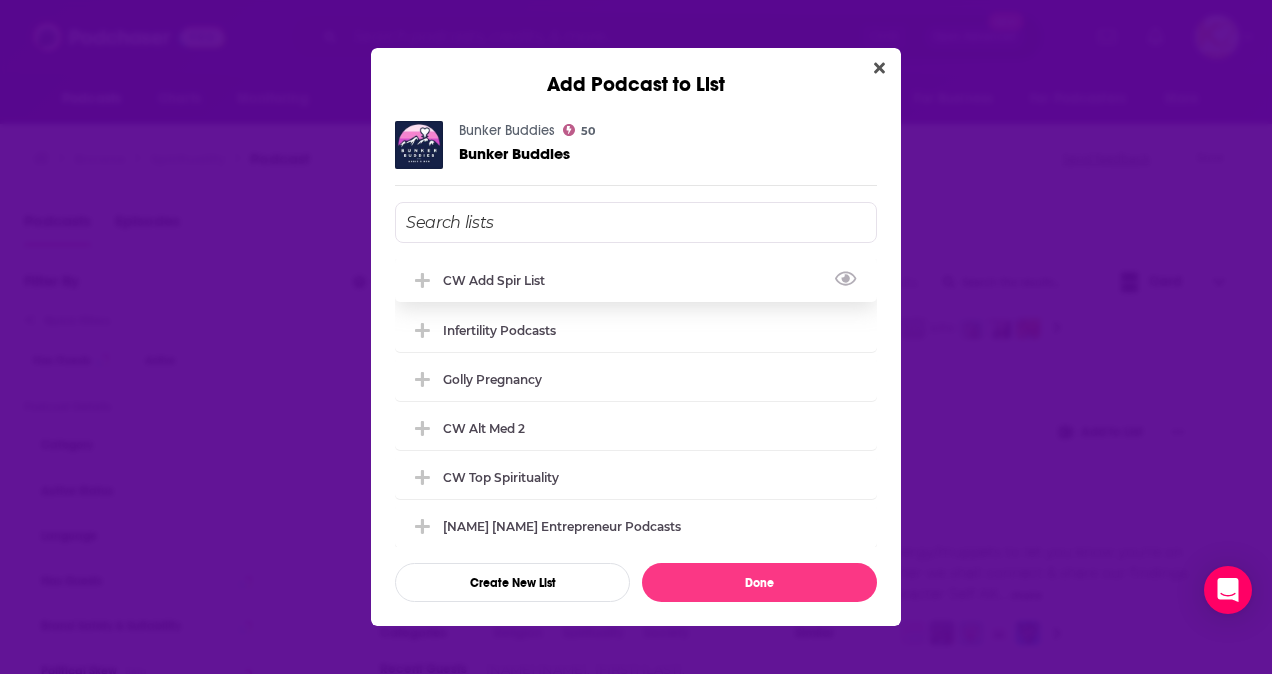 click on "CW Add Spir List" at bounding box center (500, 280) 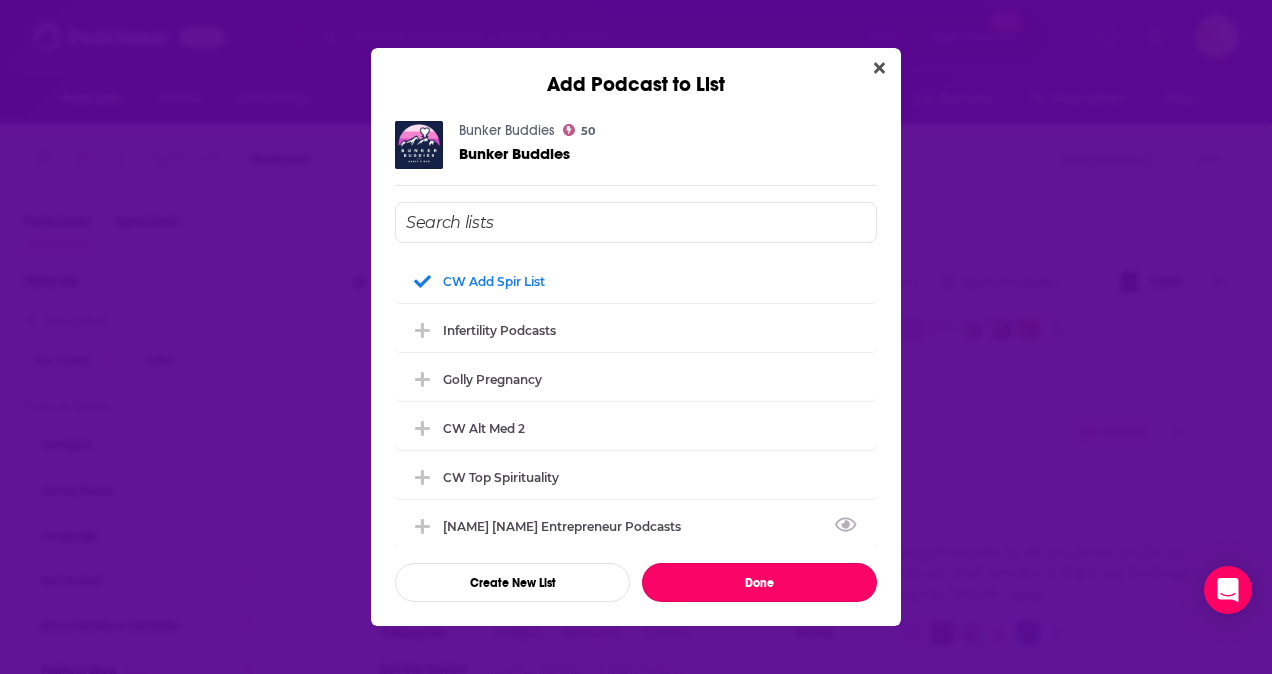 click on "Done" at bounding box center (759, 582) 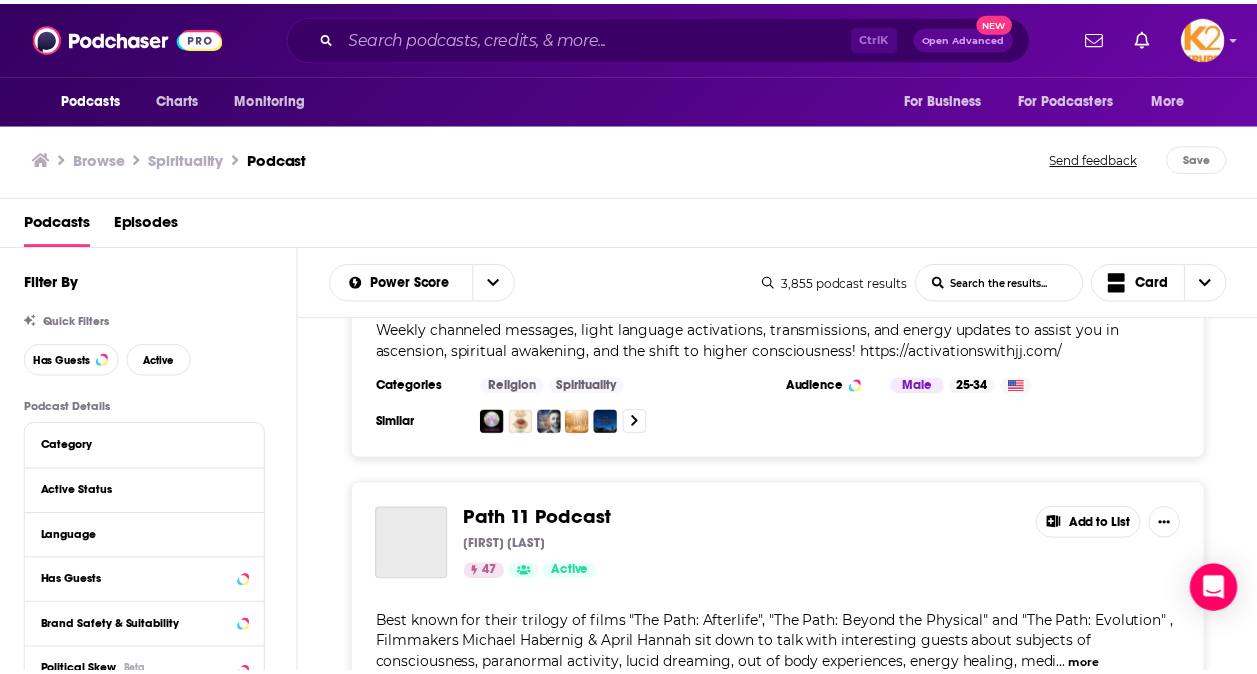 scroll, scrollTop: 24716, scrollLeft: 0, axis: vertical 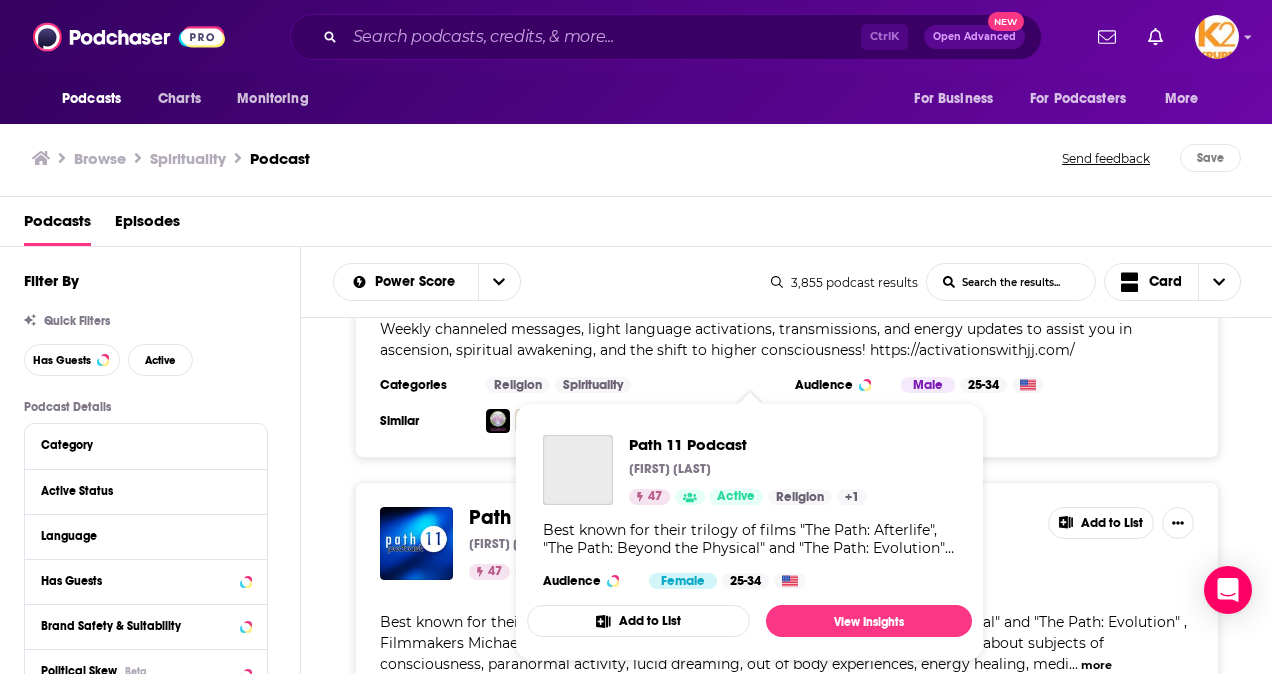 click on "Path 11 Podcast Michael Habernig 47 Active Religion + 1 Best known for their trilogy of films "The Path: Afterlife", "The Path: Beyond the Physical" and "The Path: Evolution" , Filmmakers Michael Habernig & April Hannah sit down to talk with interesting guests about subjects of consciousness, paranormal activity, lucid dreaming, out of body experiences, energy healing, mediumship, astrology, channeling and all other subjects around new age and spirituality. Audience Female 25-34" at bounding box center [749, 512] 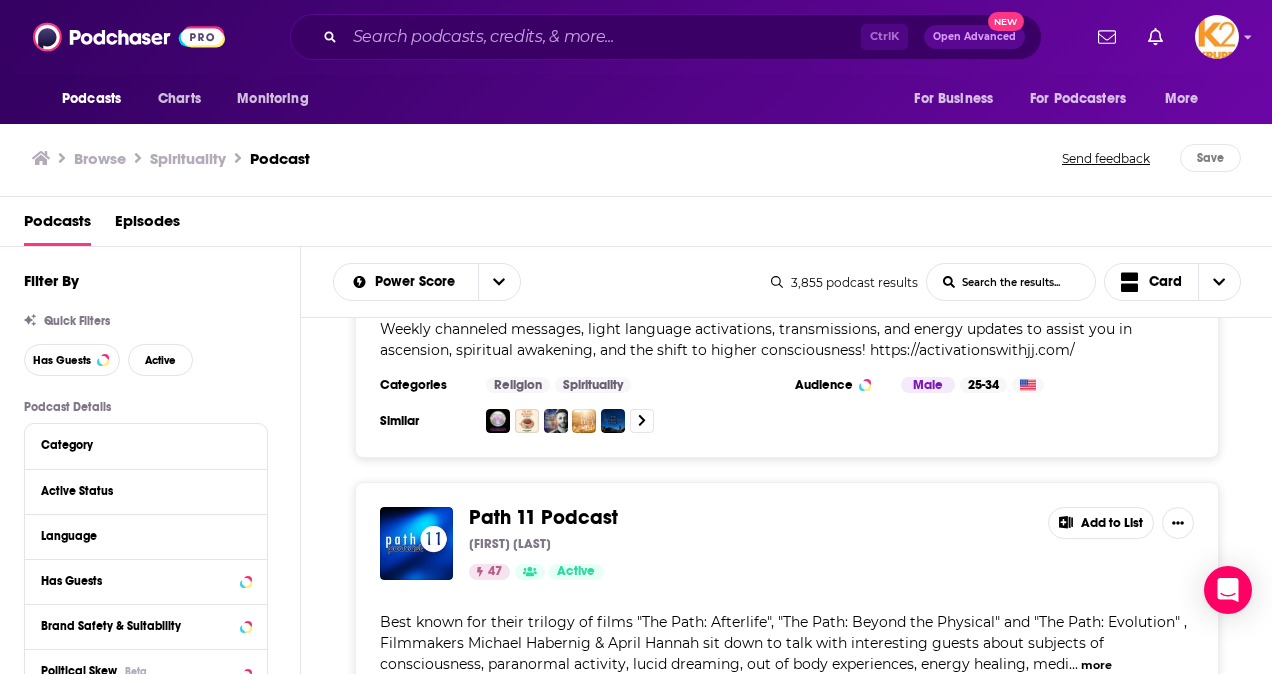 click on "Path 11 Podcast" at bounding box center (543, 517) 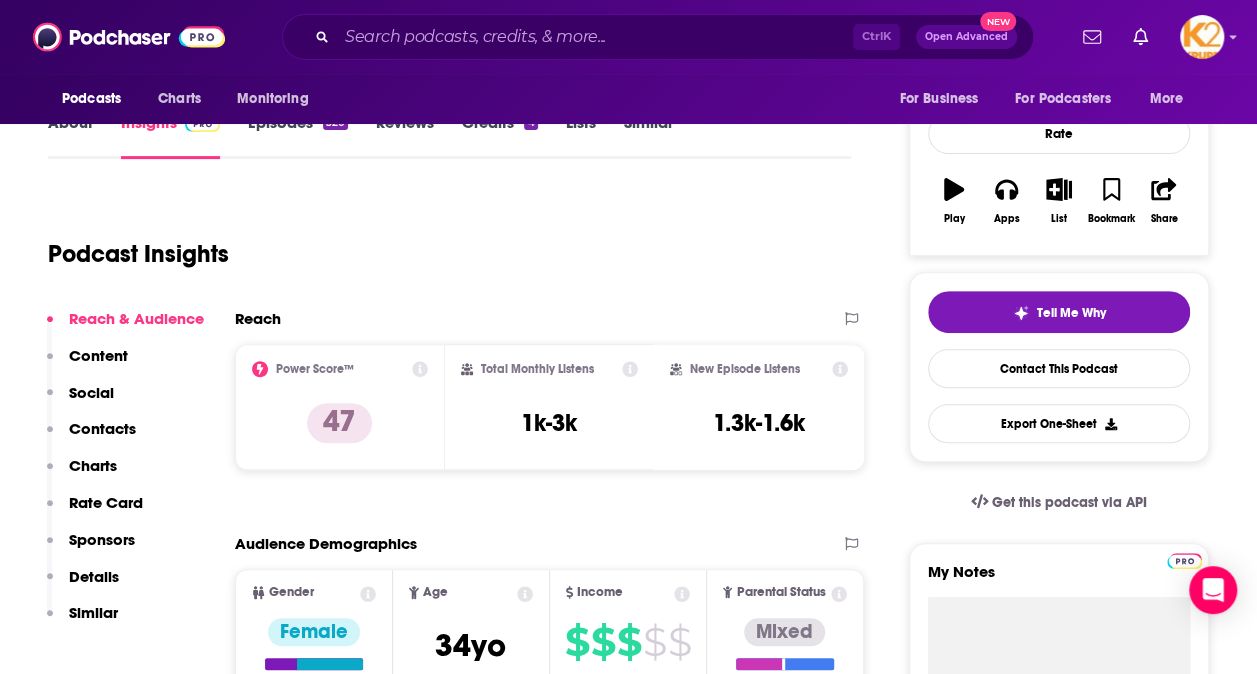 scroll, scrollTop: 300, scrollLeft: 0, axis: vertical 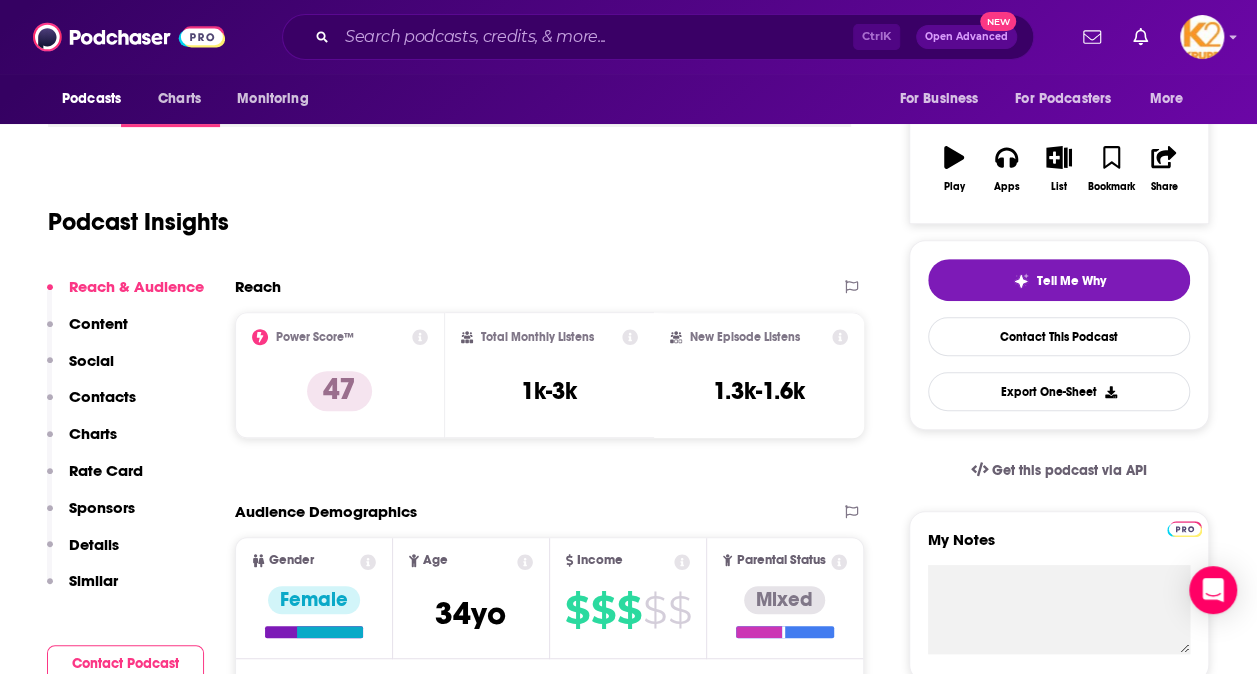 click on "Contacts" at bounding box center (102, 396) 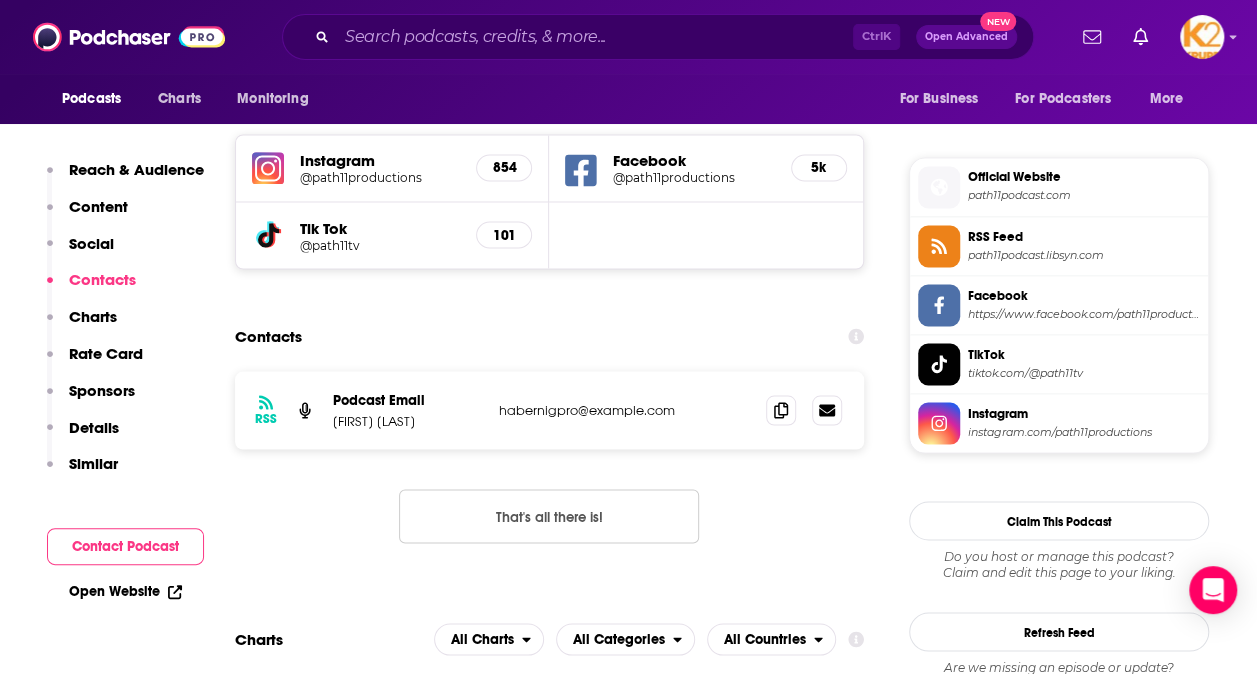 scroll, scrollTop: 1715, scrollLeft: 0, axis: vertical 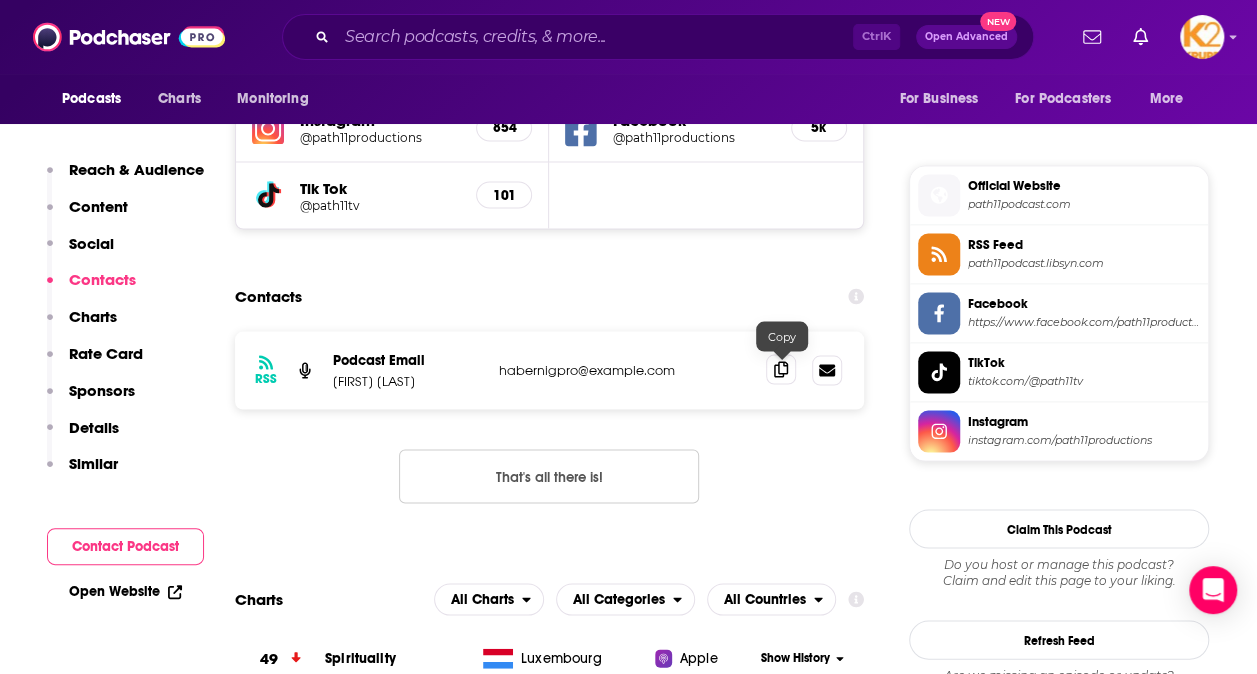 click 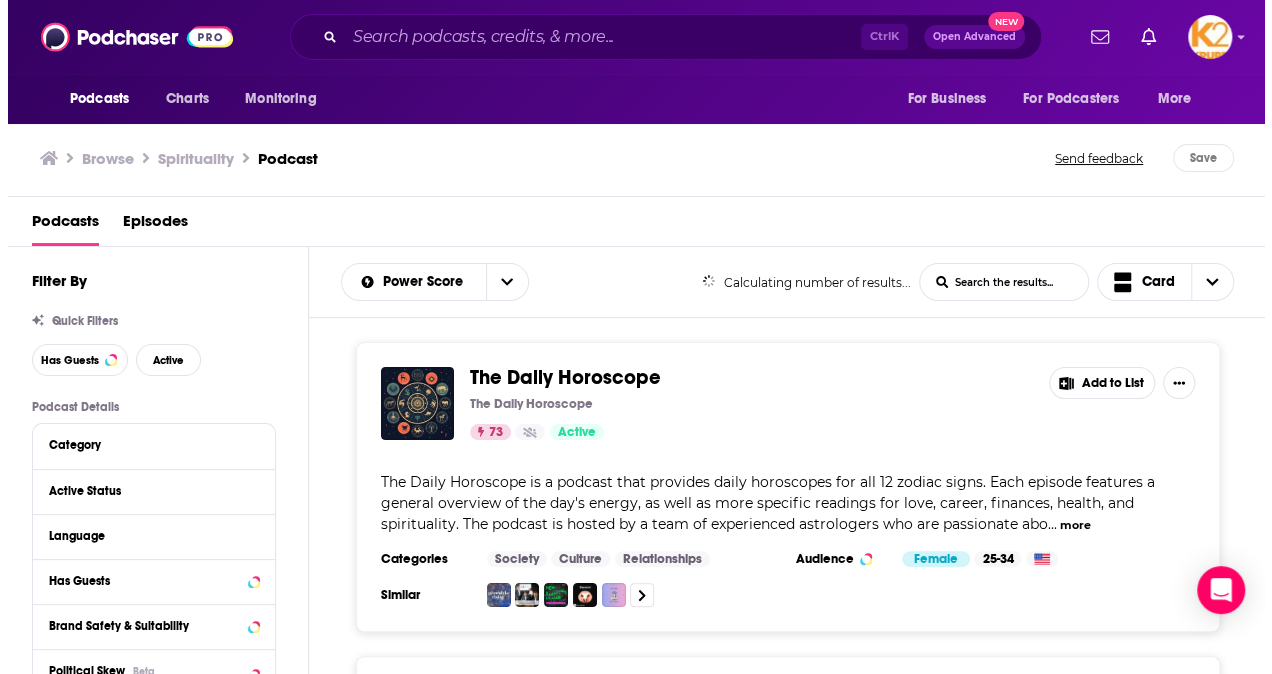 scroll, scrollTop: 0, scrollLeft: 0, axis: both 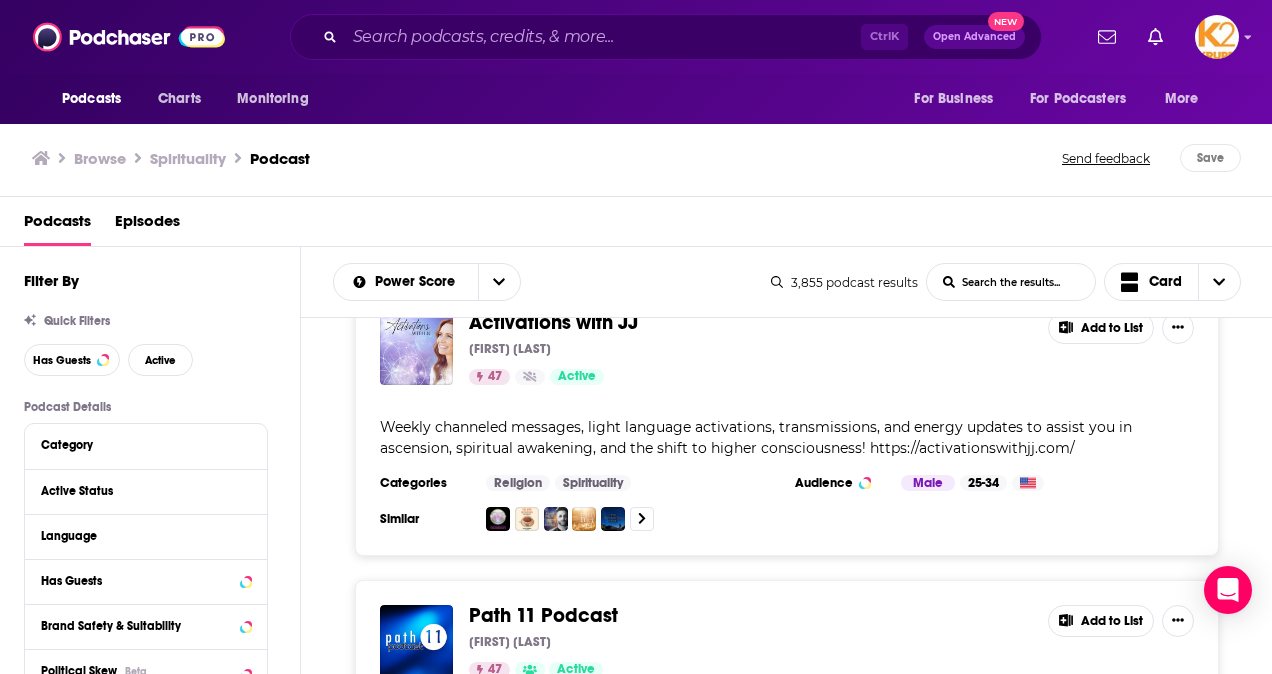 click on "Add to List" at bounding box center [1101, 621] 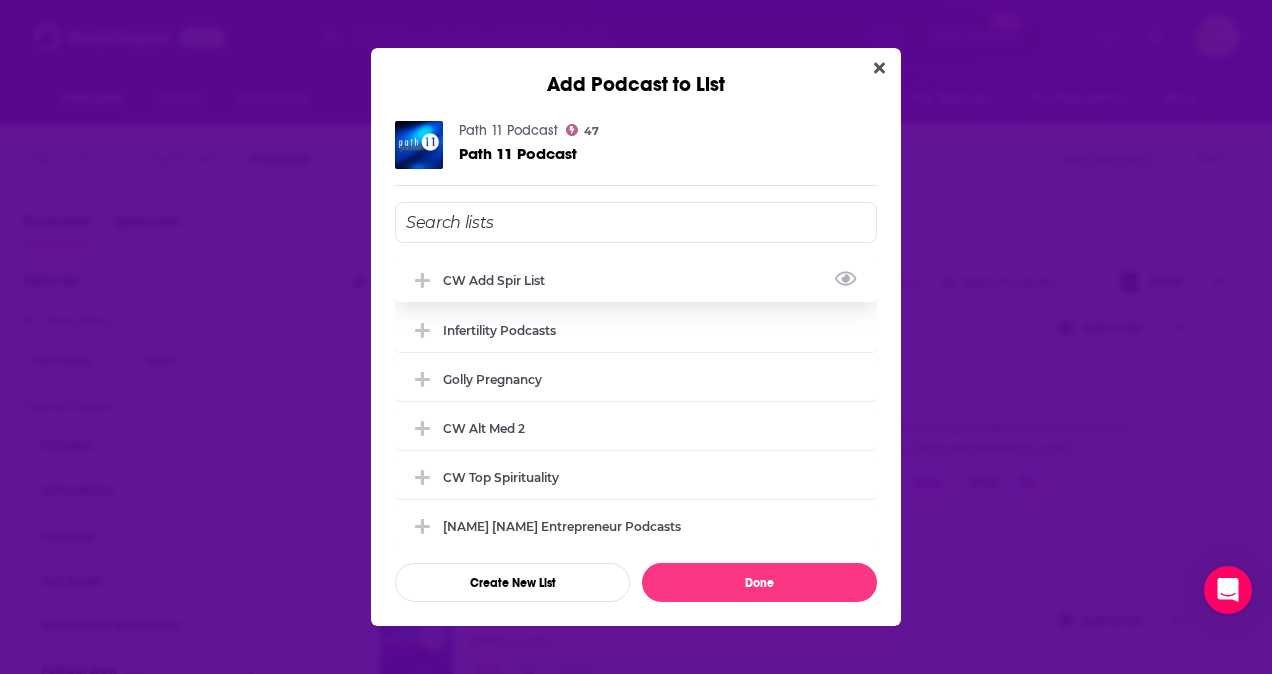 click on "CW Add Spir List" at bounding box center [636, 280] 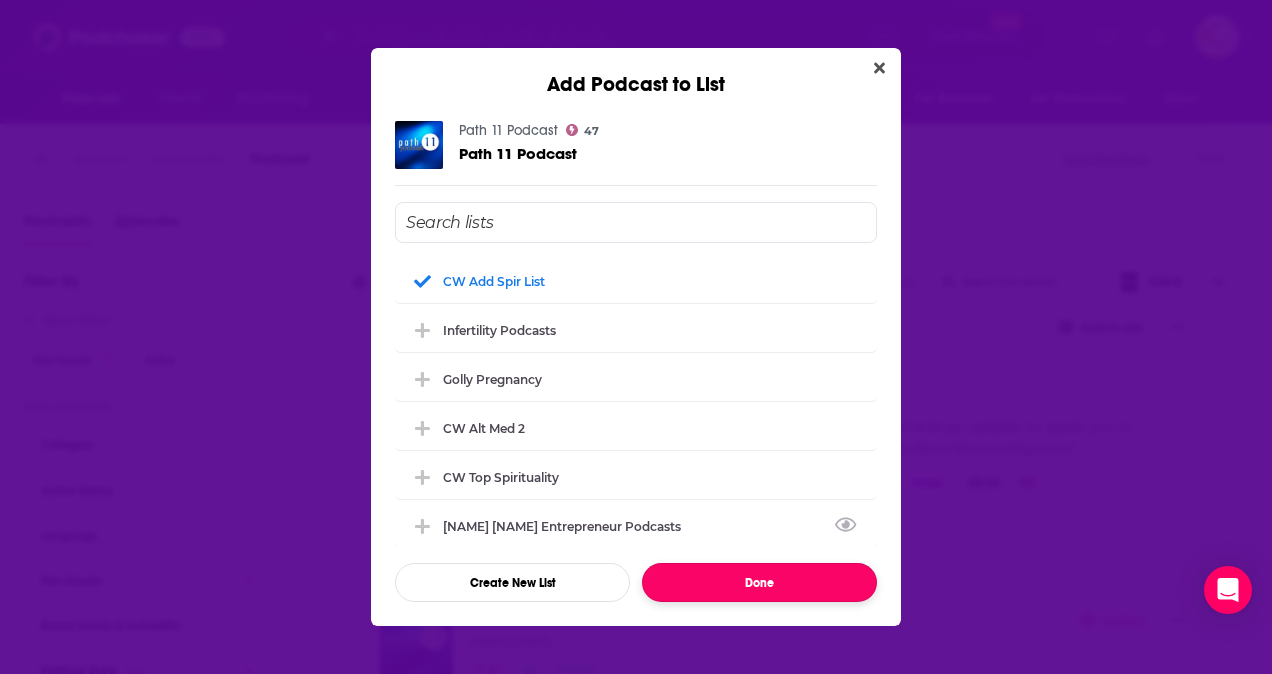 click on "Done" at bounding box center (759, 582) 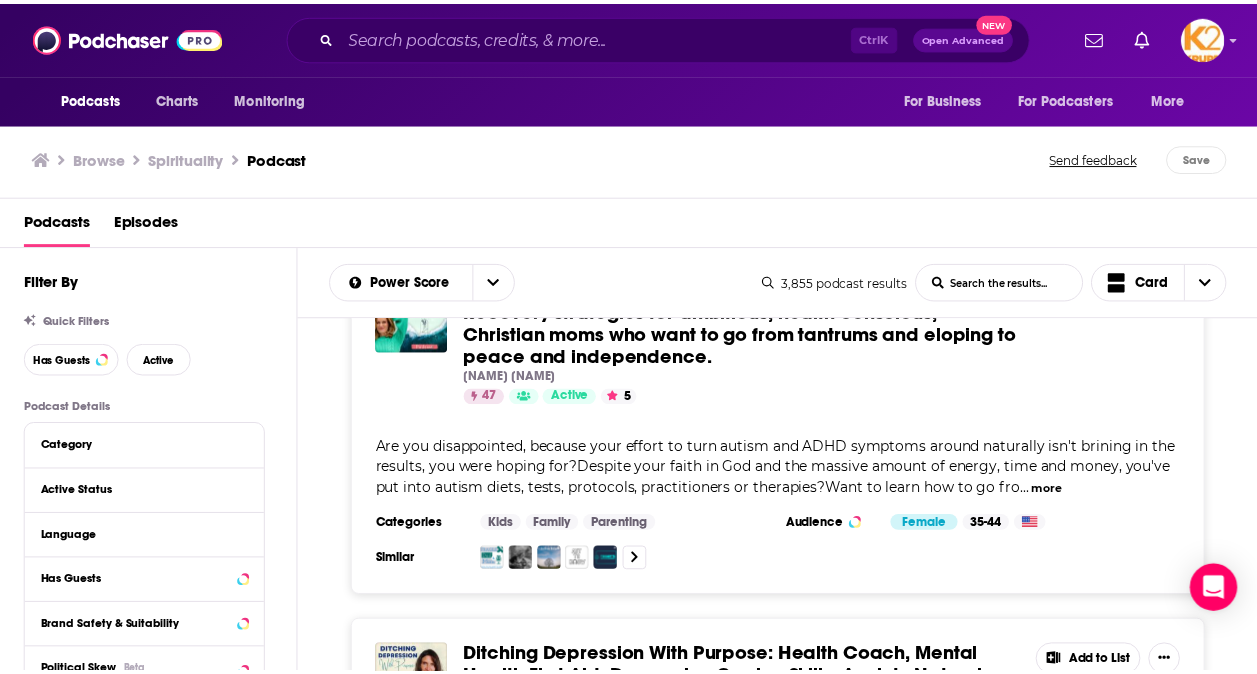 scroll, scrollTop: 26577, scrollLeft: 0, axis: vertical 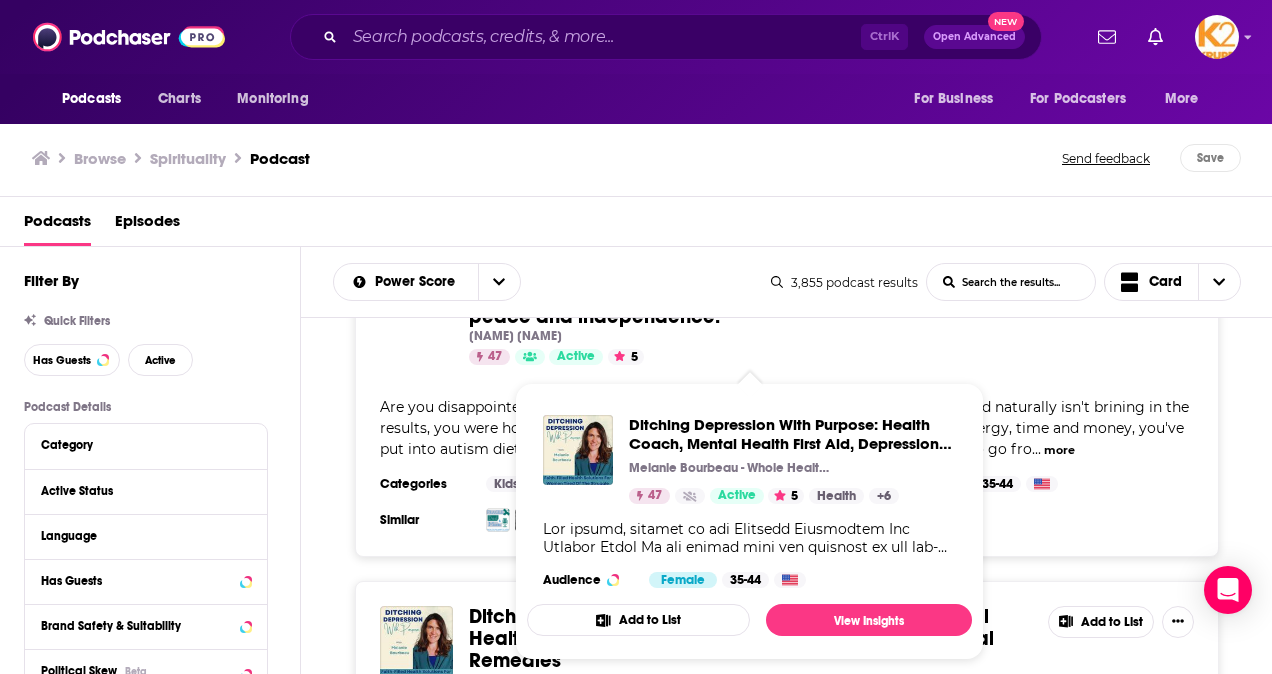 click on "Ditching Depression With Purpose: Health Coach, Mental Health First Aid, Depression Coping Skills, Anxiety Natural Remedies" at bounding box center (731, 638) 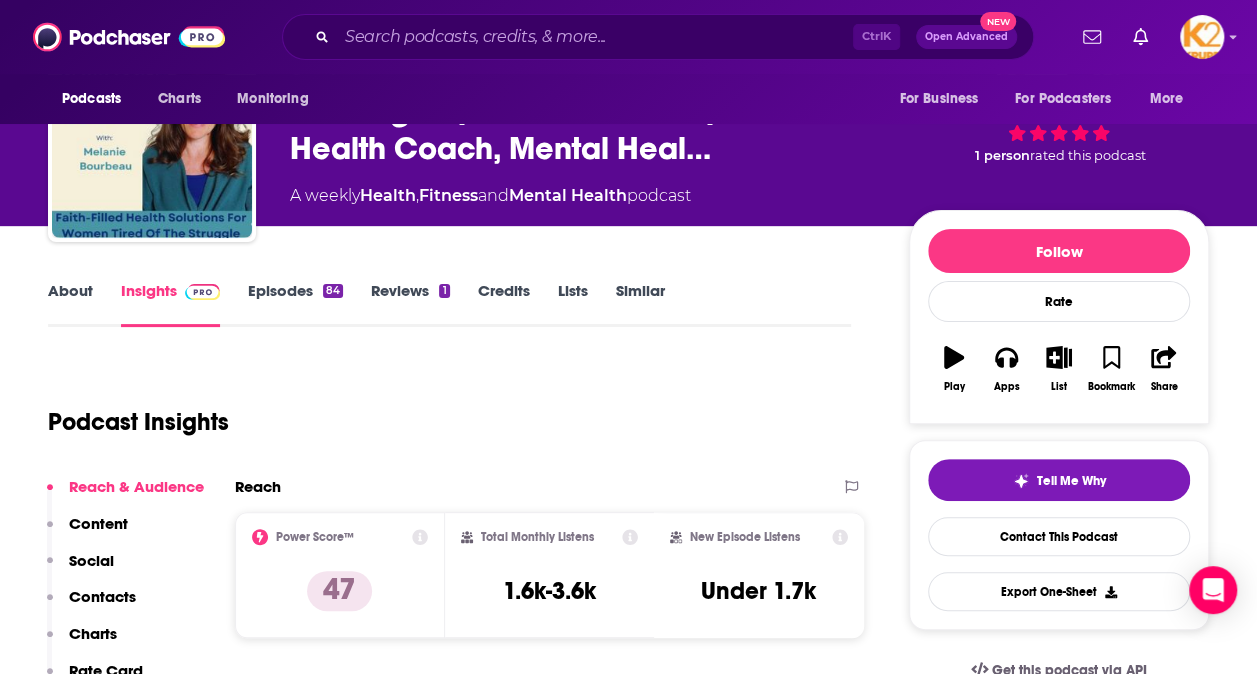 scroll, scrollTop: 300, scrollLeft: 0, axis: vertical 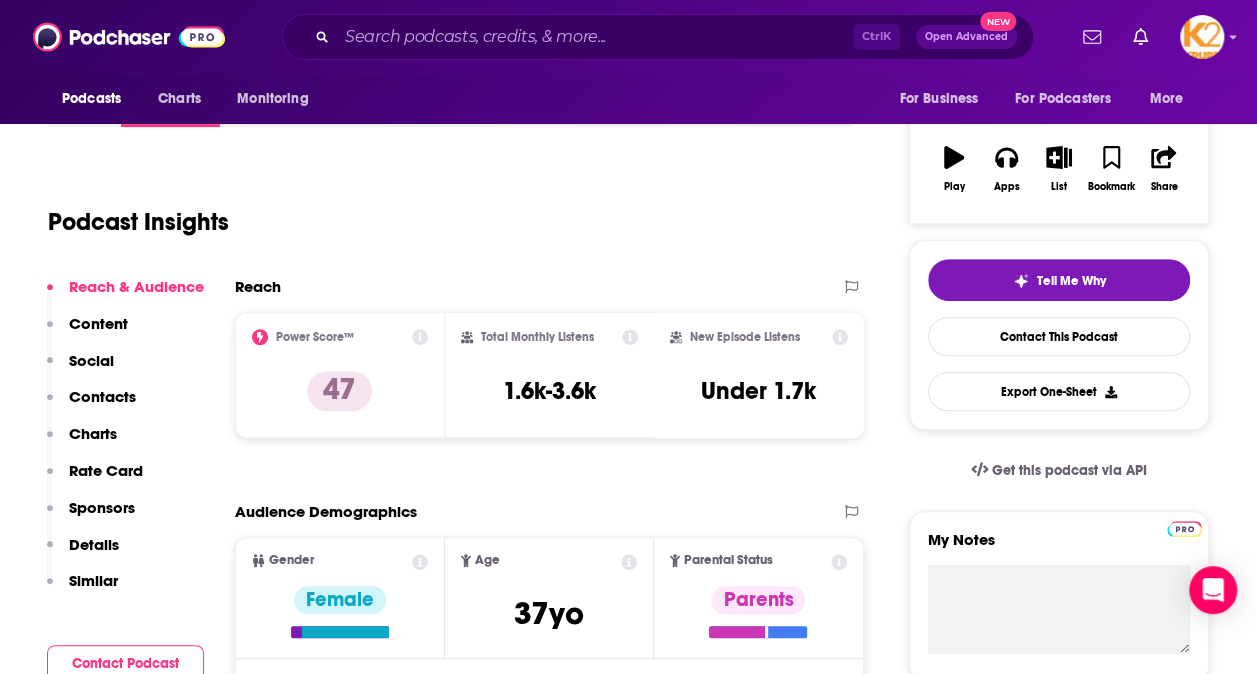 click on "Contacts" at bounding box center (102, 396) 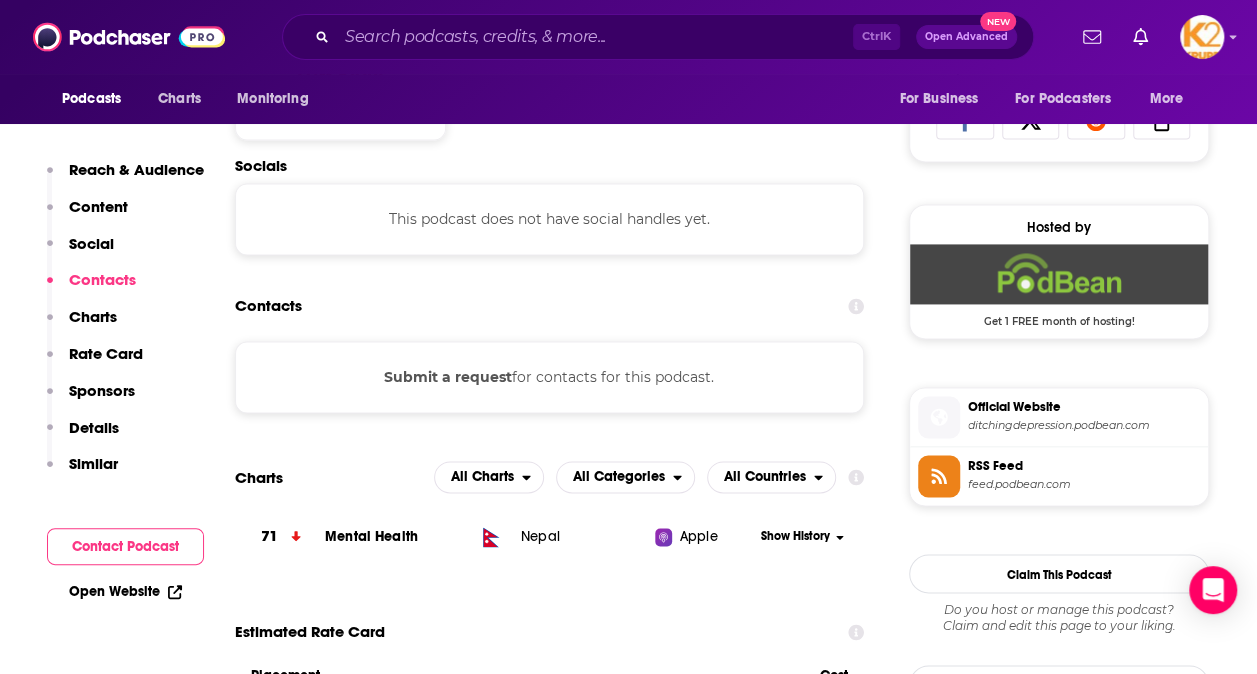 scroll, scrollTop: 1342, scrollLeft: 0, axis: vertical 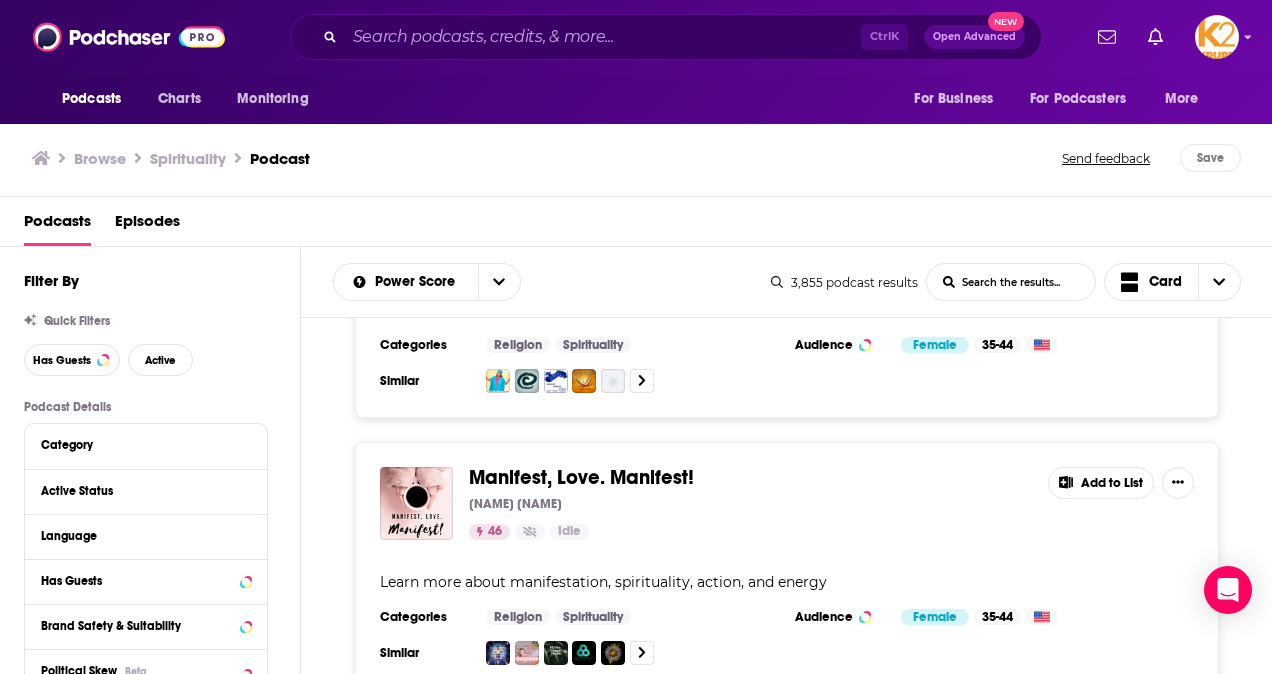 click on "Manifest, Love. Manifest!" at bounding box center (581, 477) 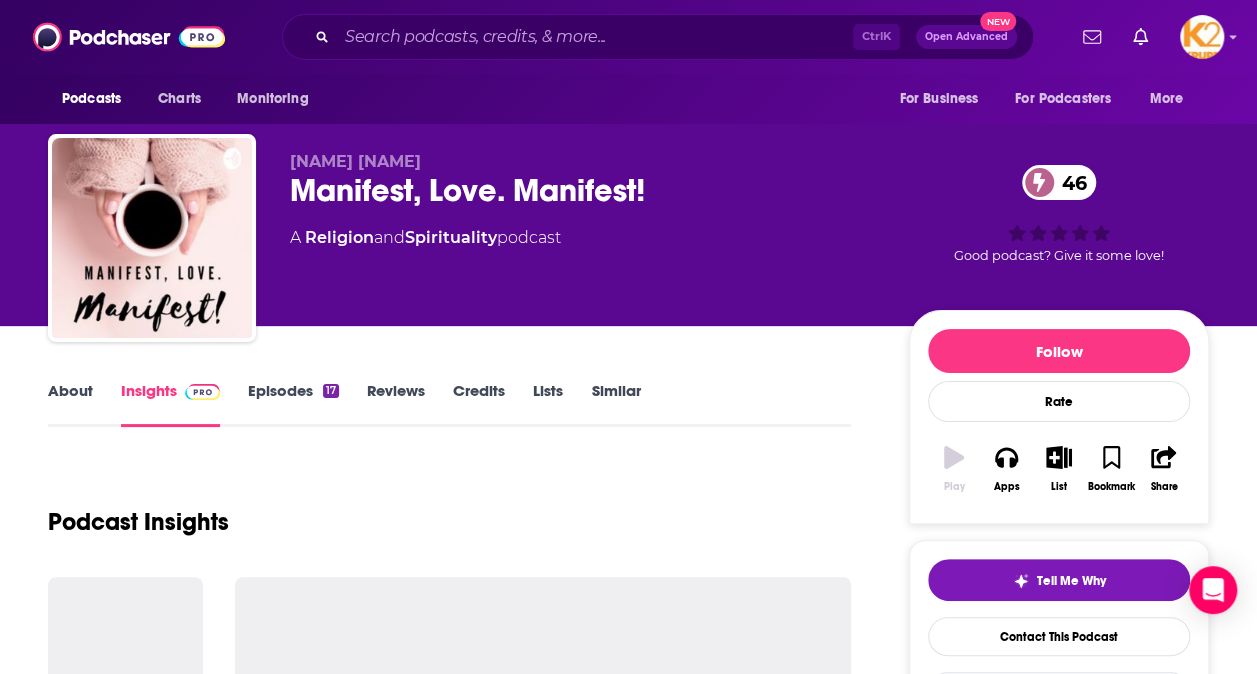 scroll, scrollTop: 300, scrollLeft: 0, axis: vertical 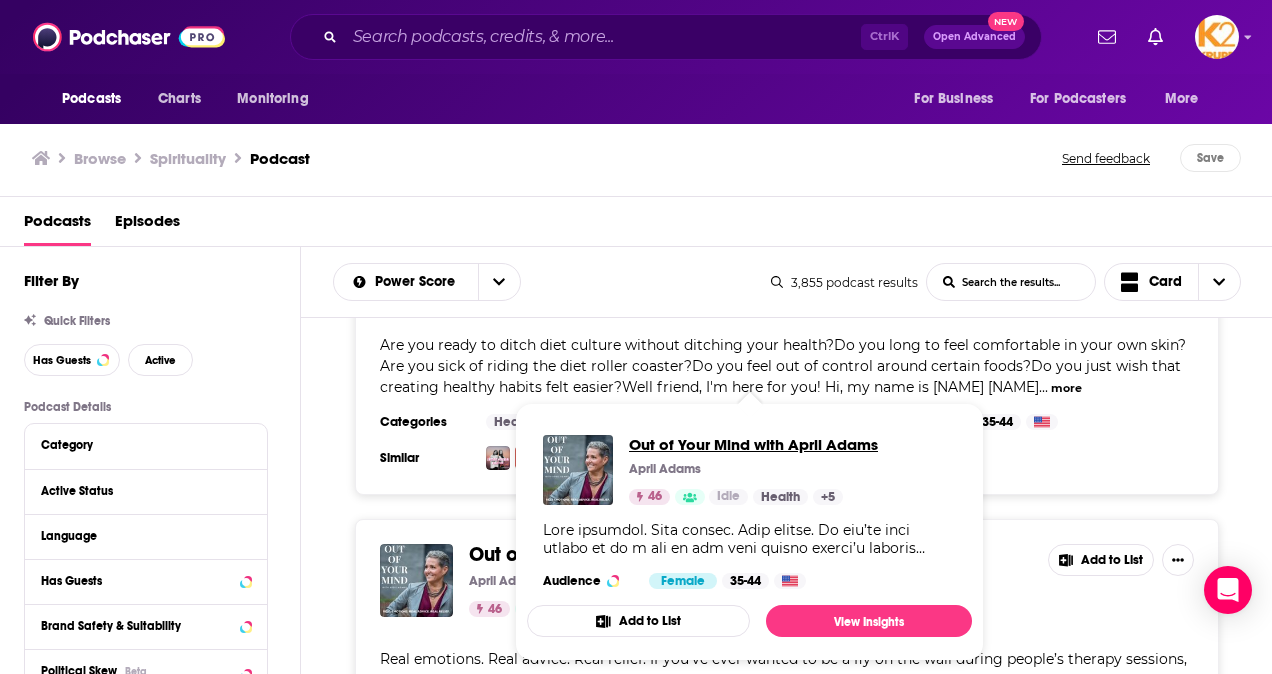 click on "Out of Your Mind with April Adams" at bounding box center (753, 444) 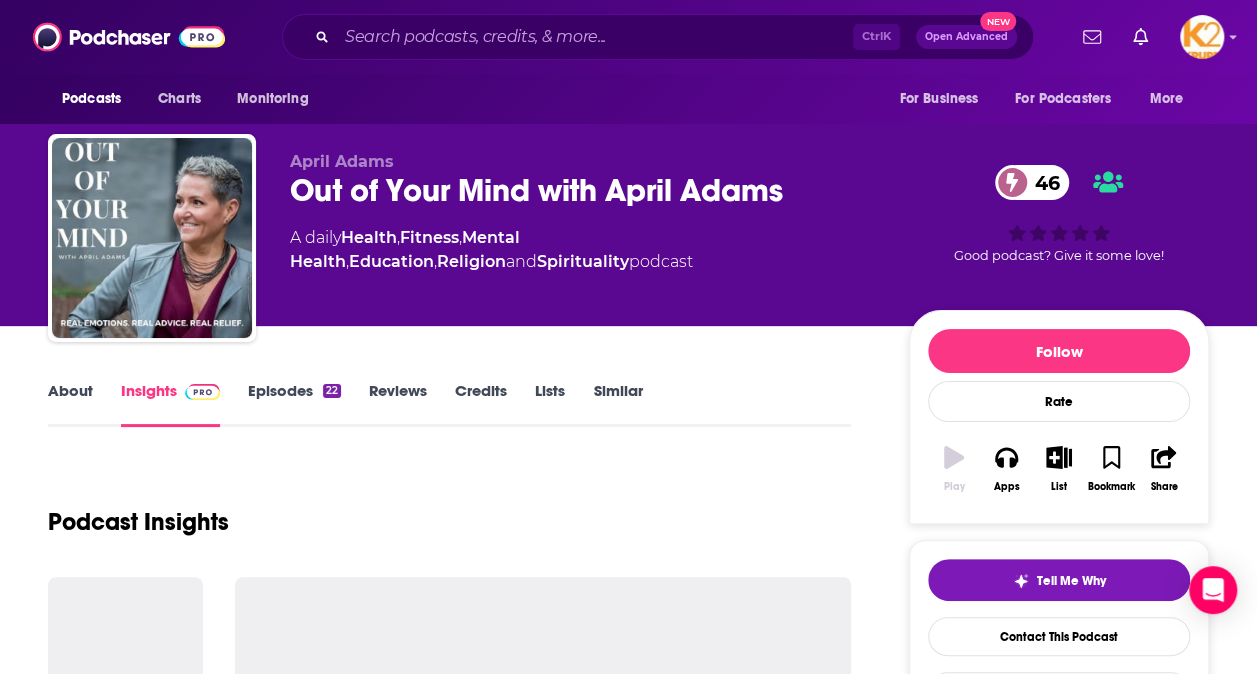scroll, scrollTop: 200, scrollLeft: 0, axis: vertical 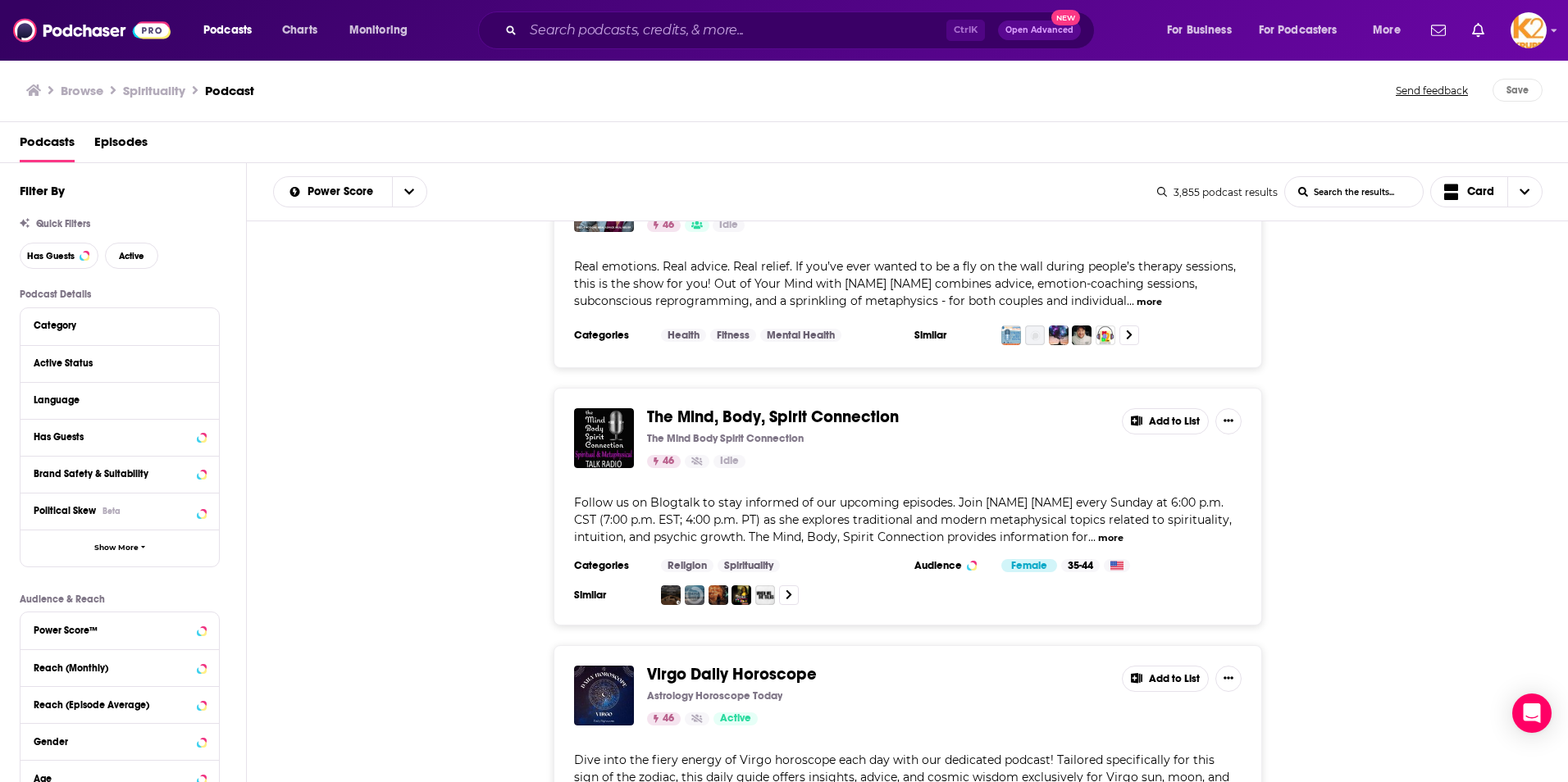 click on "The Mind, Body, Spirit Connection" at bounding box center (773, 416) 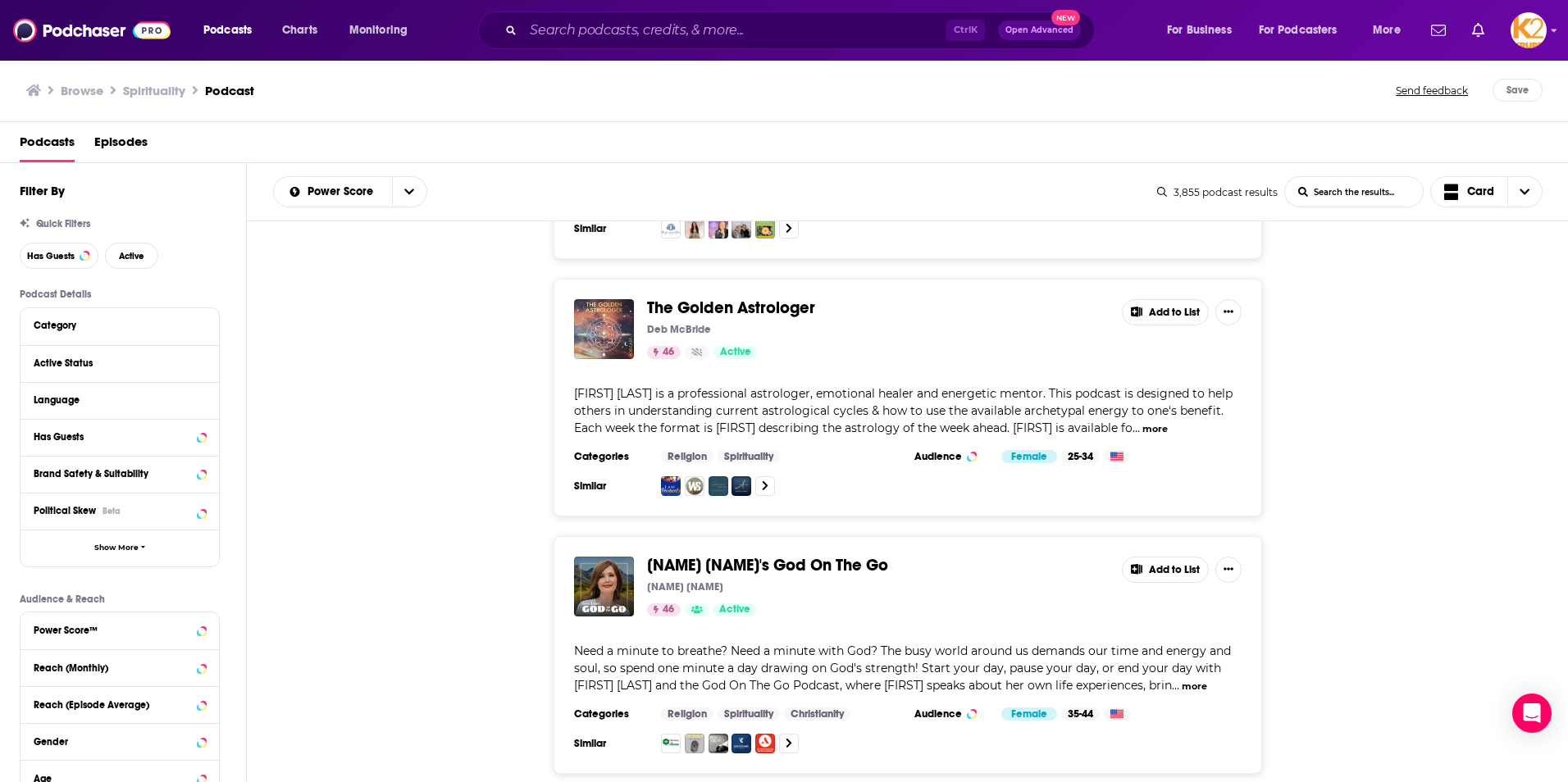 scroll, scrollTop: 24504, scrollLeft: 0, axis: vertical 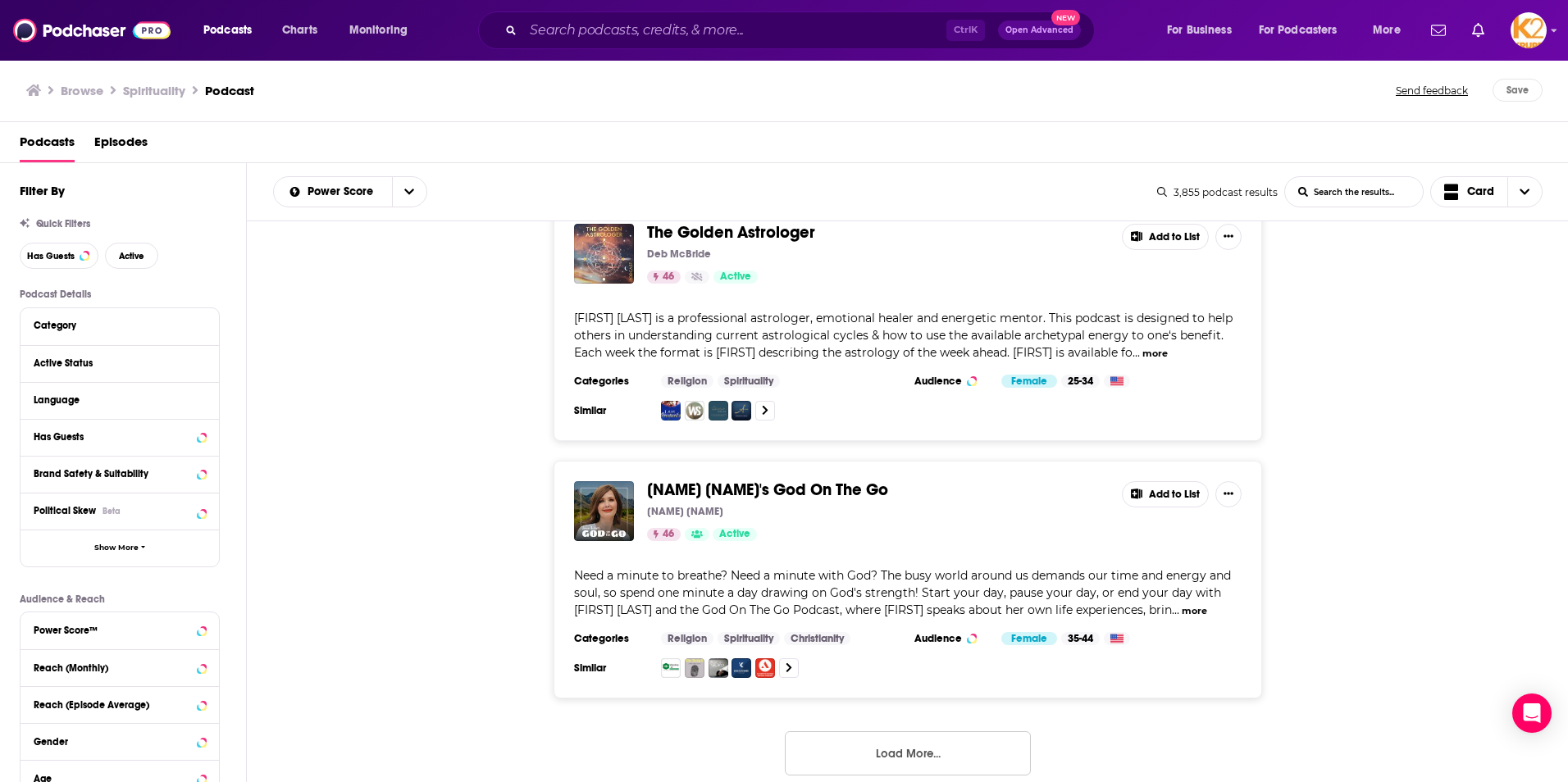 click on "Load More..." at bounding box center (908, 753) 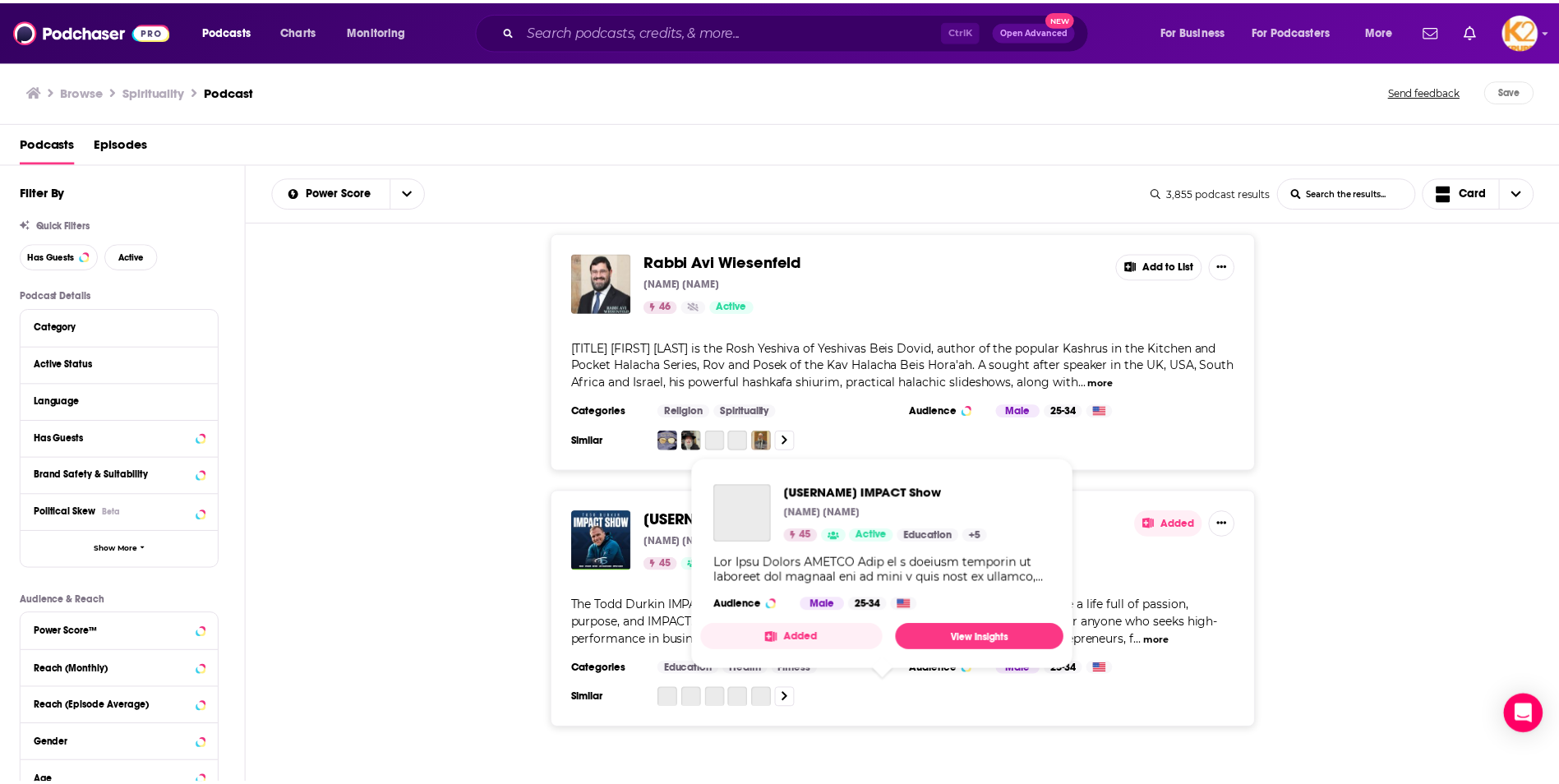 scroll, scrollTop: 25060, scrollLeft: 0, axis: vertical 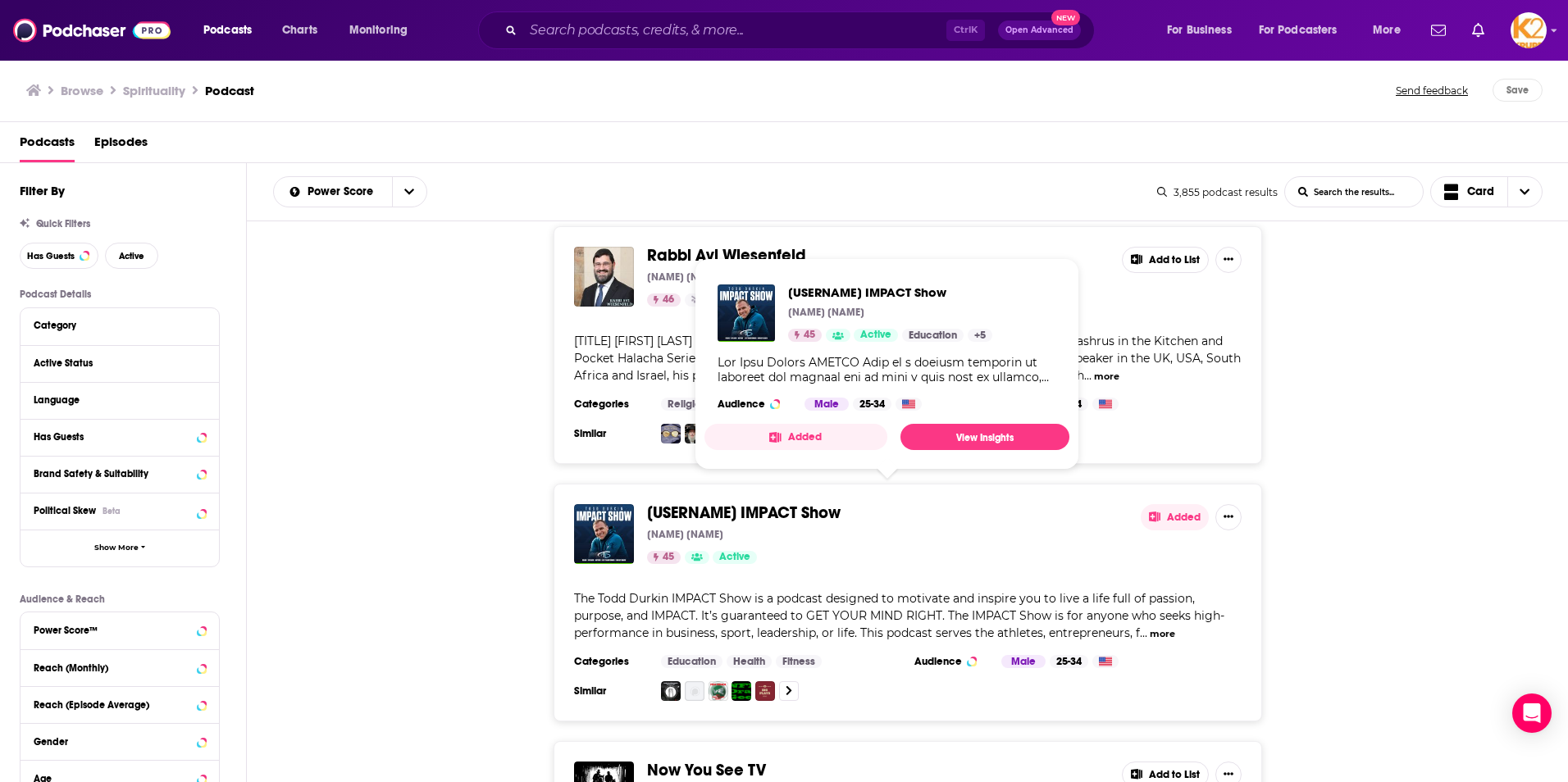 click on "Todd Durkin IMPACT Show" at bounding box center [744, 512] 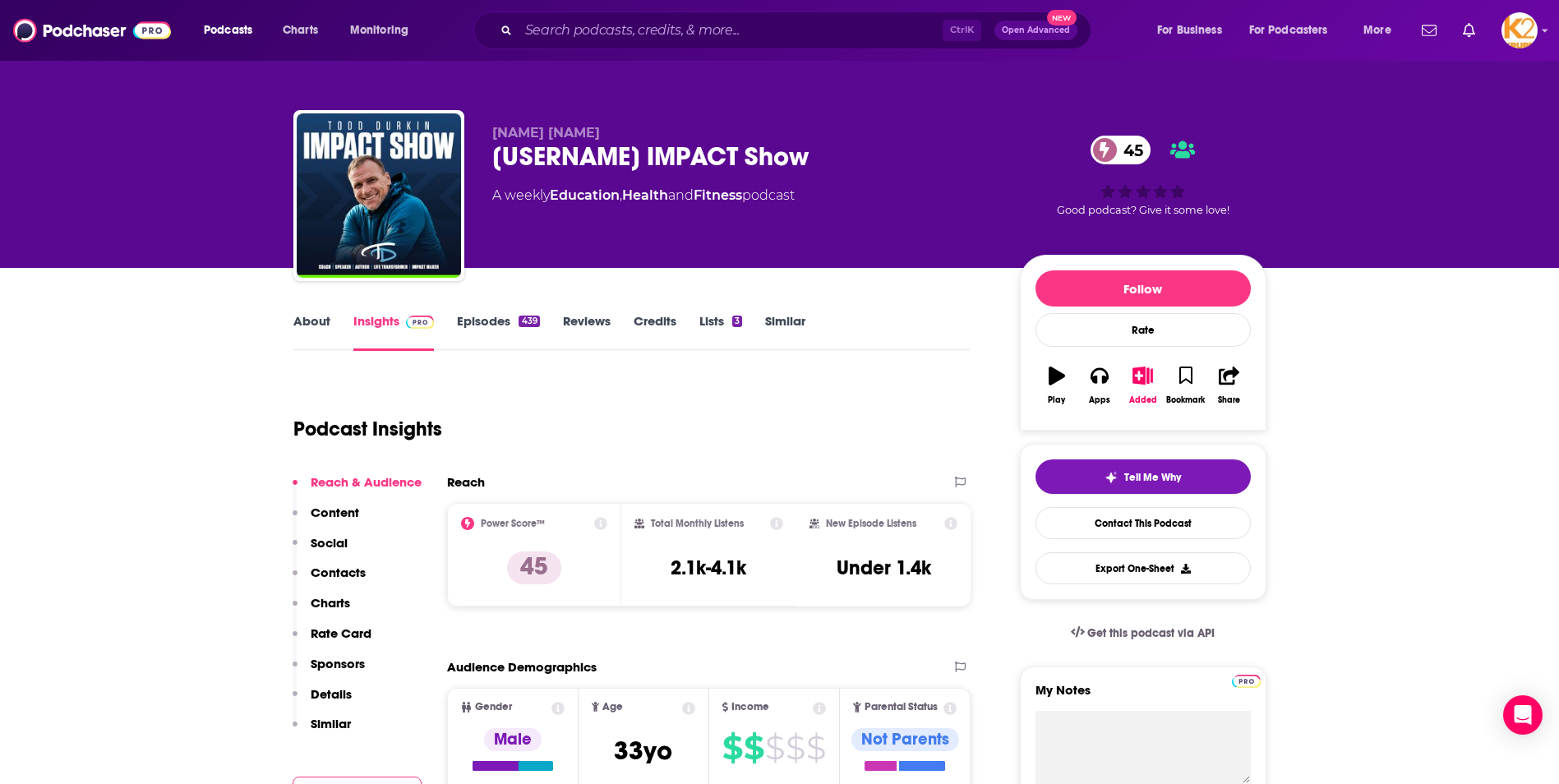 click on "Contacts" at bounding box center [338, 572] 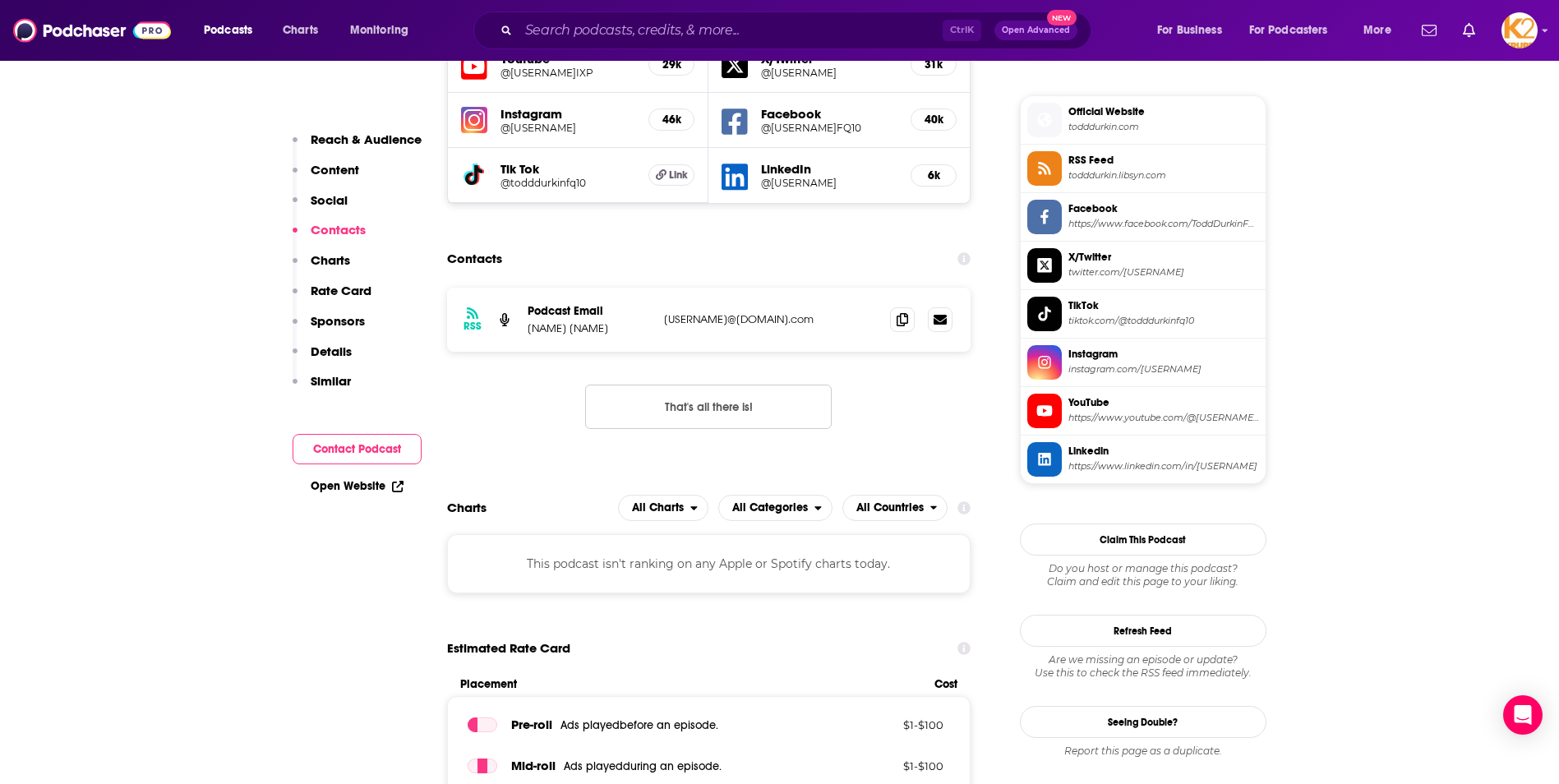 scroll, scrollTop: 1464, scrollLeft: 0, axis: vertical 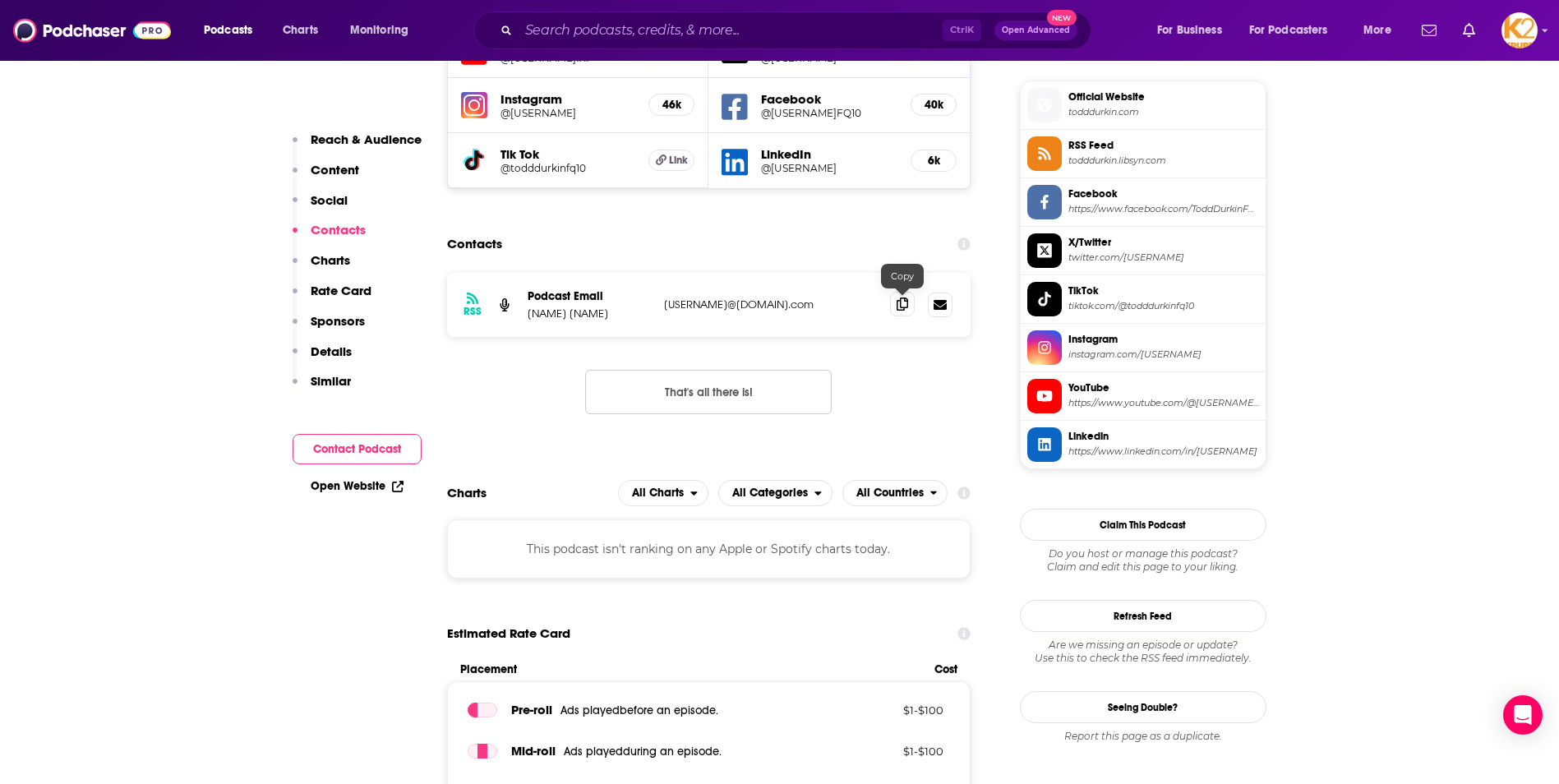 click 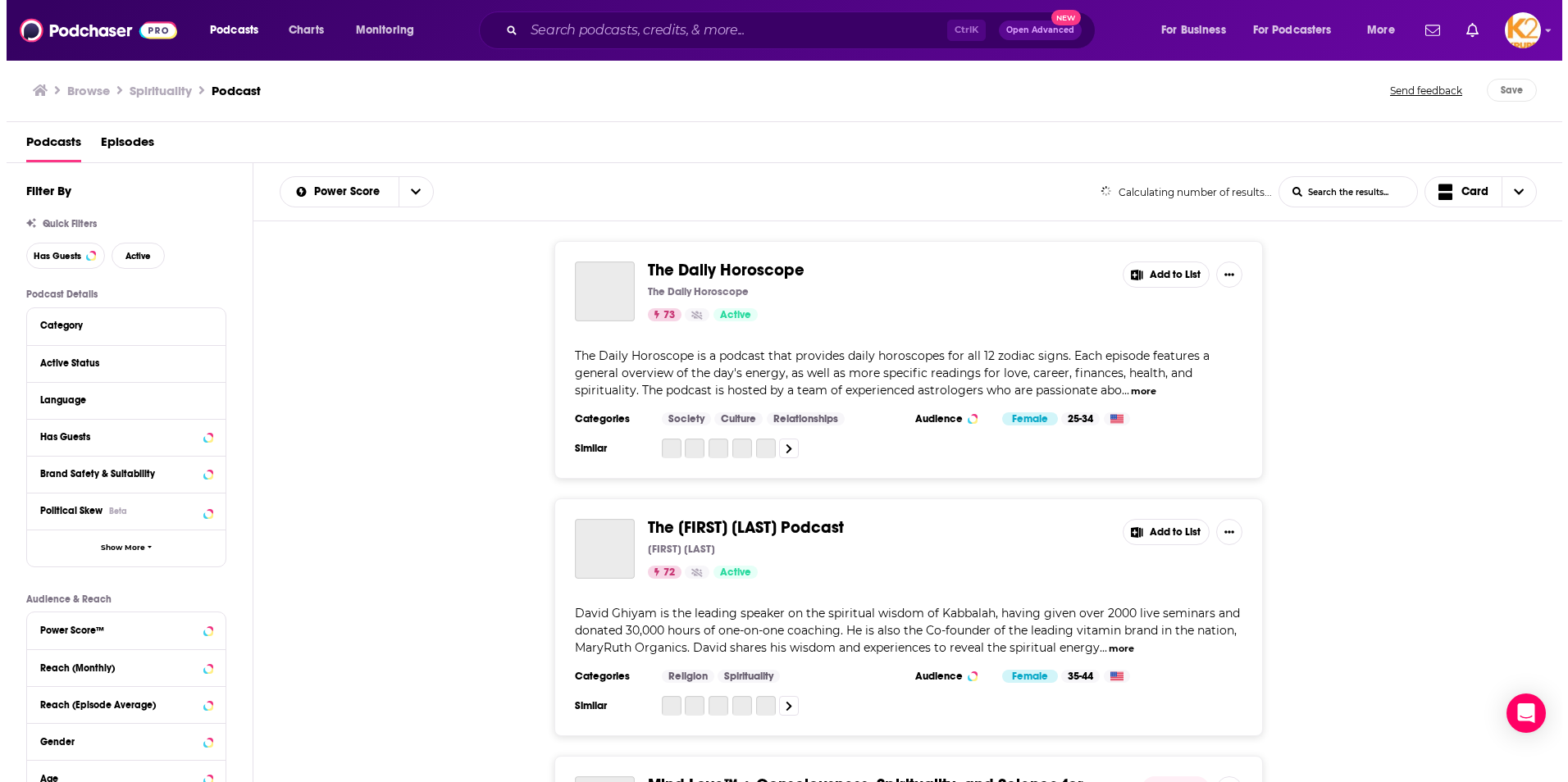 scroll, scrollTop: 0, scrollLeft: 0, axis: both 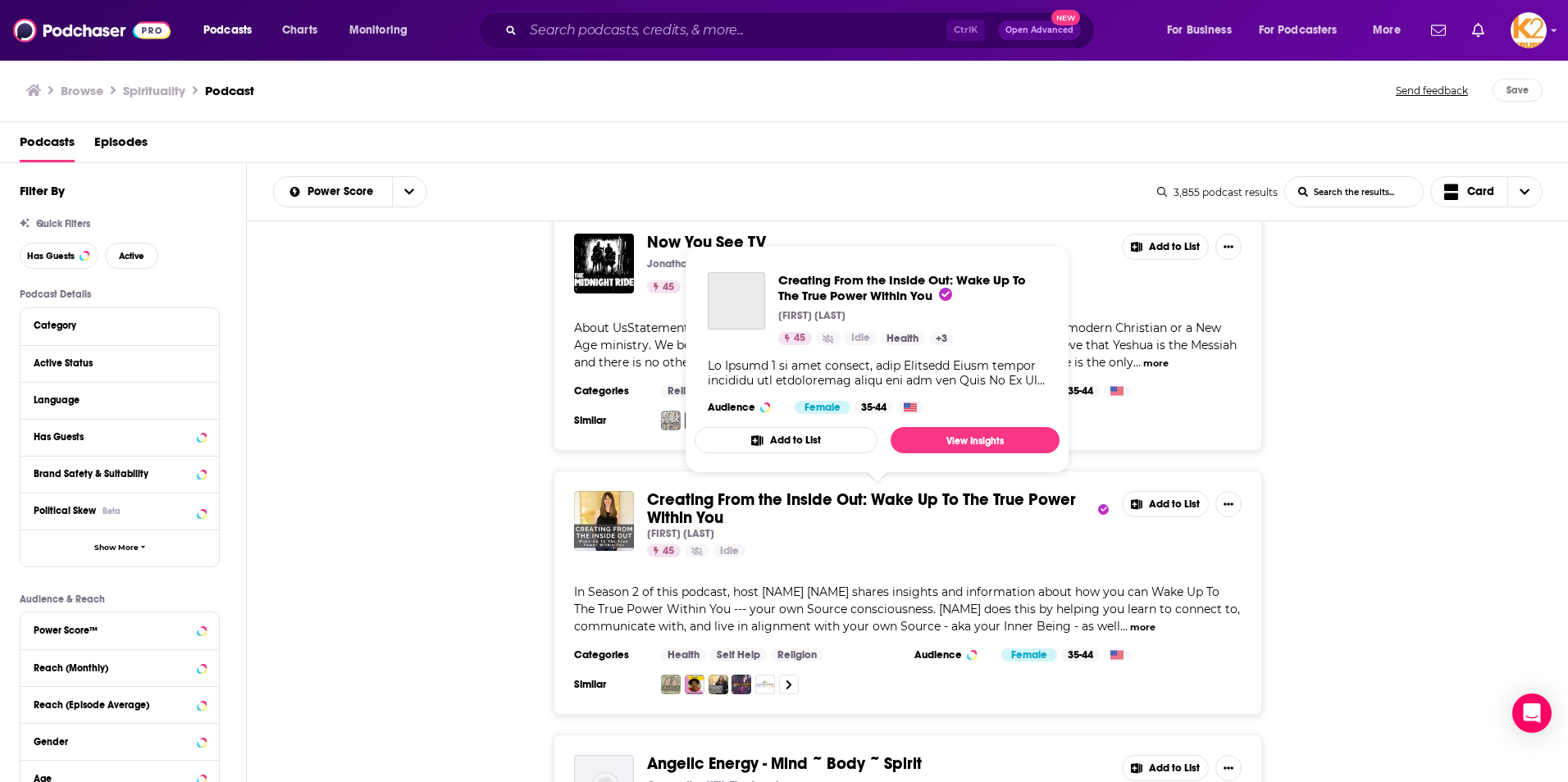 click on "Creating From the Inside Out: Wake Up To The True Power Within You" at bounding box center [861, 508] 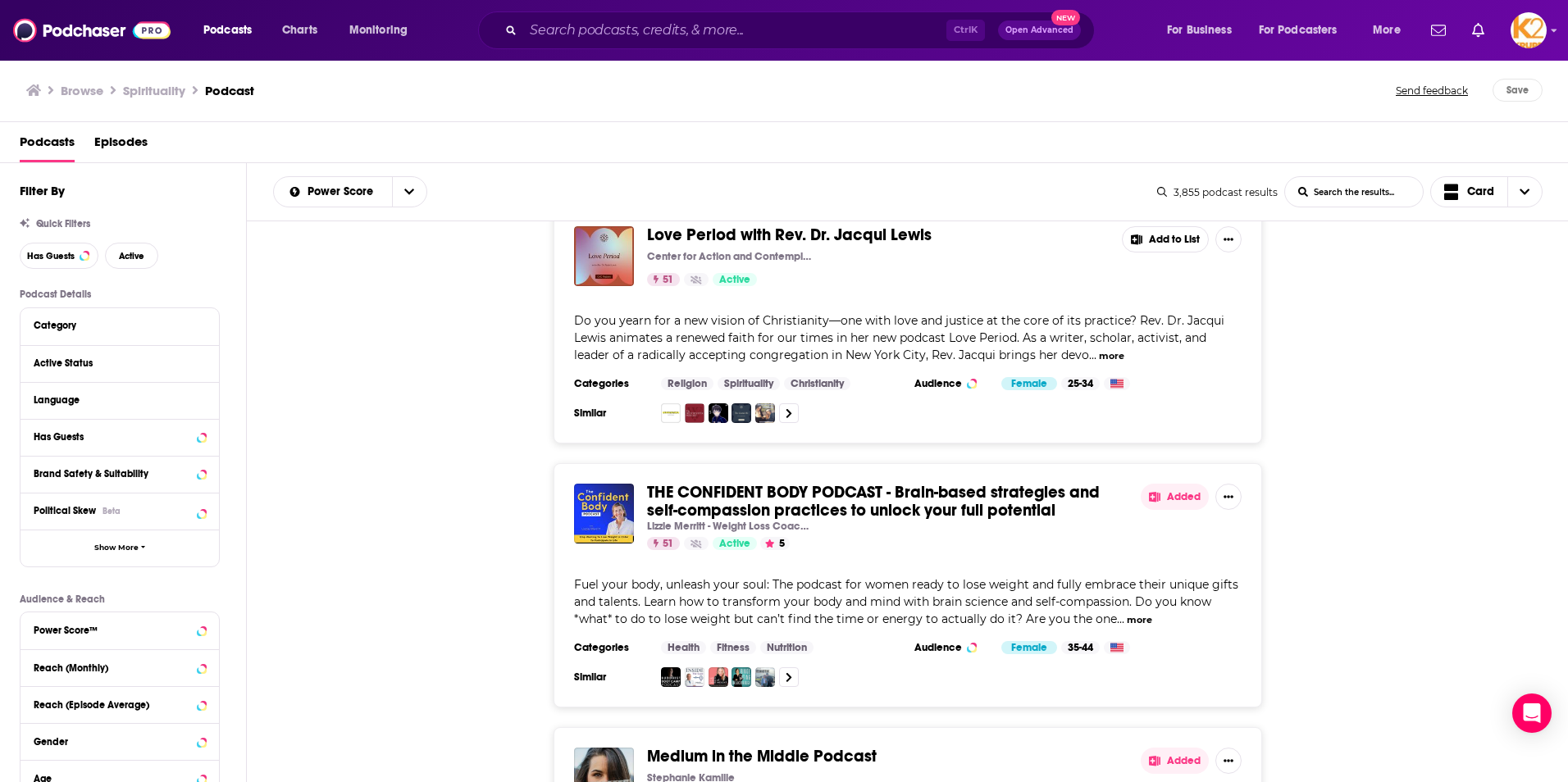 scroll, scrollTop: 13187, scrollLeft: 0, axis: vertical 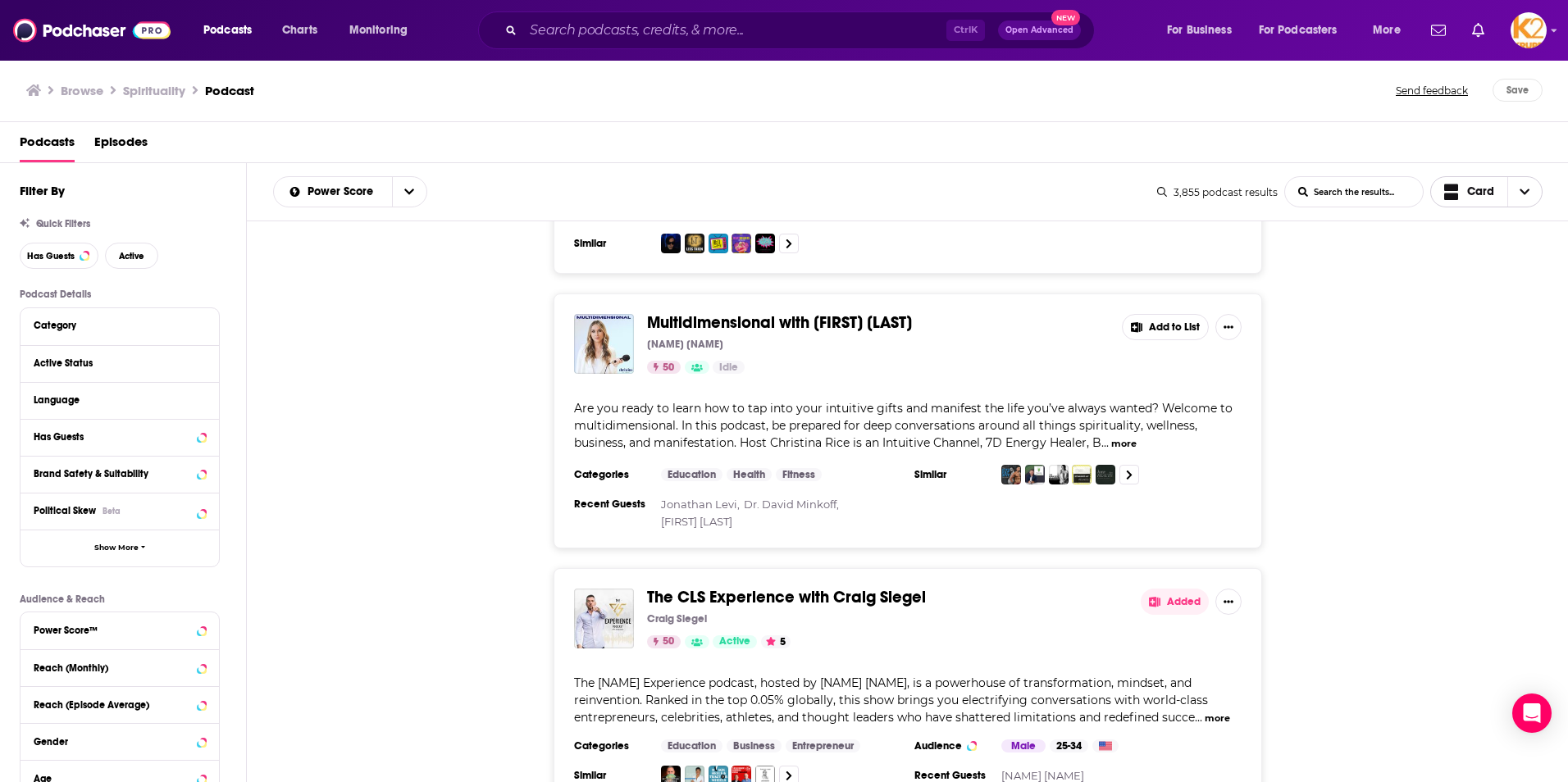 click 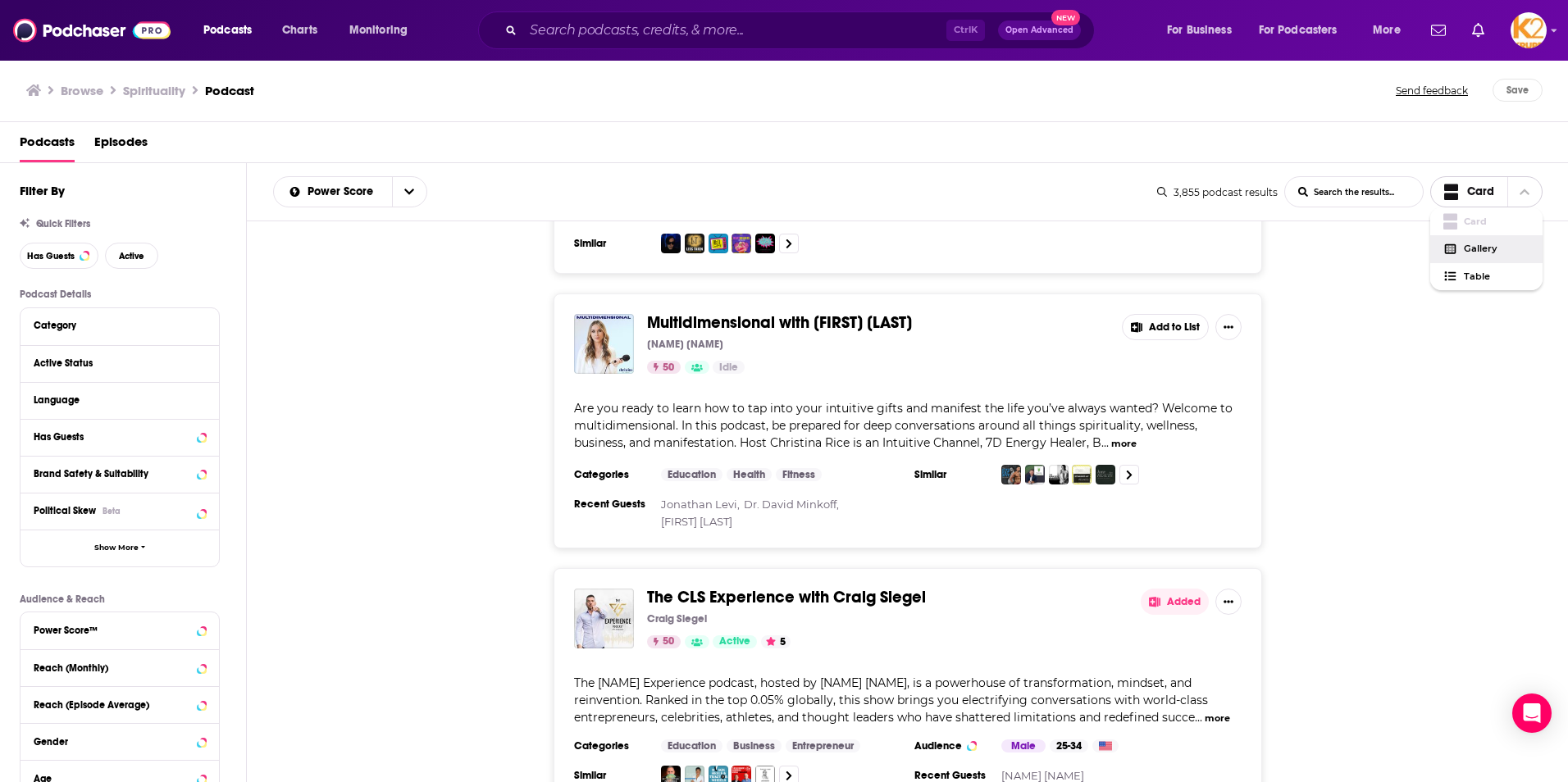 click on "Gallery" at bounding box center [1487, 249] 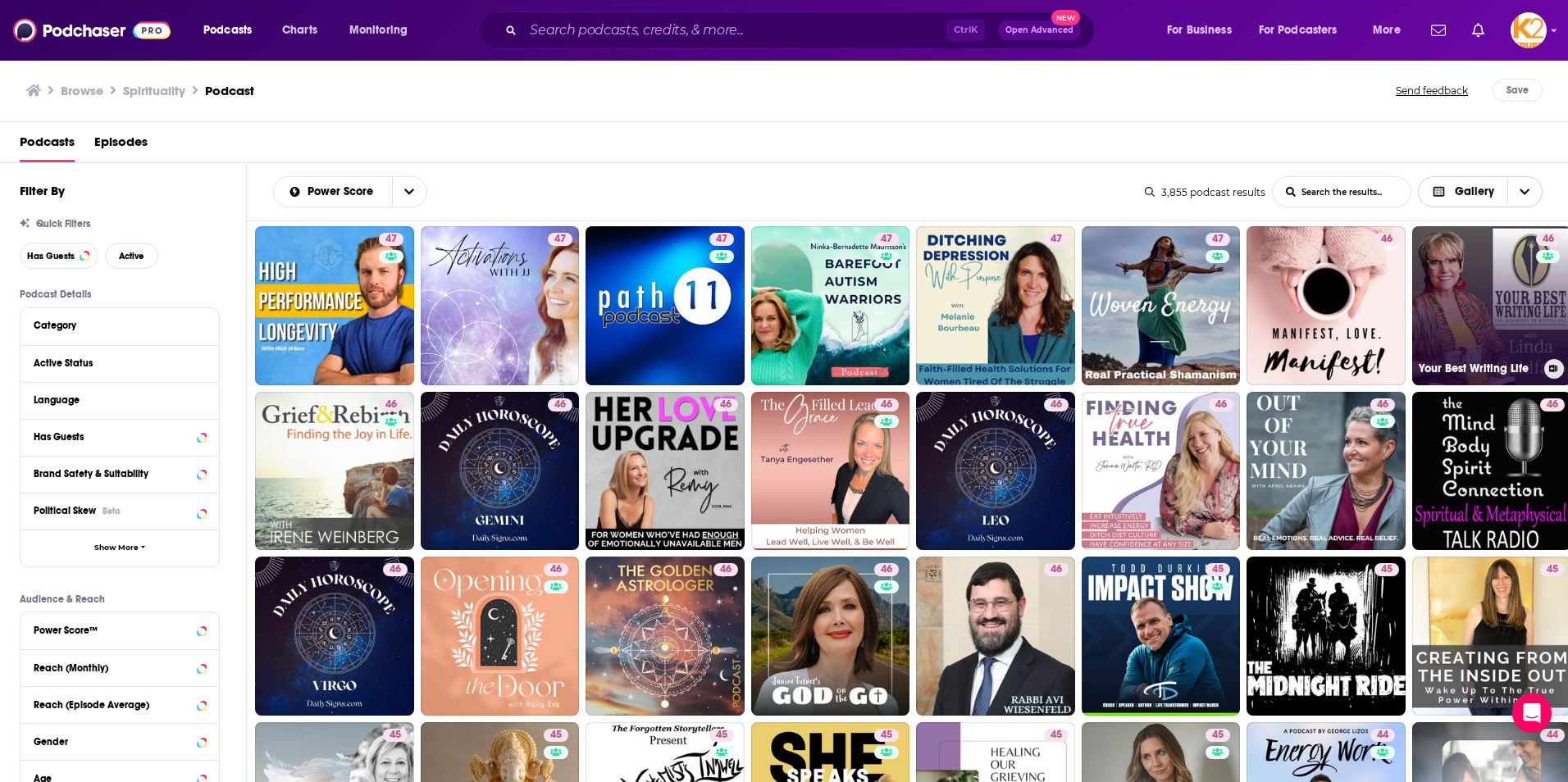 scroll, scrollTop: 1721, scrollLeft: 0, axis: vertical 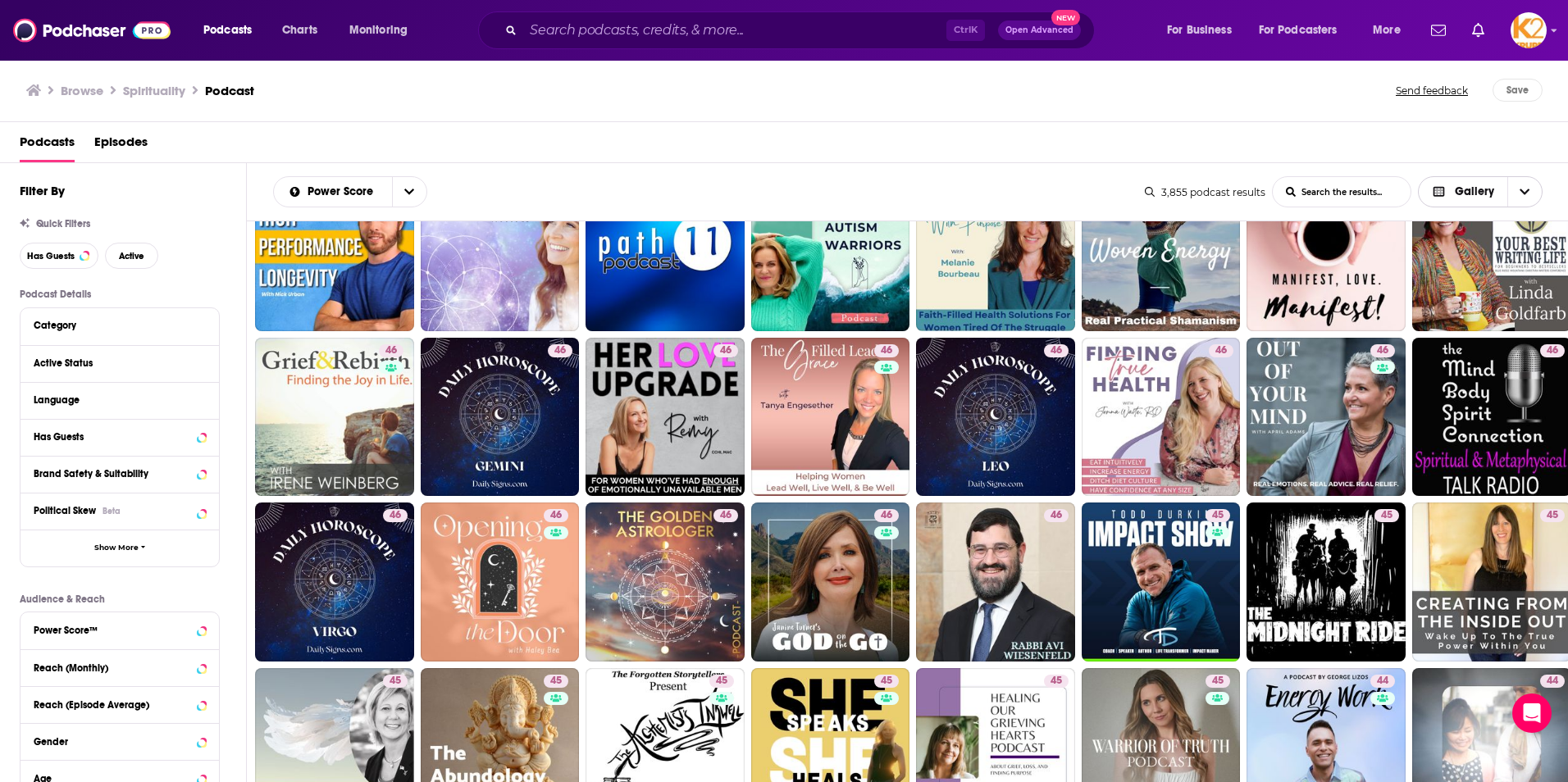 click at bounding box center (1525, 192) 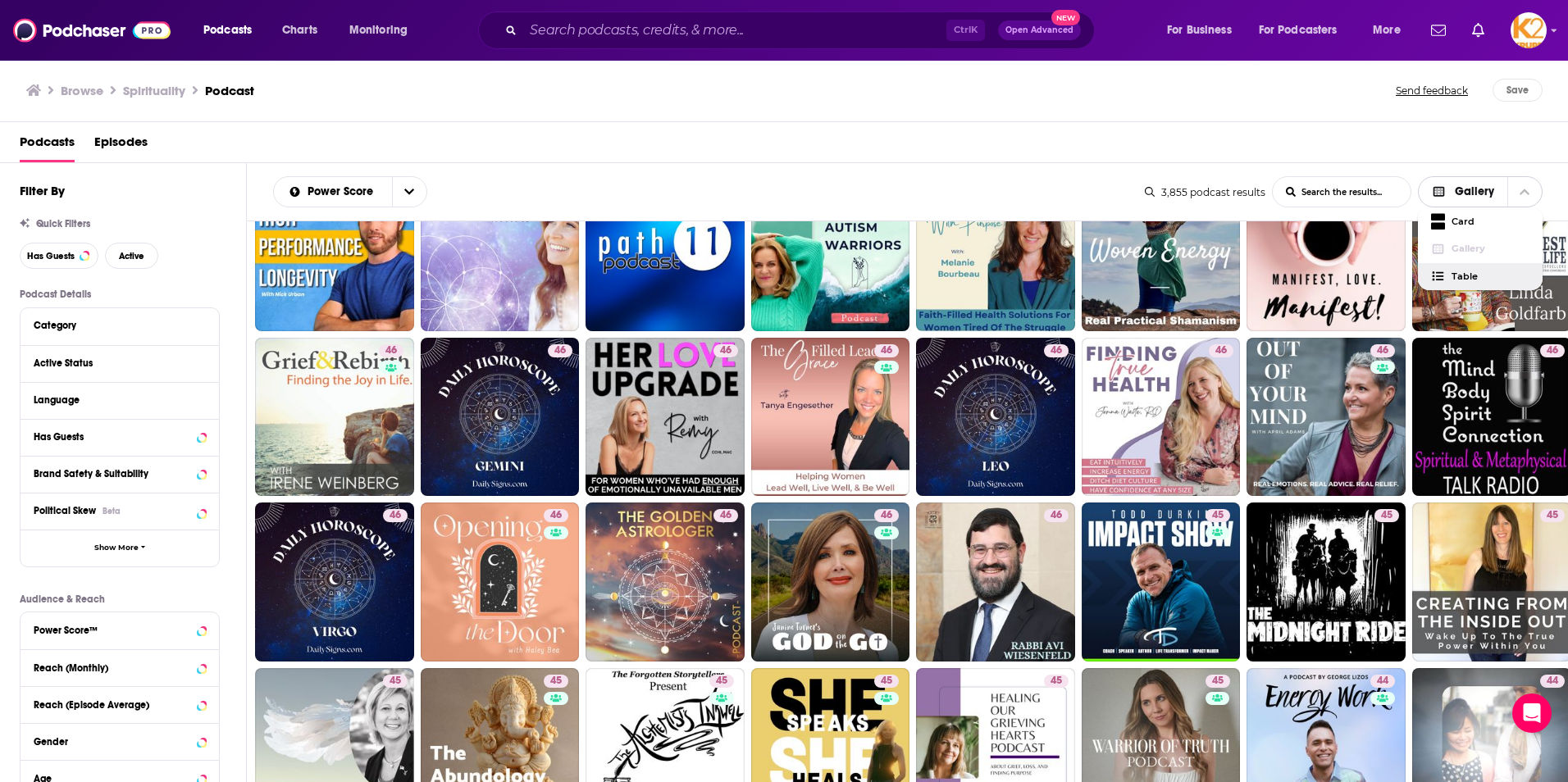 click on "Table" at bounding box center [1490, 276] 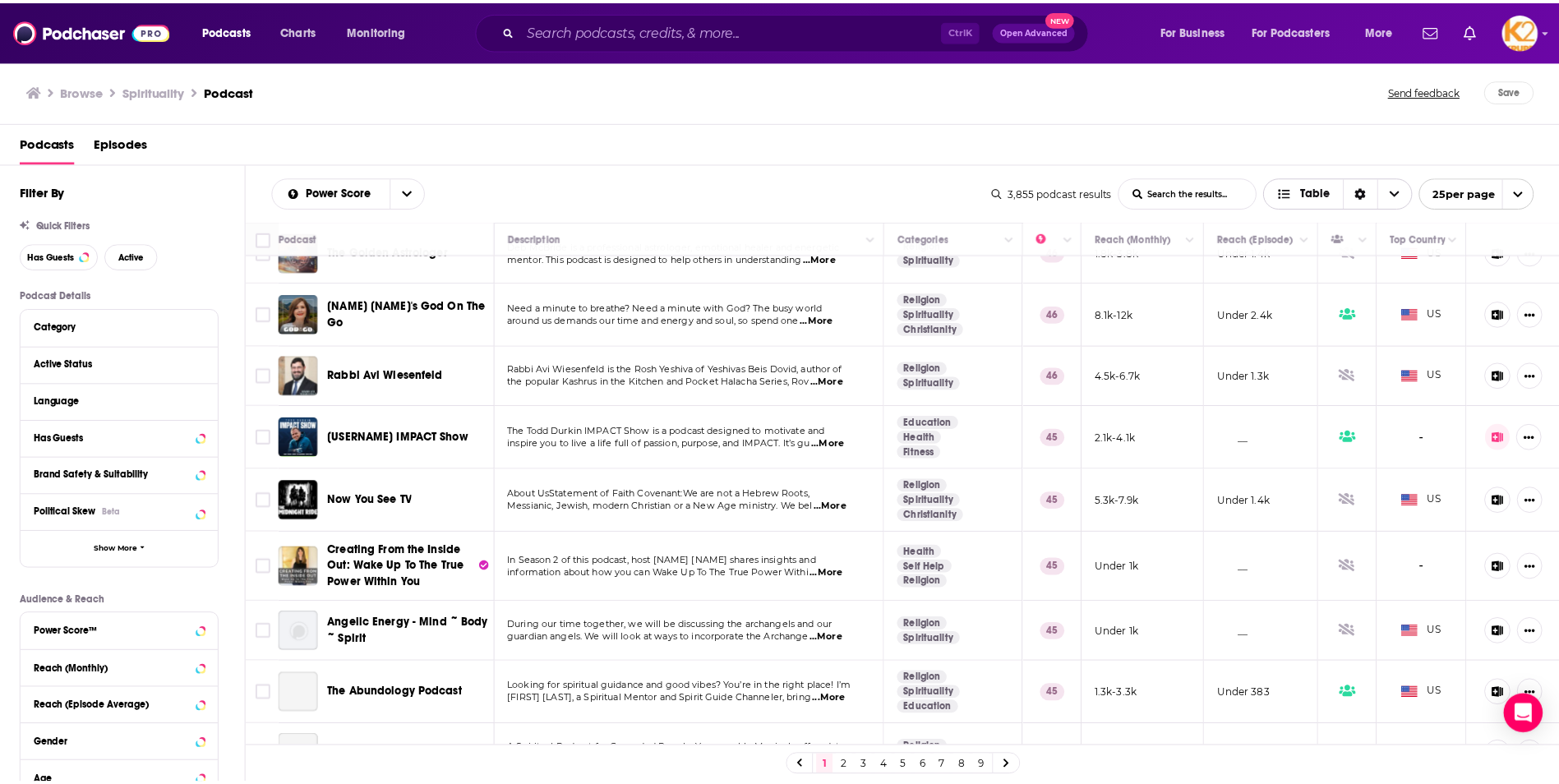 scroll, scrollTop: 7150, scrollLeft: 0, axis: vertical 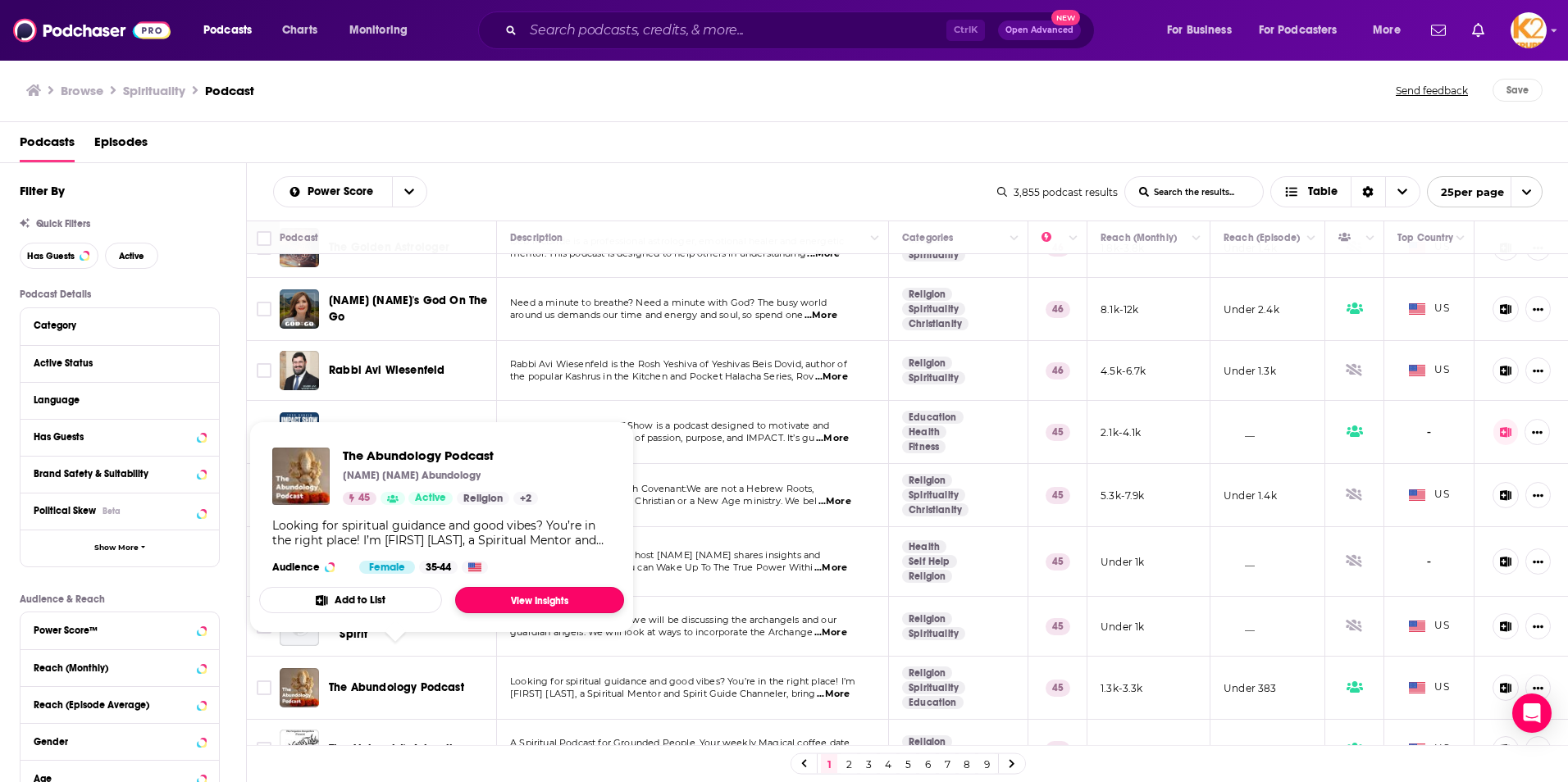 click on "View Insights" at bounding box center [540, 600] 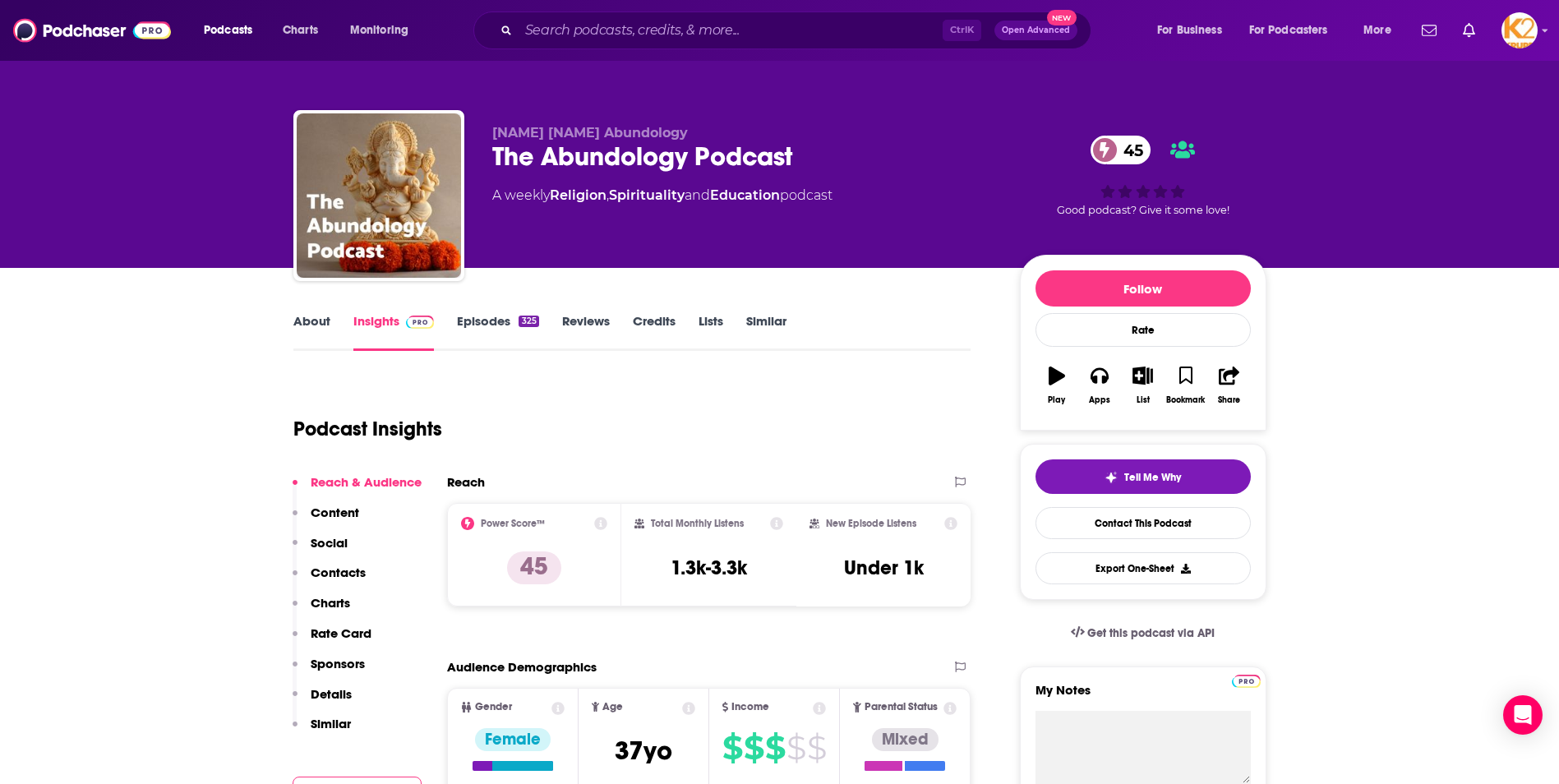 click on "Contacts" at bounding box center [338, 572] 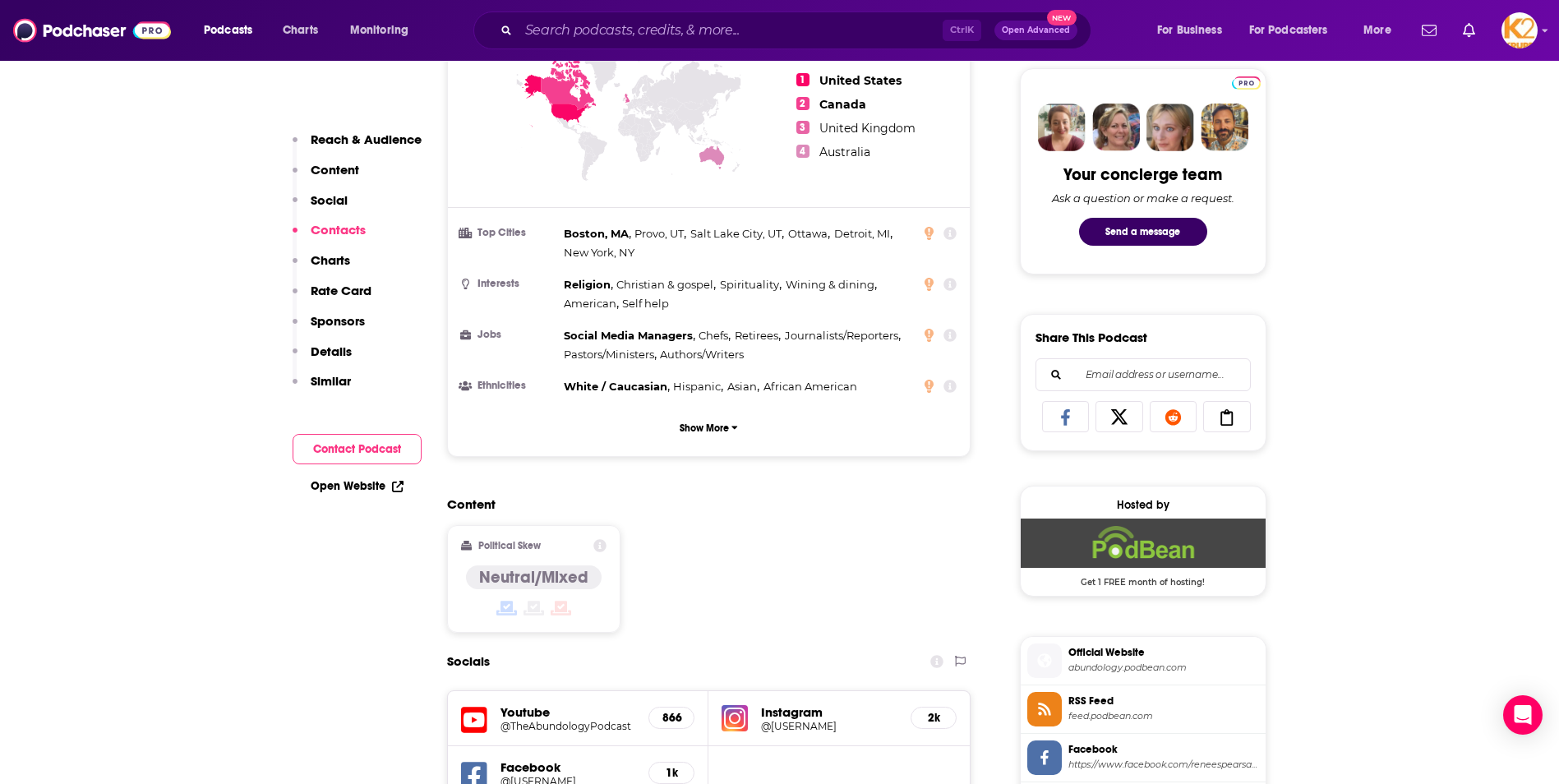 scroll, scrollTop: 1390, scrollLeft: 0, axis: vertical 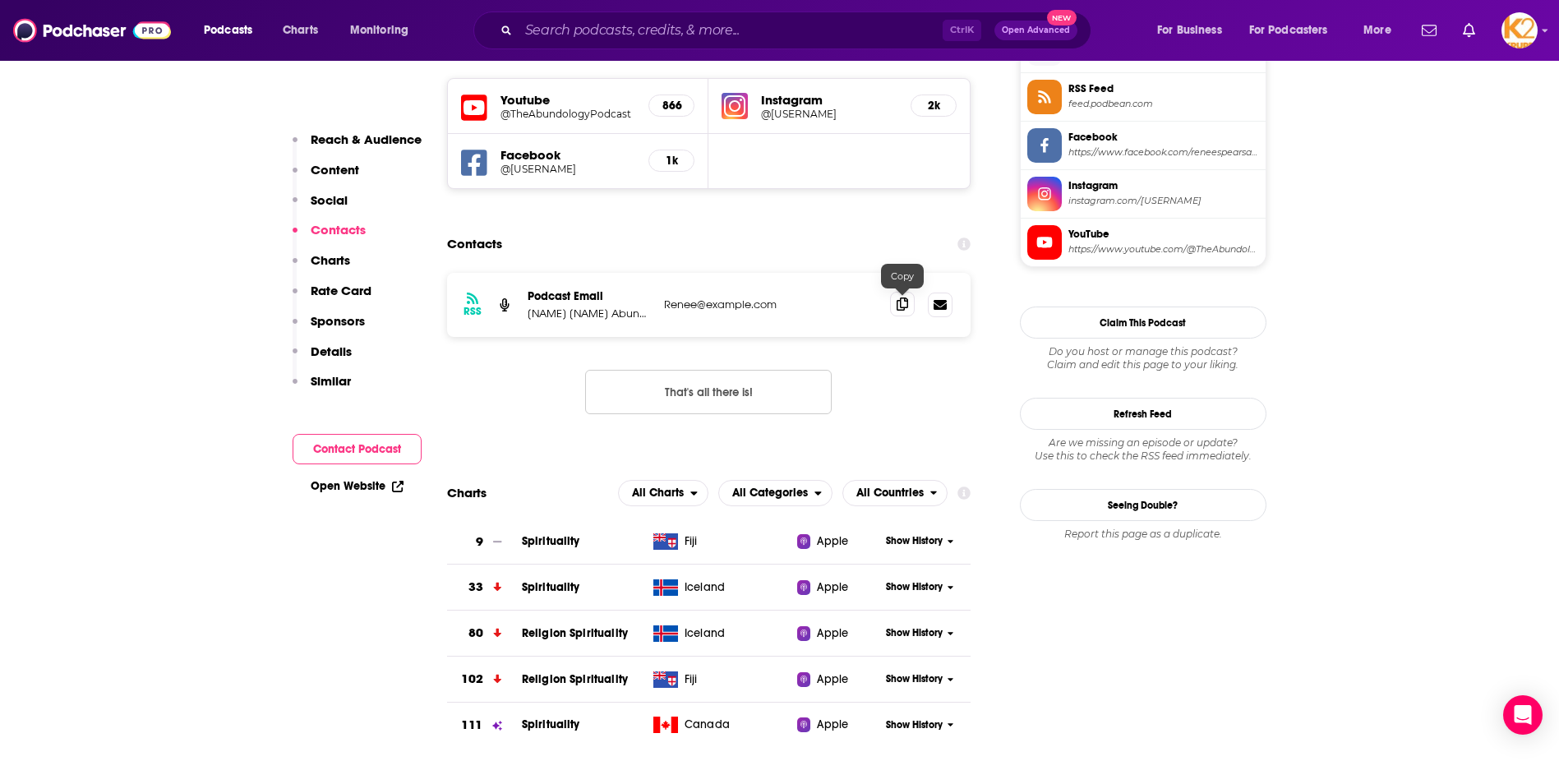 click 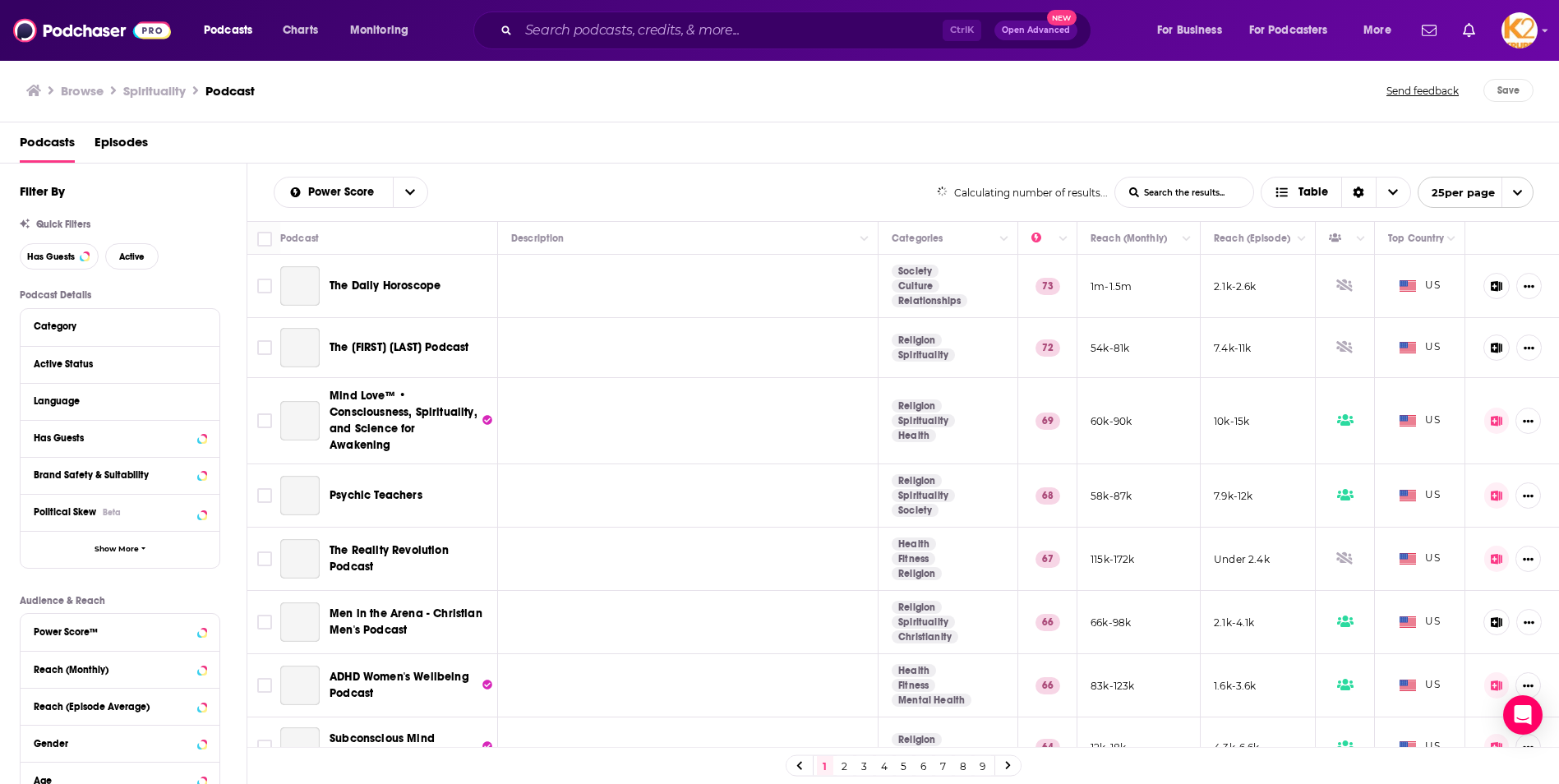 click on "Podcast Description Categories Reach (Monthly) Reach (Episode) Top Country The Daily Horoscope Society Culture Relationships 73 1m-1.5m 2.1k-2.6k   US The David Ghiyam Podcast Religion Spirituality 72 54k-81k 7.4k-11k   US Mind Love™ • Consciousness, Spirituality, and Science for Awakening Religion Spirituality Health 69 60k-90k 10k-15k   US Psychic Teachers Religion Spirituality Society 68 58k-87k 7.9k-12k   US The Reality Revolution Podcast Health Fitness Religion 67 115k-172k Under 2.4k   US Men in the Arena - Christian Men's Podcast Religion Spirituality Christianity 66 66k-98k 2.1k-4.1k   US ADHD Women's Wellbeing Podcast Health Fitness Mental Health 66 83k-123k 1.6k-3.6k   US Subconscious Mind Mastery Podcast Religion Spirituality 64 12k-18k 4.3k-6.6k   US Angels and Awakening Religion Spirituality 64 47k-70k 2.5k-4.5k   US Love Your Life + Law of Attraction Education Religion Spirituality 62 13k-20k Under 2k   US 11:11 TALK RADIO with SIMRAN Religion Spirituality Health 62 54k-81k 6k-9.2k   US 61" at bounding box center (903, 486) 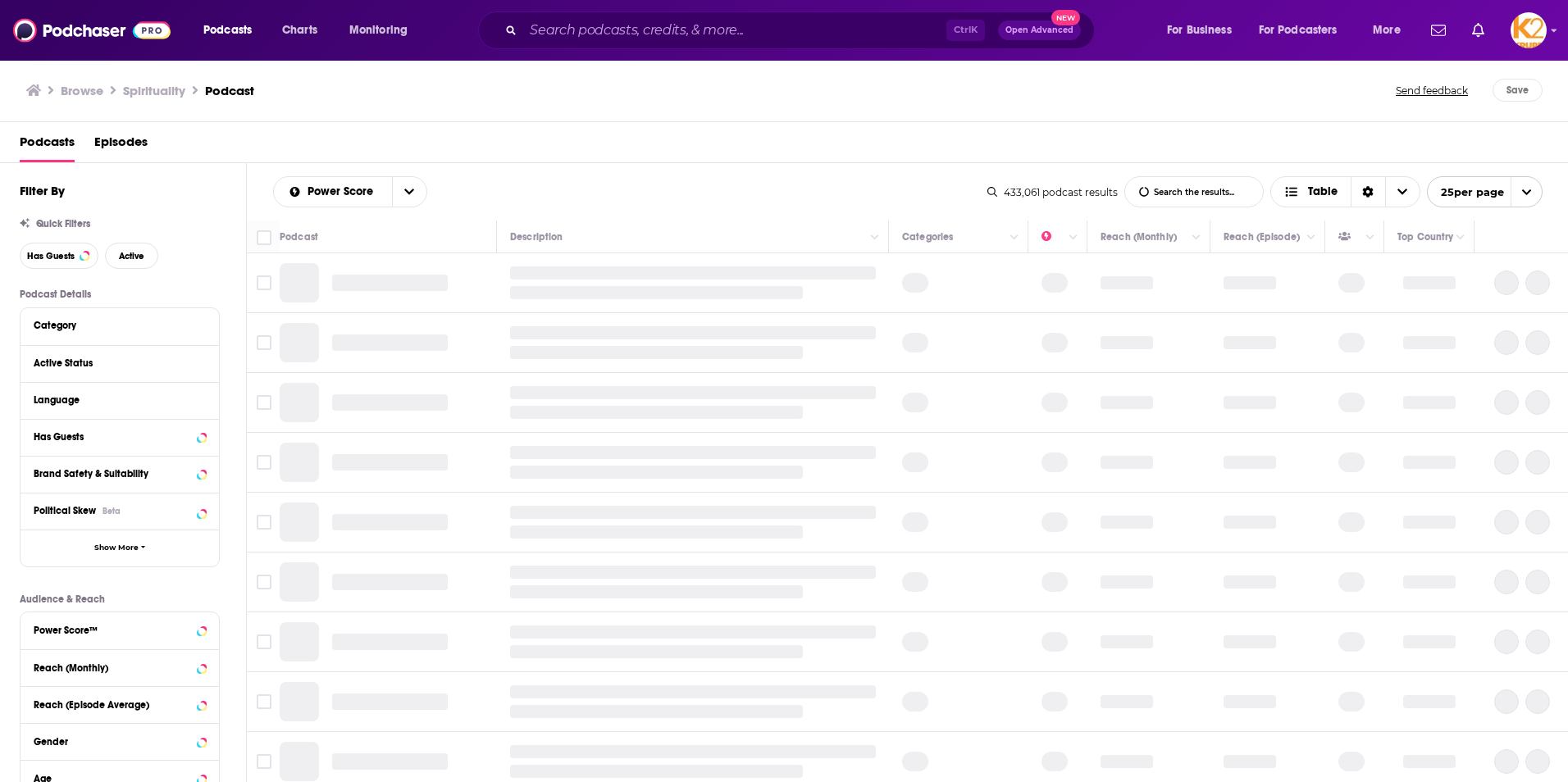 scroll, scrollTop: 0, scrollLeft: 0, axis: both 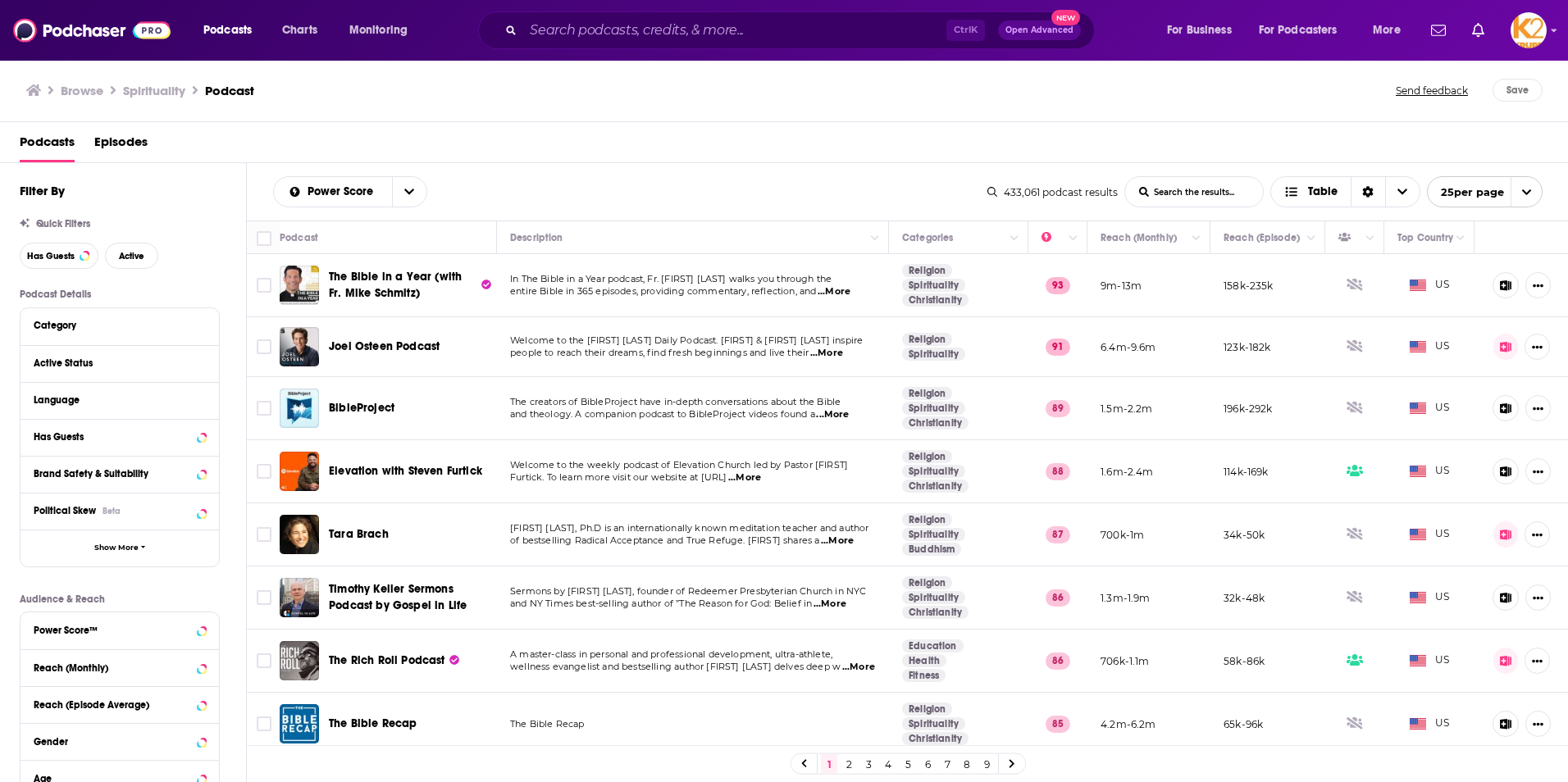 click on "List Search Input" at bounding box center (1194, 192) 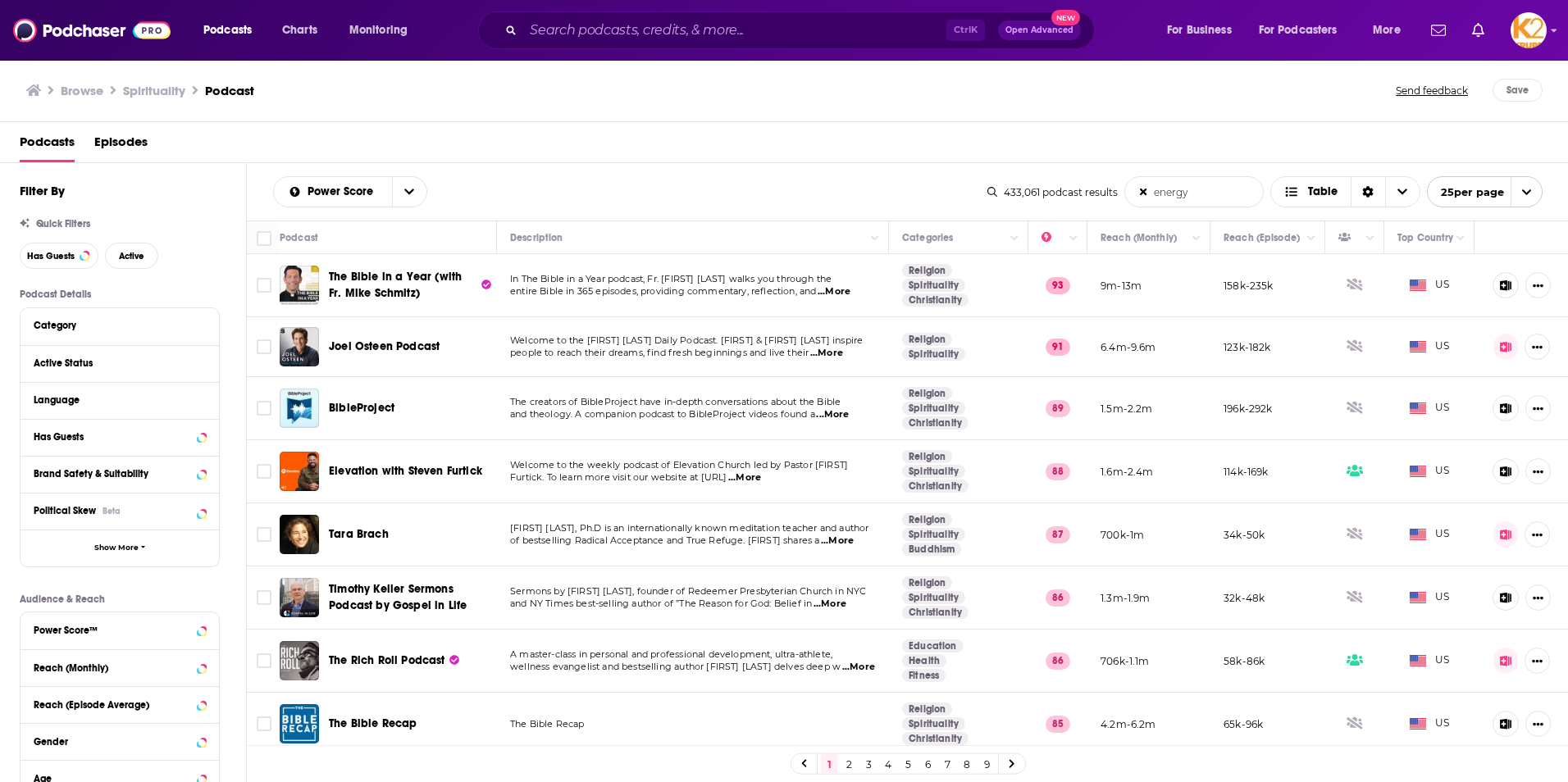 type on "energy" 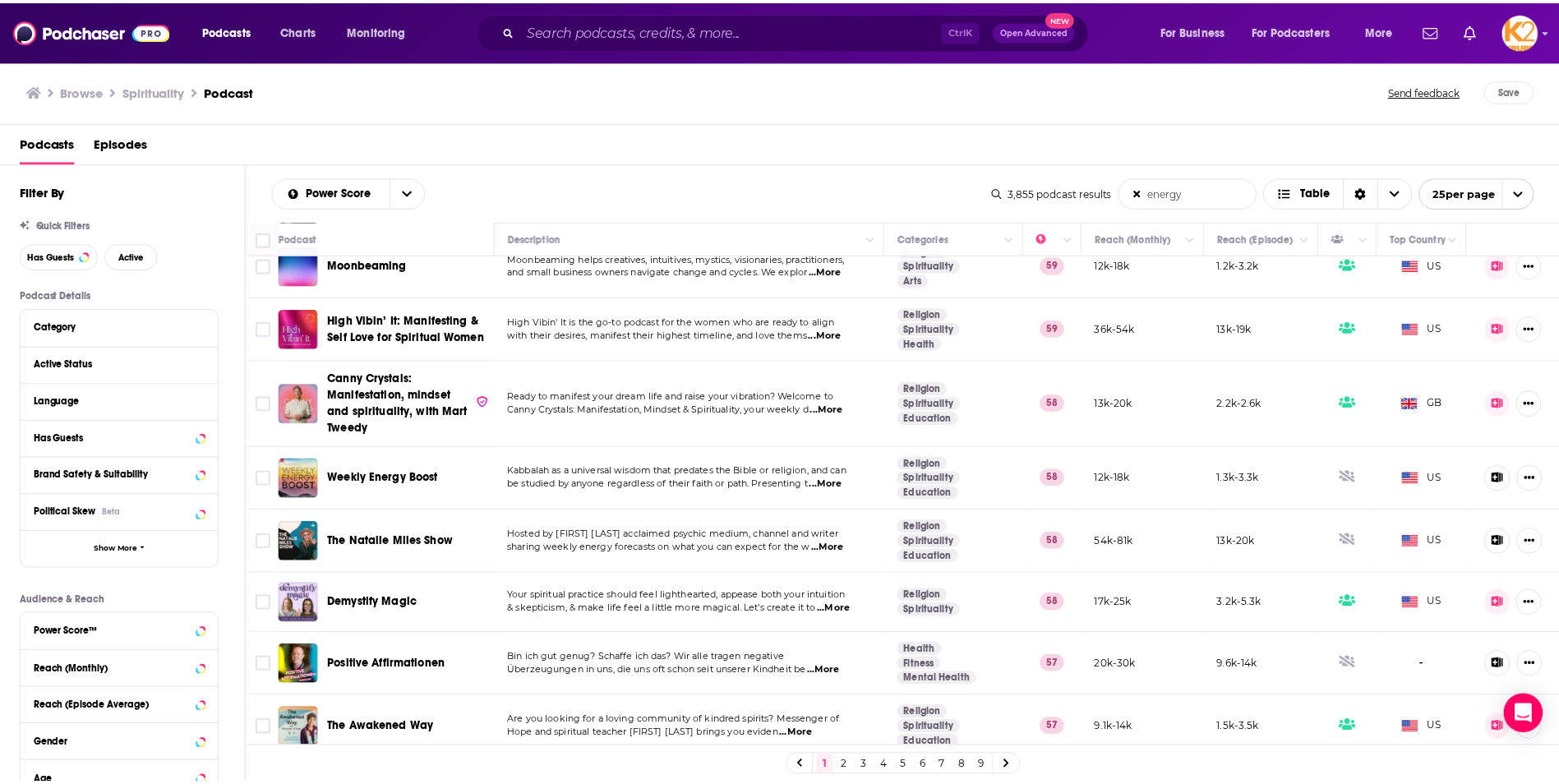 scroll, scrollTop: 1168, scrollLeft: 0, axis: vertical 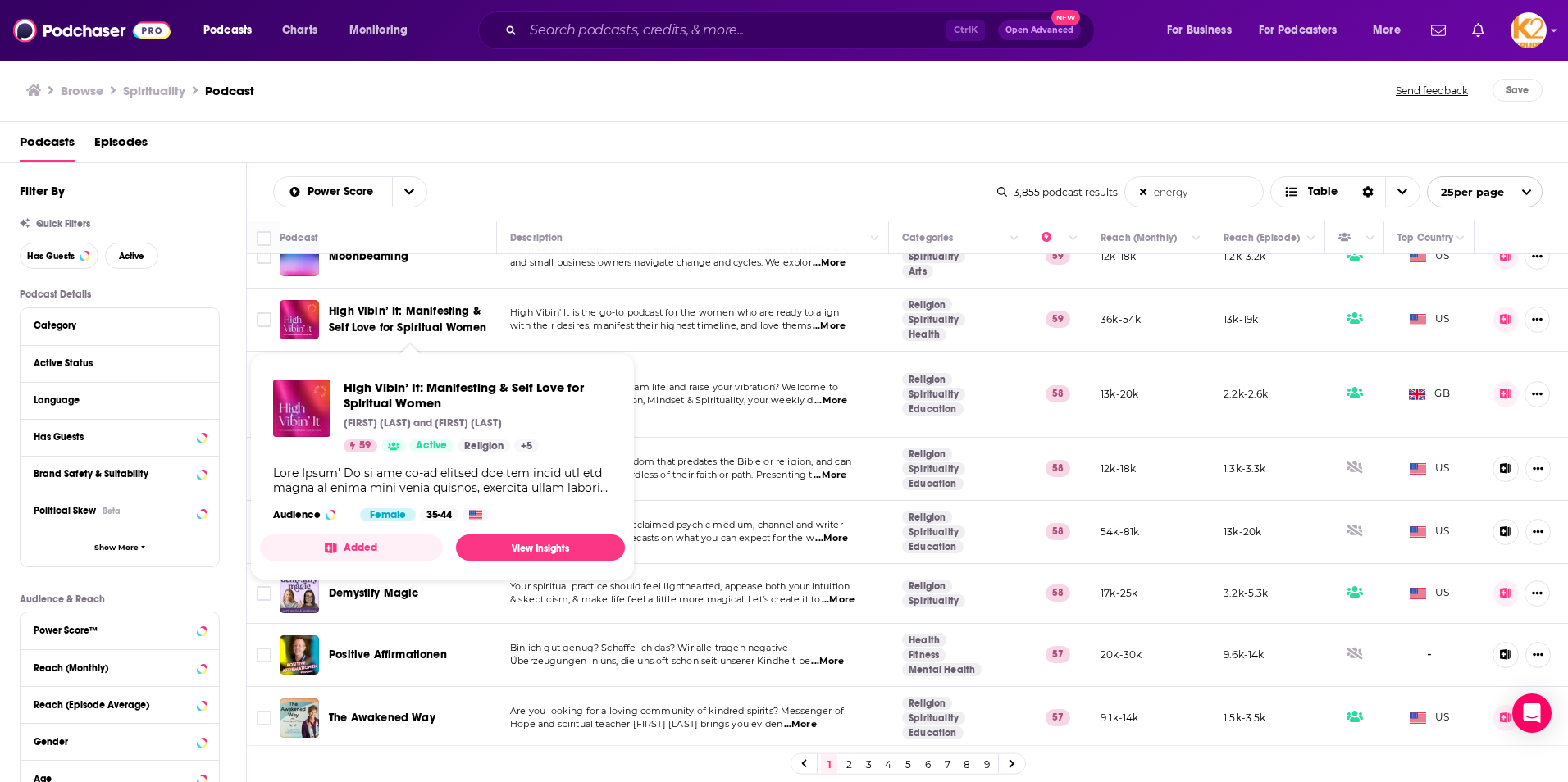 click on "High Vibin’ It: Manifesting & Self Love for Spiritual Women" at bounding box center [408, 319] 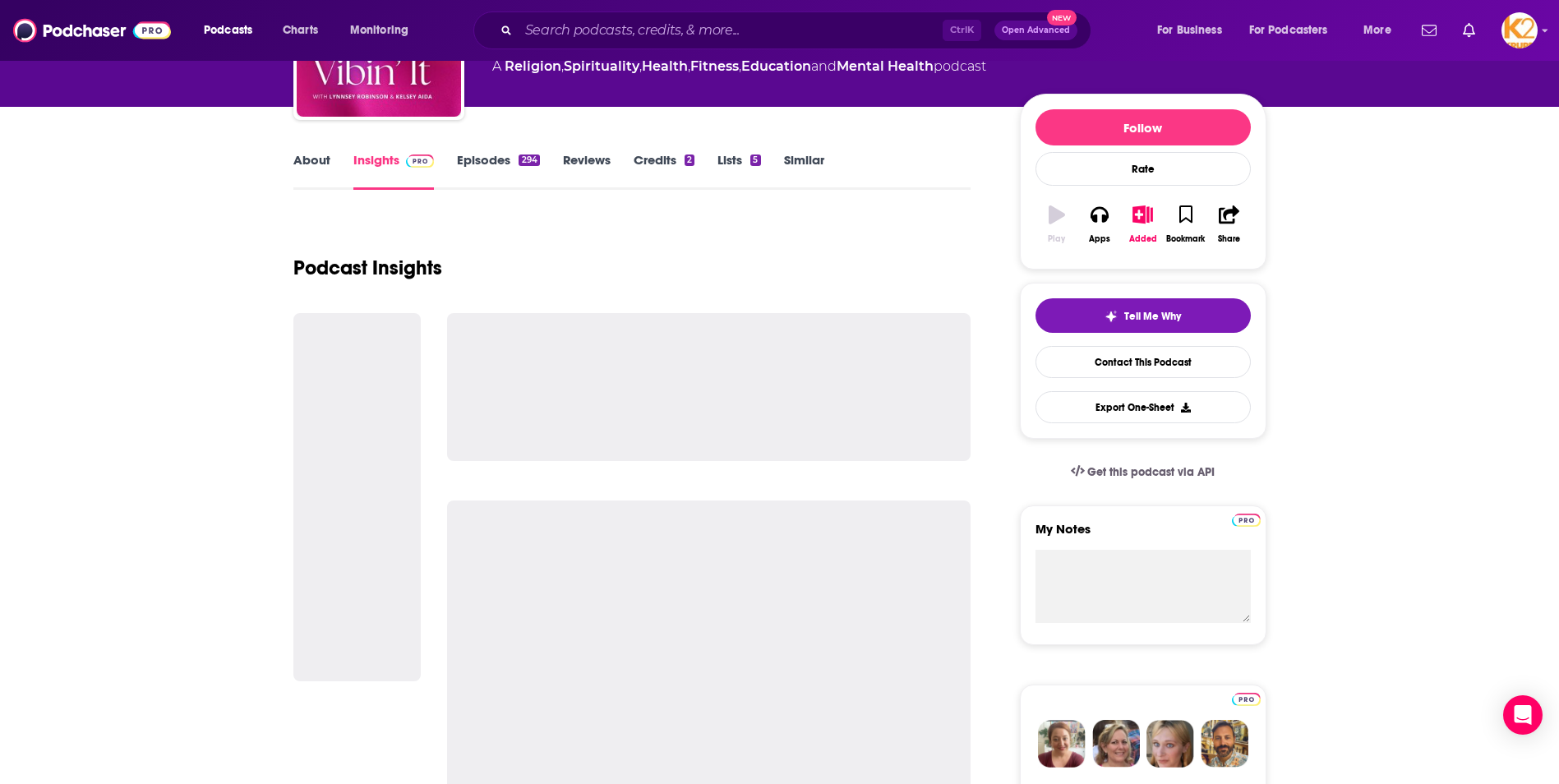 scroll, scrollTop: 164, scrollLeft: 0, axis: vertical 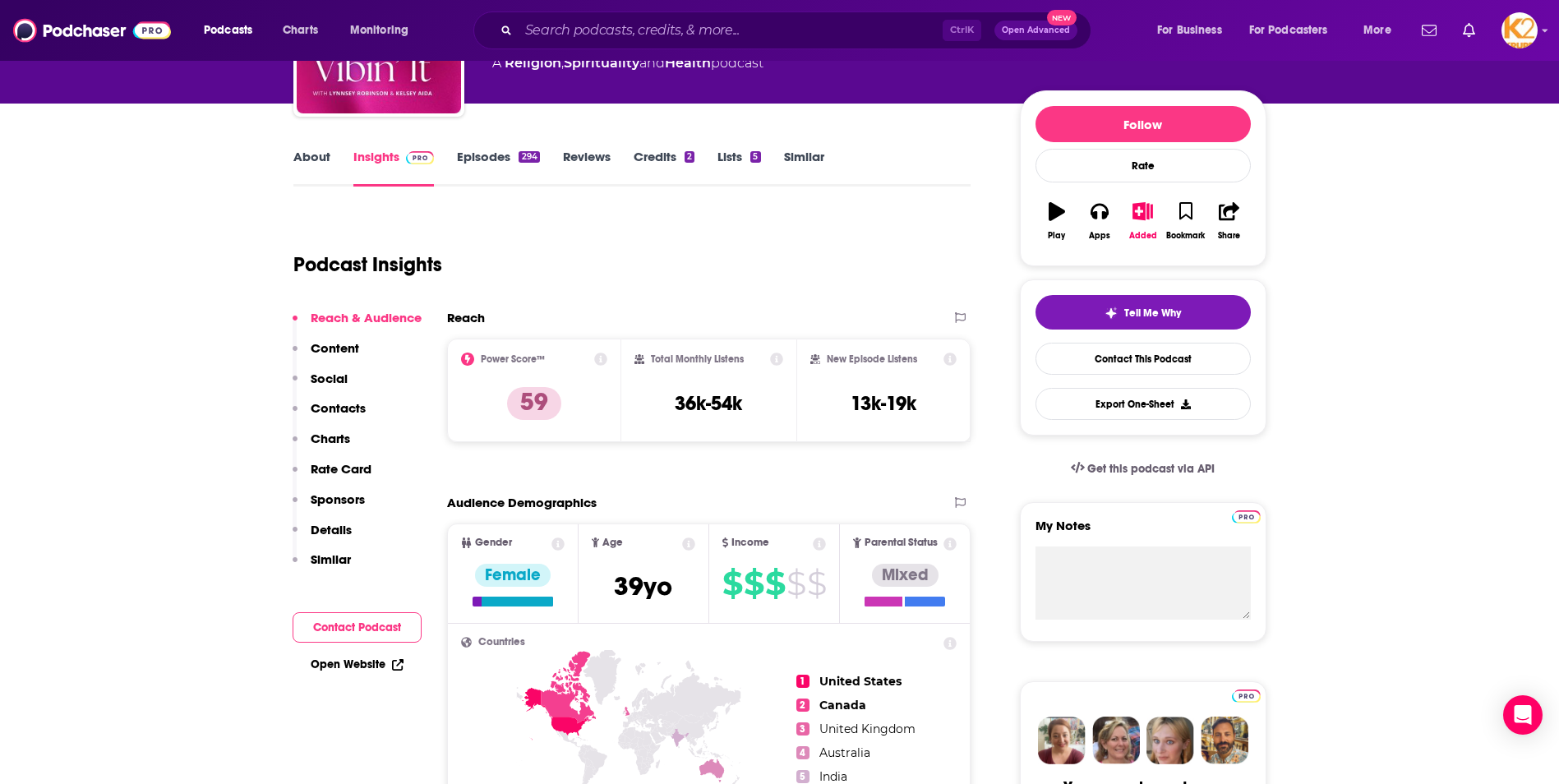 click on "Contacts" at bounding box center (338, 408) 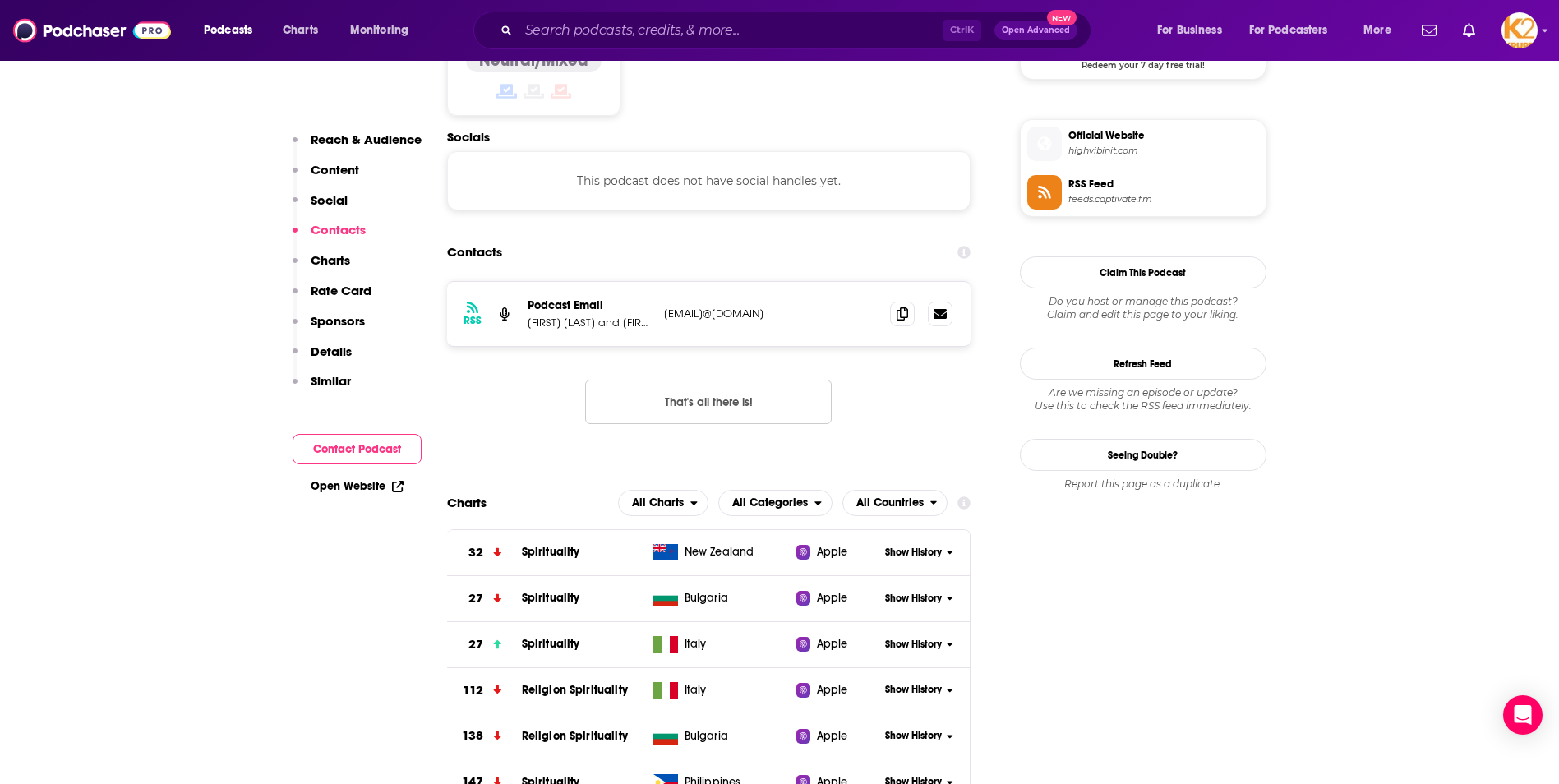 scroll, scrollTop: 1303, scrollLeft: 0, axis: vertical 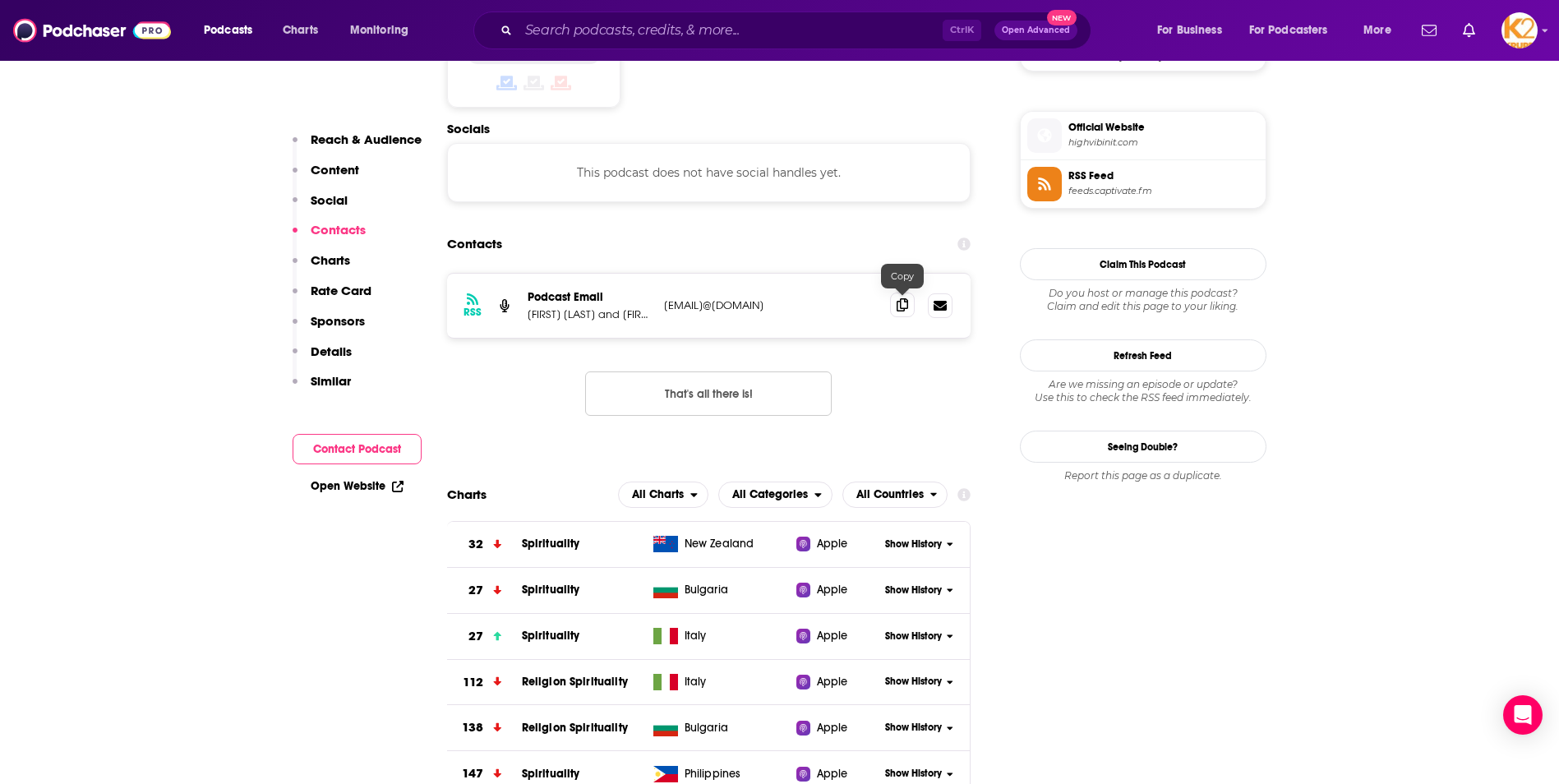 click 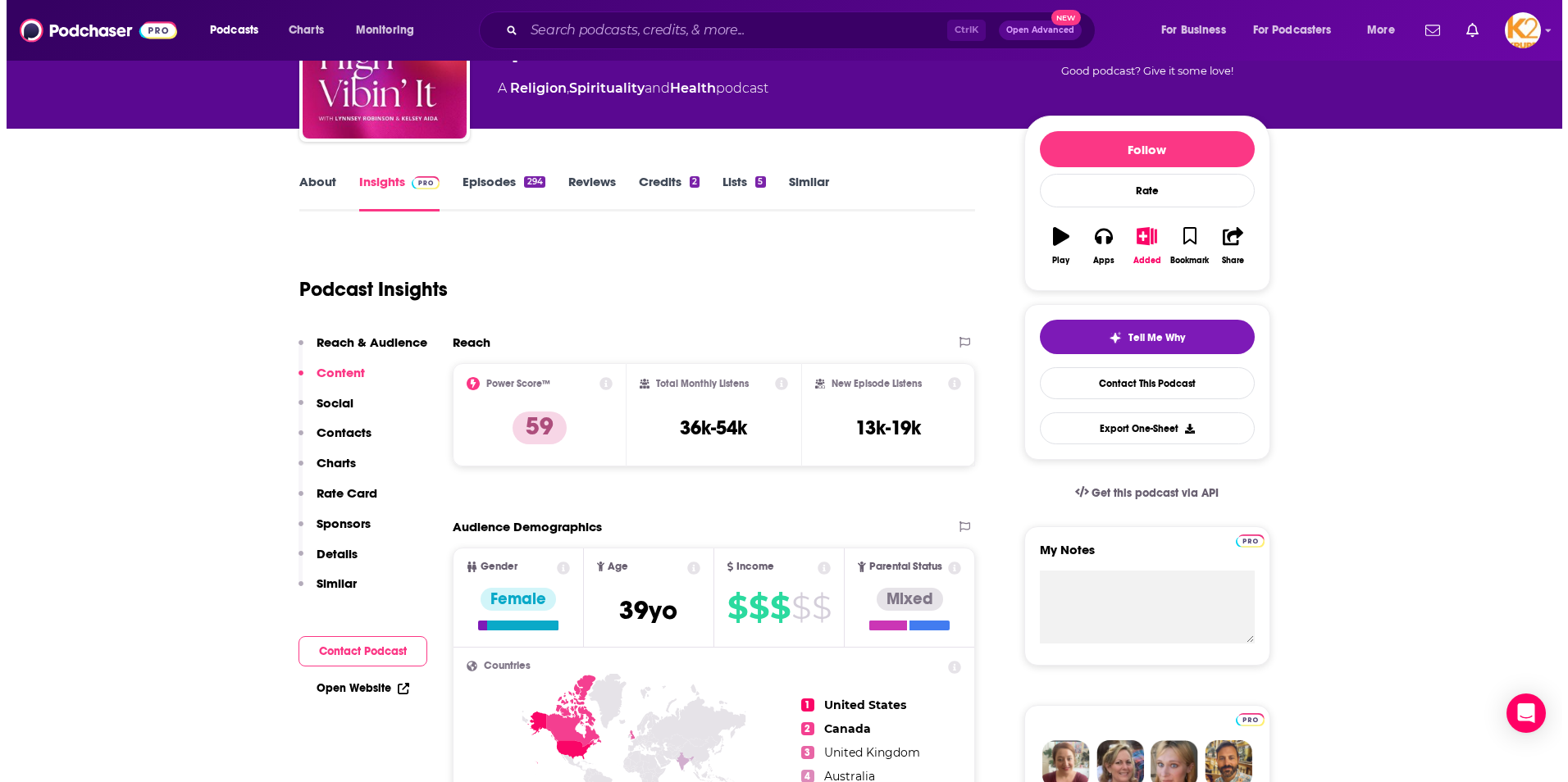 scroll, scrollTop: 0, scrollLeft: 0, axis: both 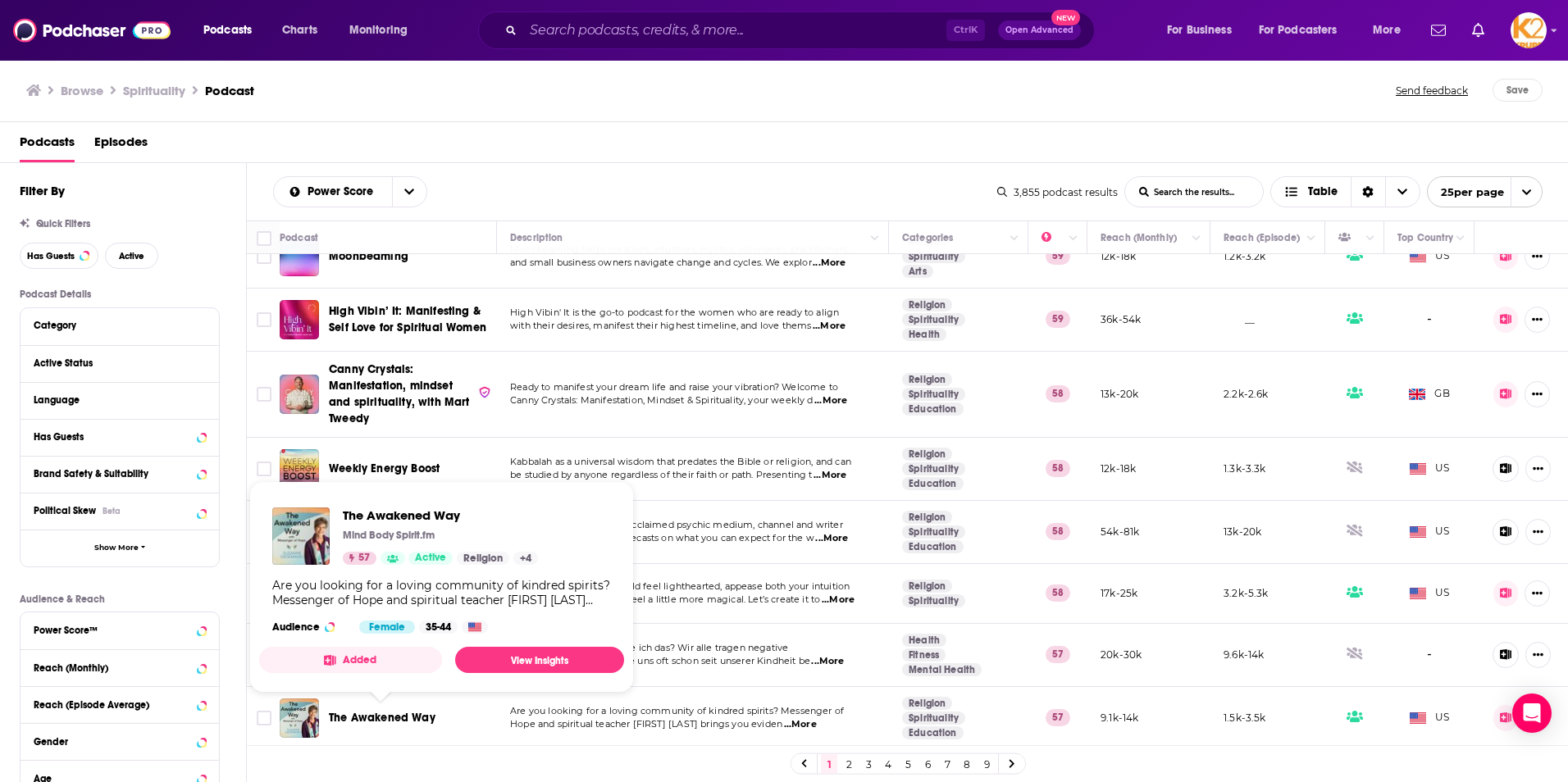 click on "The Awakened Way" at bounding box center (382, 717) 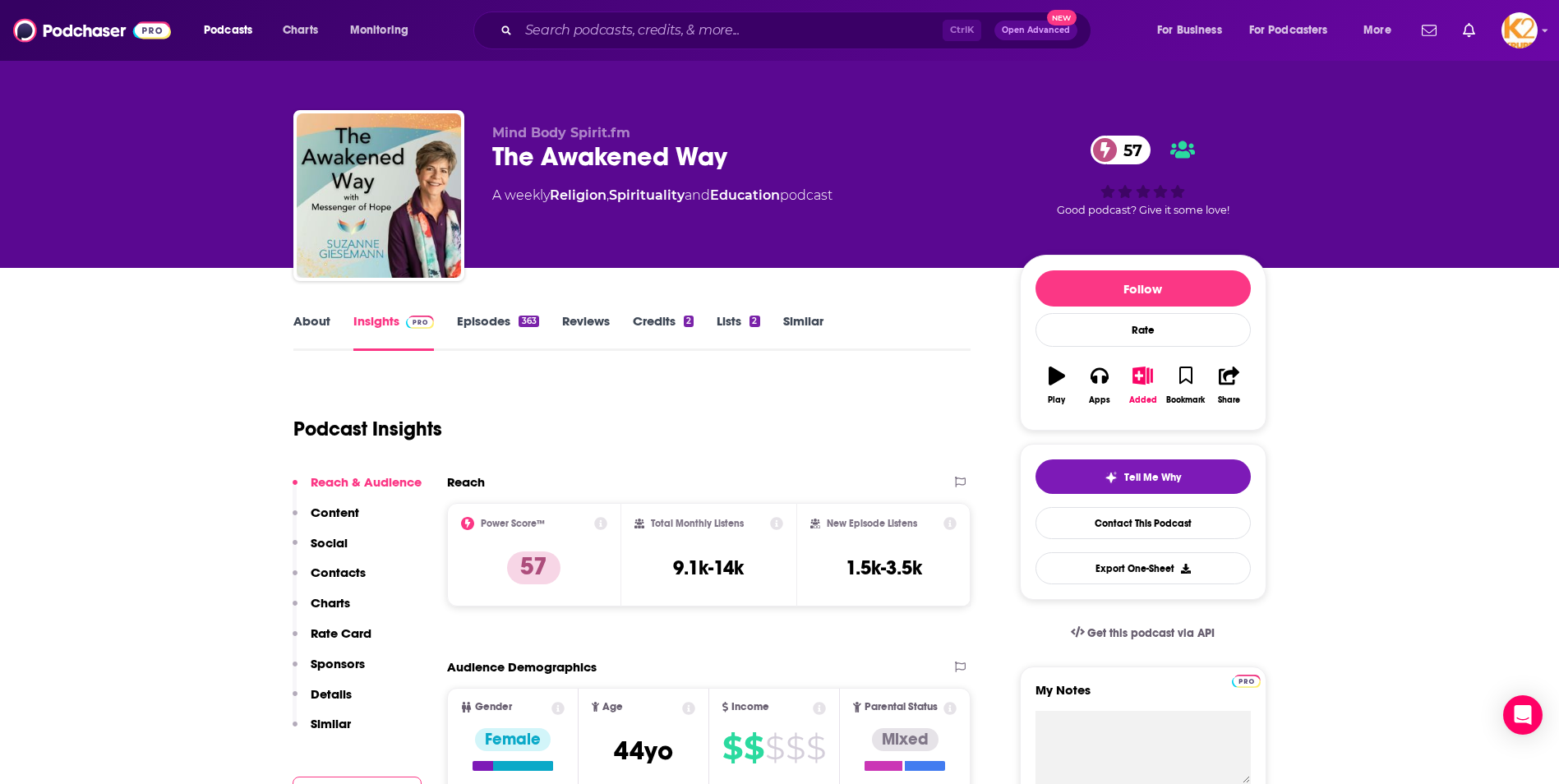 click on "Contacts" at bounding box center [338, 572] 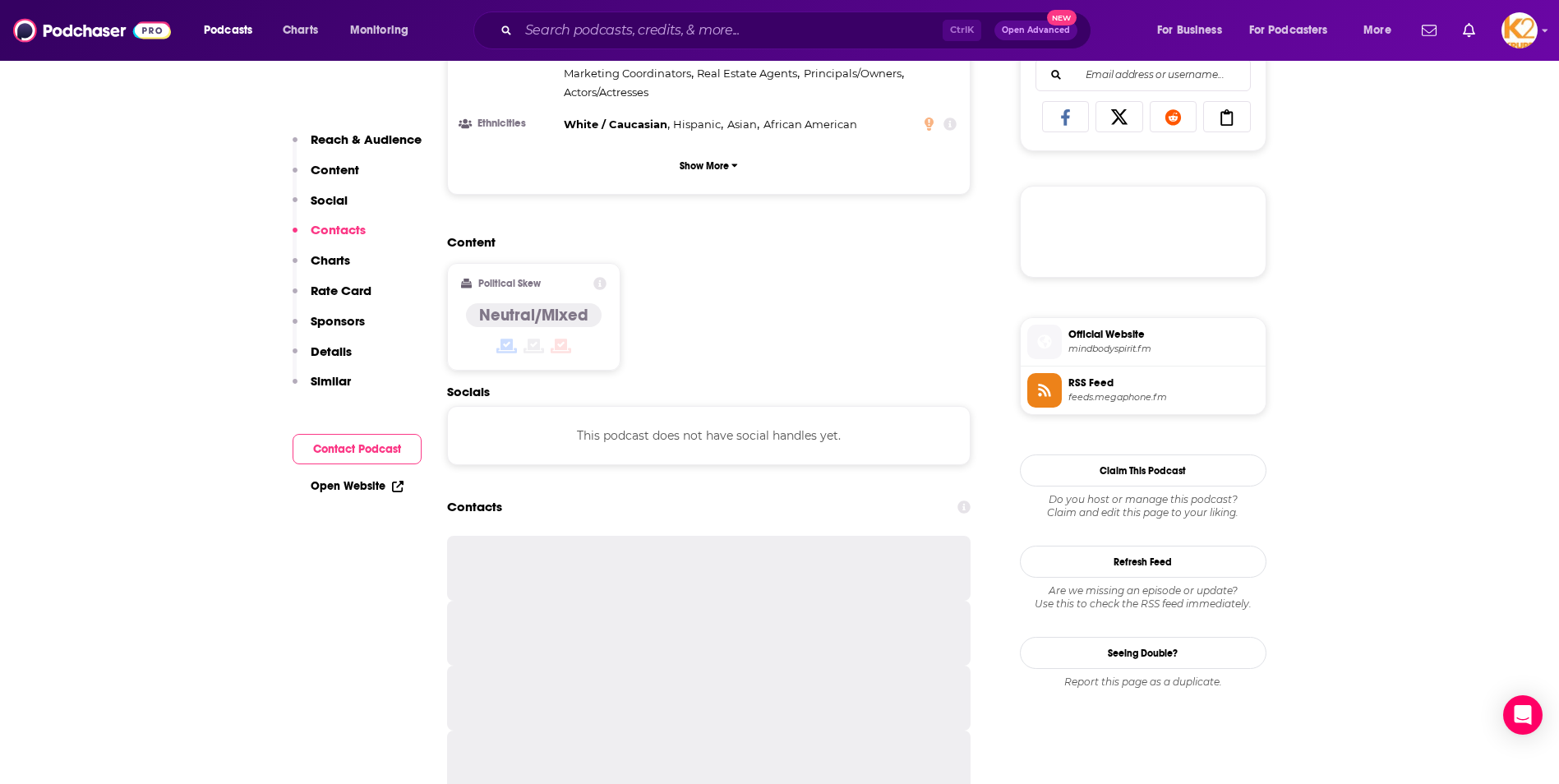 scroll, scrollTop: 1340, scrollLeft: 0, axis: vertical 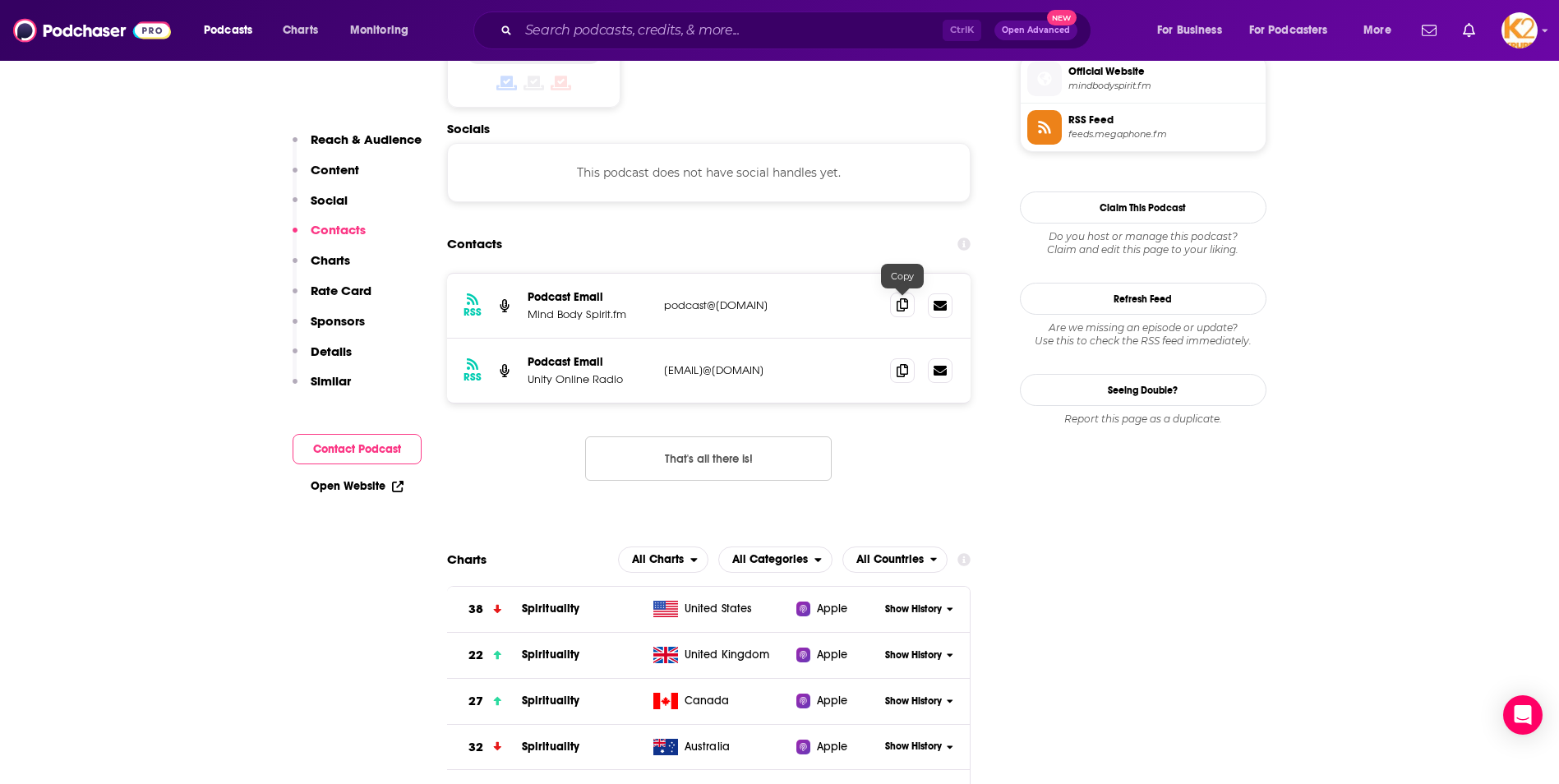 click 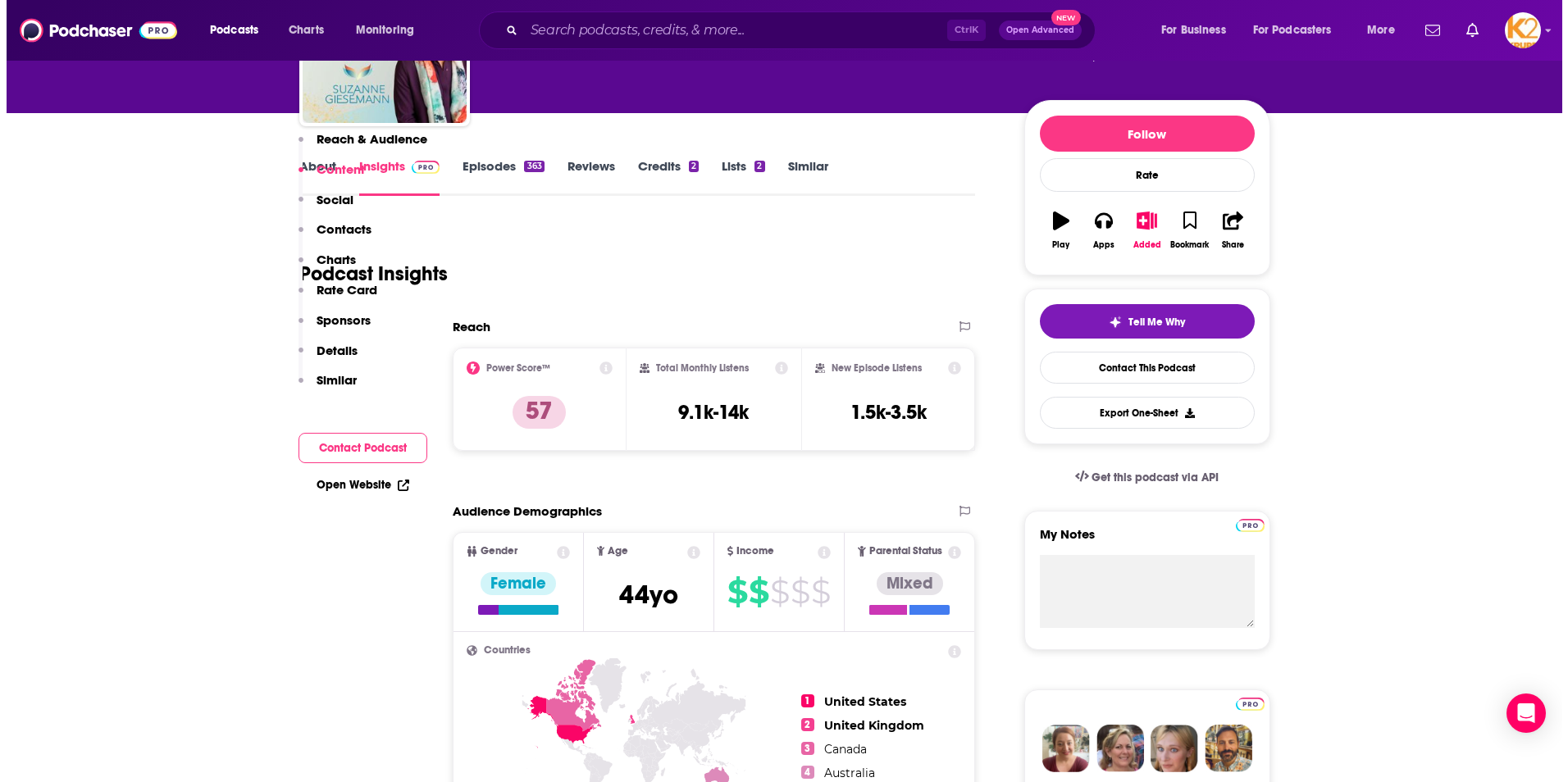 scroll, scrollTop: 0, scrollLeft: 0, axis: both 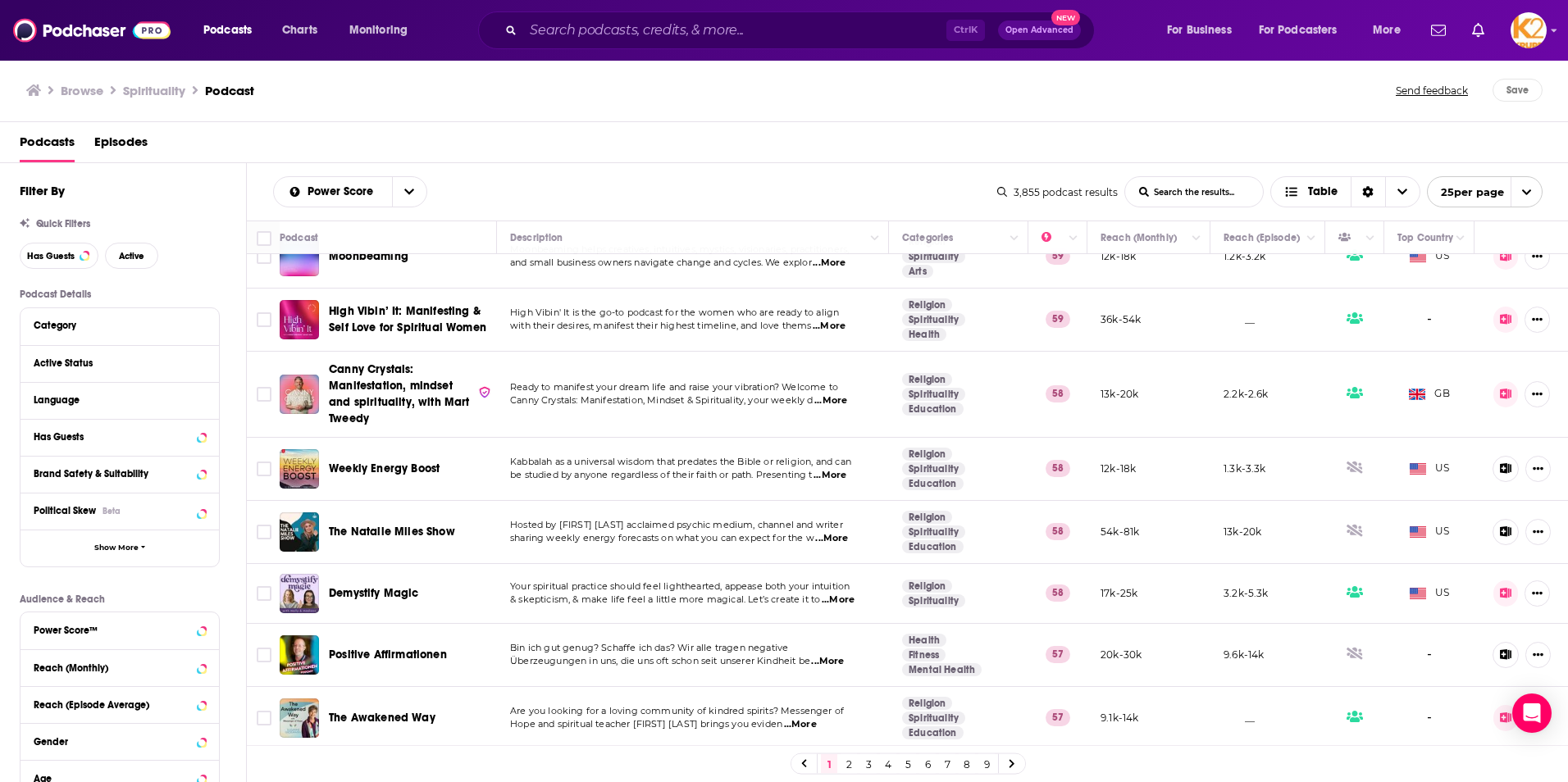 click on "2" at bounding box center [849, 764] 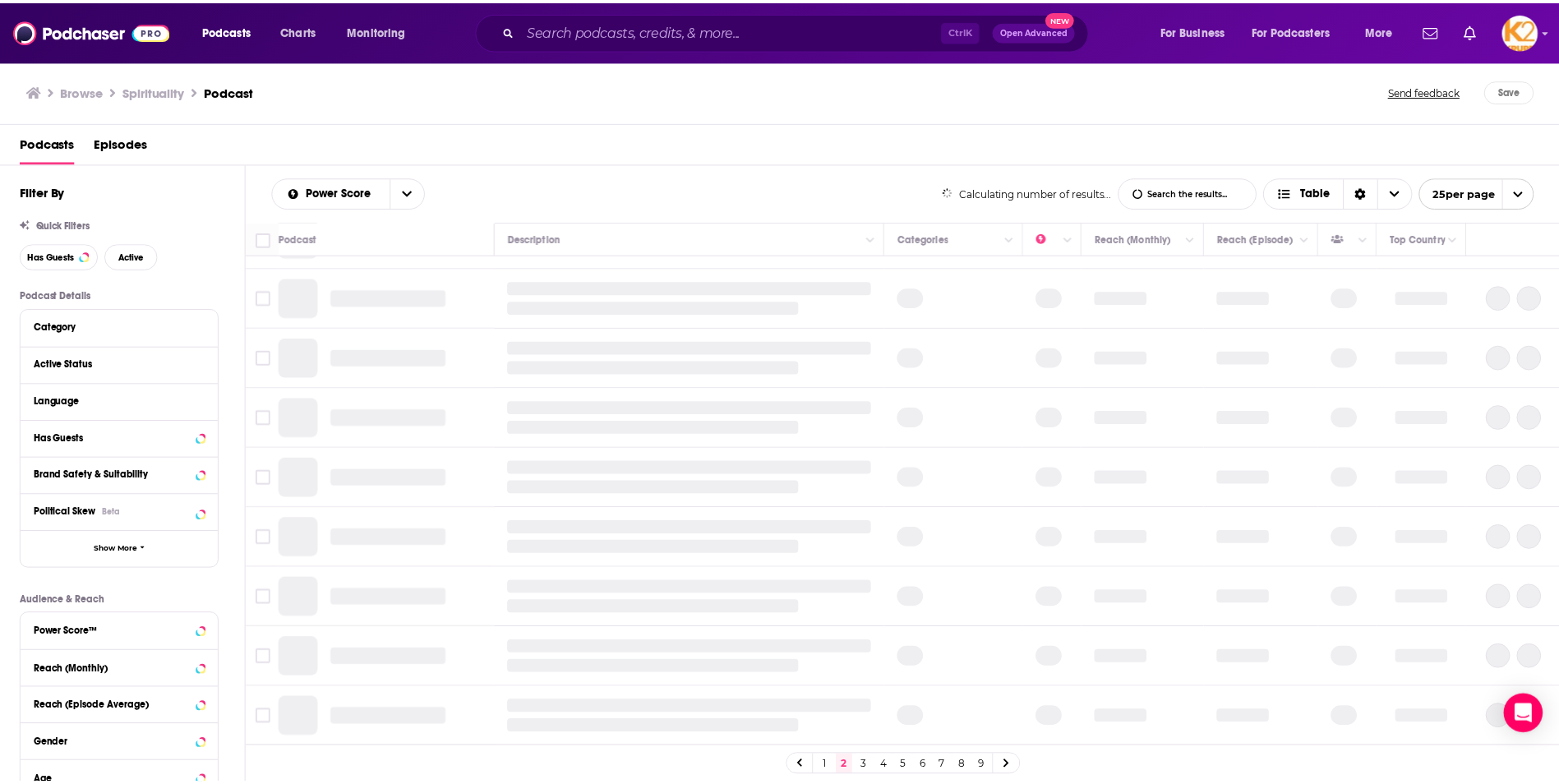 scroll, scrollTop: 0, scrollLeft: 0, axis: both 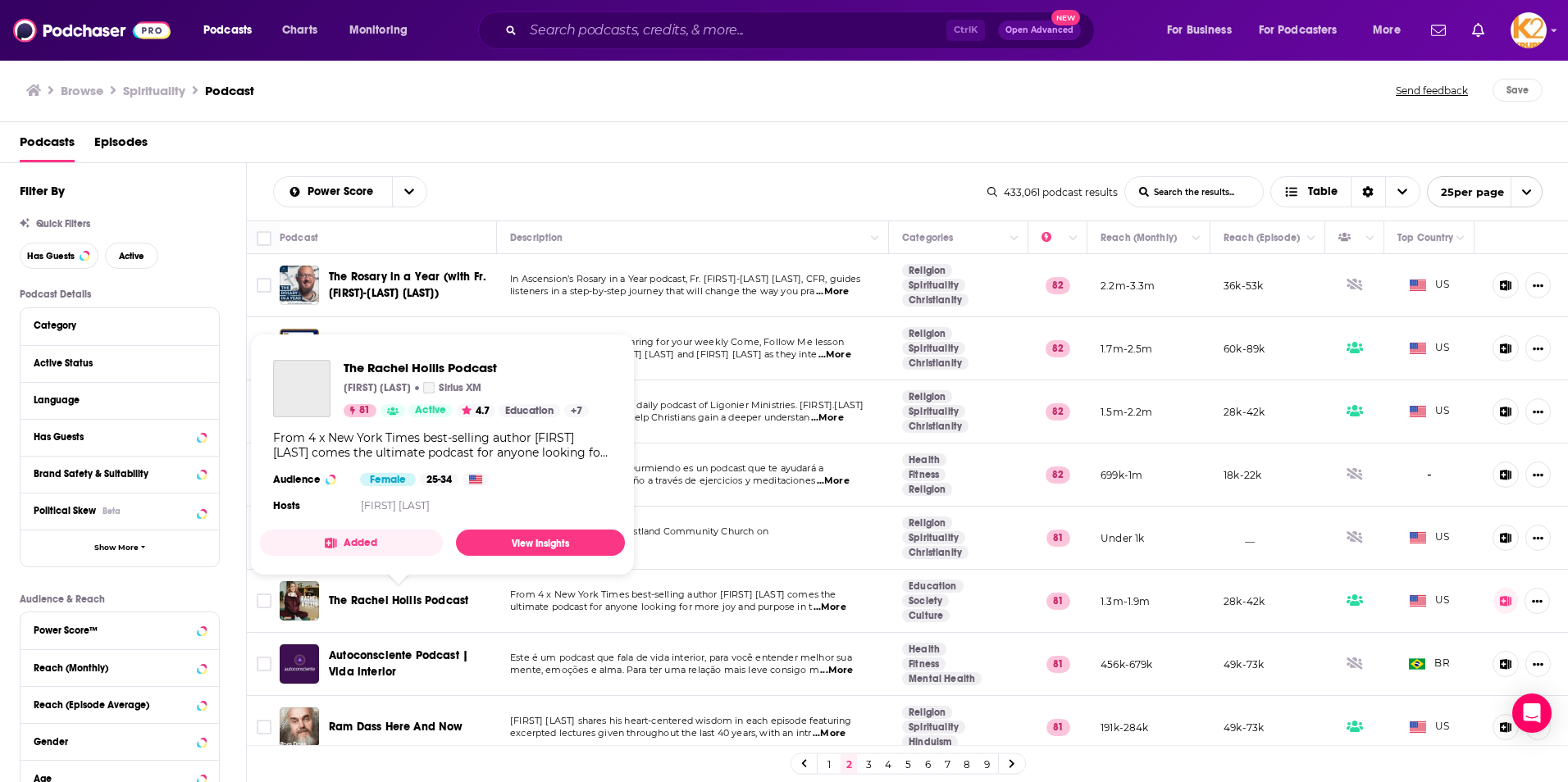 click on "The Rachel Hollis Podcast" at bounding box center (399, 600) 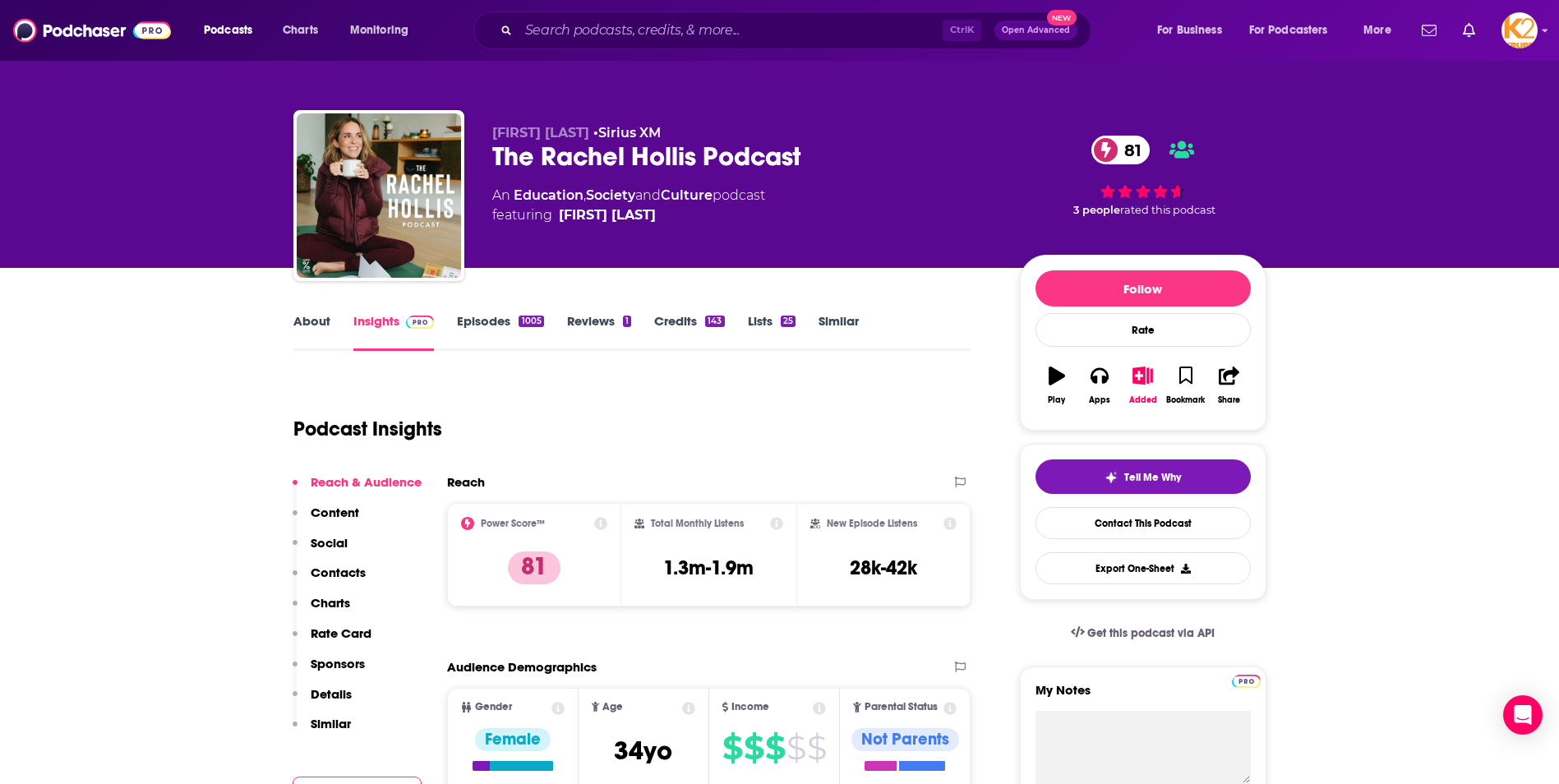 click on "Contacts" at bounding box center [338, 572] 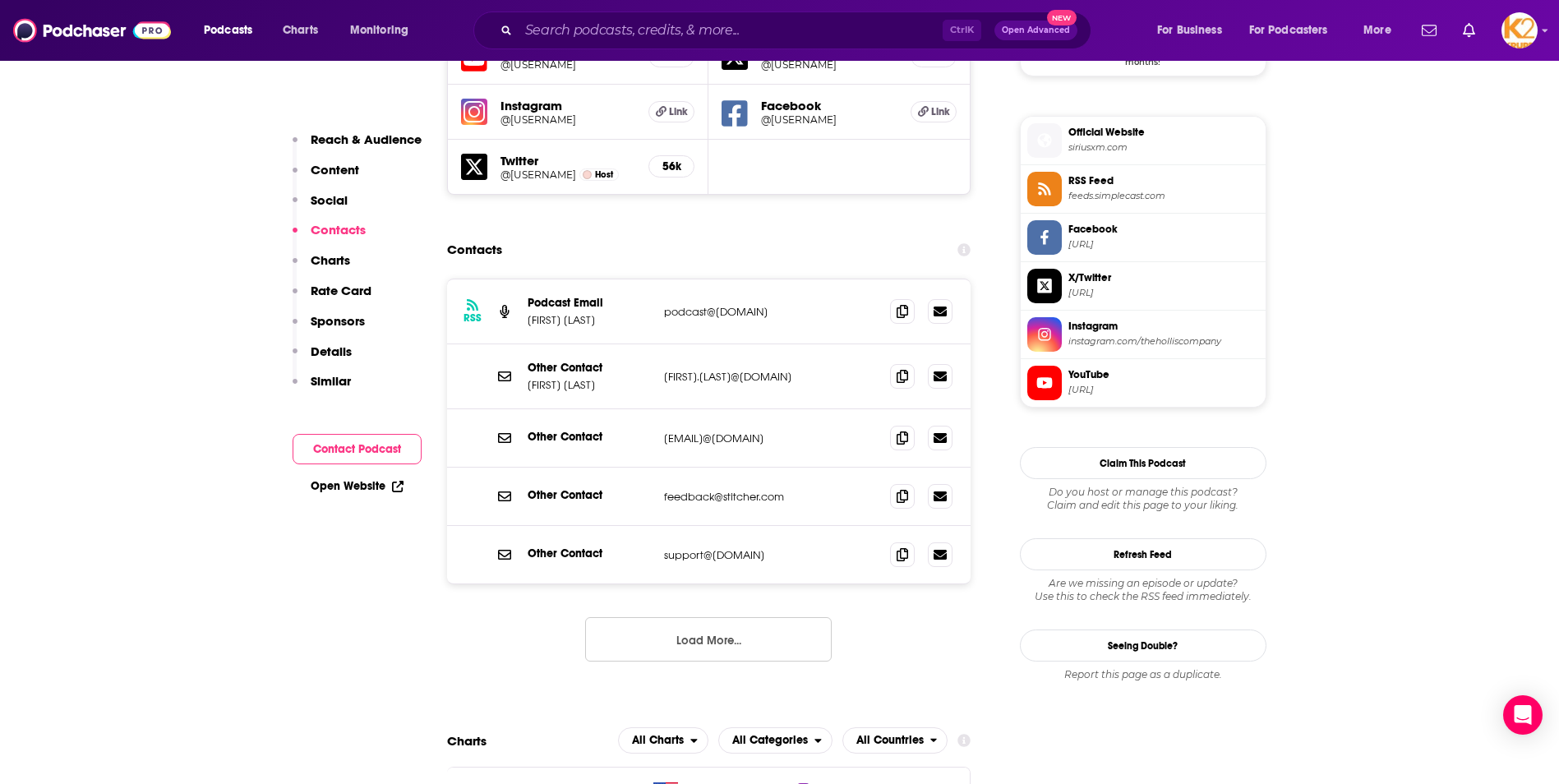 scroll, scrollTop: 1445, scrollLeft: 0, axis: vertical 